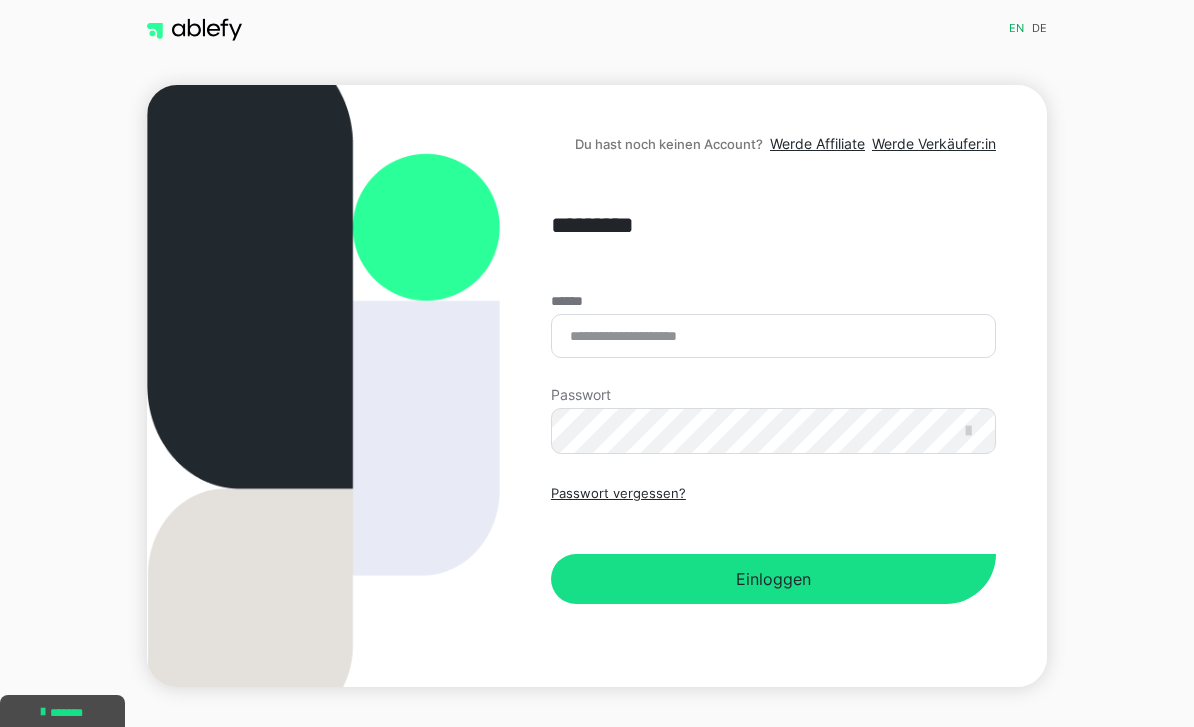scroll, scrollTop: 152, scrollLeft: 0, axis: vertical 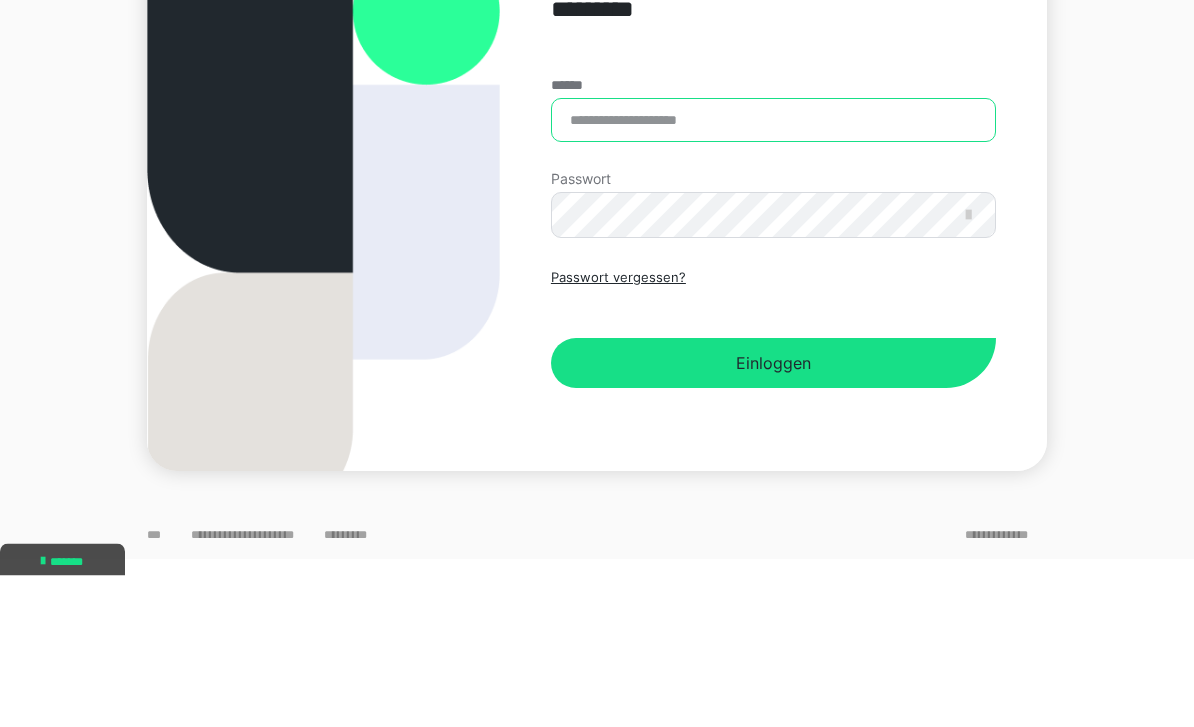 type on "**********" 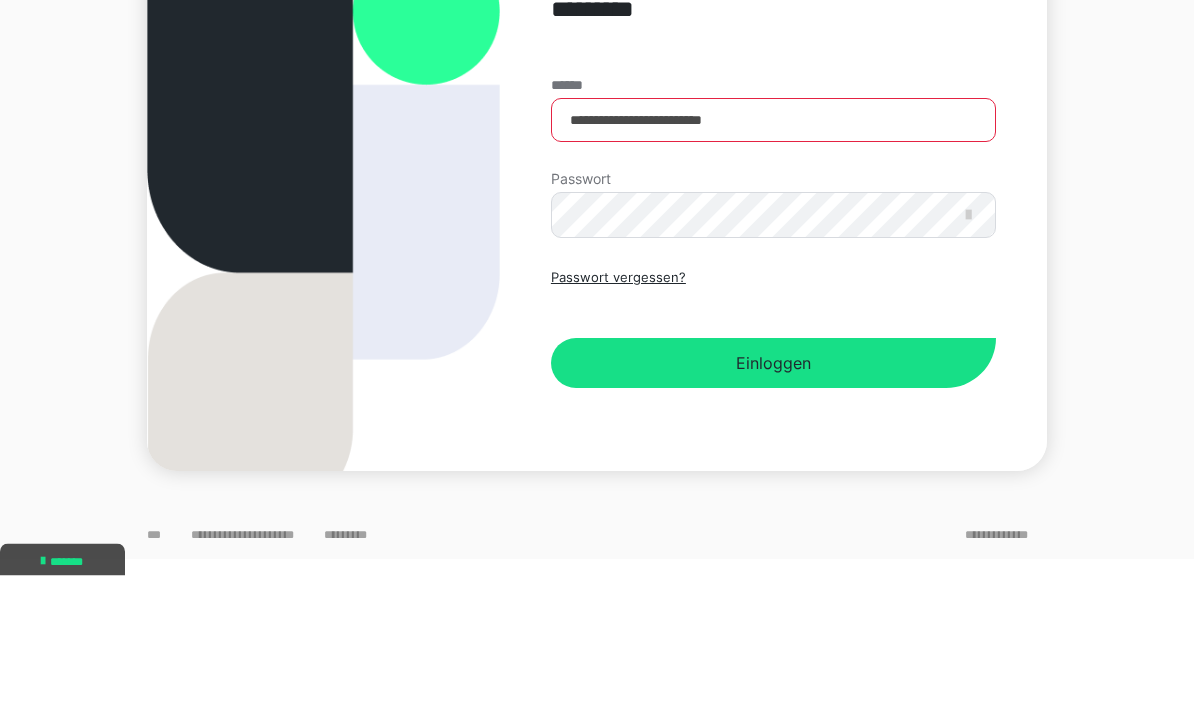 click on "Einloggen" at bounding box center (773, 515) 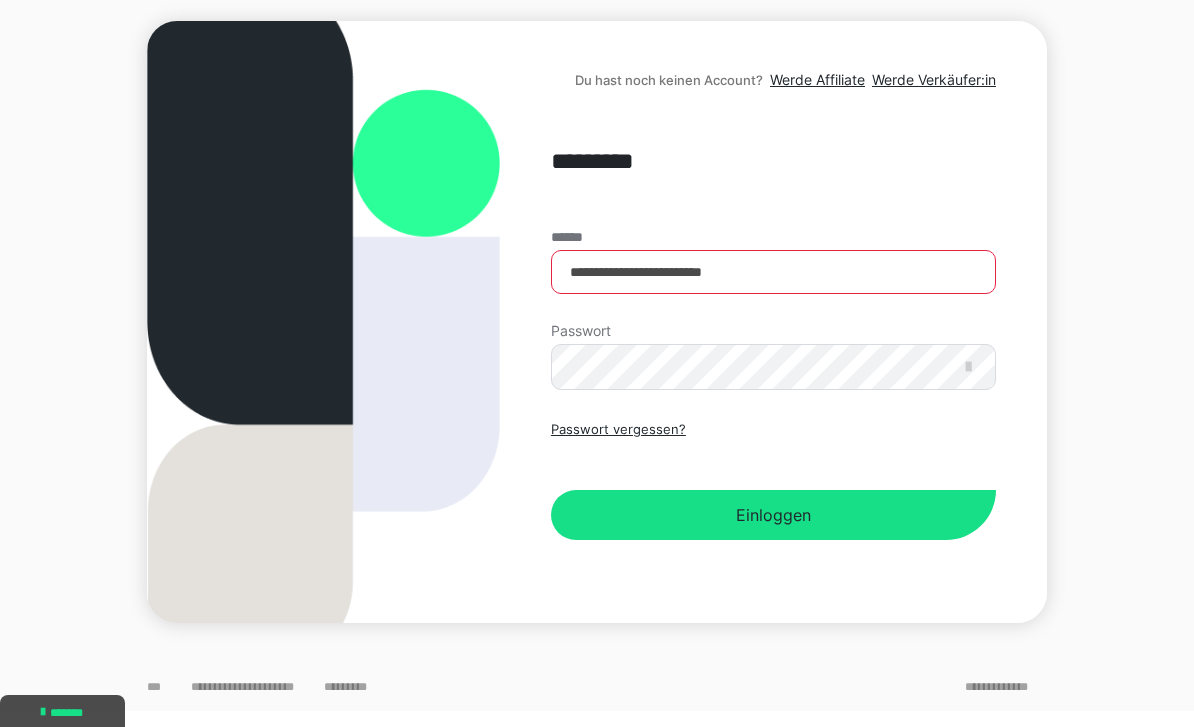 scroll, scrollTop: 0, scrollLeft: 0, axis: both 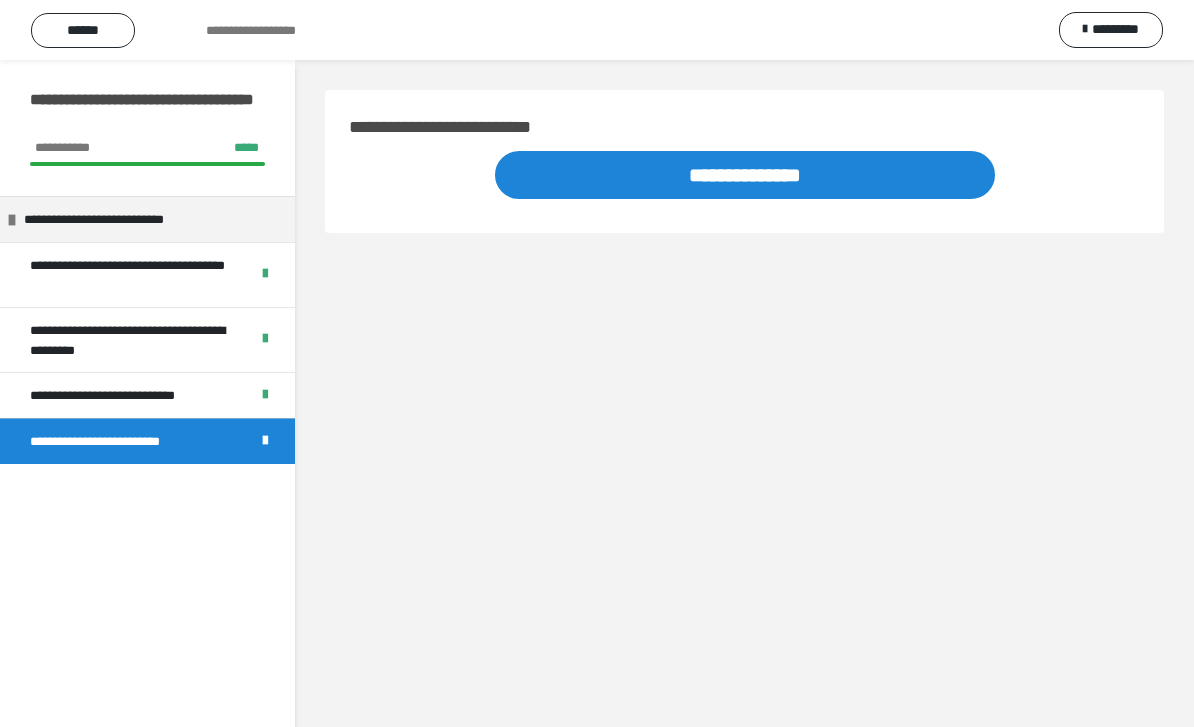 click on "**********" at bounding box center [745, 175] 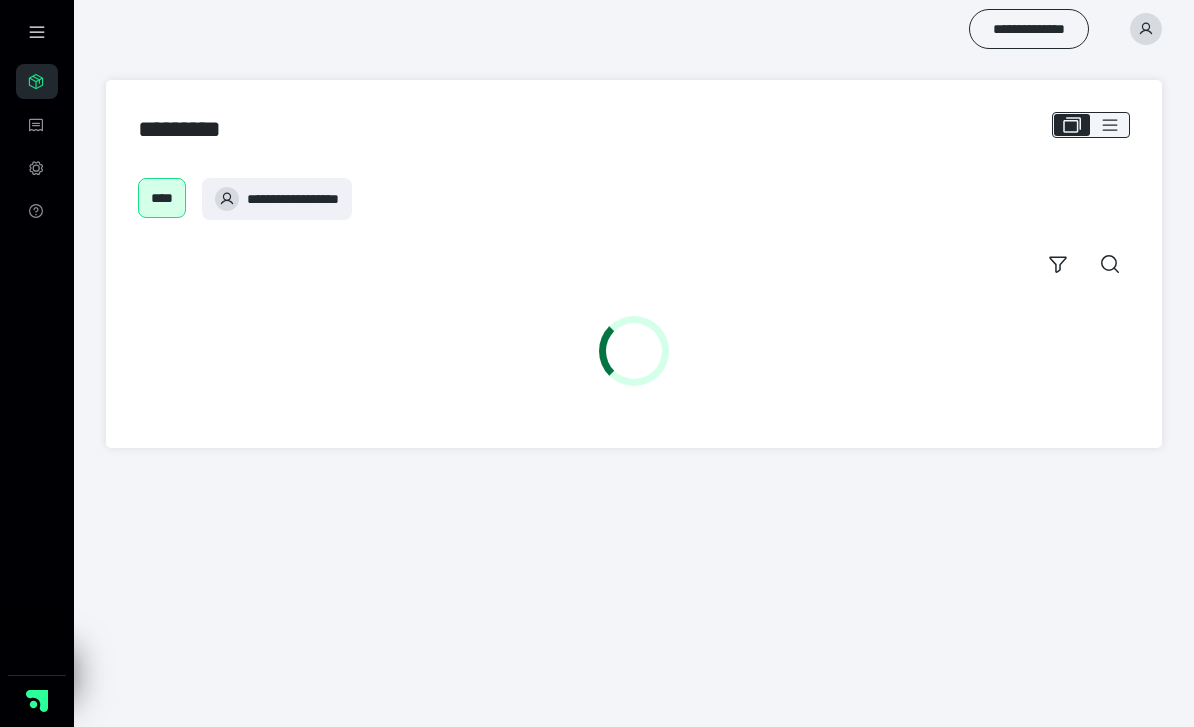 scroll, scrollTop: 0, scrollLeft: 0, axis: both 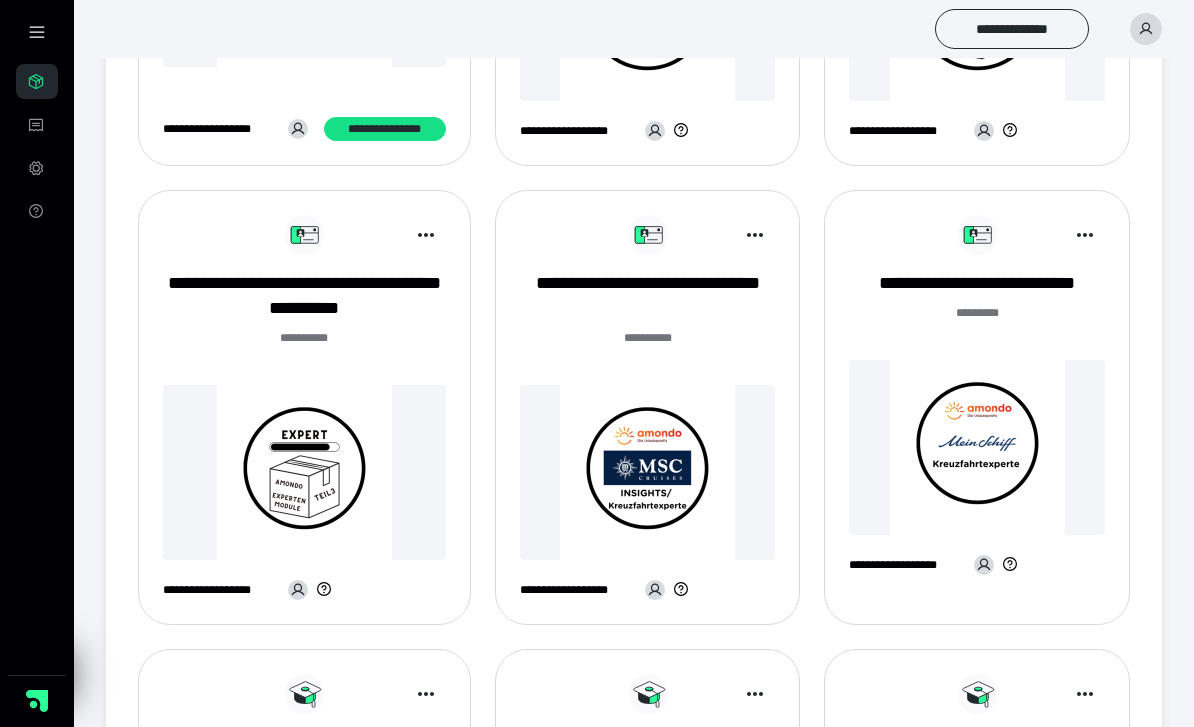 click on "**********" at bounding box center (304, 296) 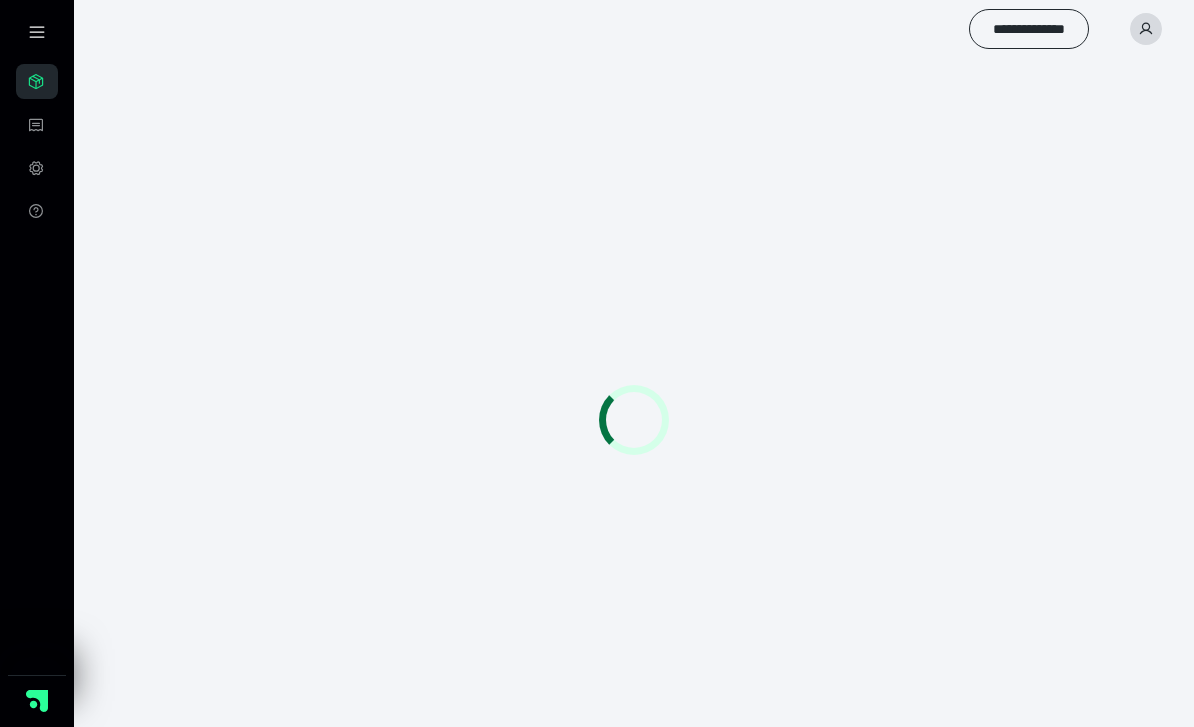 scroll, scrollTop: 0, scrollLeft: 0, axis: both 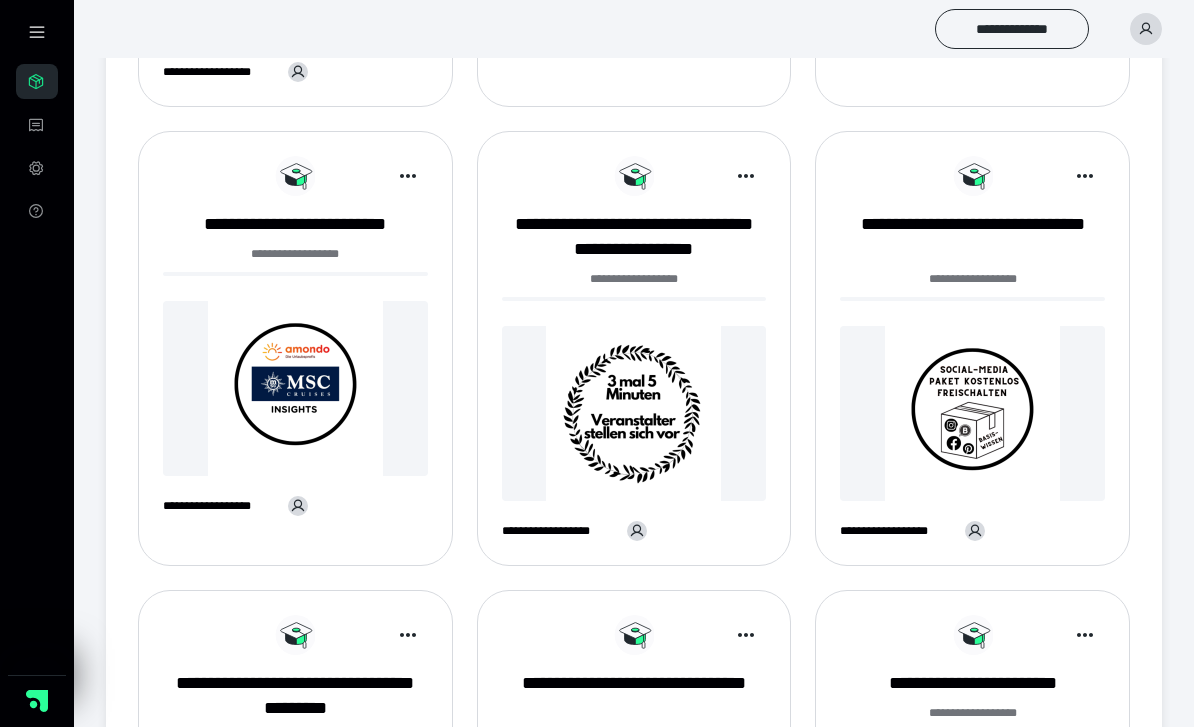 click on "**********" at bounding box center [972, 237] 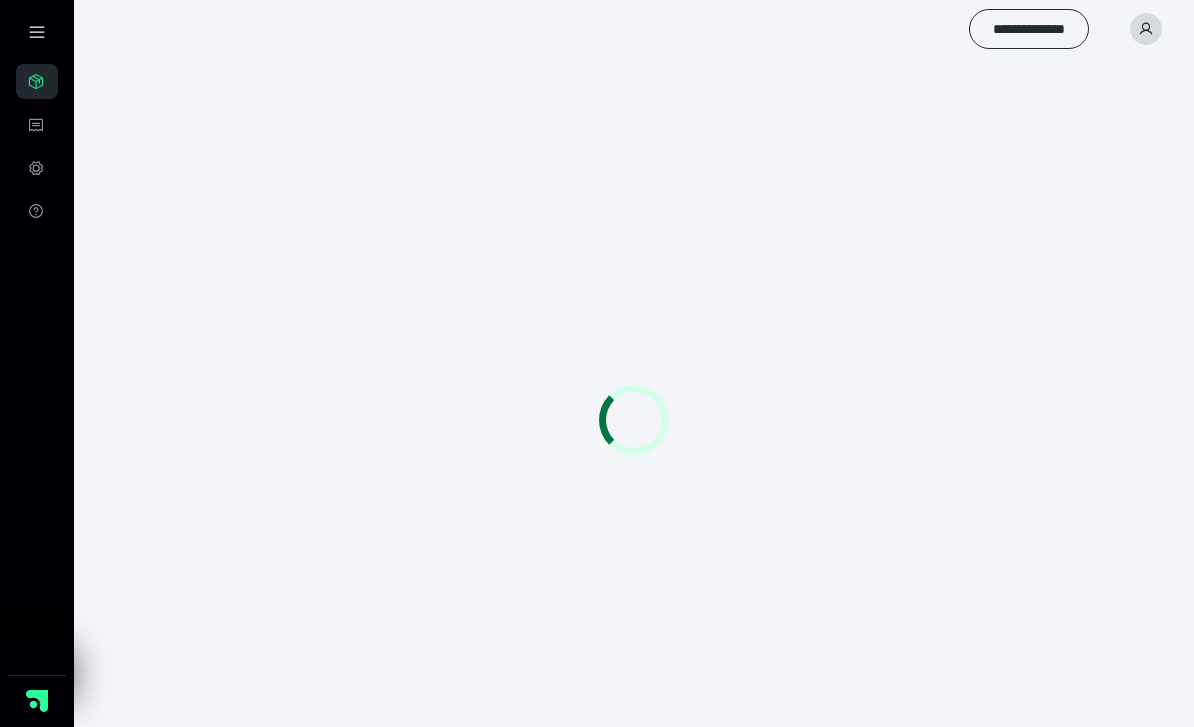 scroll, scrollTop: 0, scrollLeft: 0, axis: both 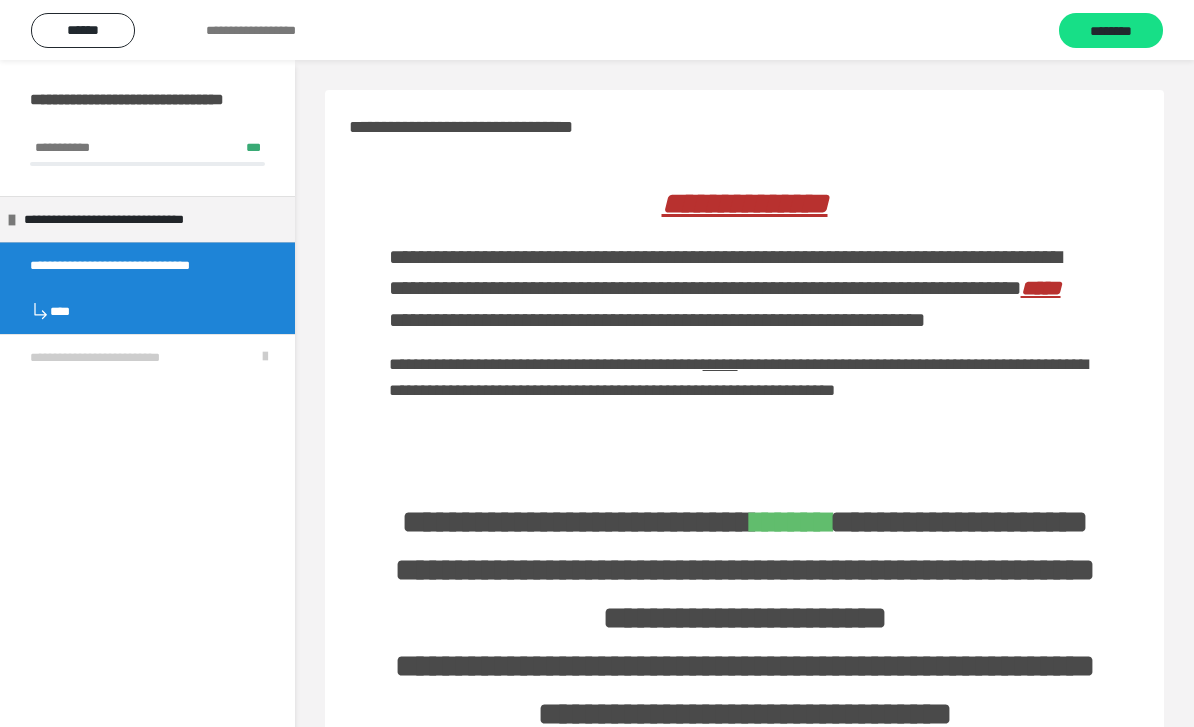 click on "********" at bounding box center (1111, 31) 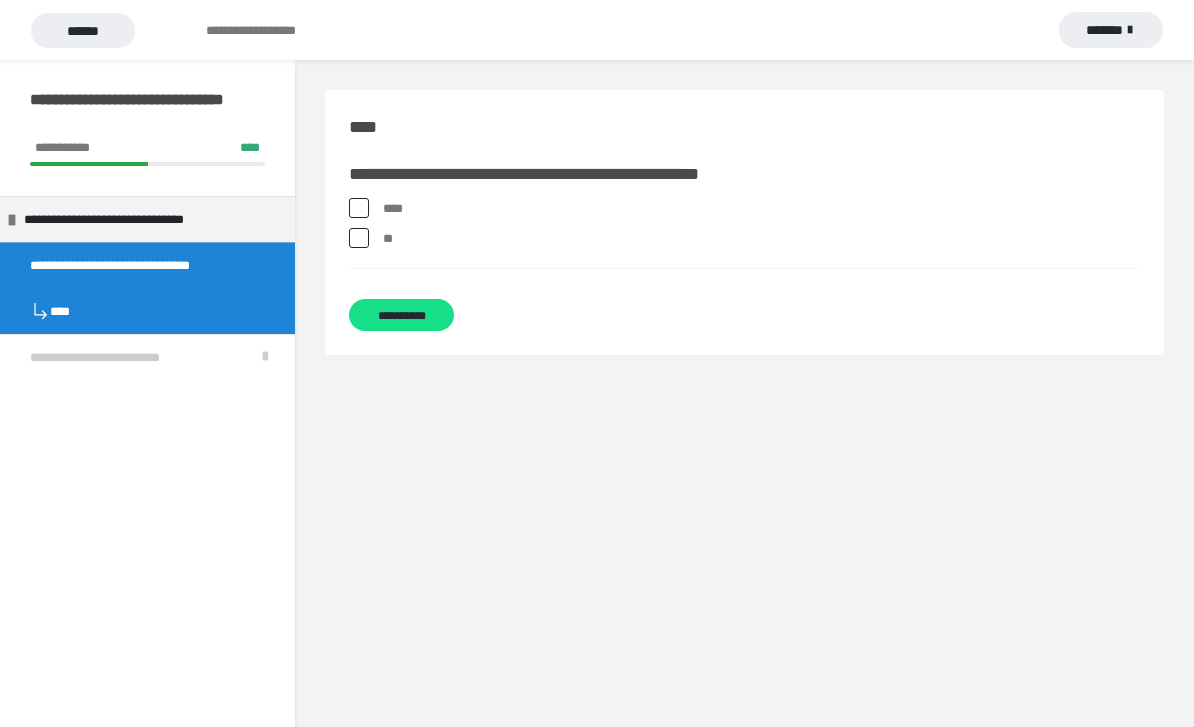 click at bounding box center (359, 238) 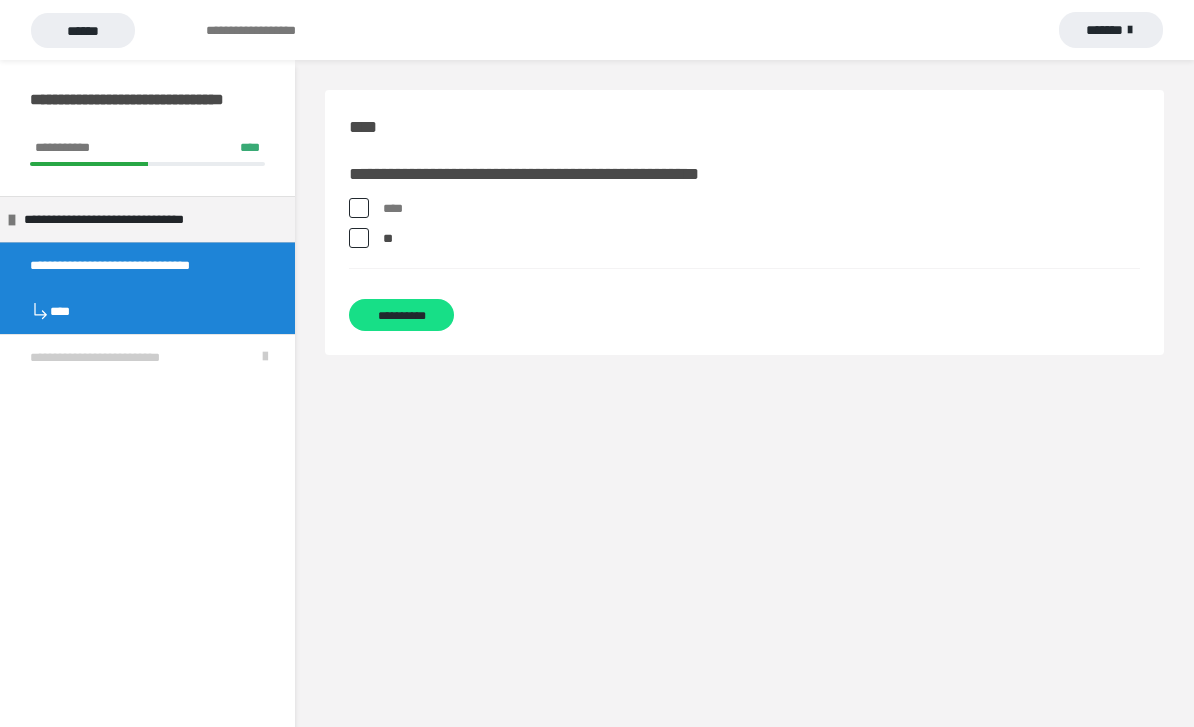 click on "**********" at bounding box center [401, 315] 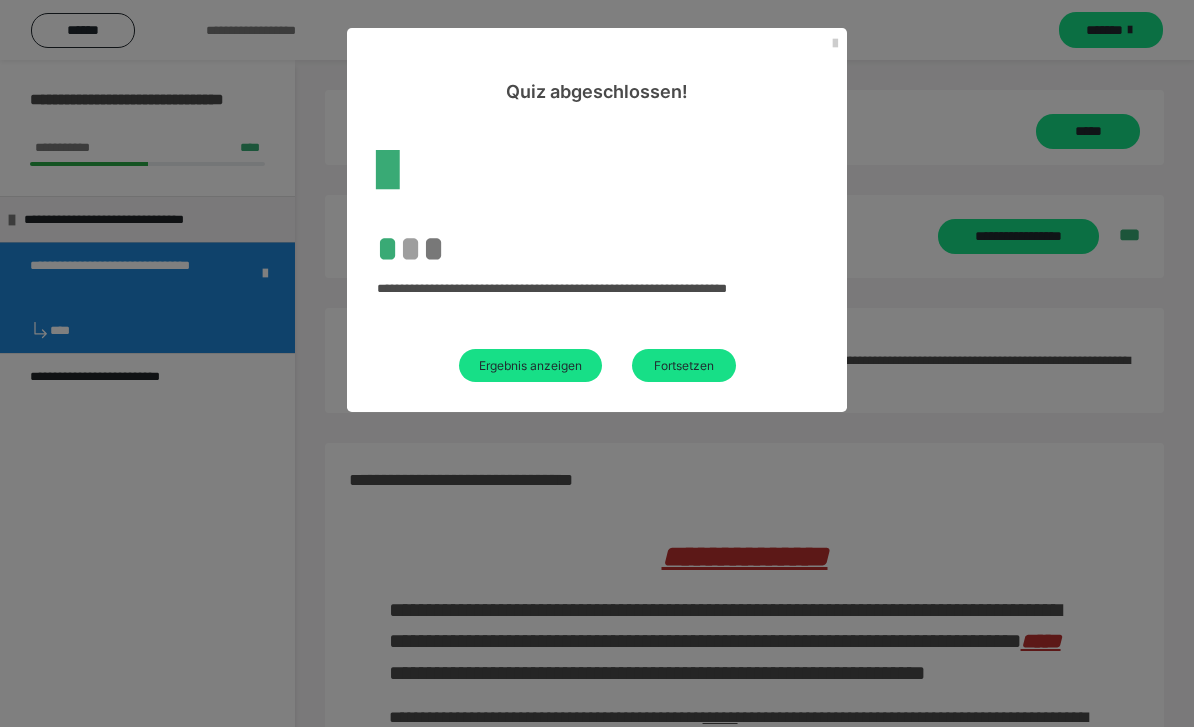 click on "Fortsetzen" at bounding box center [684, 365] 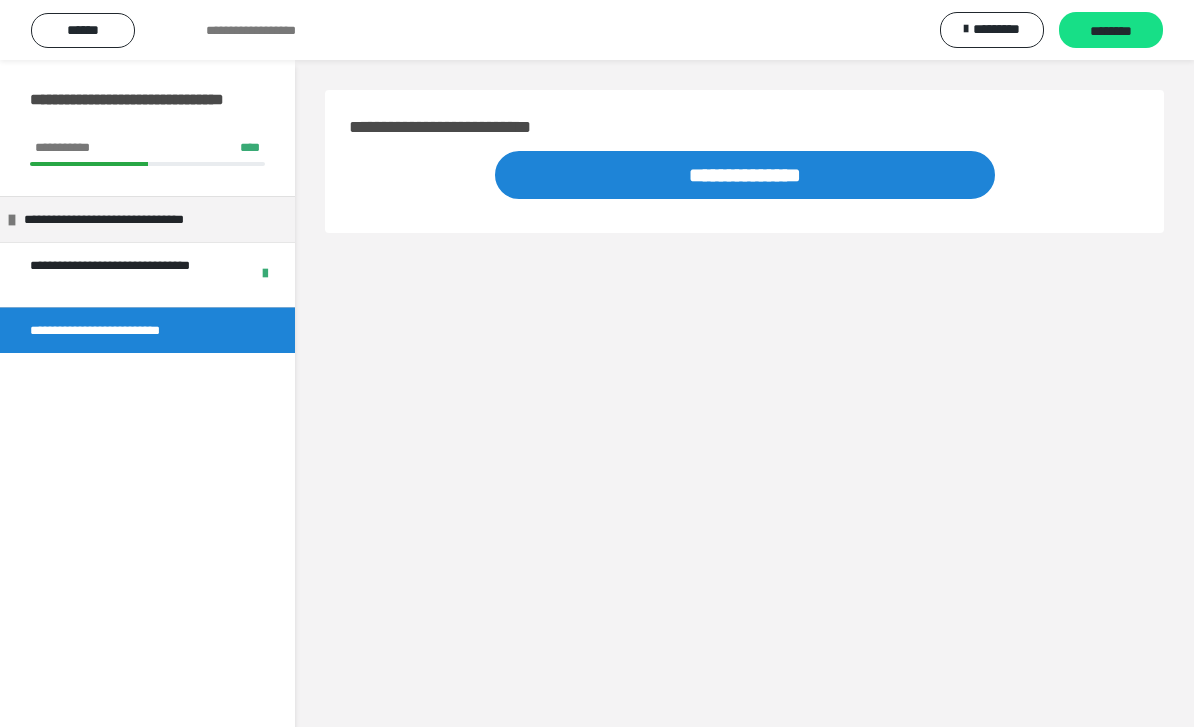 click on "**********" at bounding box center (745, 175) 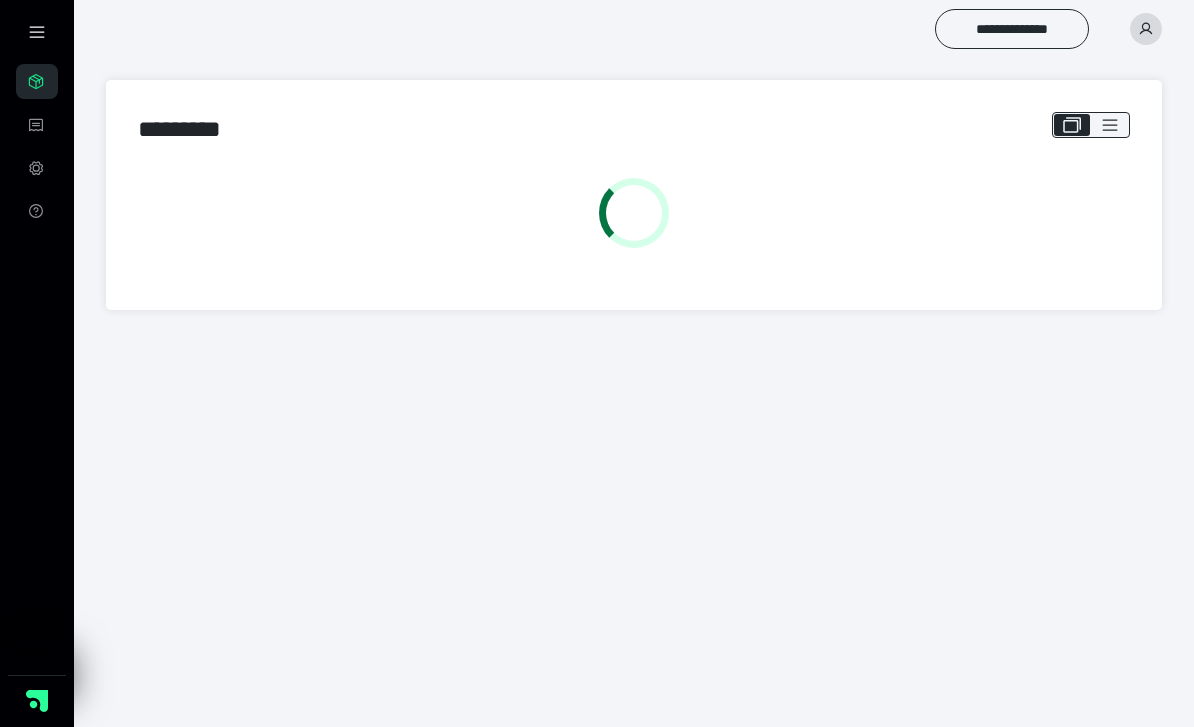 scroll, scrollTop: 0, scrollLeft: 0, axis: both 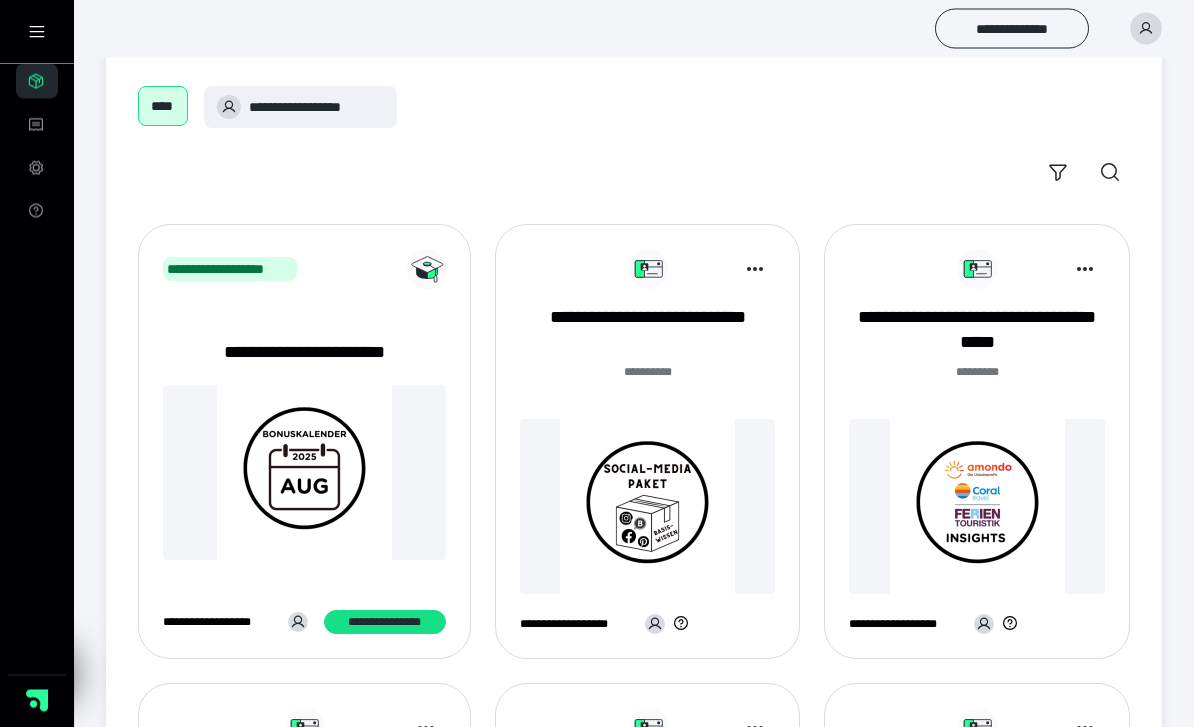 click on "**********" at bounding box center (385, 623) 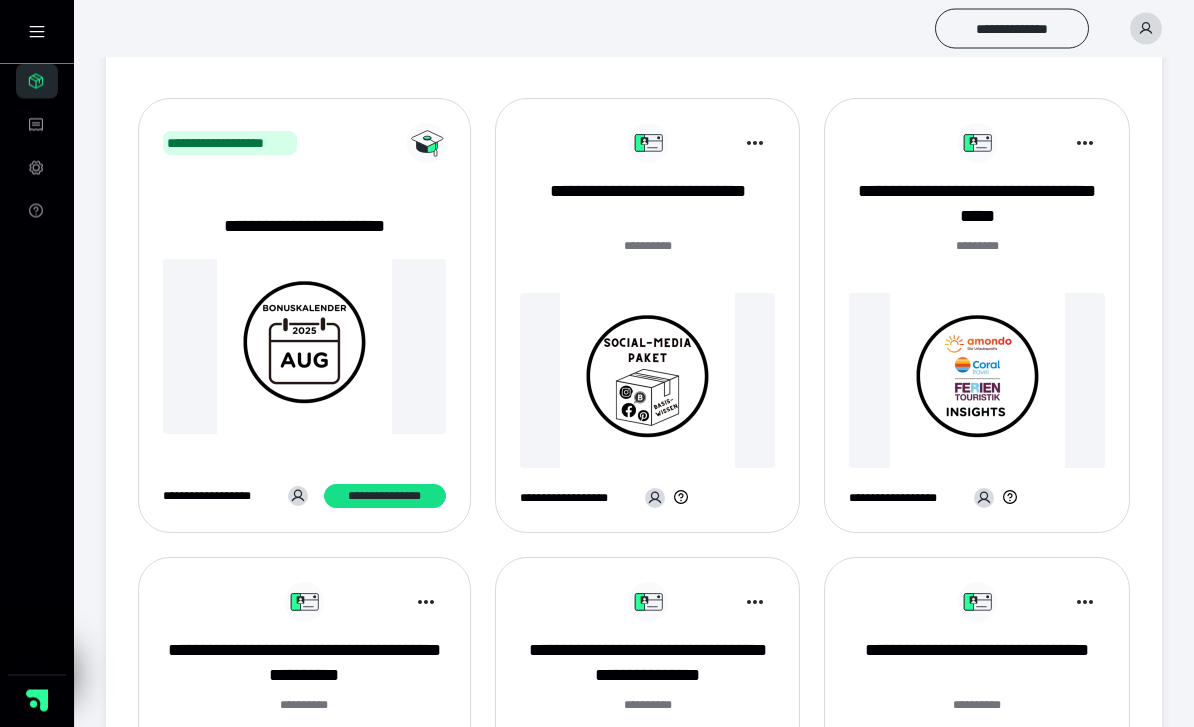 scroll, scrollTop: 218, scrollLeft: 0, axis: vertical 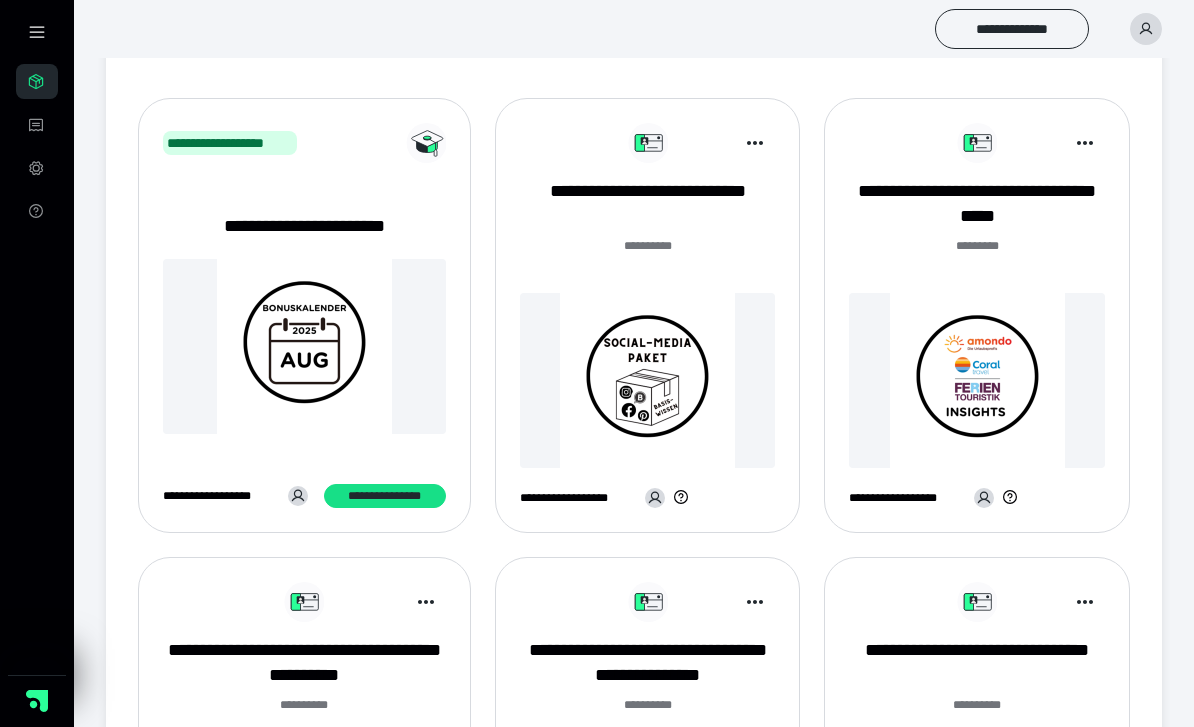 click at bounding box center [648, 380] 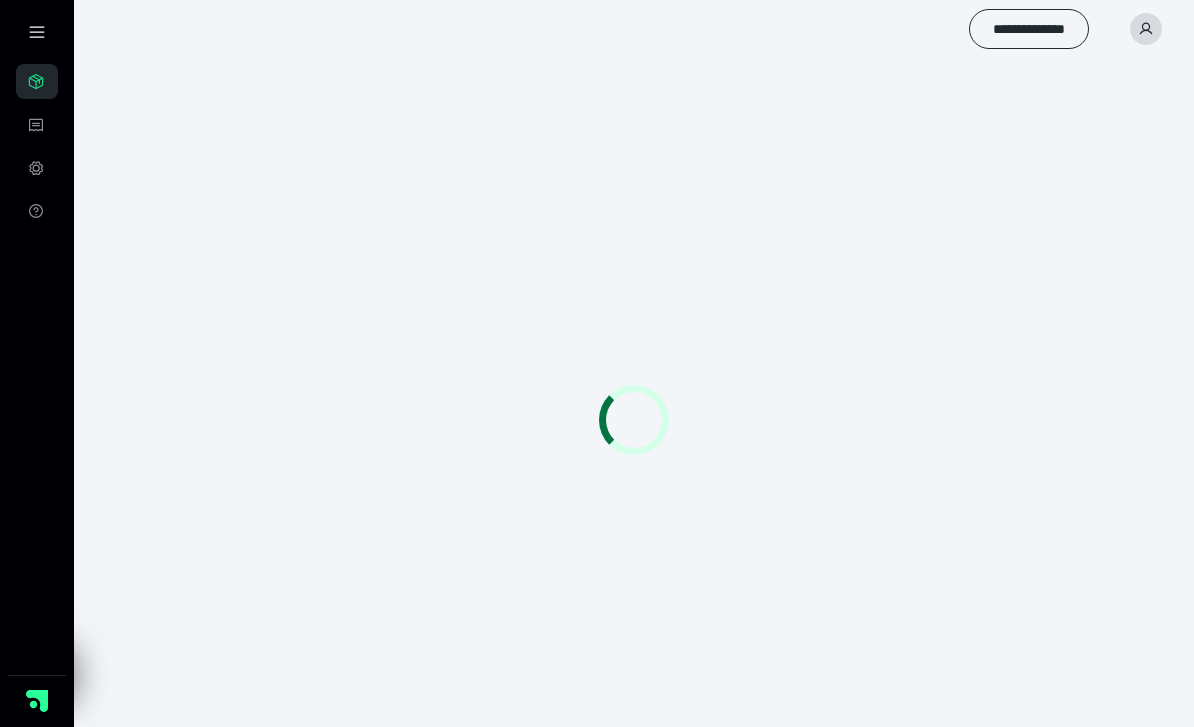 scroll, scrollTop: 0, scrollLeft: 0, axis: both 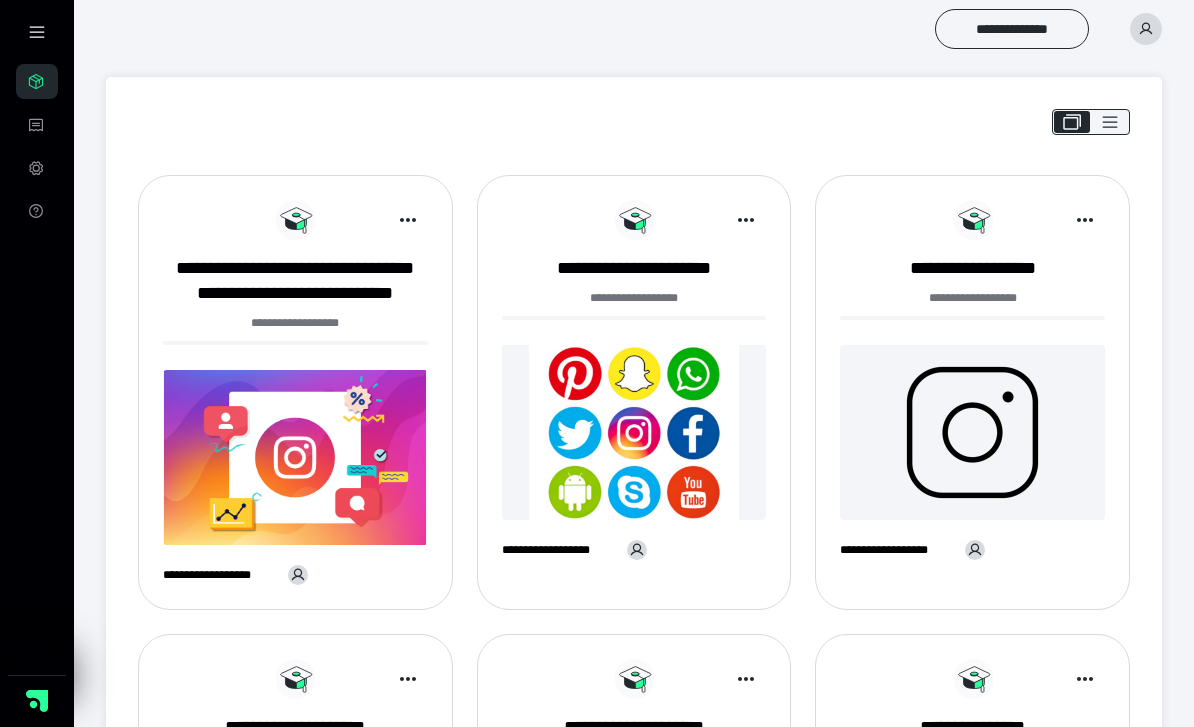 click at bounding box center (295, 457) 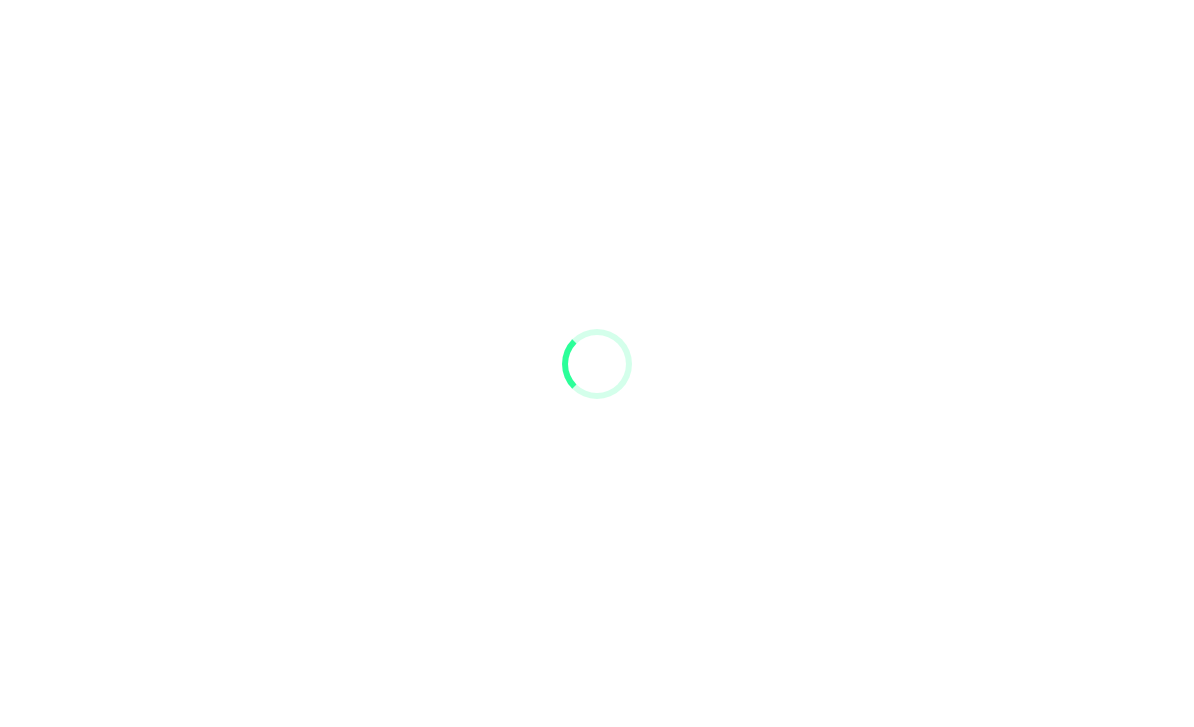 scroll, scrollTop: 0, scrollLeft: 0, axis: both 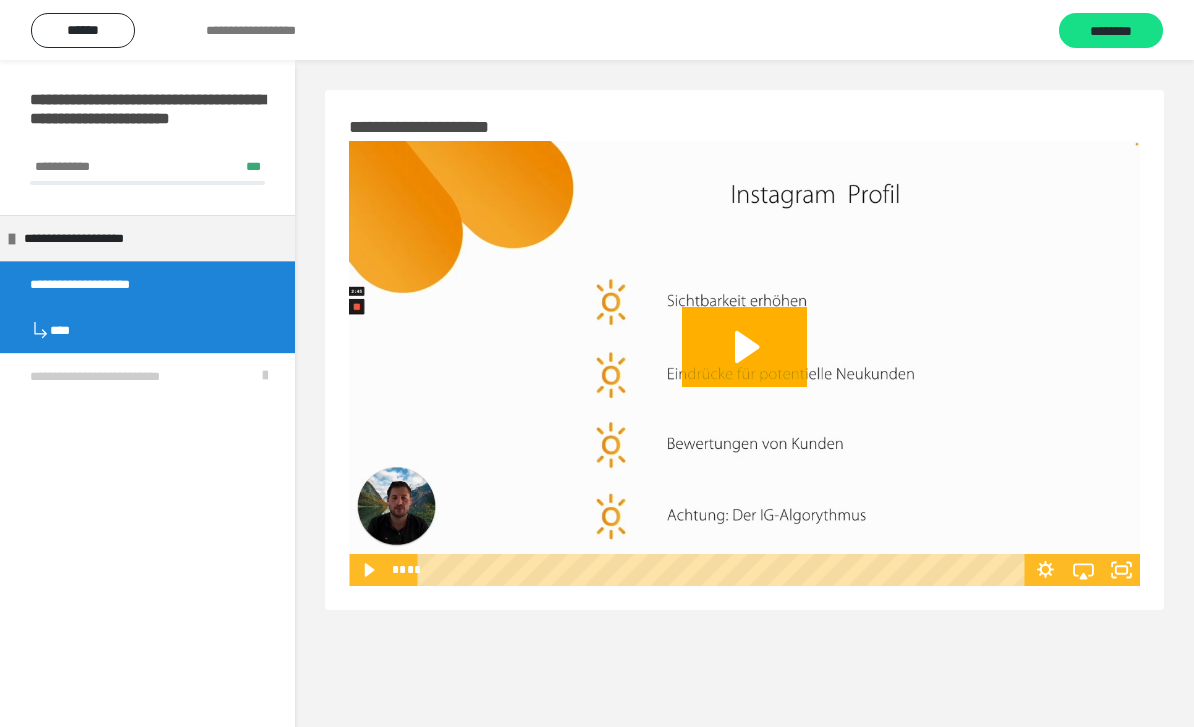 click 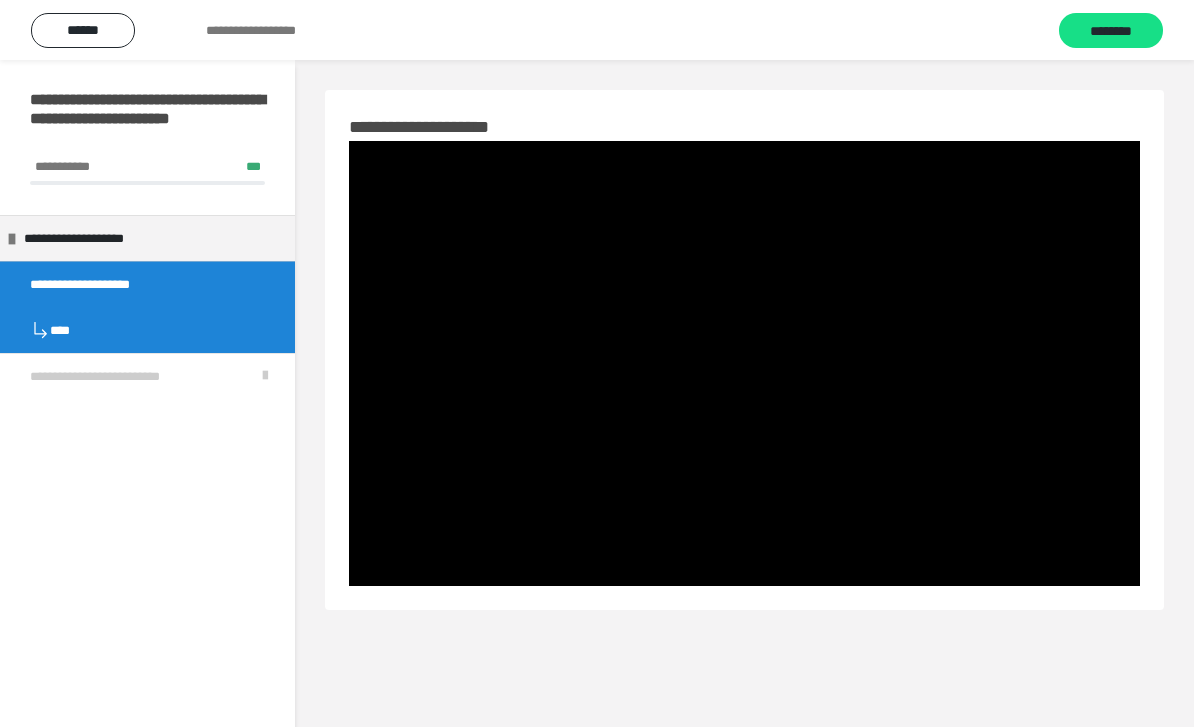 click at bounding box center (744, 363) 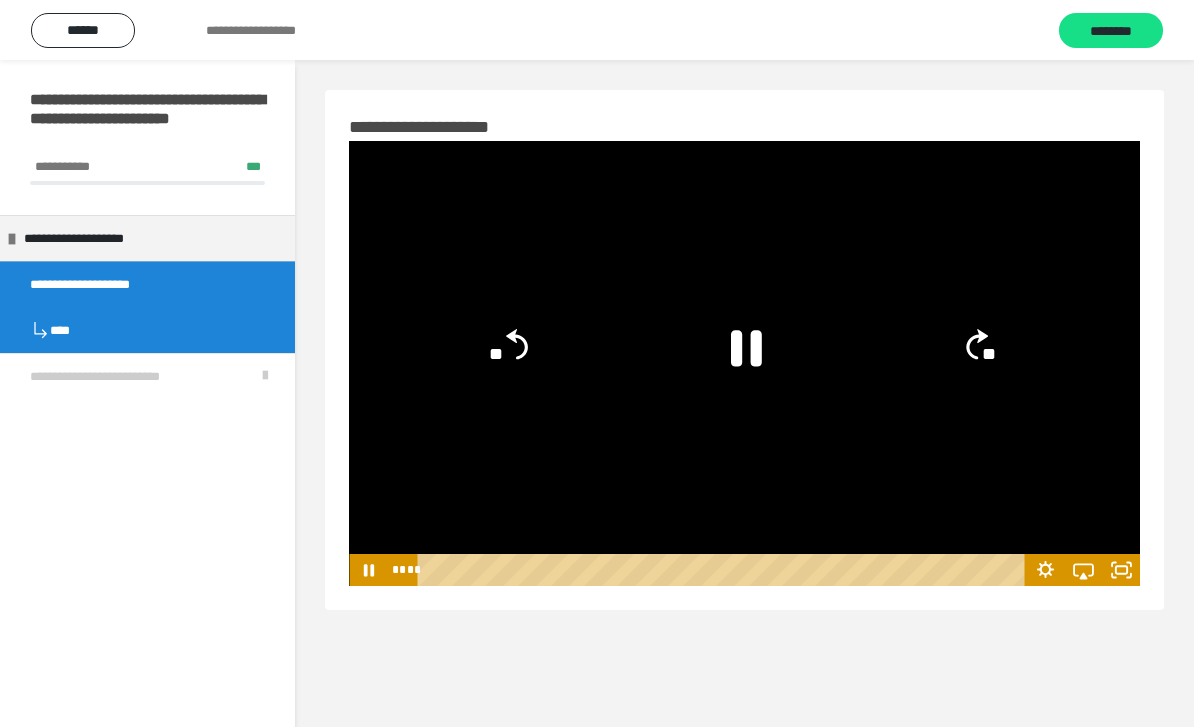 click 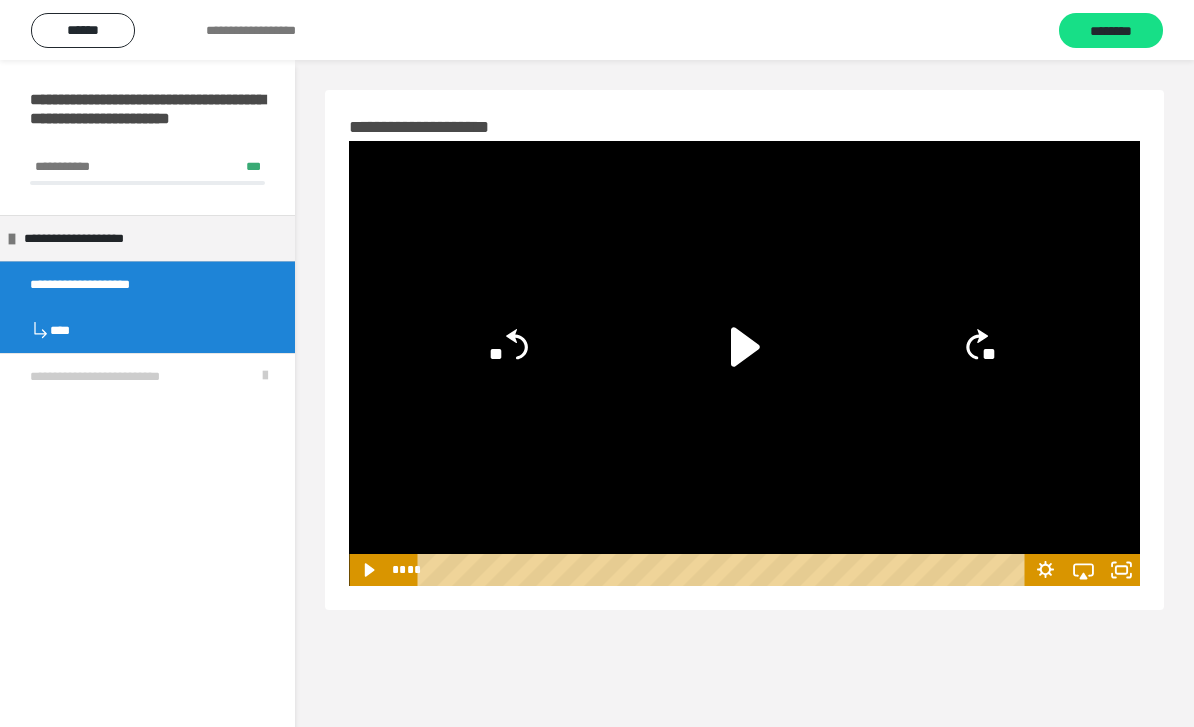 click 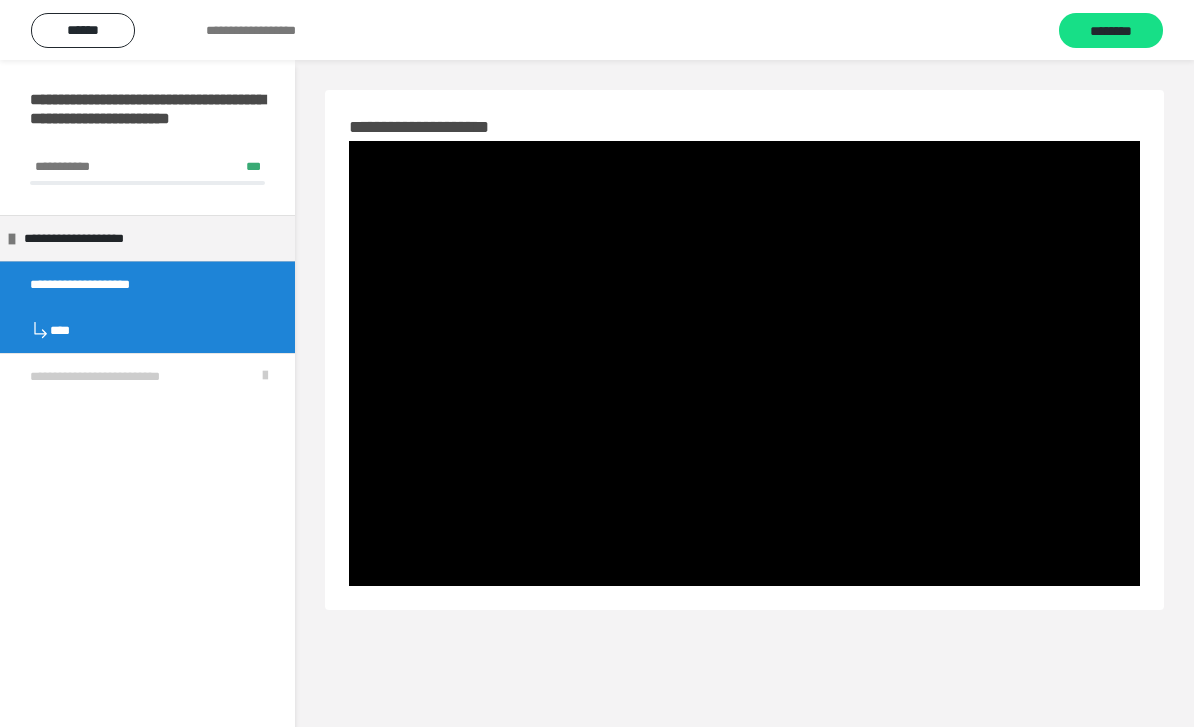 click at bounding box center [744, 363] 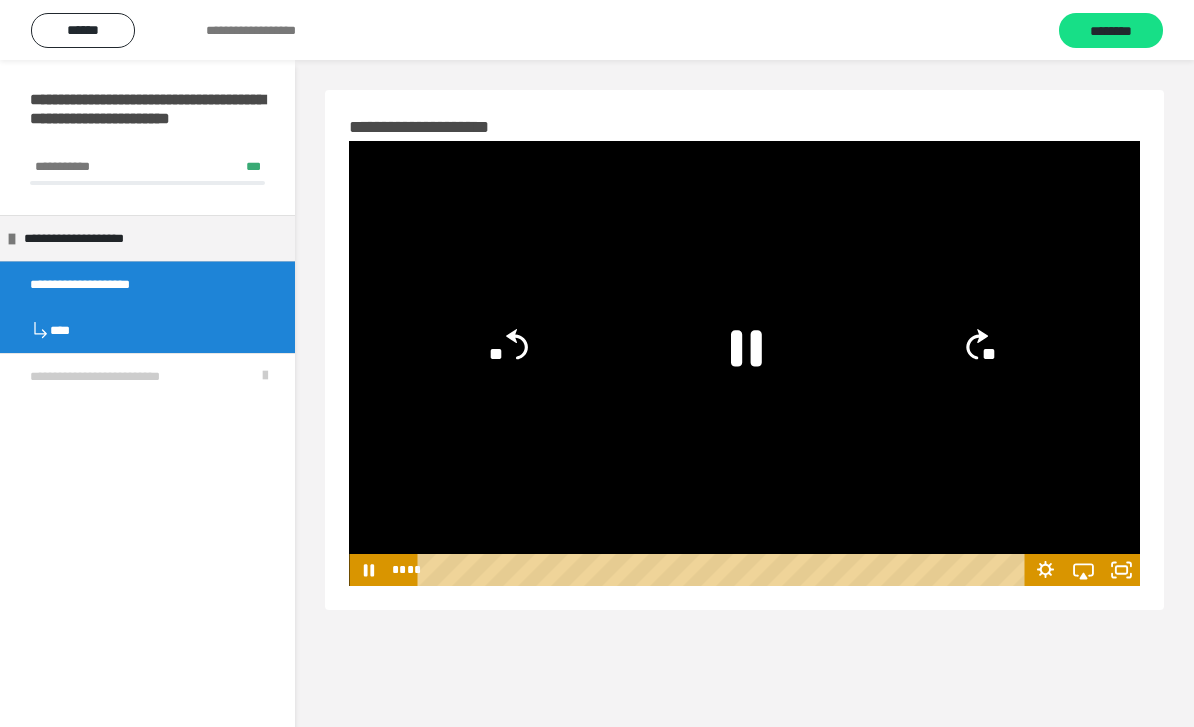 click on "**" 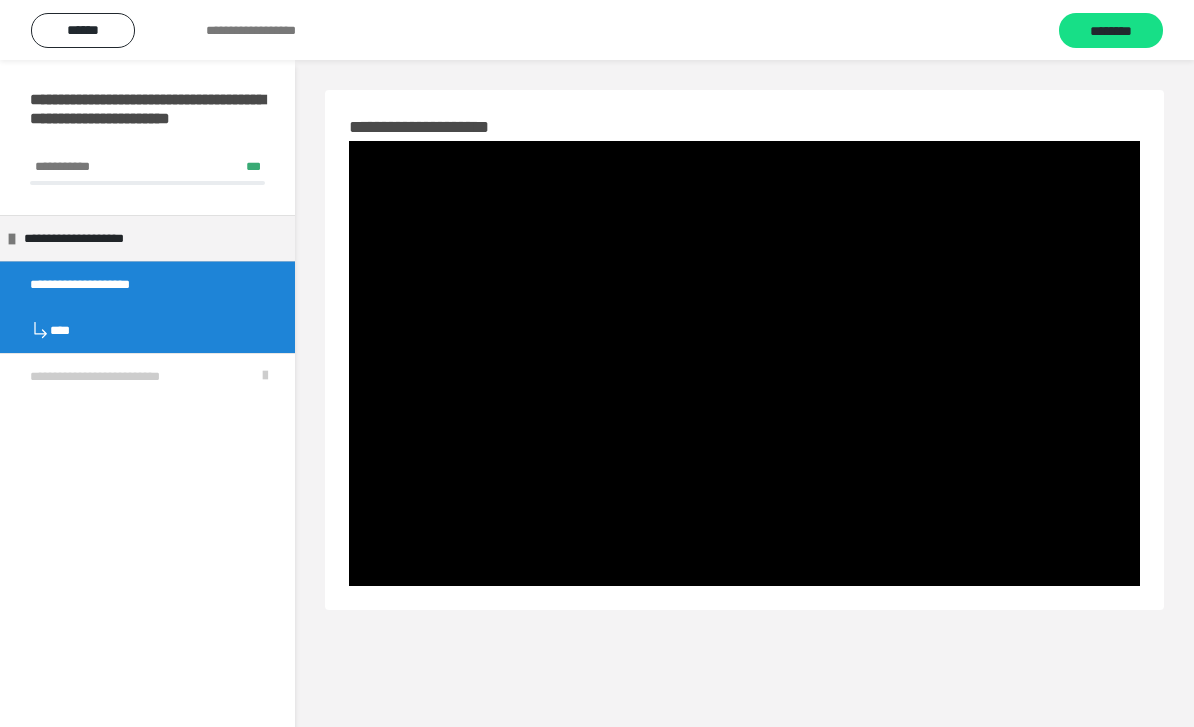 click on "********" at bounding box center [1111, 31] 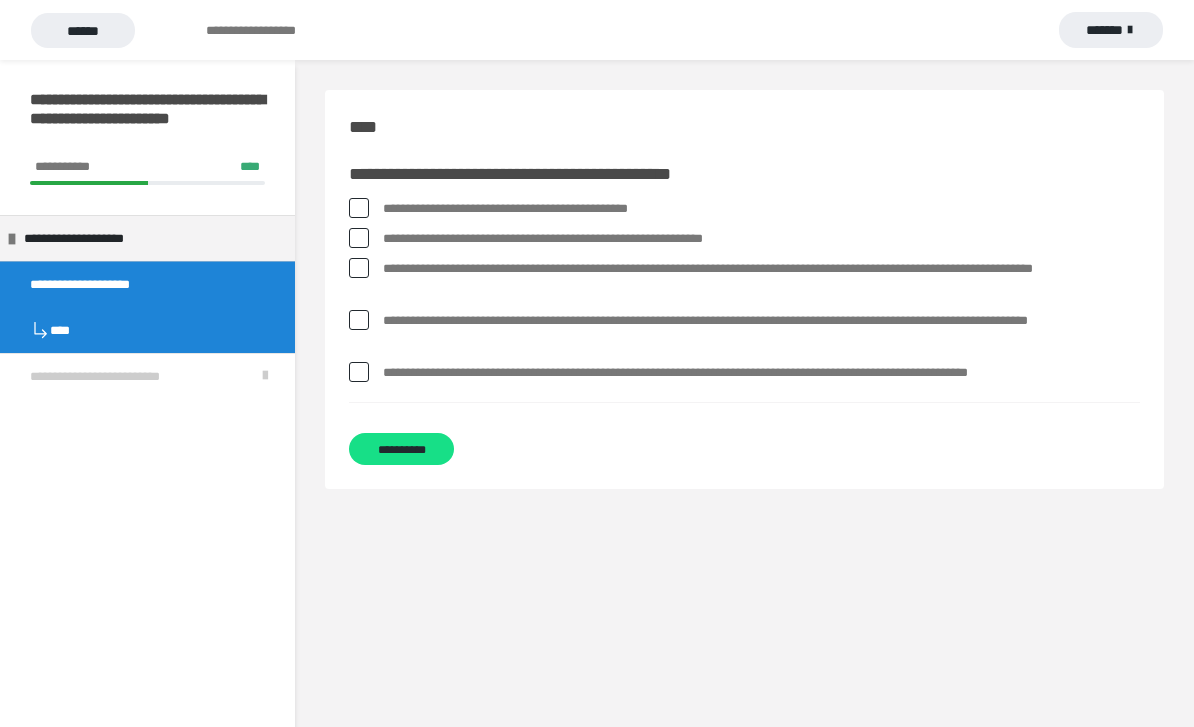 click at bounding box center (359, 238) 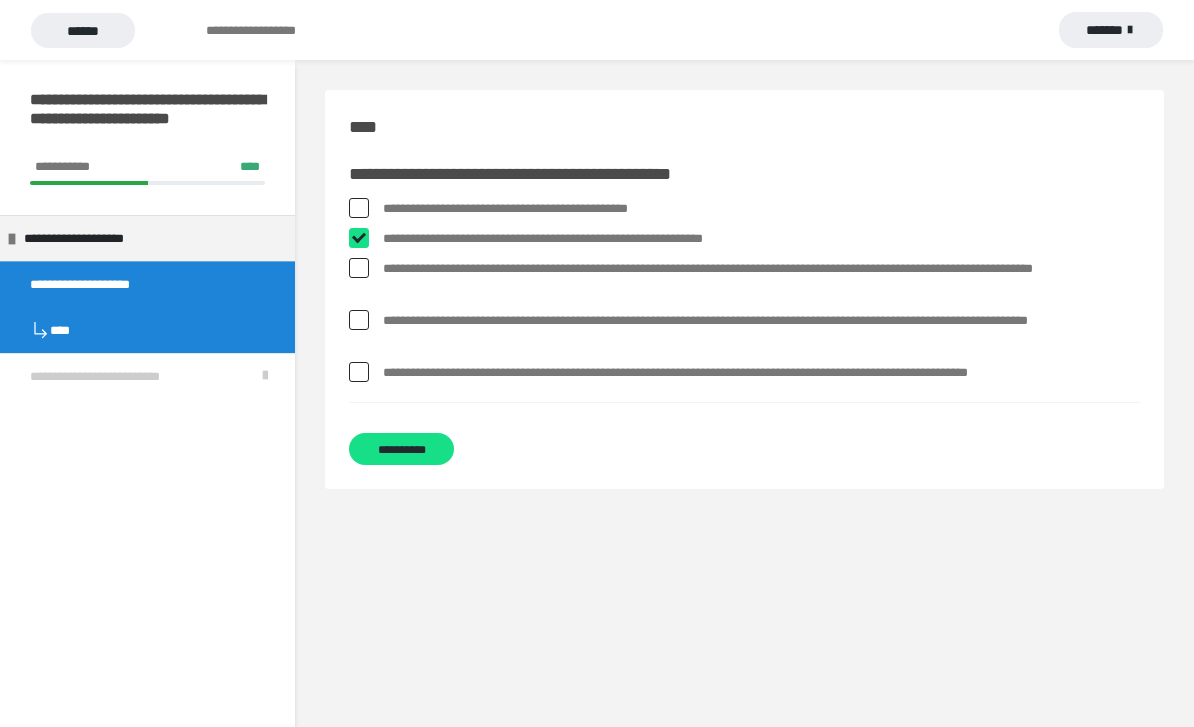 checkbox on "****" 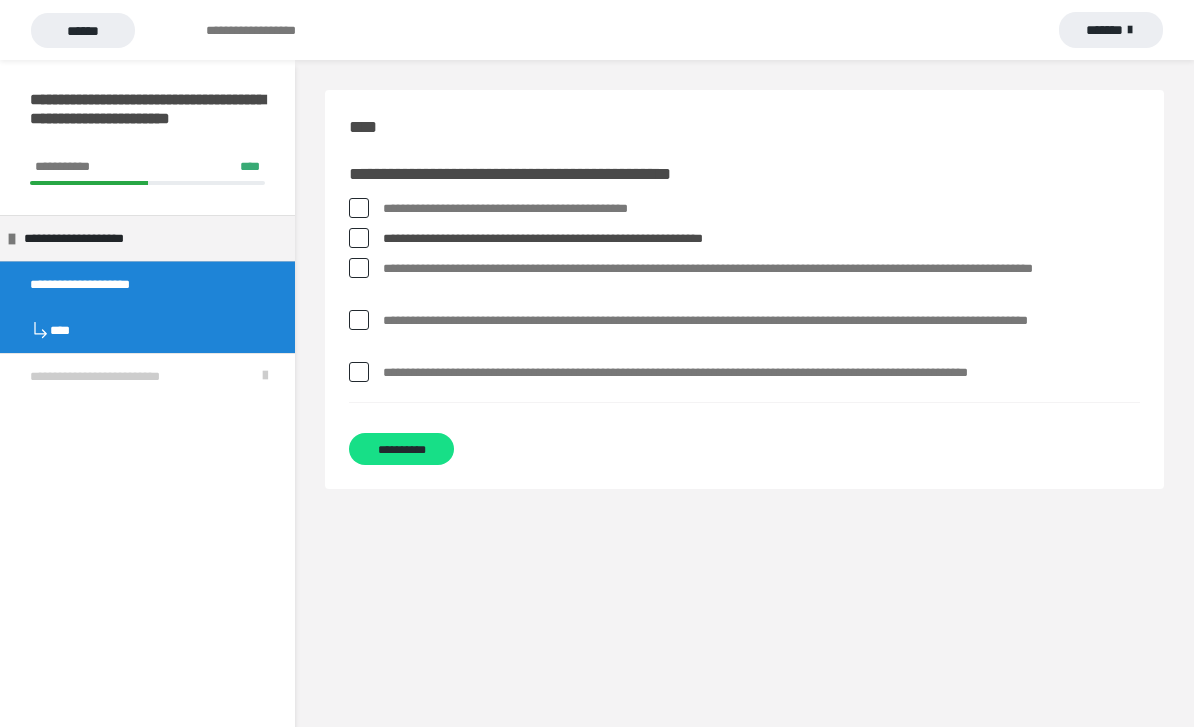 click at bounding box center [359, 268] 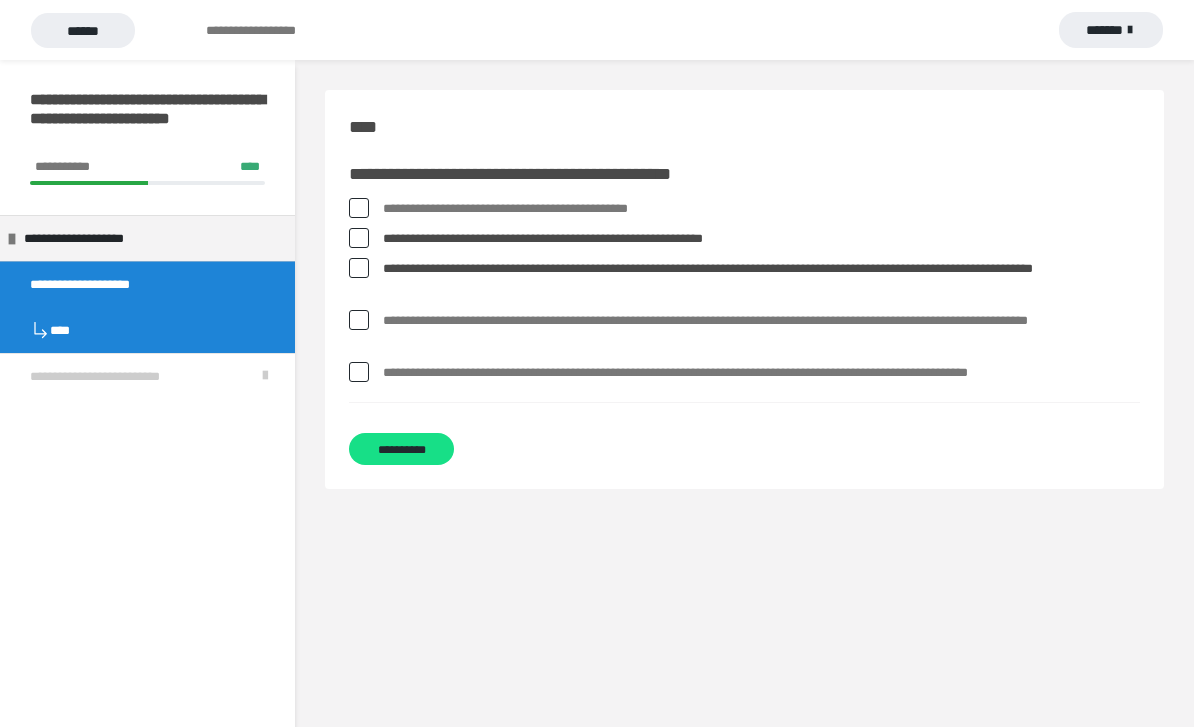 click on "**********" at bounding box center [744, 280] 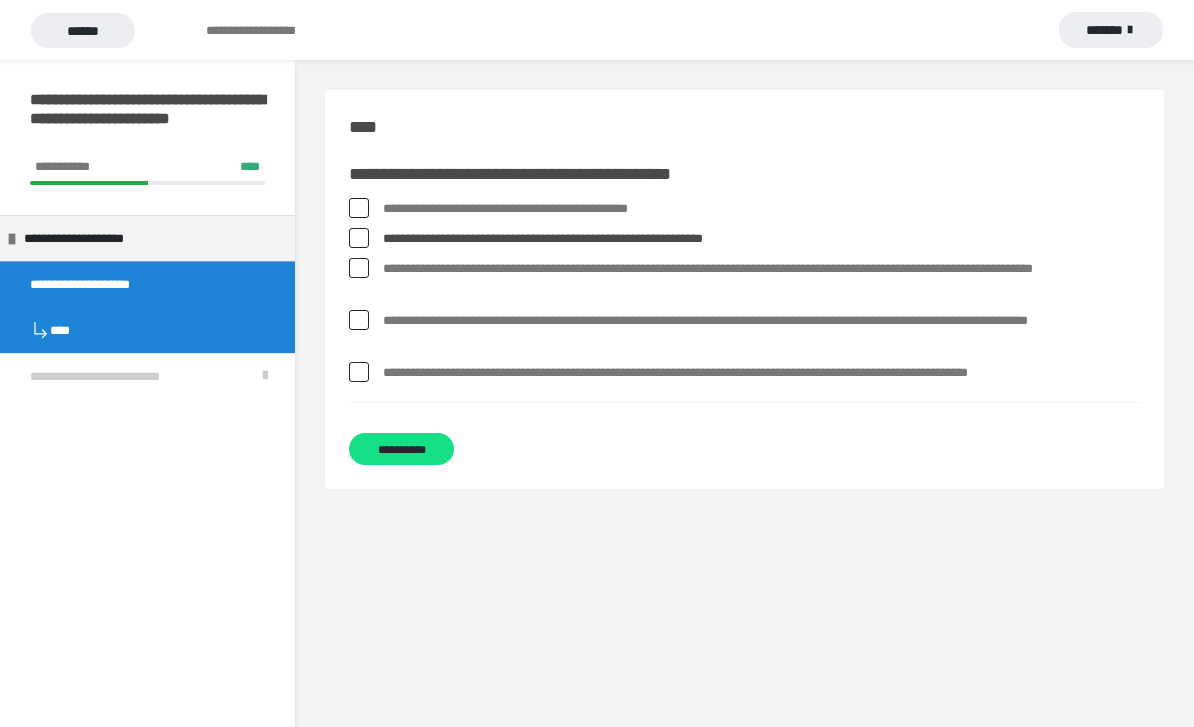 click at bounding box center [359, 320] 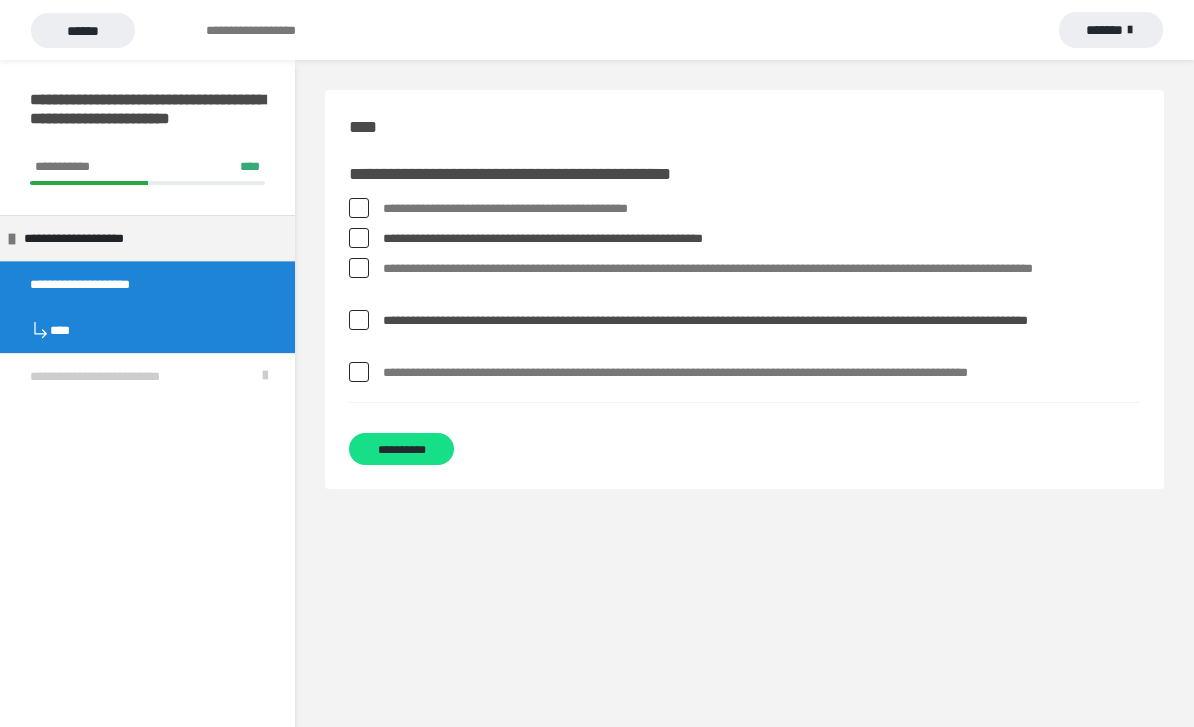 click at bounding box center (359, 268) 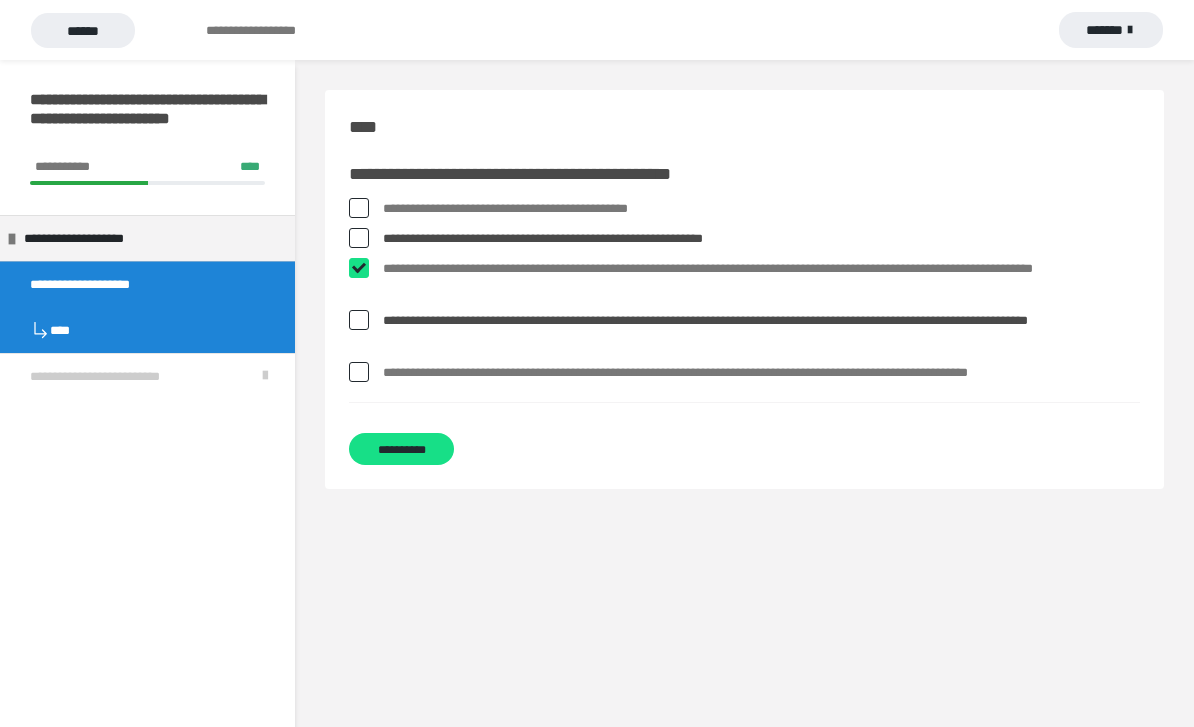 checkbox on "****" 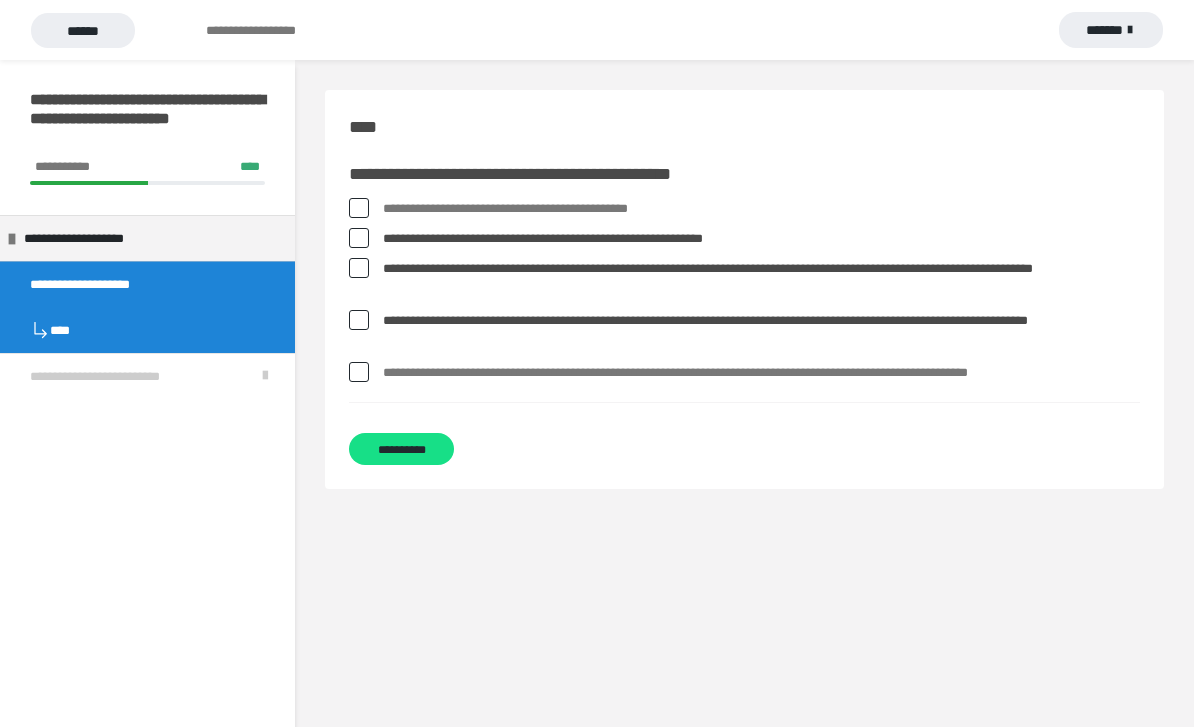 click on "**********" at bounding box center (401, 449) 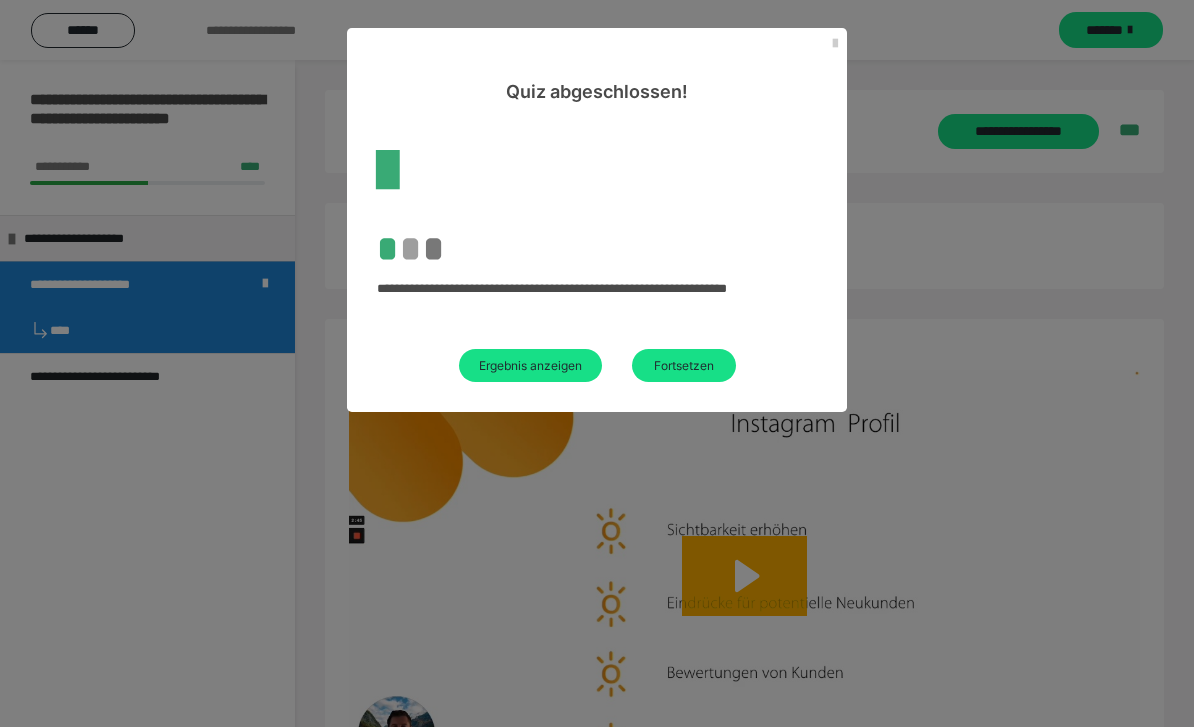 click on "Fortsetzen" at bounding box center (684, 365) 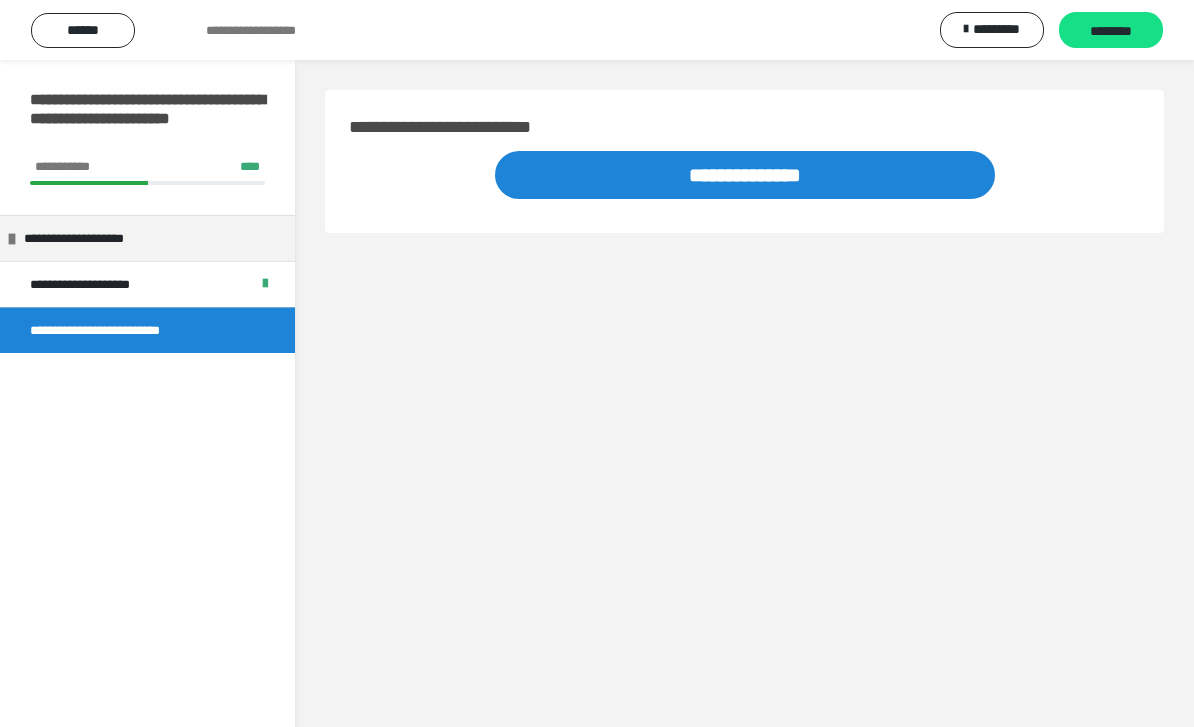 click on "********" at bounding box center (1111, 31) 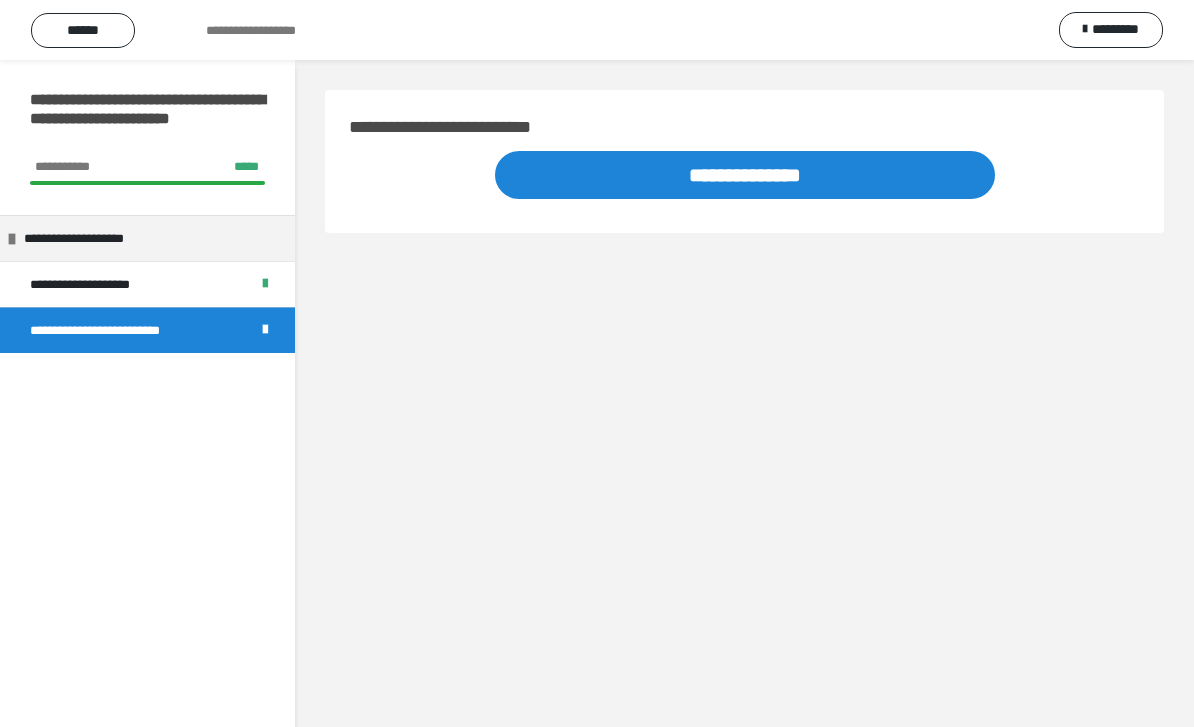 click on "**********" at bounding box center [745, 175] 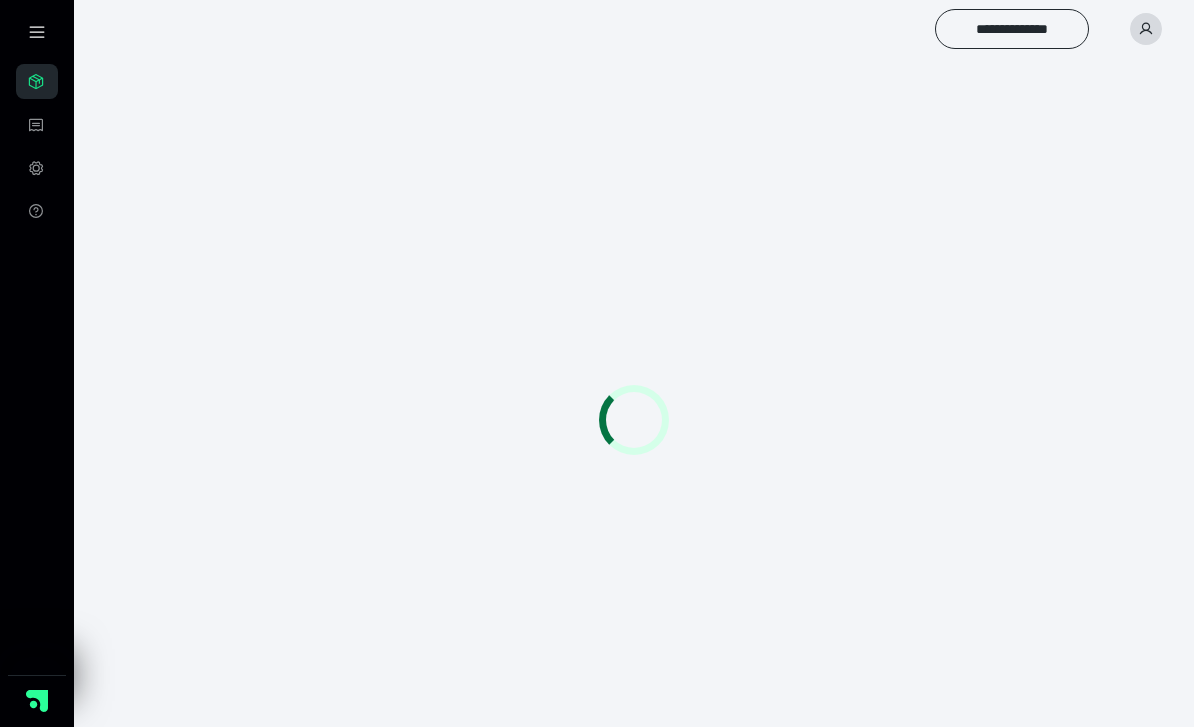 scroll, scrollTop: 0, scrollLeft: 0, axis: both 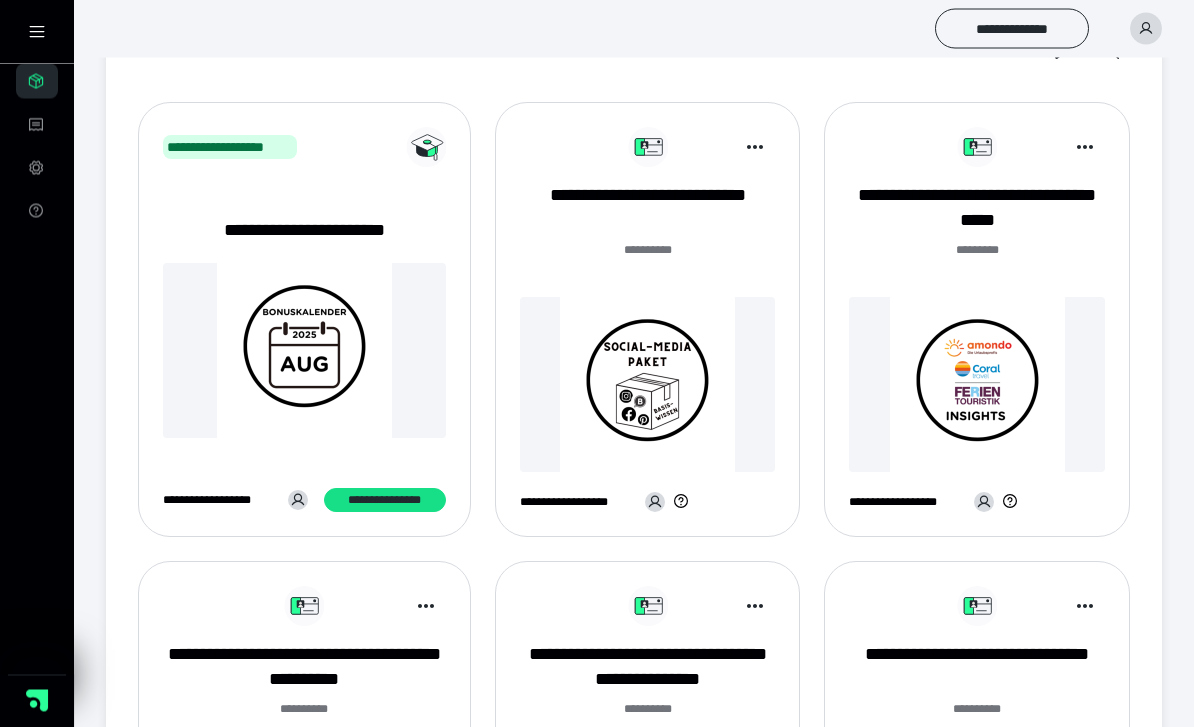 click on "**********" at bounding box center (648, 328) 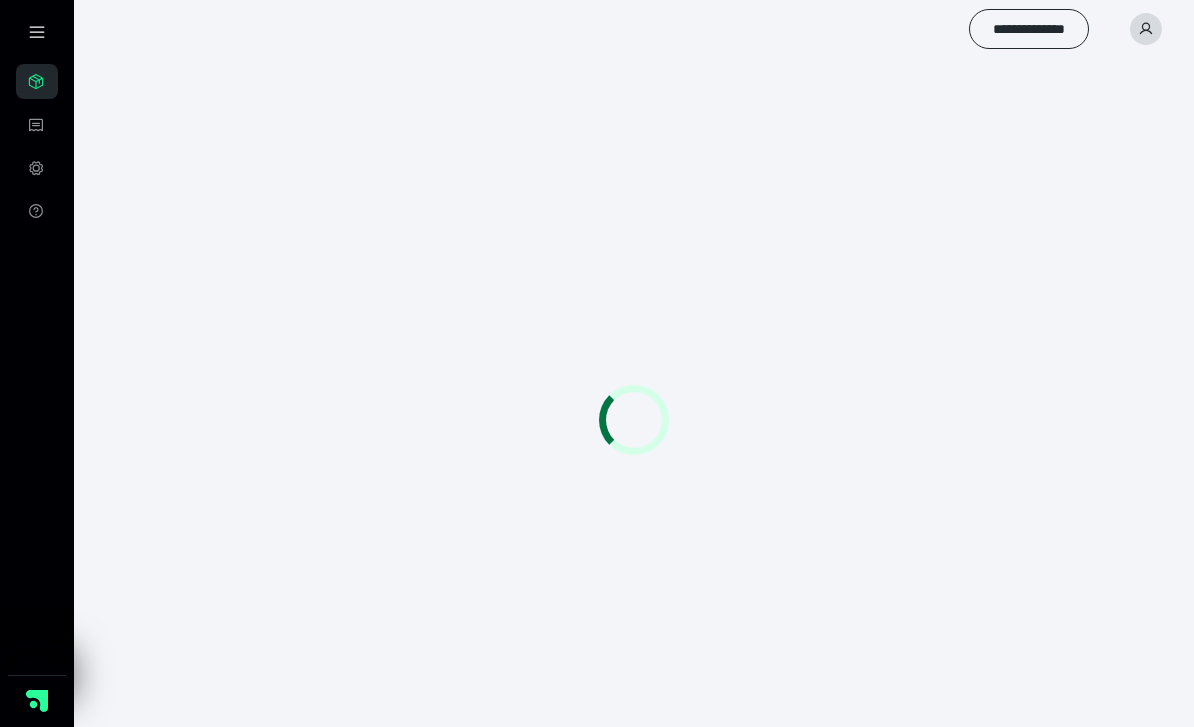 scroll, scrollTop: 0, scrollLeft: 0, axis: both 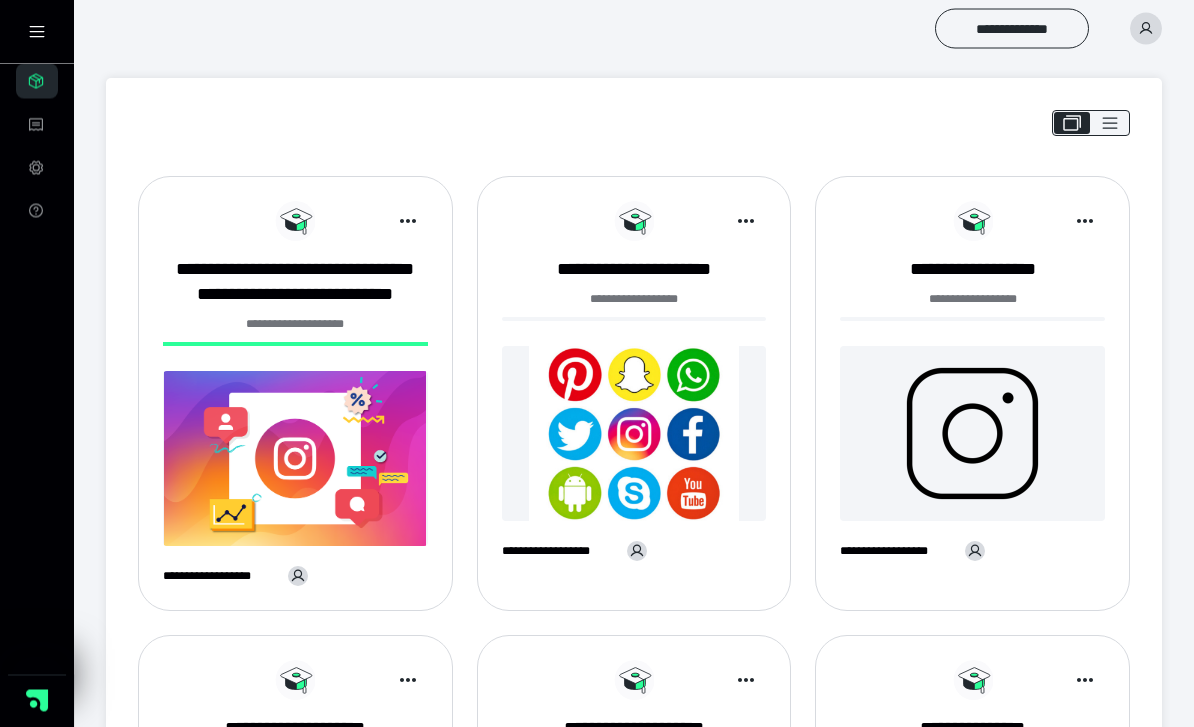 click on "**********" at bounding box center (634, 270) 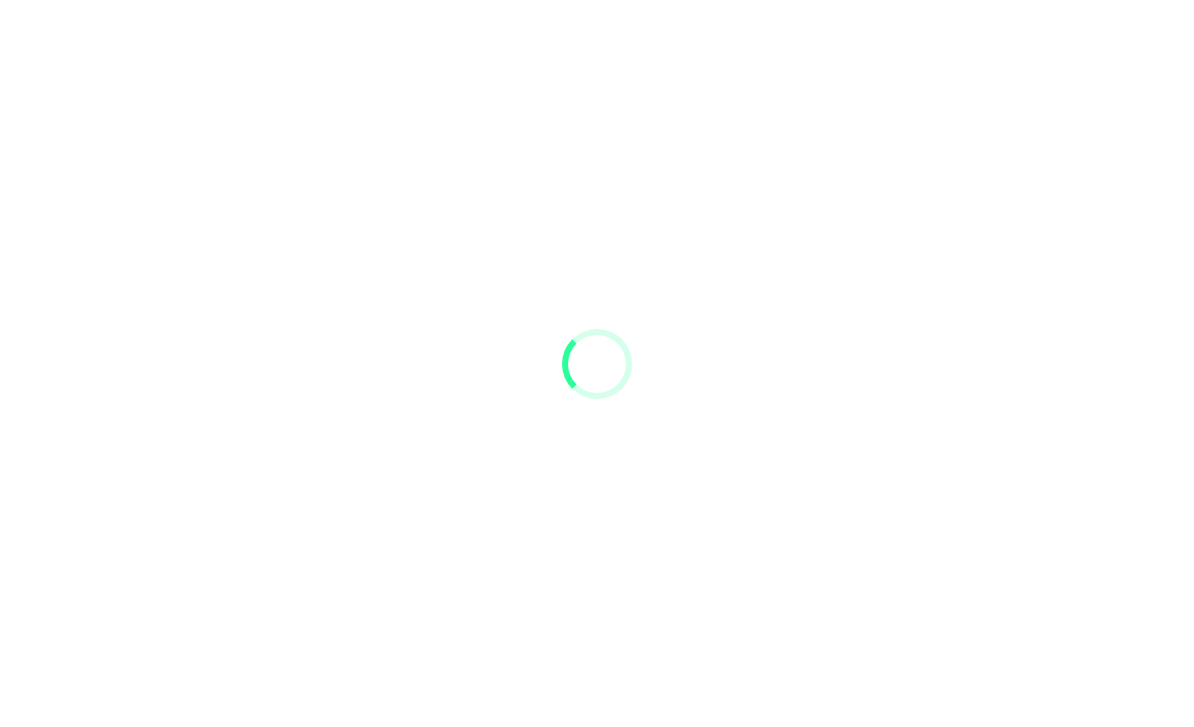 scroll, scrollTop: 0, scrollLeft: 0, axis: both 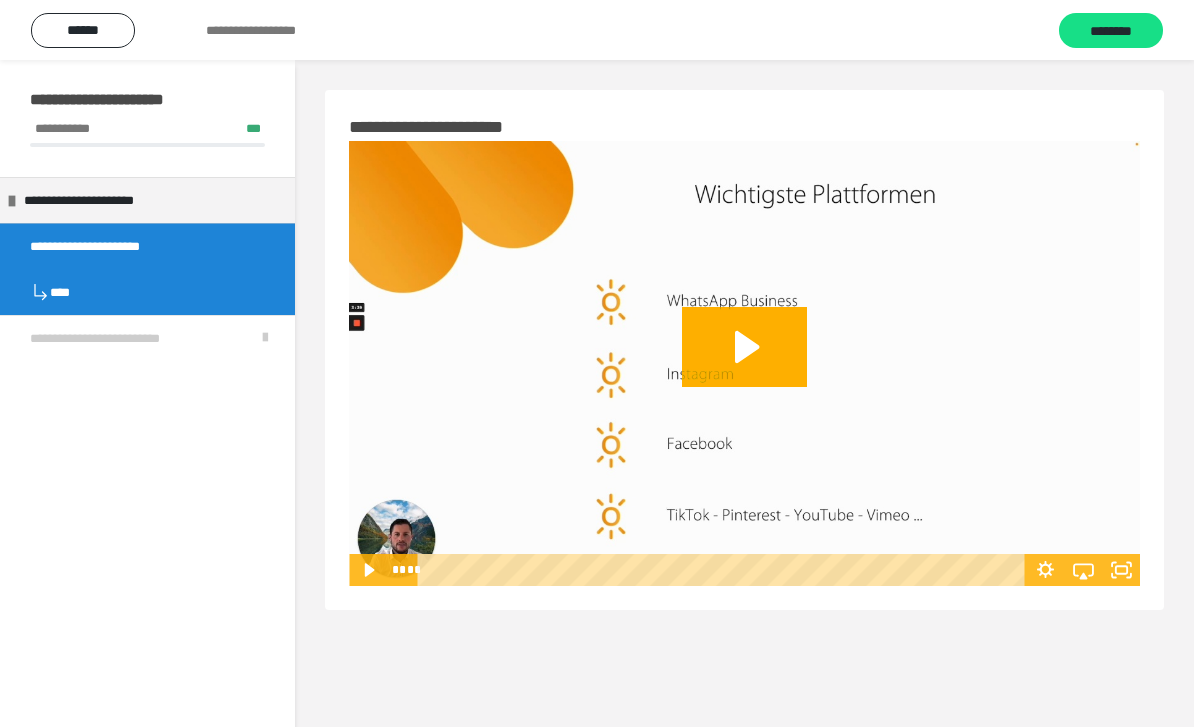 click 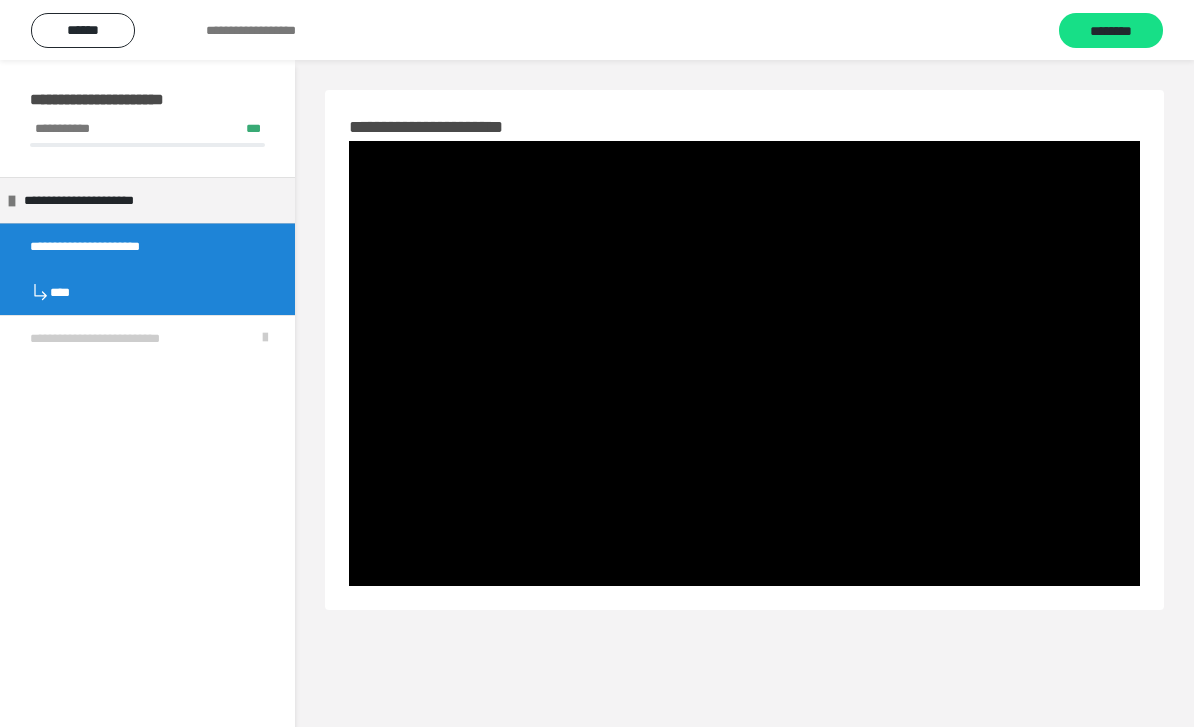 type 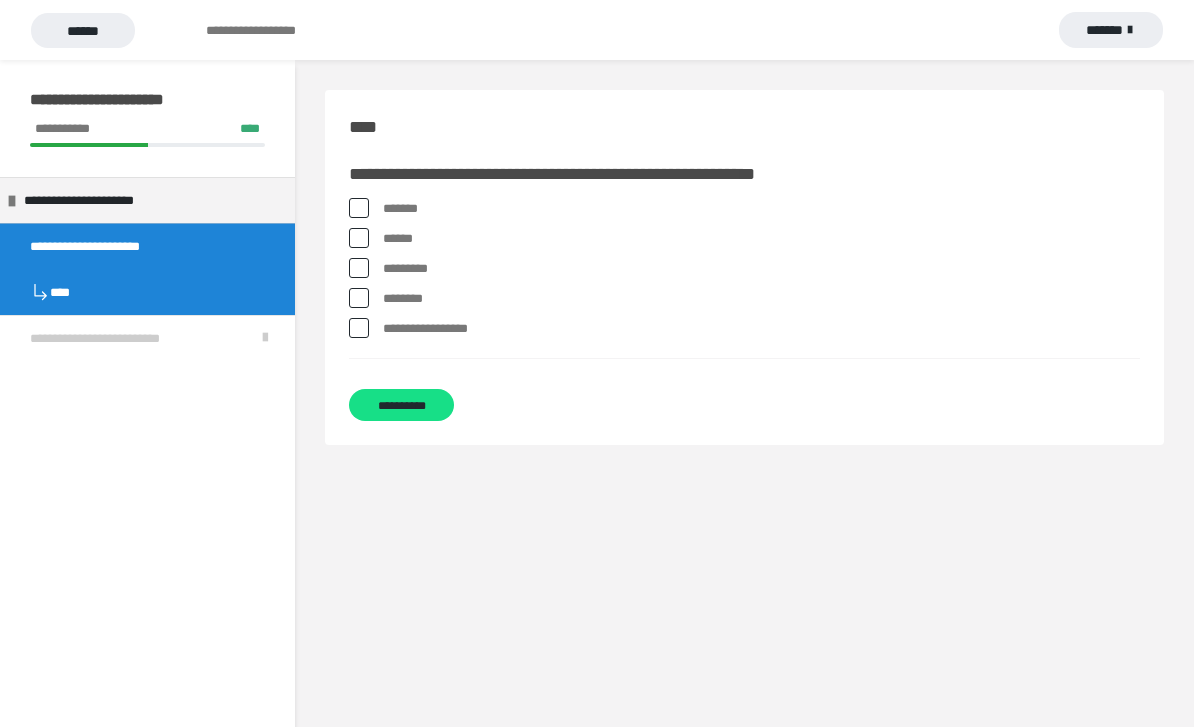 click at bounding box center (359, 268) 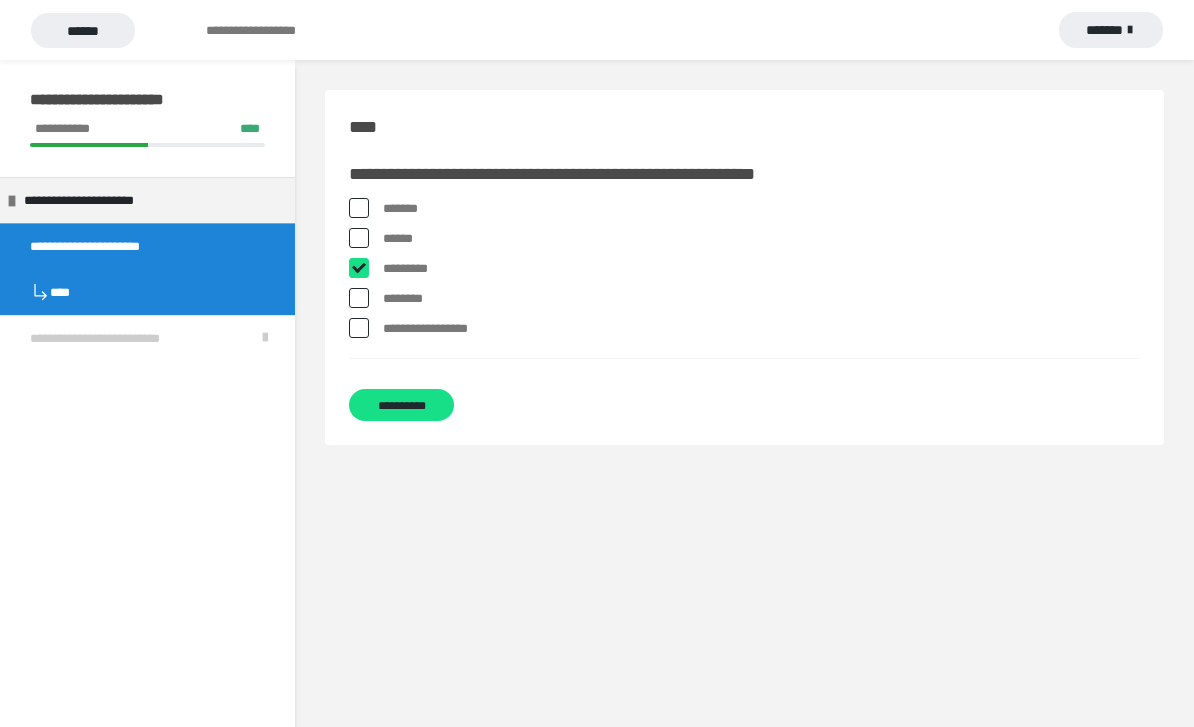 checkbox on "****" 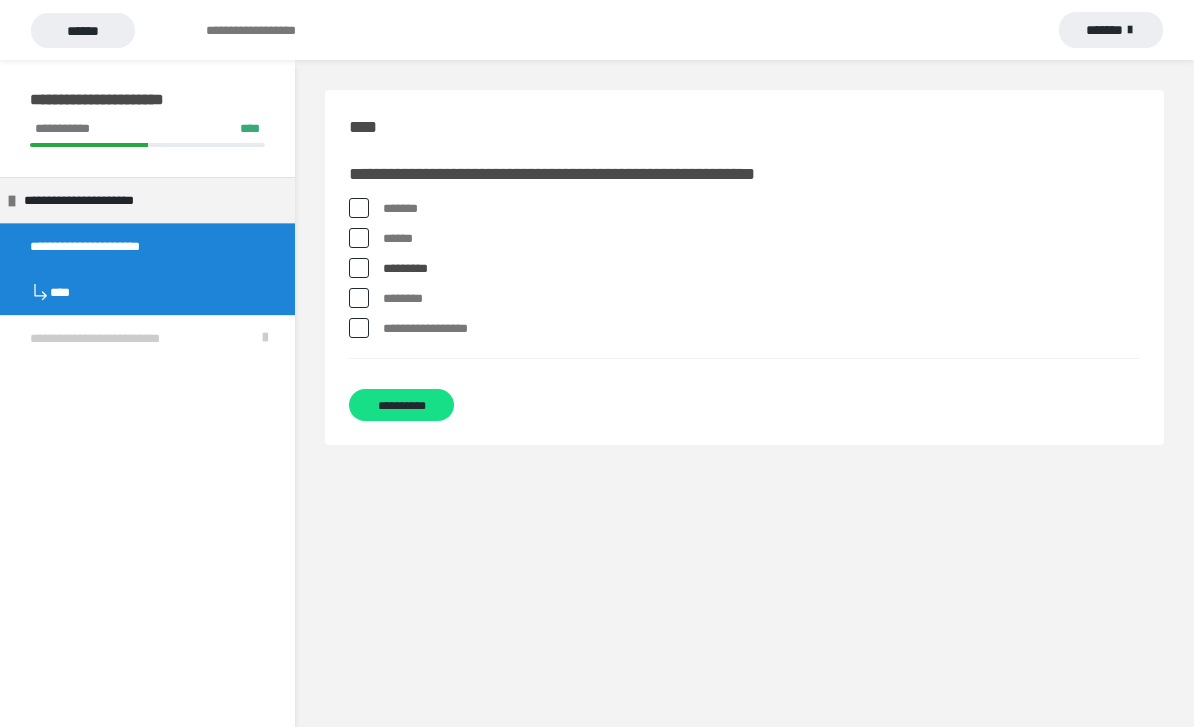 click at bounding box center [359, 298] 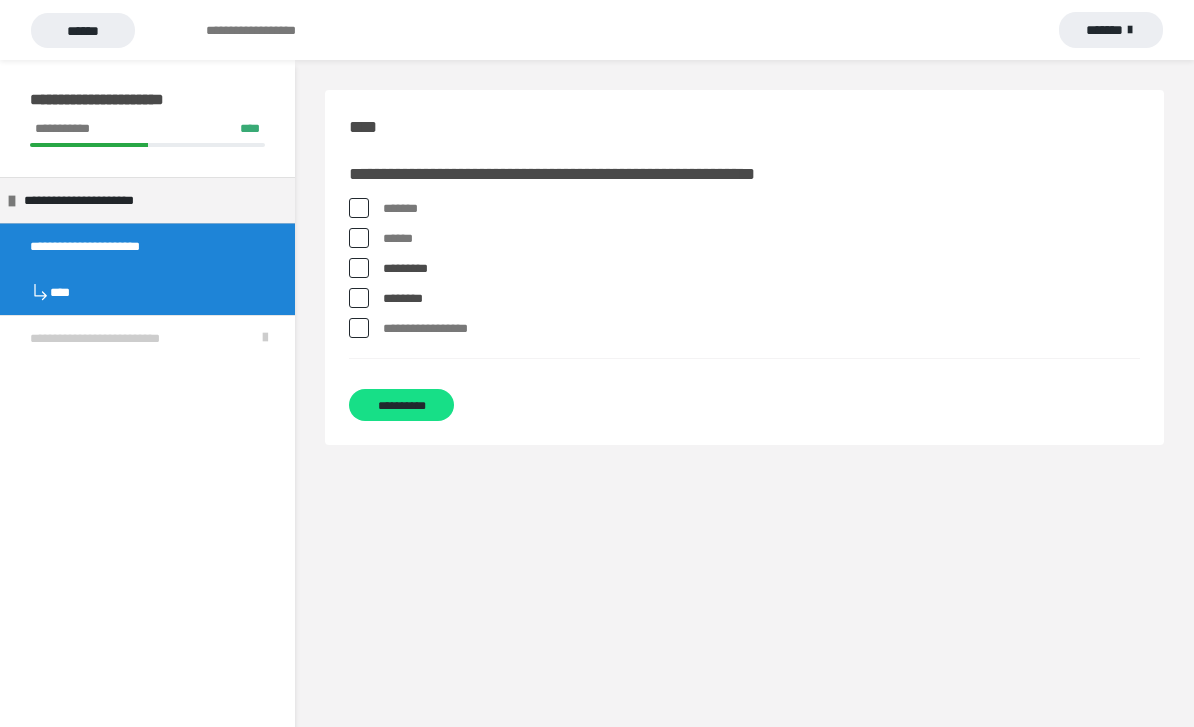 click at bounding box center [359, 328] 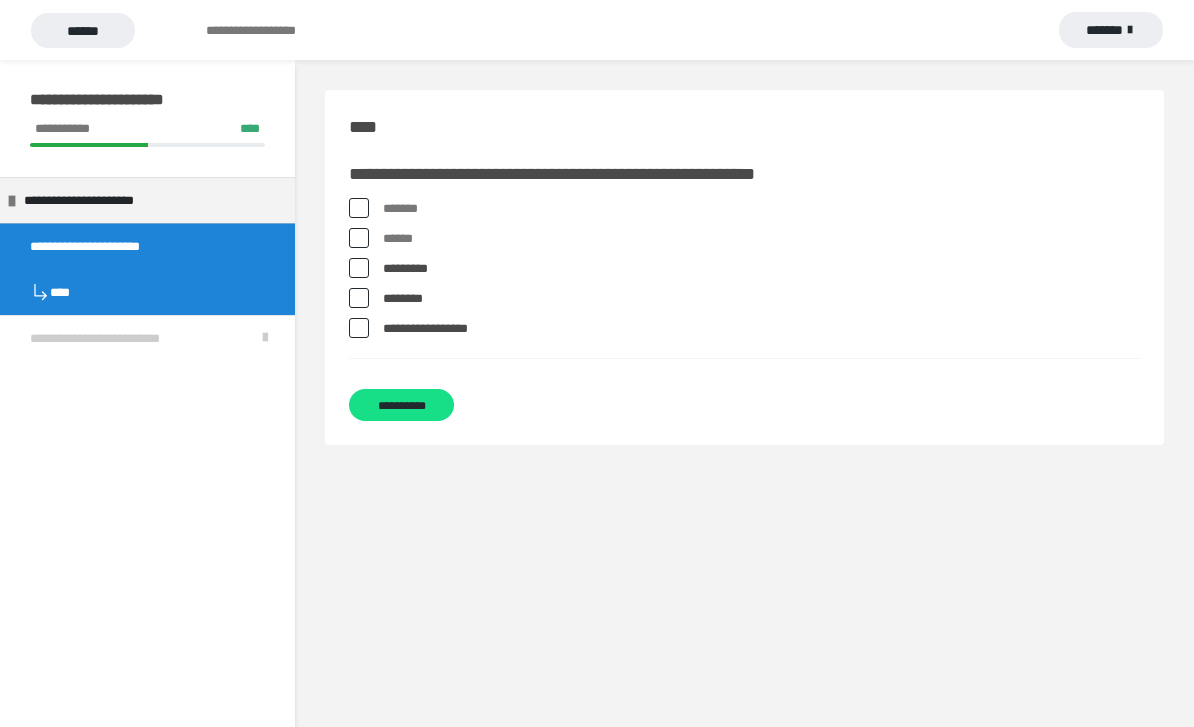 click on "**********" at bounding box center (401, 405) 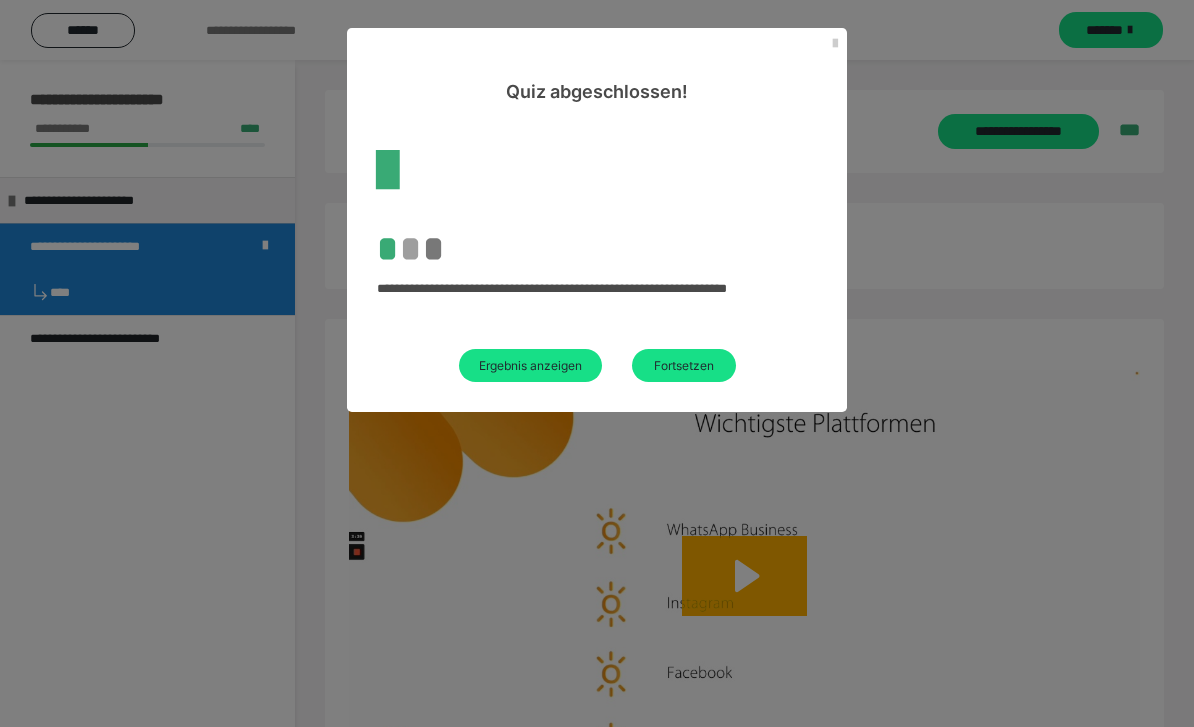click on "Fortsetzen" at bounding box center (684, 365) 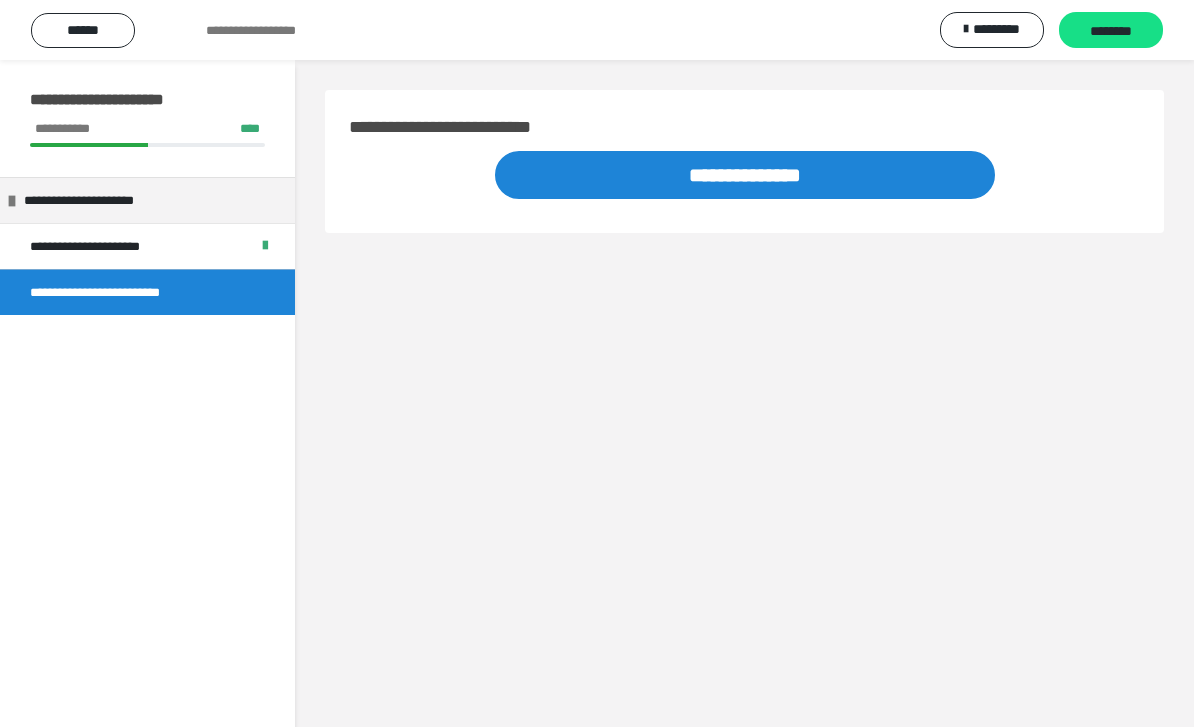 click on "**********" at bounding box center [745, 175] 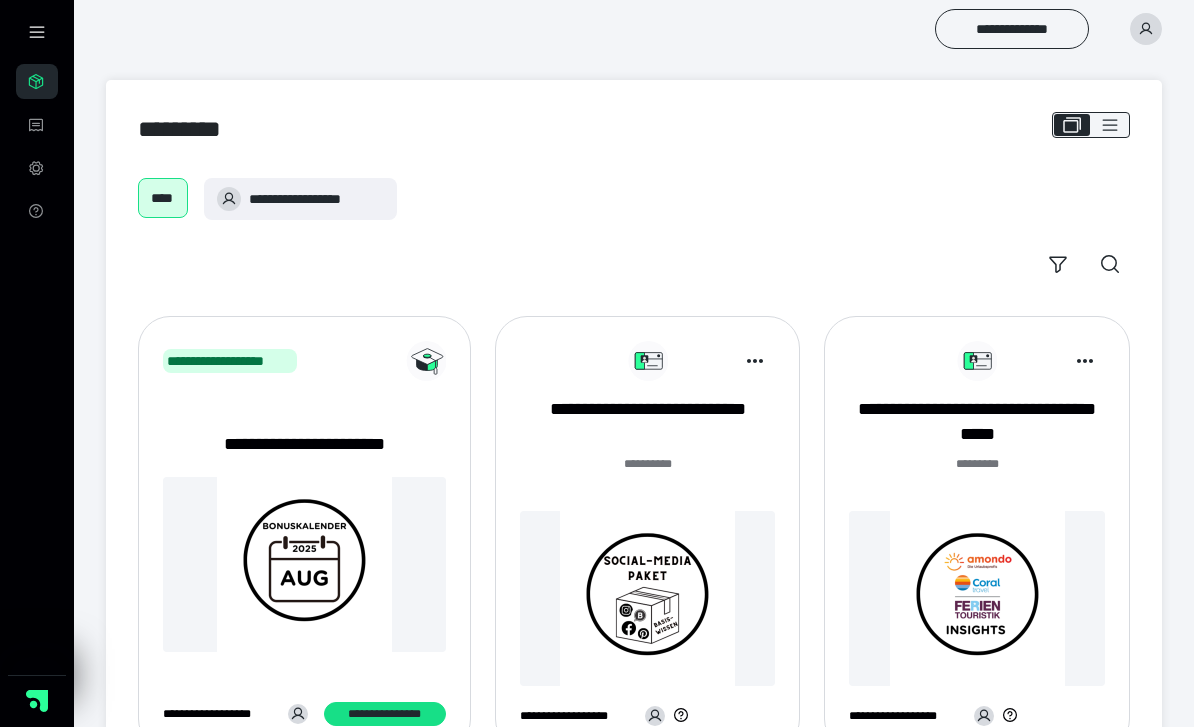 scroll, scrollTop: 0, scrollLeft: 0, axis: both 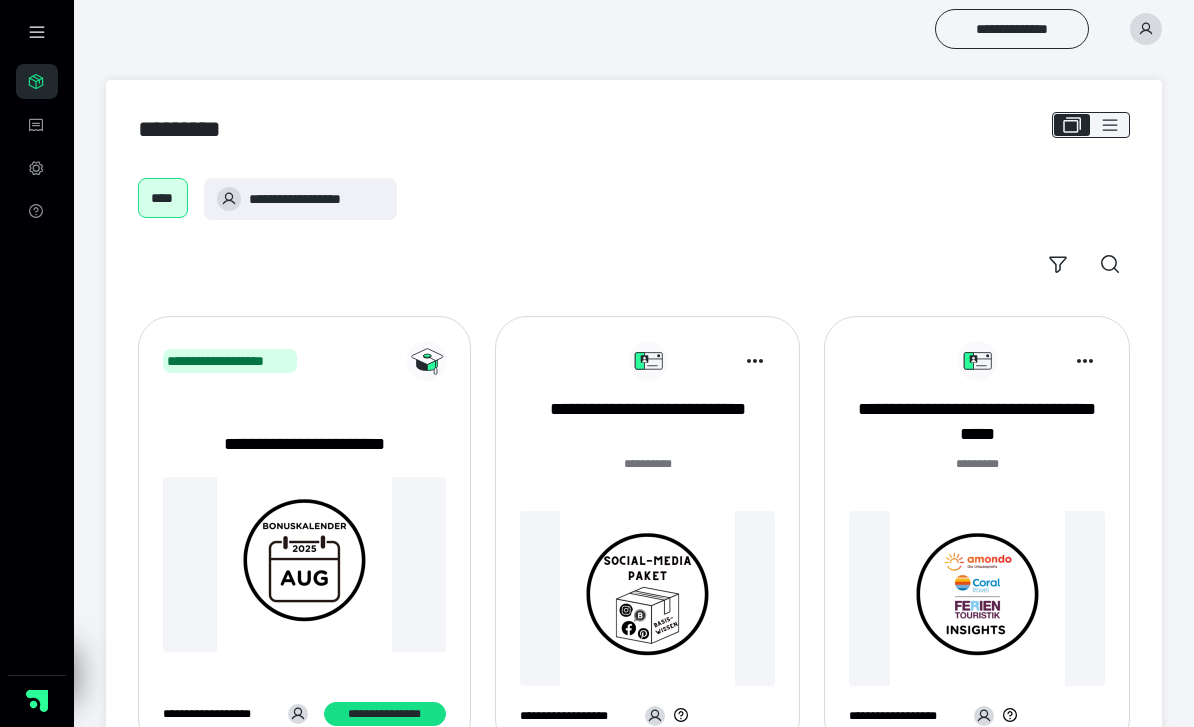 click on "**********" at bounding box center (648, 422) 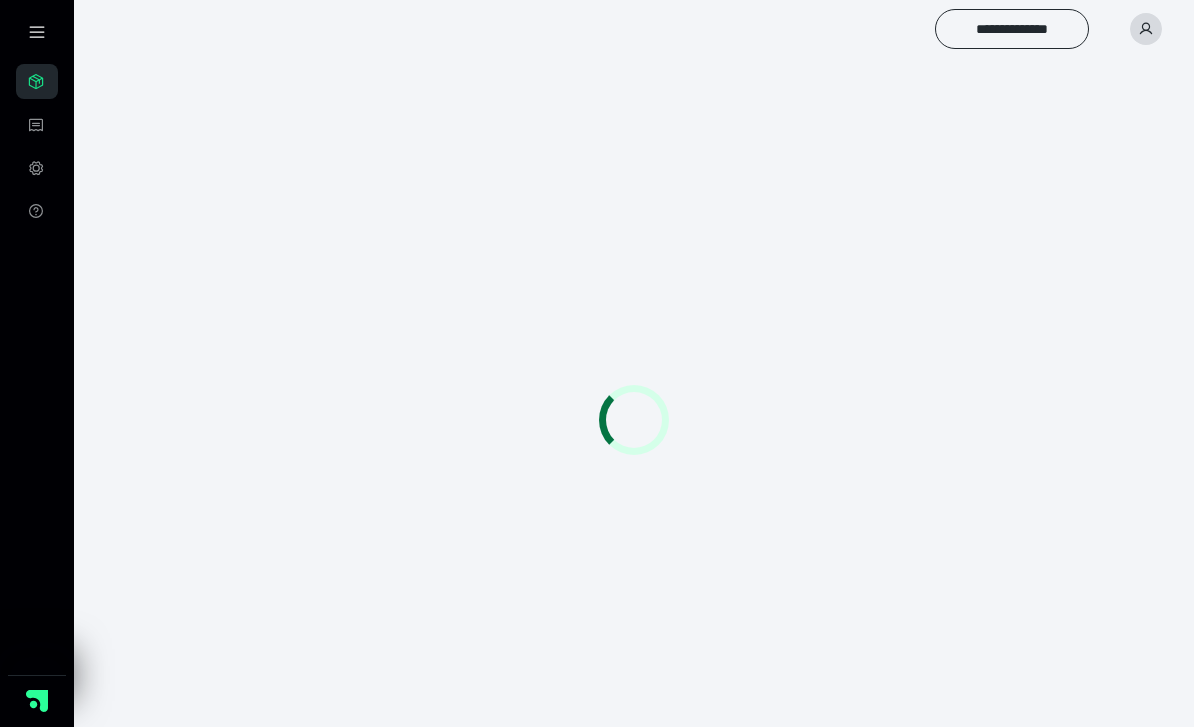 scroll, scrollTop: 0, scrollLeft: 0, axis: both 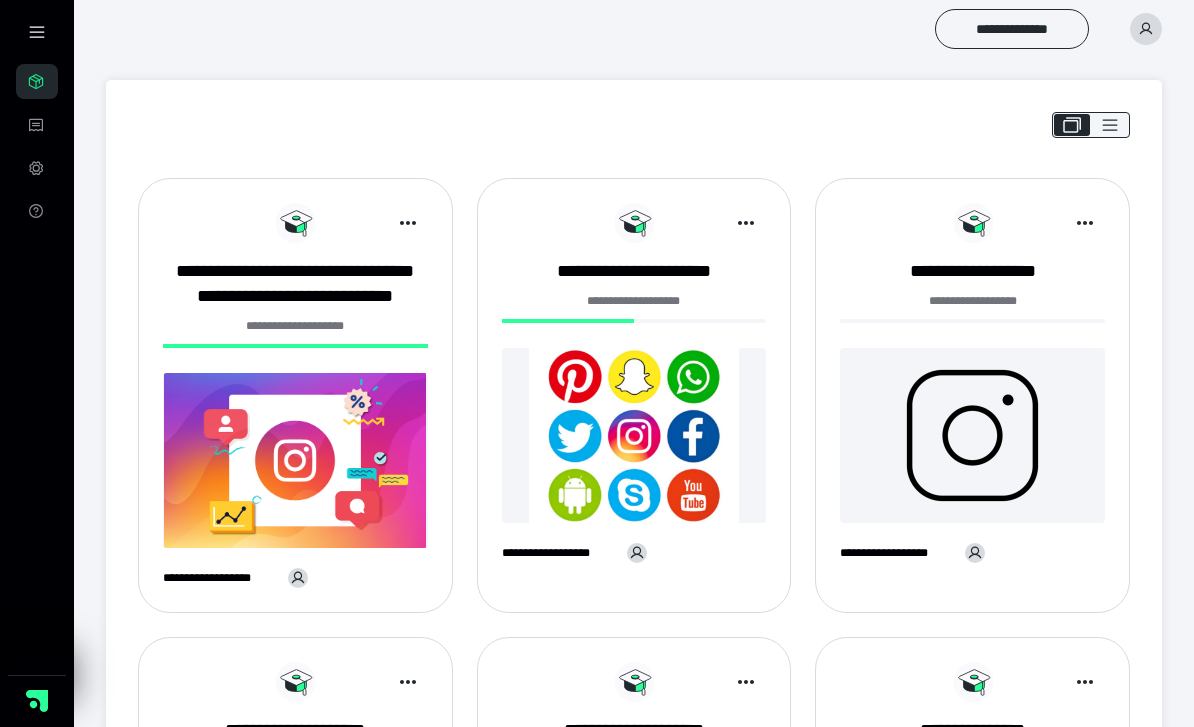 click on "**********" at bounding box center (634, 271) 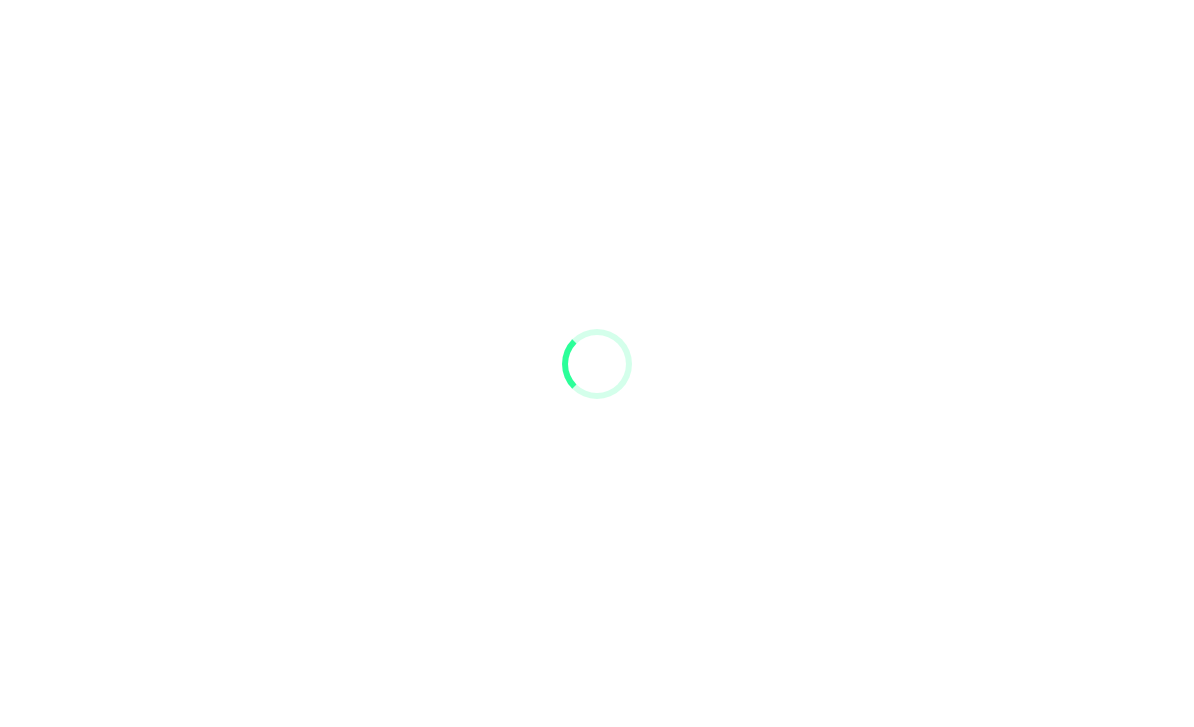 scroll, scrollTop: 0, scrollLeft: 0, axis: both 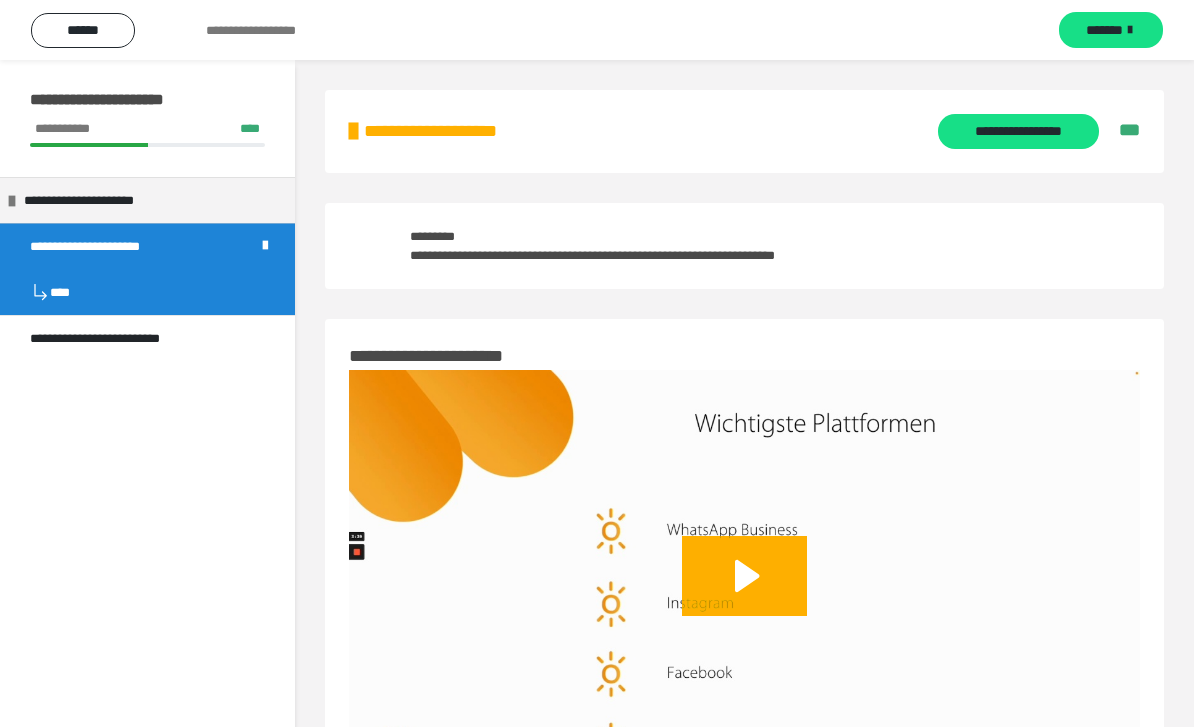 click on "*******" at bounding box center (1111, 30) 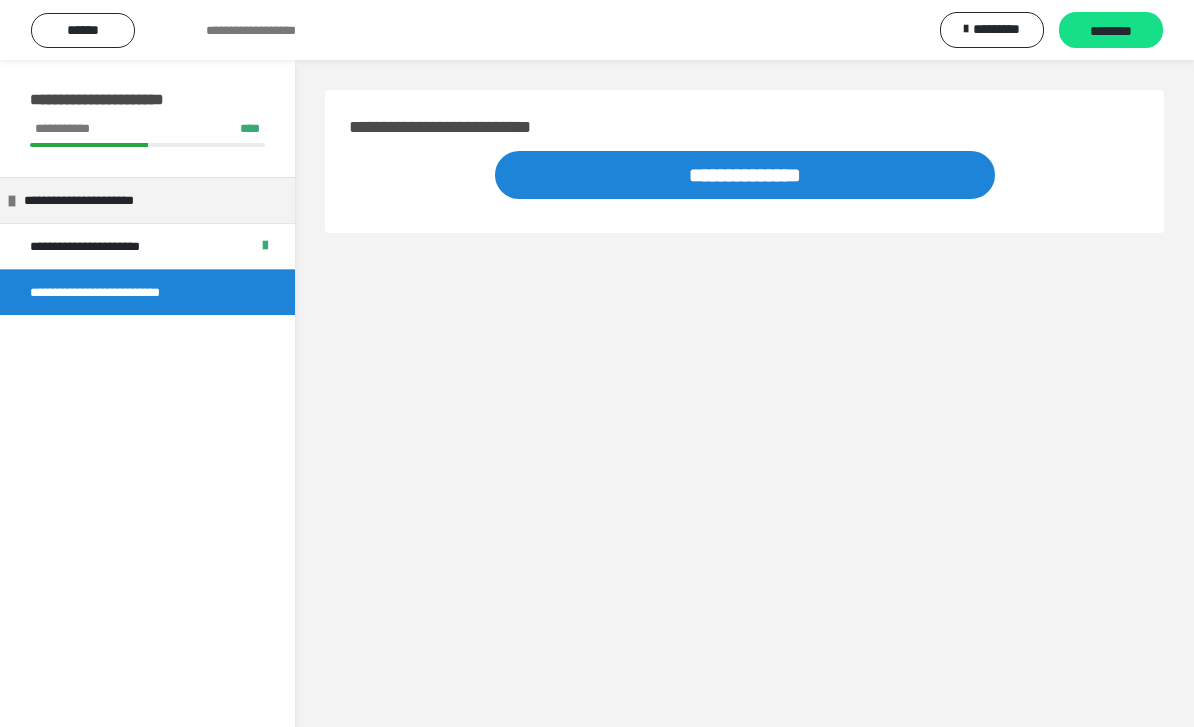 click on "********" at bounding box center [1111, 31] 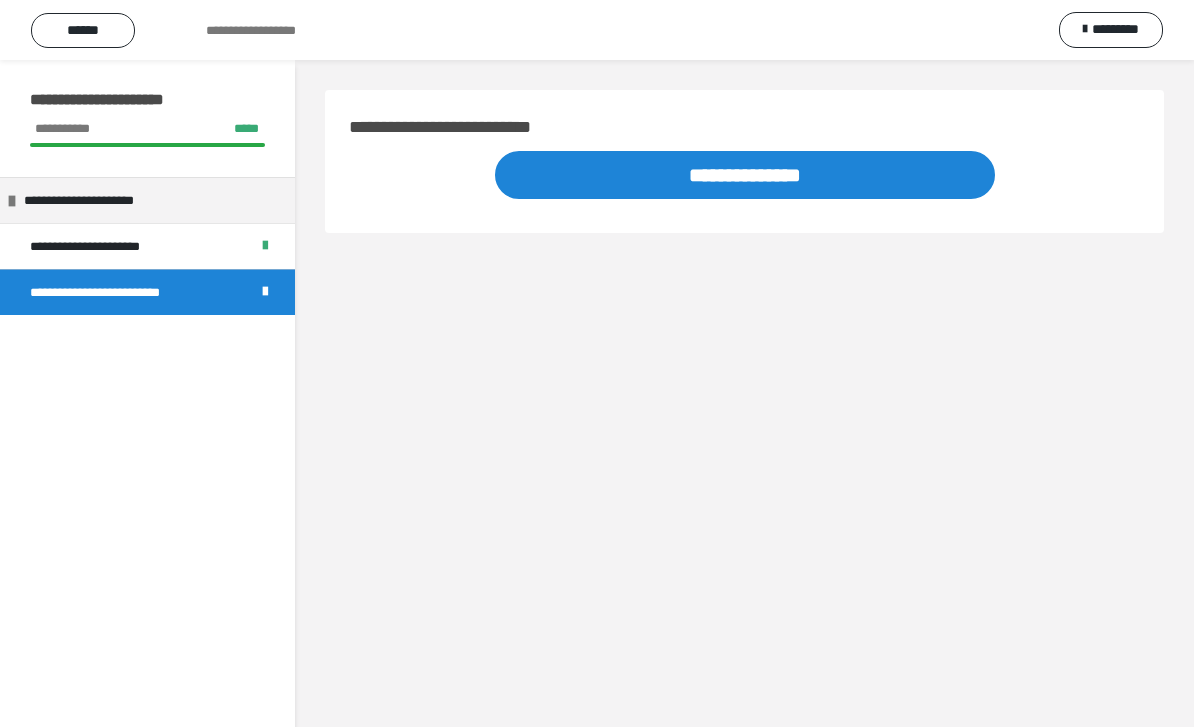 click on "**********" at bounding box center [745, 175] 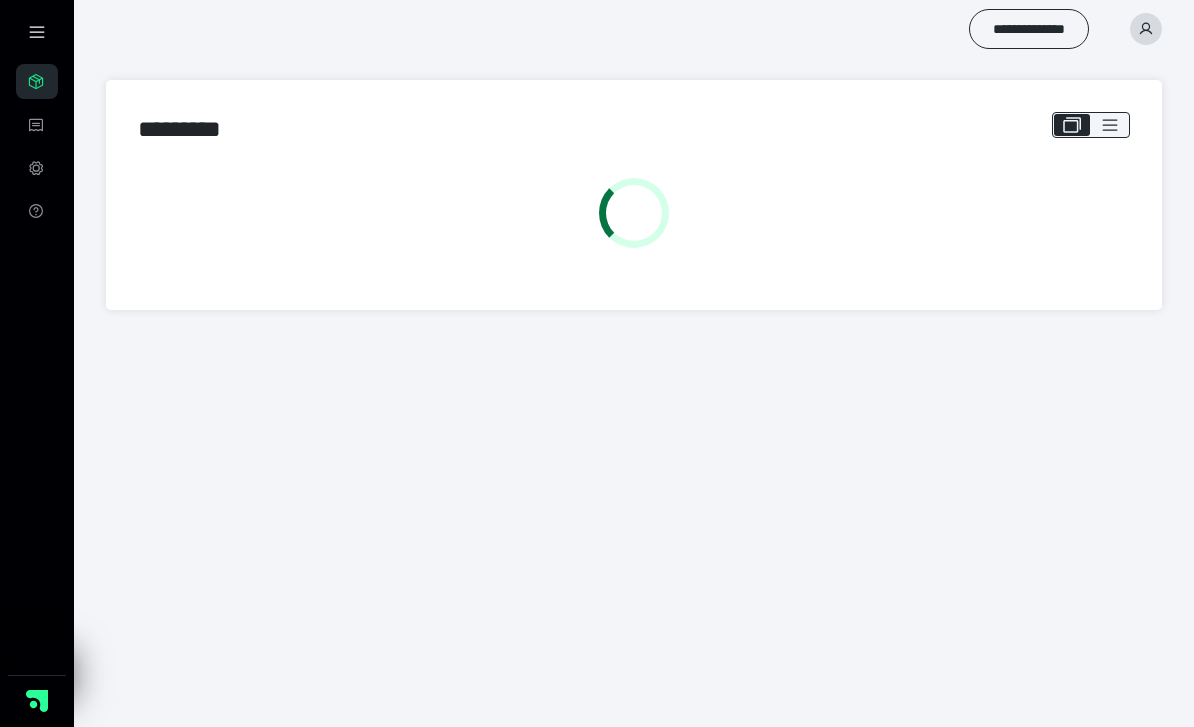 scroll, scrollTop: 0, scrollLeft: 0, axis: both 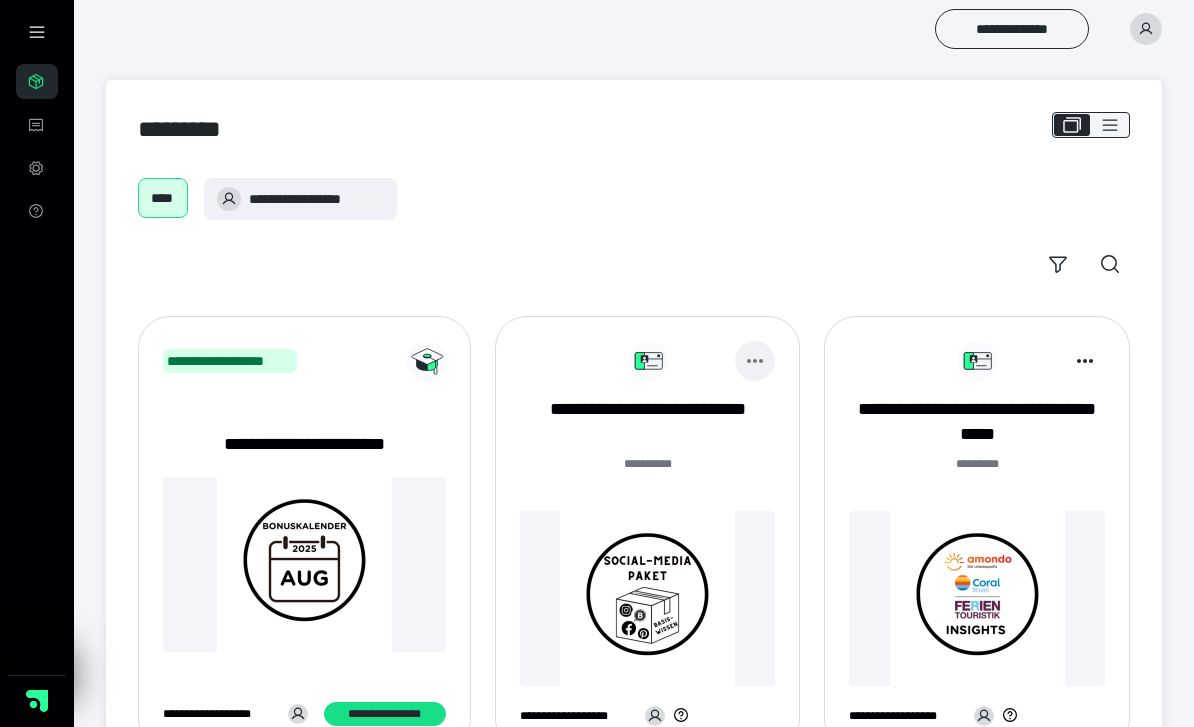 click at bounding box center [755, 361] 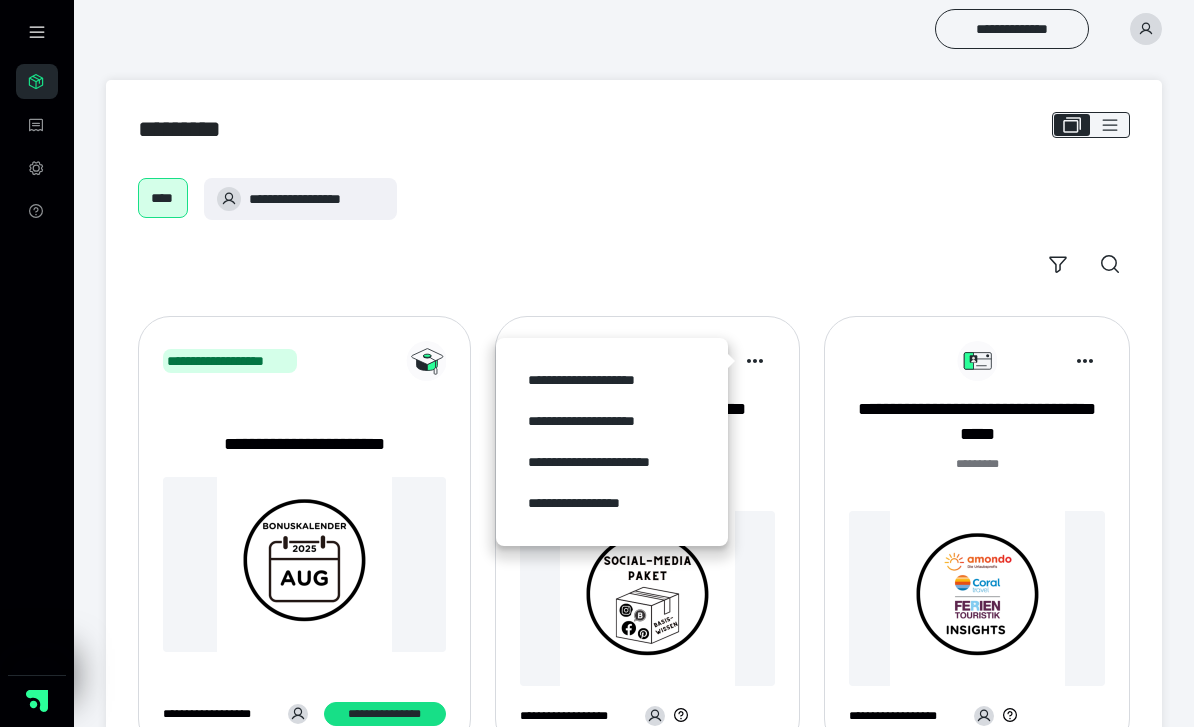 click on "**********" at bounding box center (648, 533) 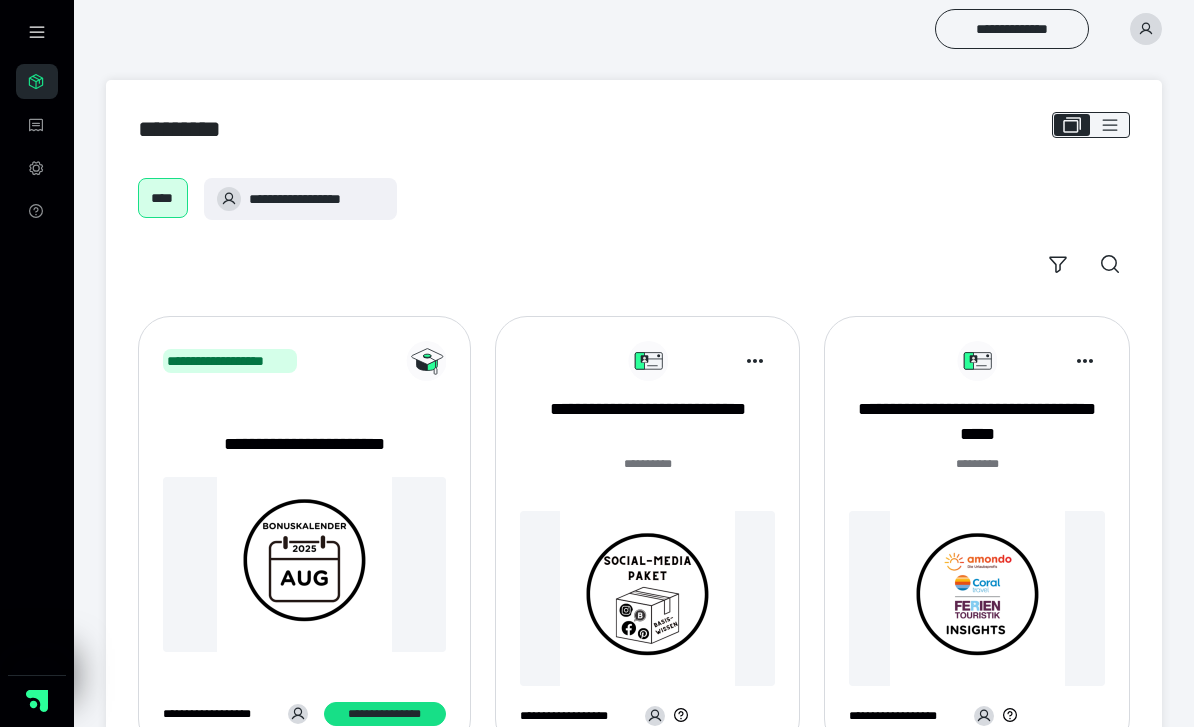click on "**********" at bounding box center [648, 422] 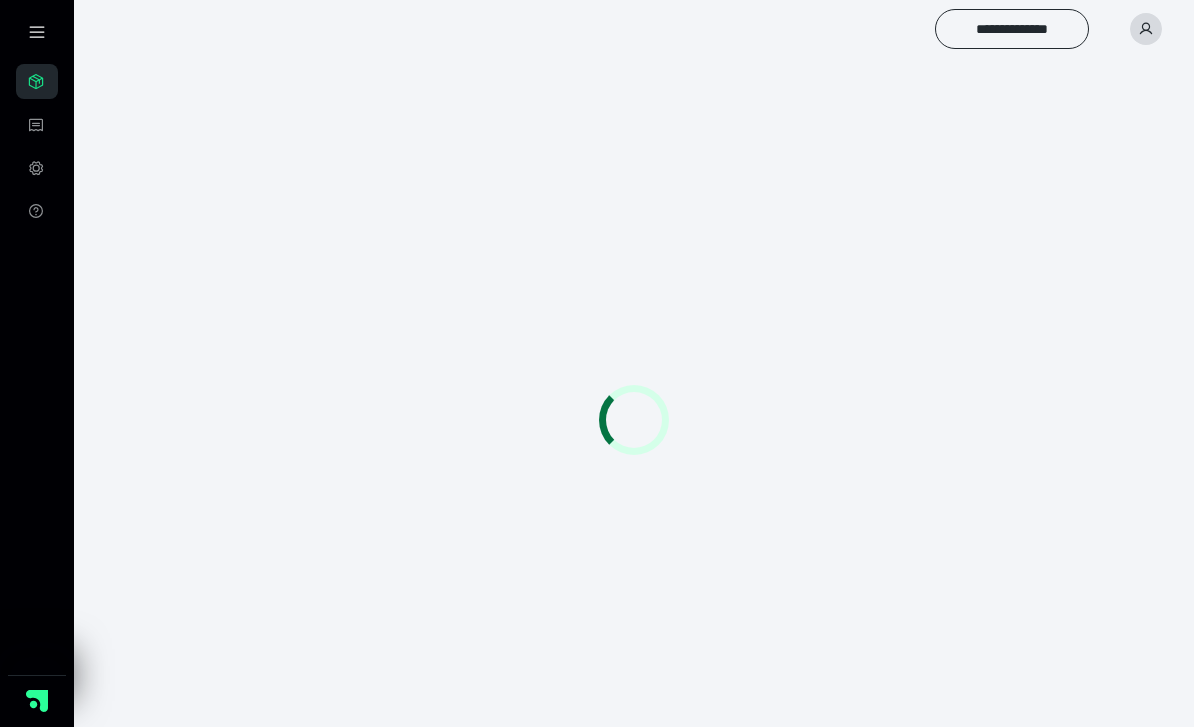 scroll, scrollTop: 0, scrollLeft: 0, axis: both 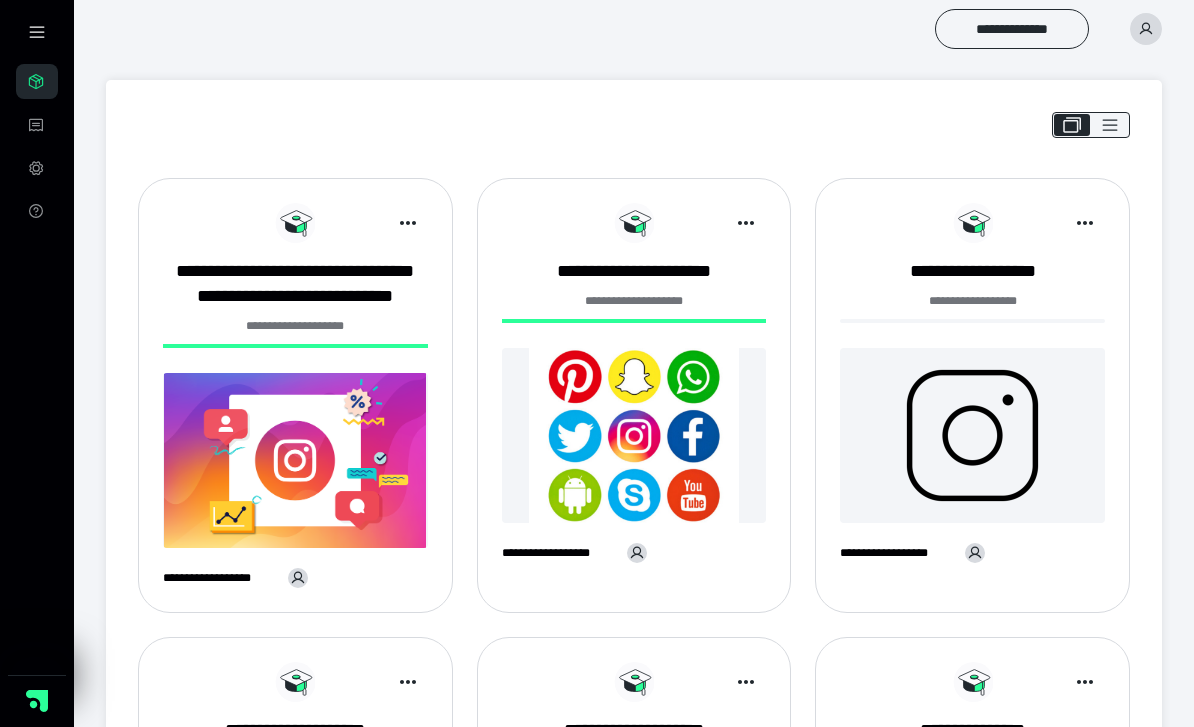 click at bounding box center (972, 435) 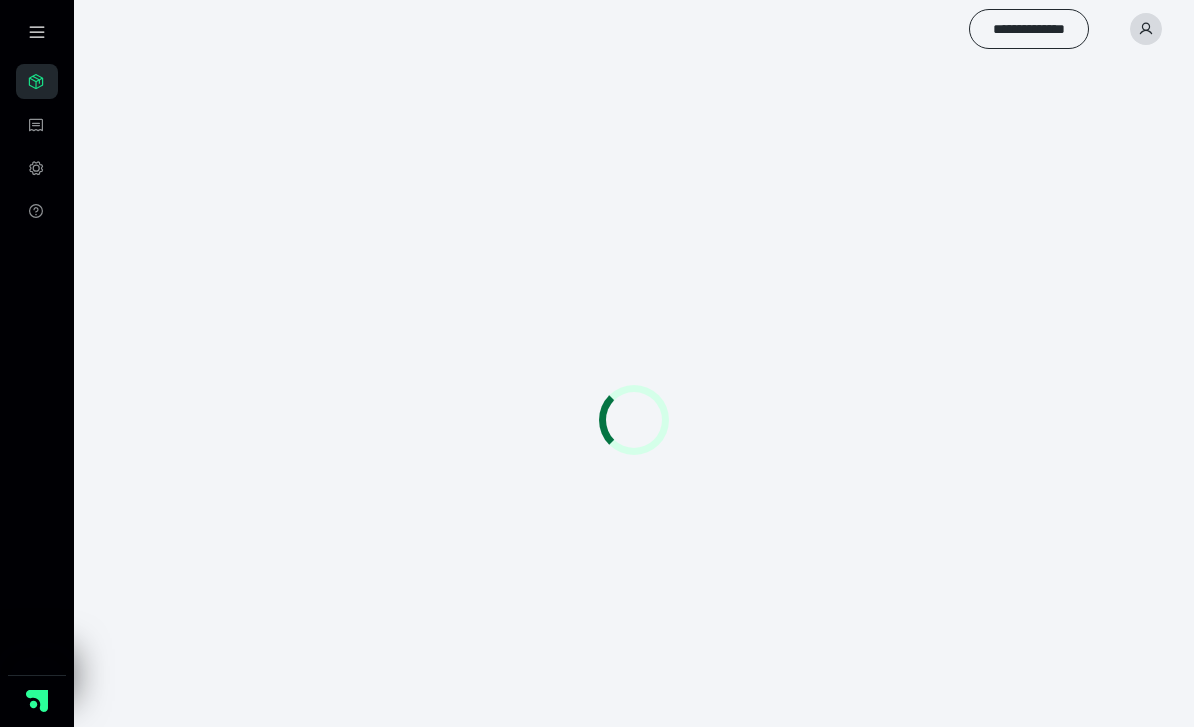 scroll, scrollTop: 0, scrollLeft: 0, axis: both 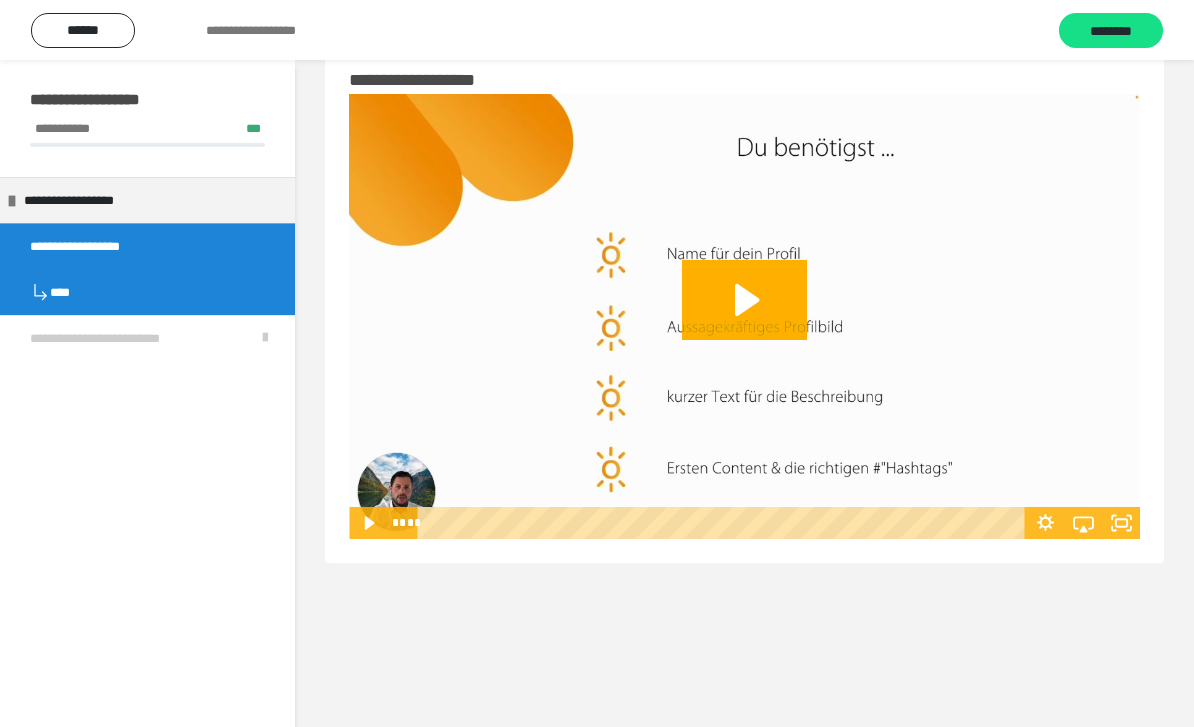 click 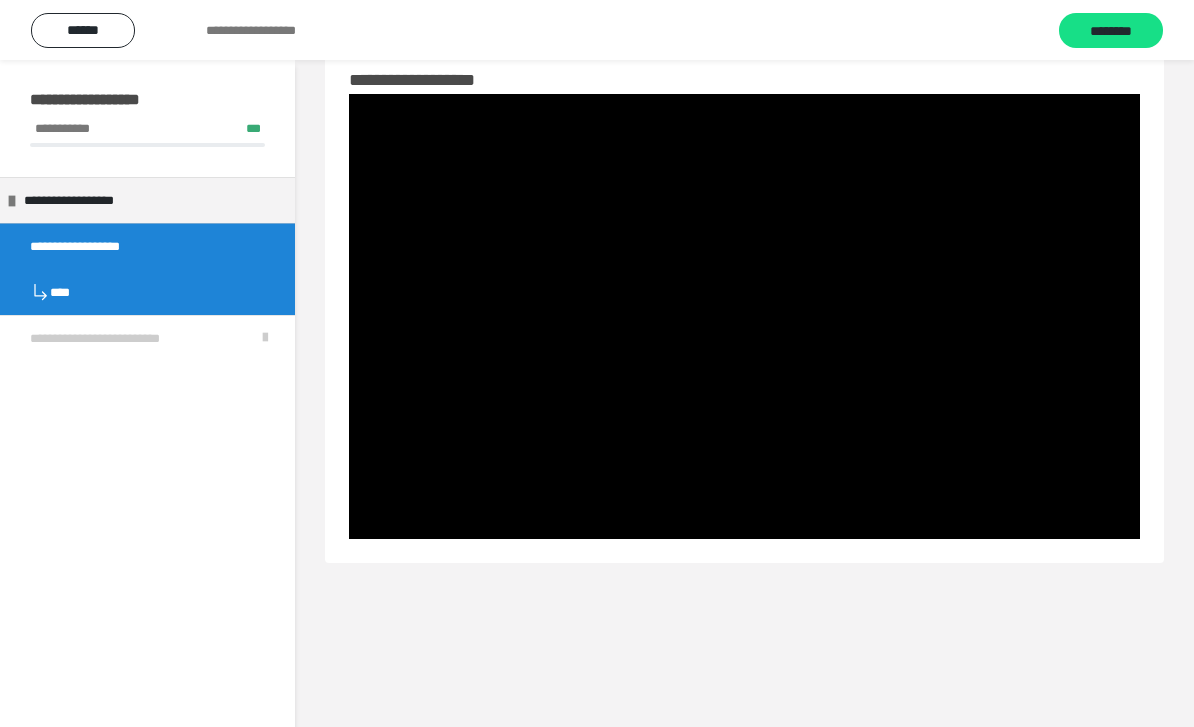 type 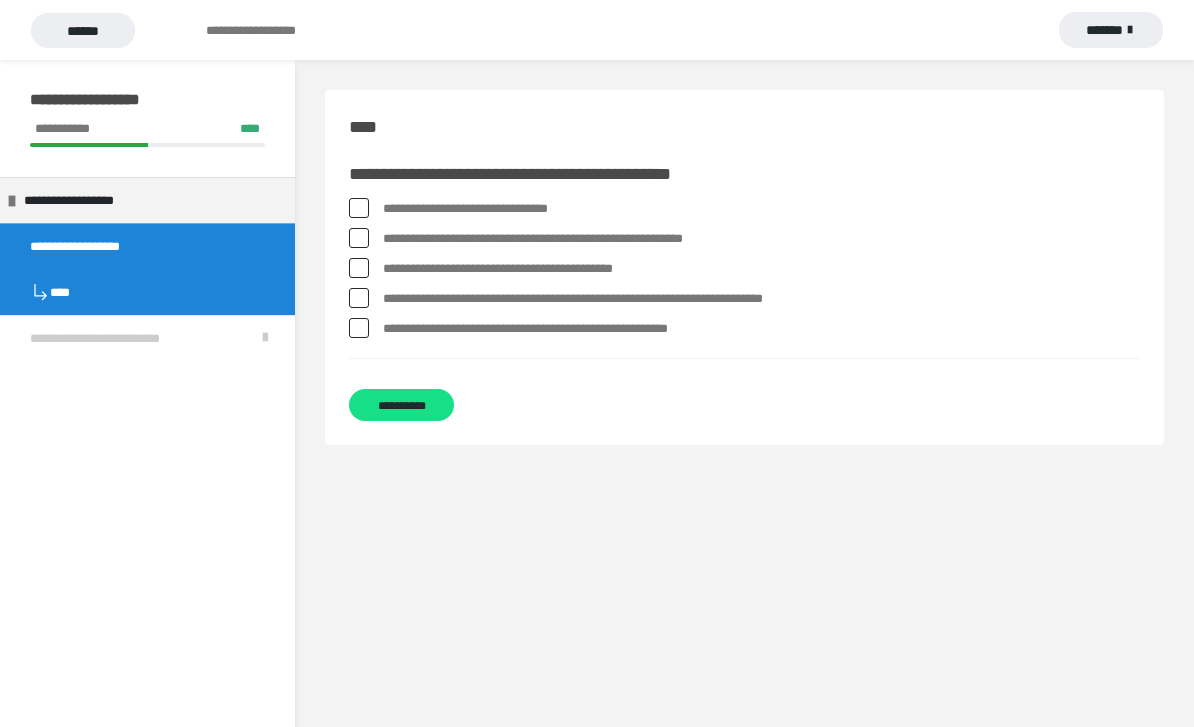 click on "**********" at bounding box center (744, 174) 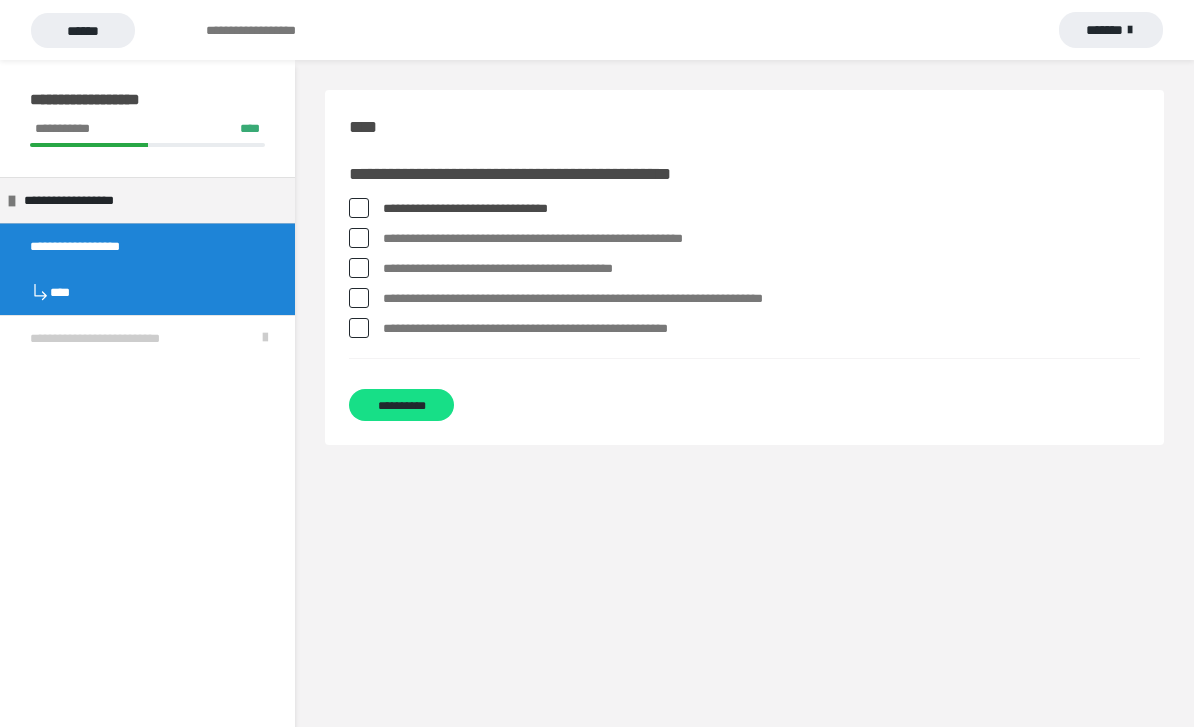 click at bounding box center (359, 298) 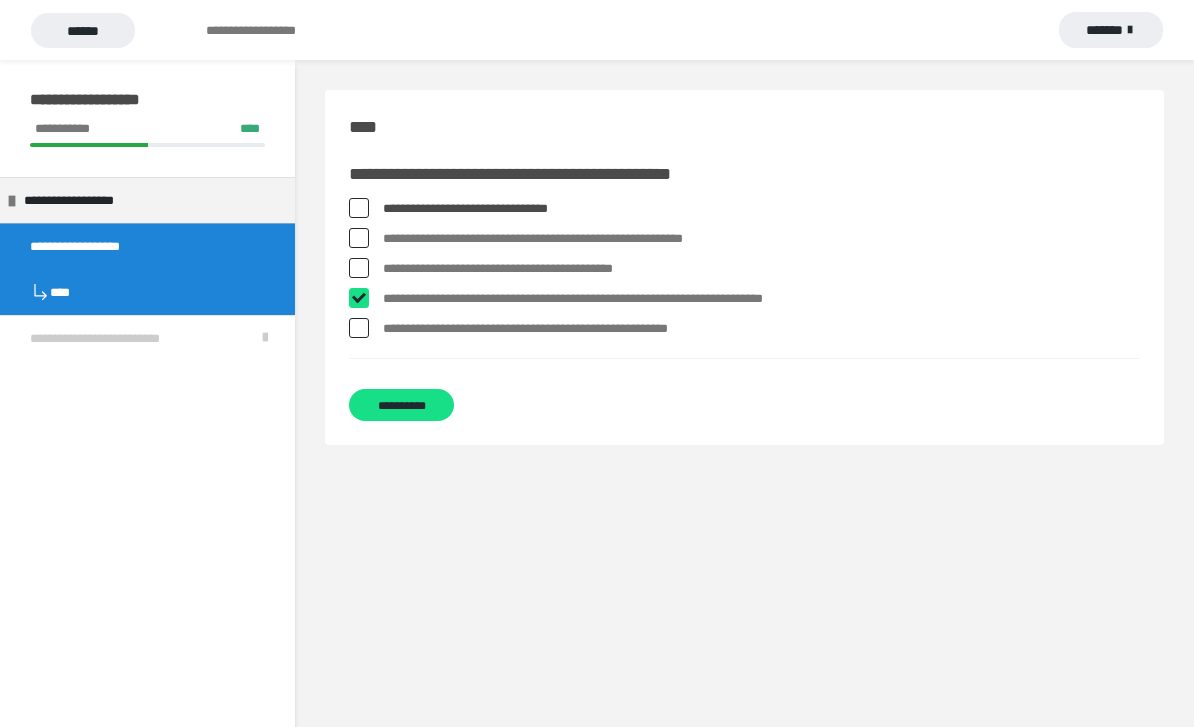 checkbox on "****" 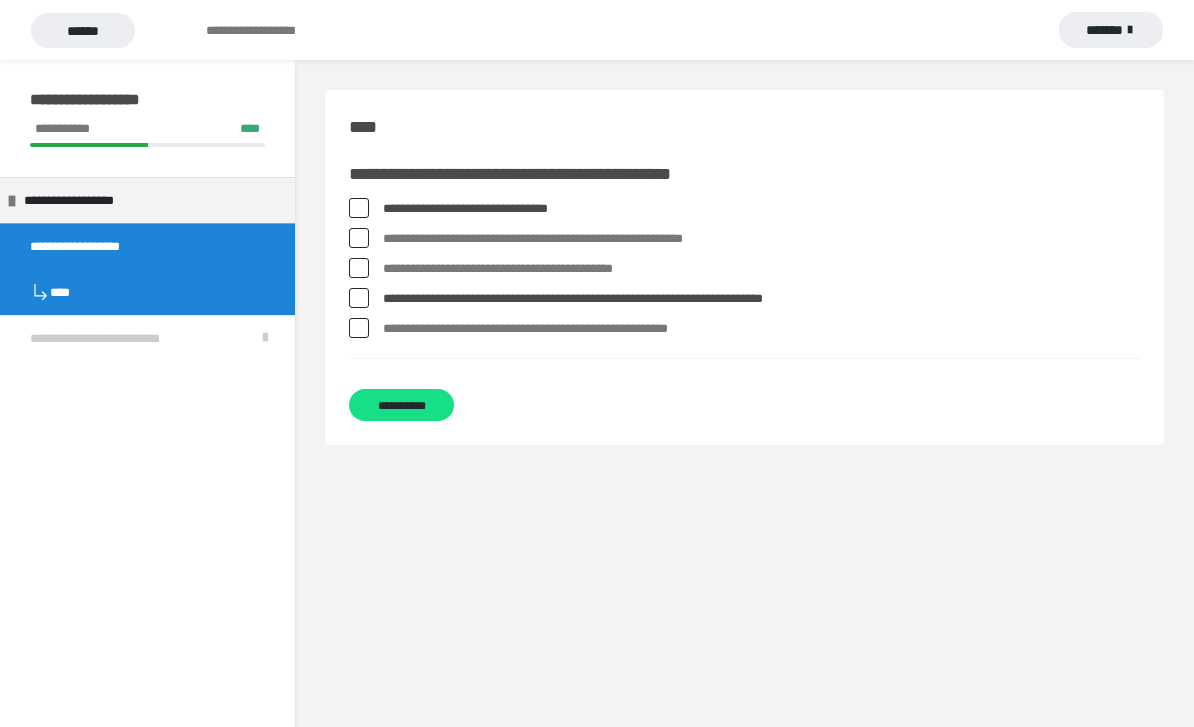 click at bounding box center [359, 328] 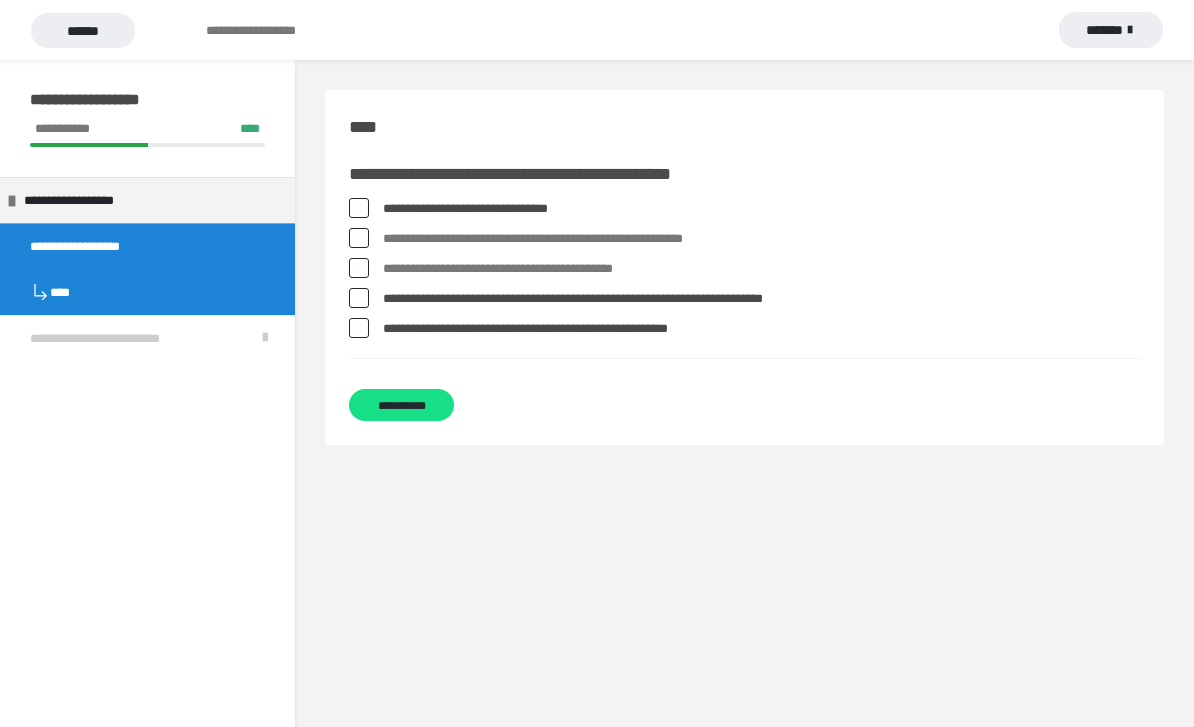 click on "**********" at bounding box center [401, 405] 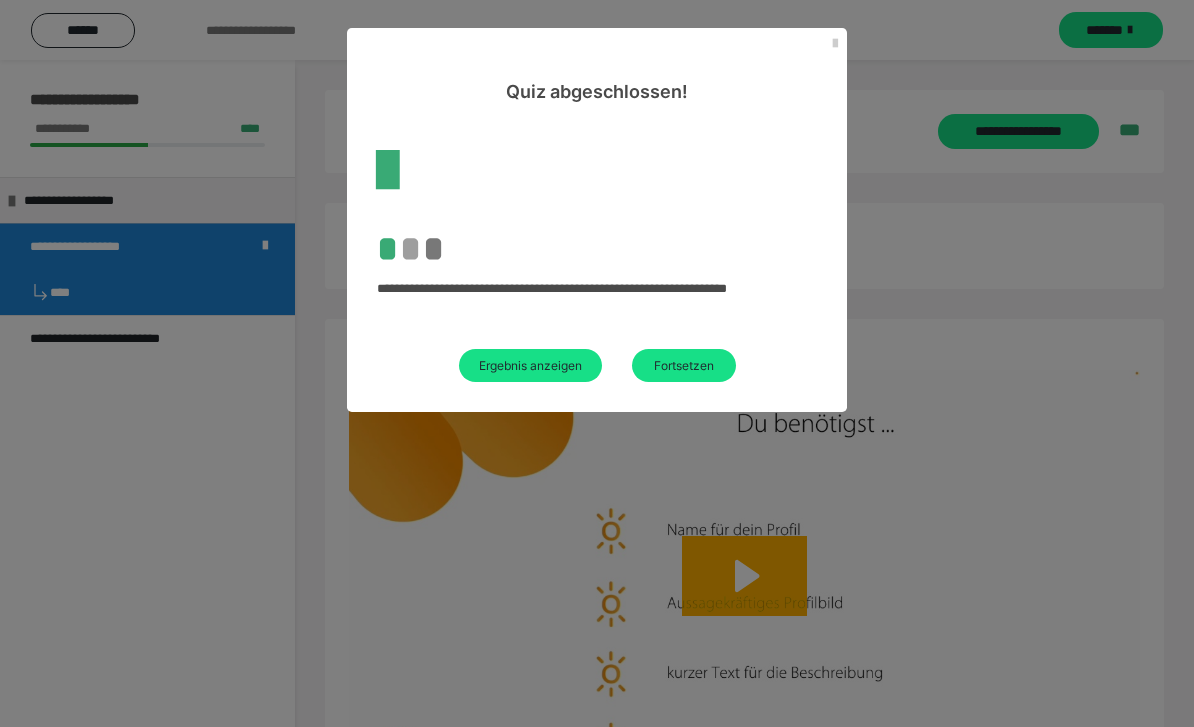 click on "**********" at bounding box center [597, 258] 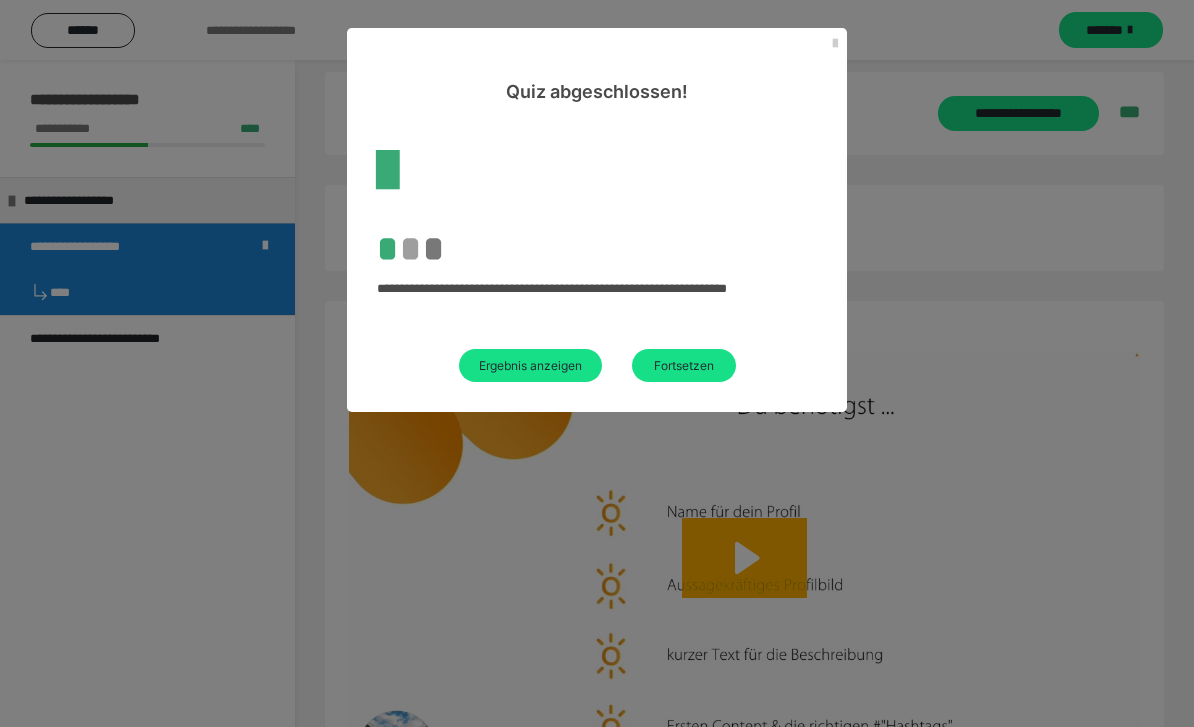 scroll, scrollTop: 5, scrollLeft: 0, axis: vertical 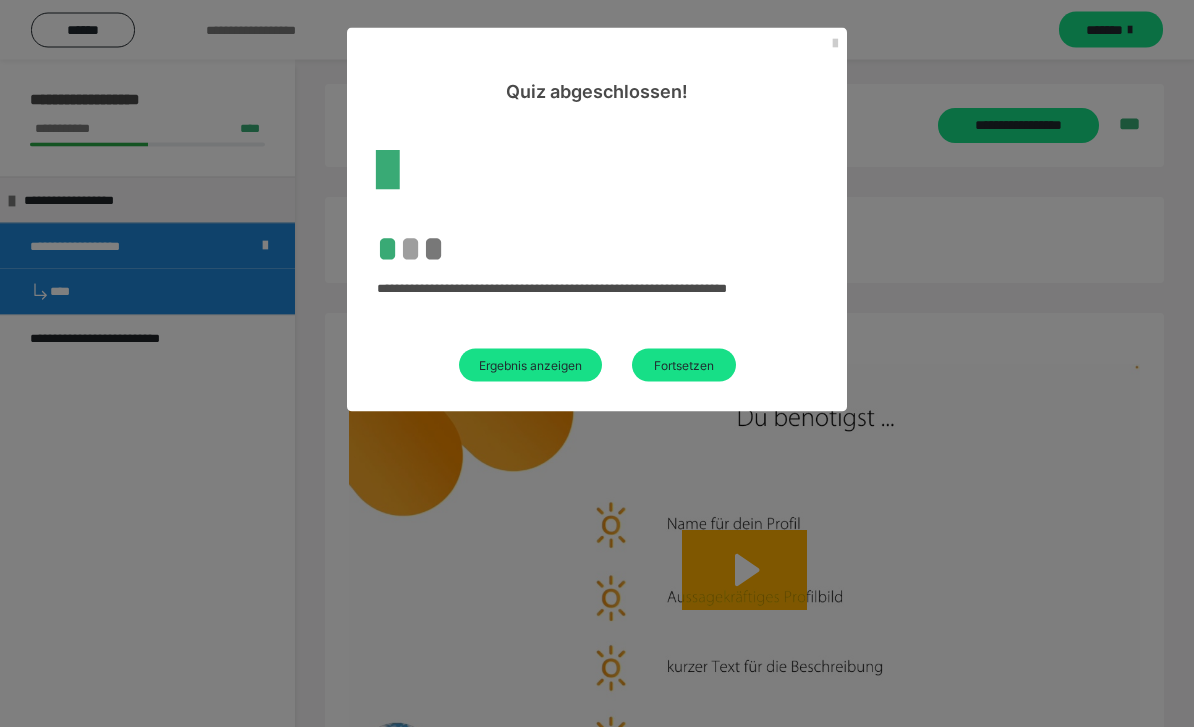 click on "* * *" at bounding box center [597, 249] 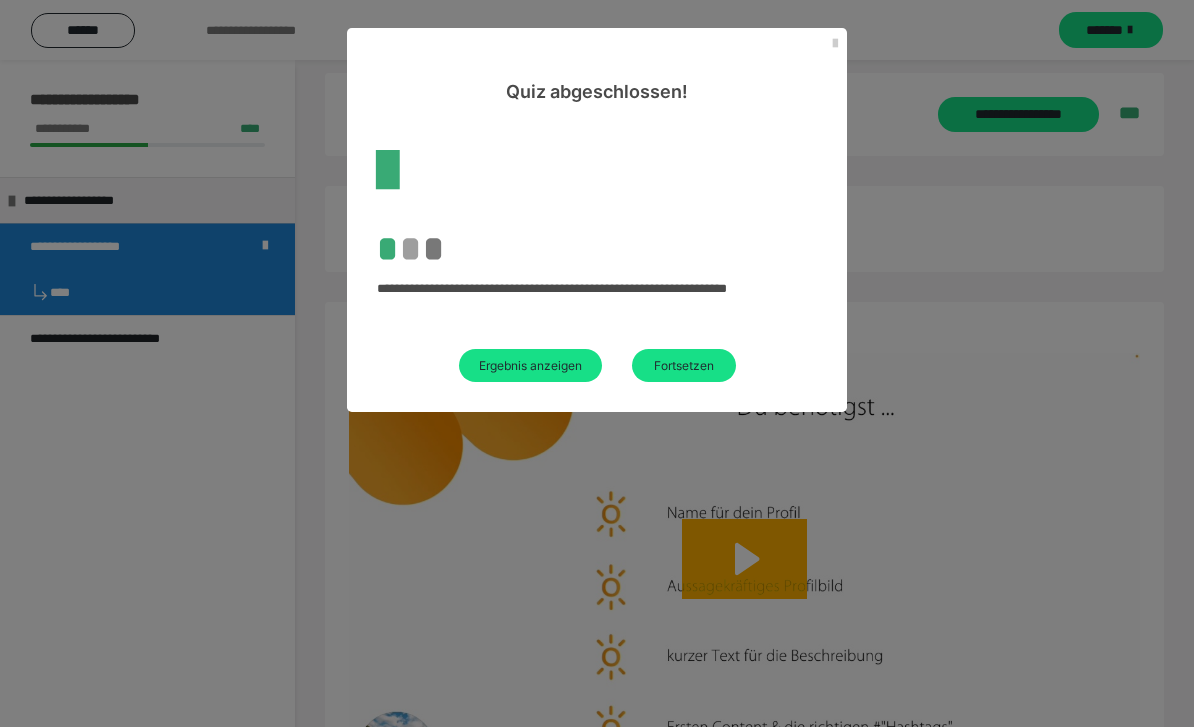 scroll, scrollTop: 0, scrollLeft: 0, axis: both 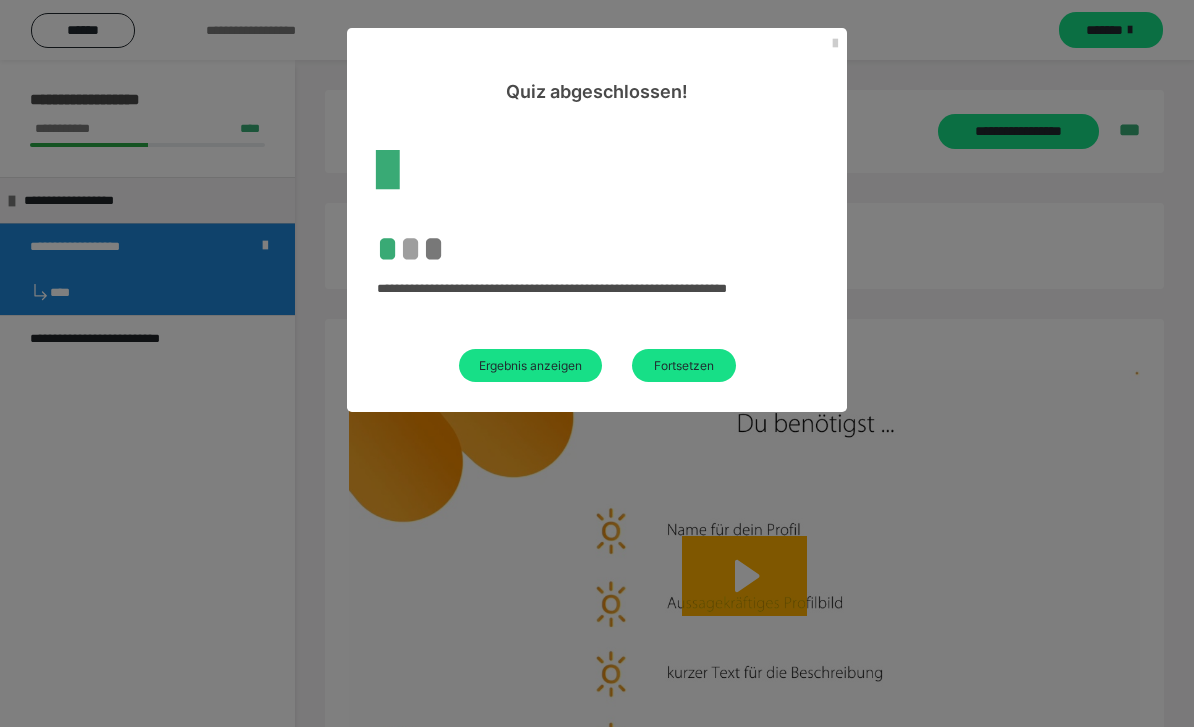 click on "Fortsetzen" at bounding box center [684, 365] 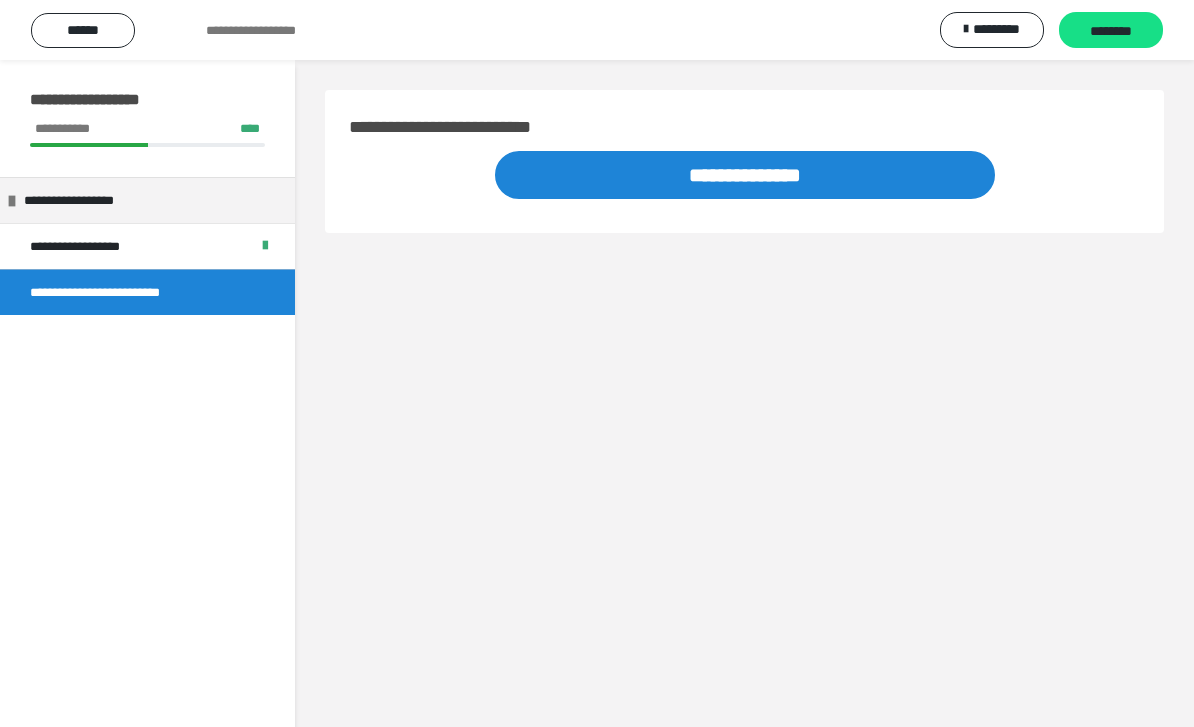 click on "********" at bounding box center (1111, 31) 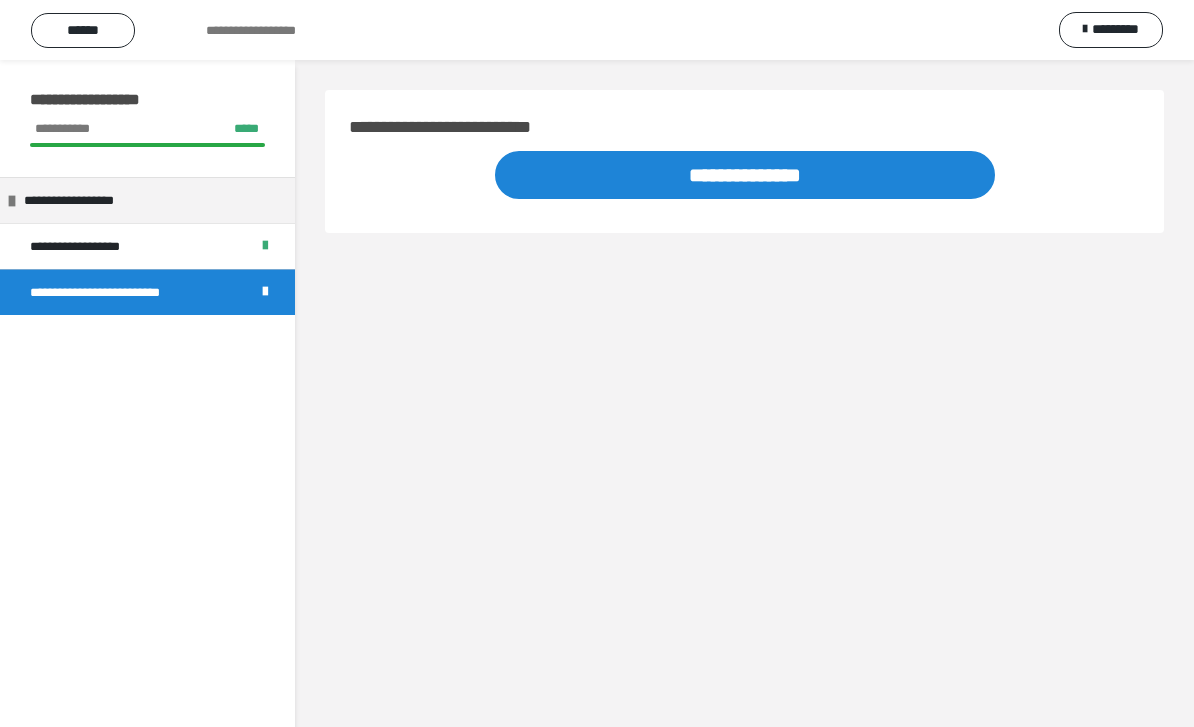 click on "**********" at bounding box center [745, 175] 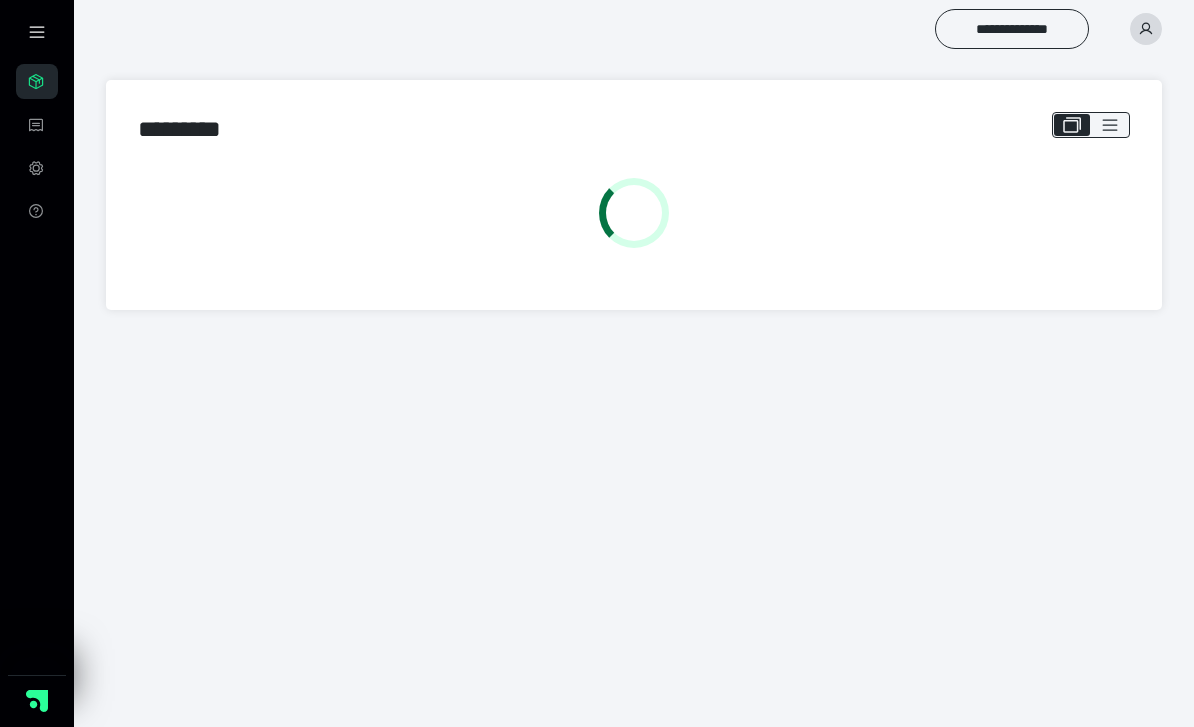 scroll, scrollTop: 0, scrollLeft: 0, axis: both 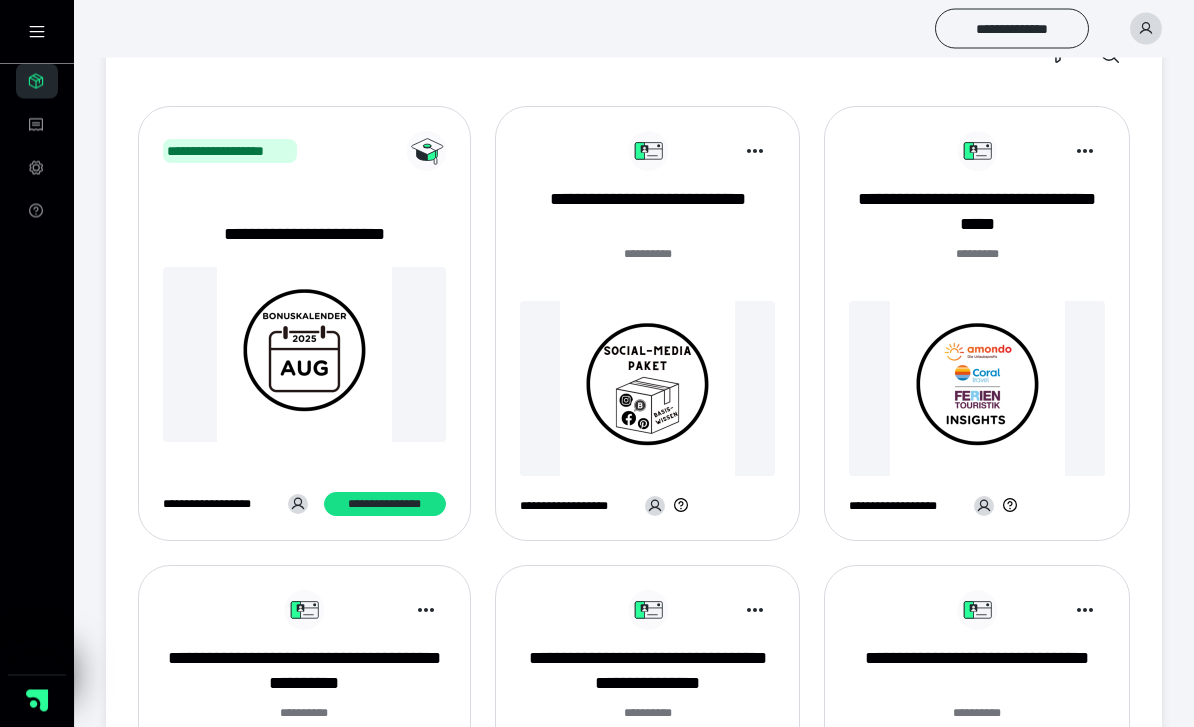 click at bounding box center (648, 389) 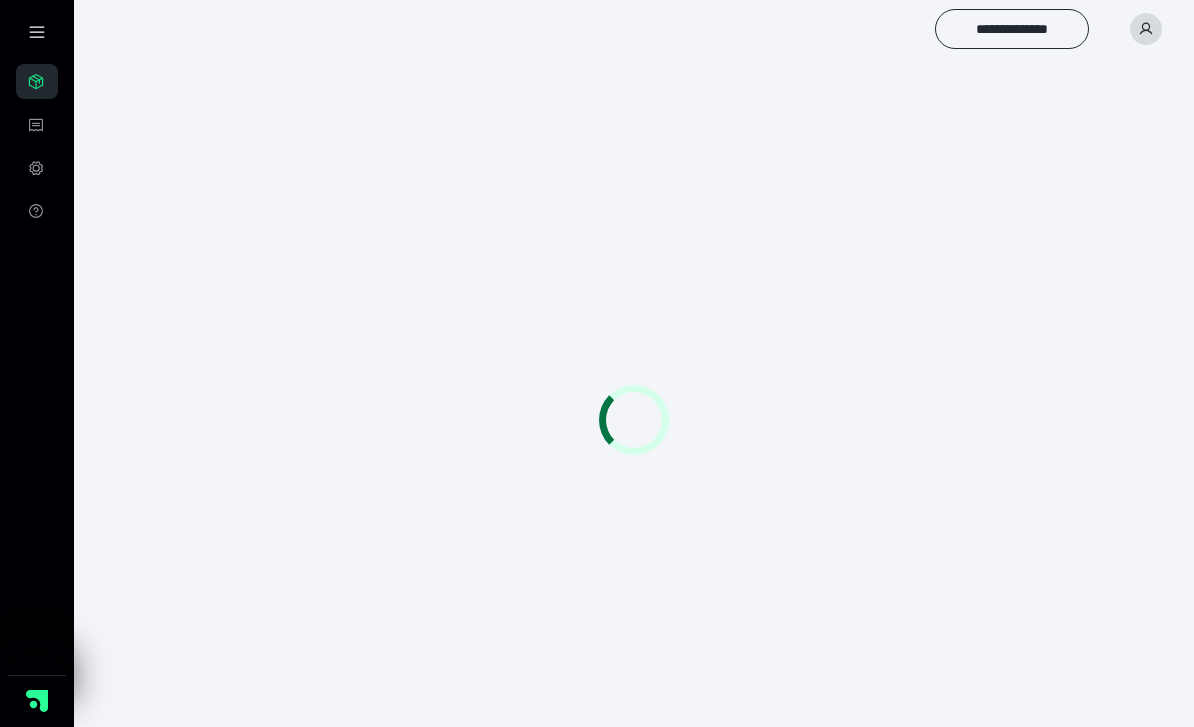 scroll, scrollTop: 0, scrollLeft: 0, axis: both 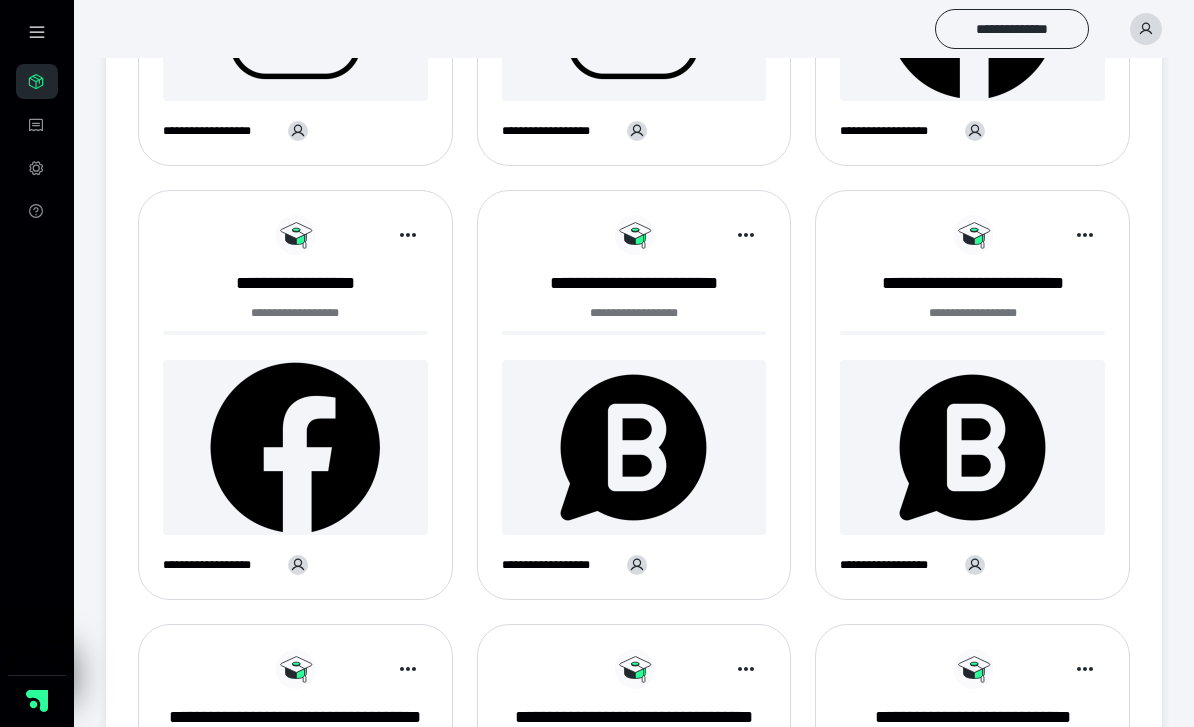 click on "**********" at bounding box center (295, 313) 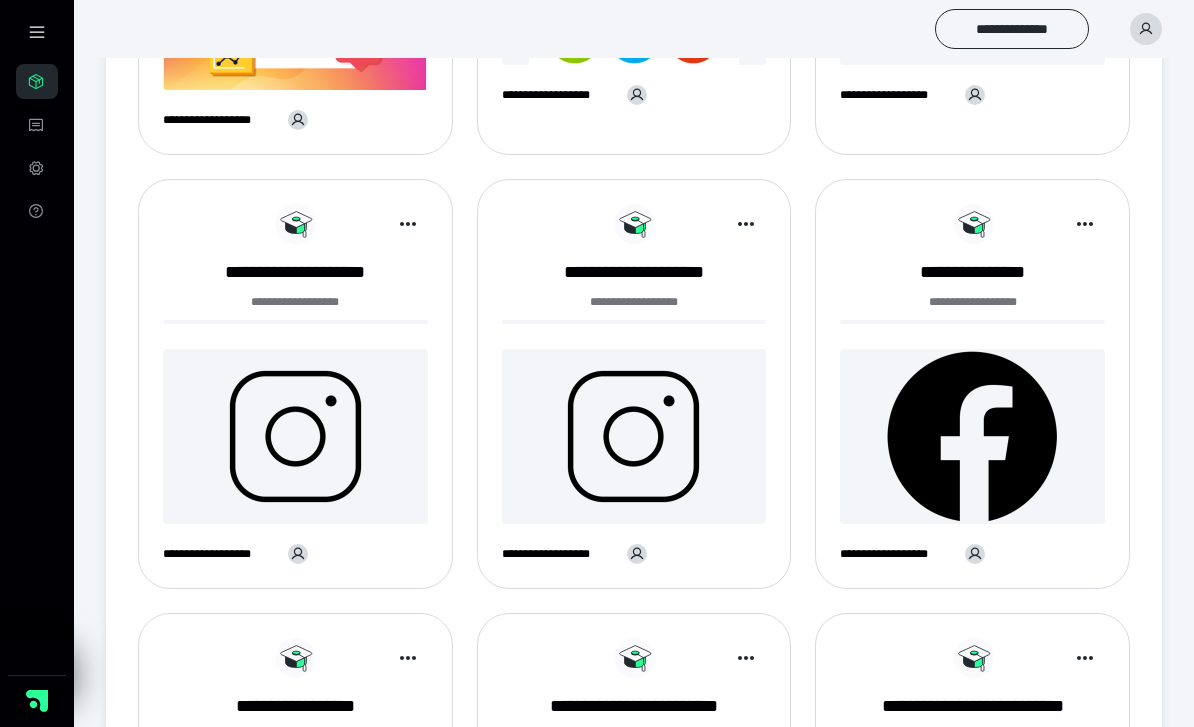 scroll, scrollTop: 457, scrollLeft: 0, axis: vertical 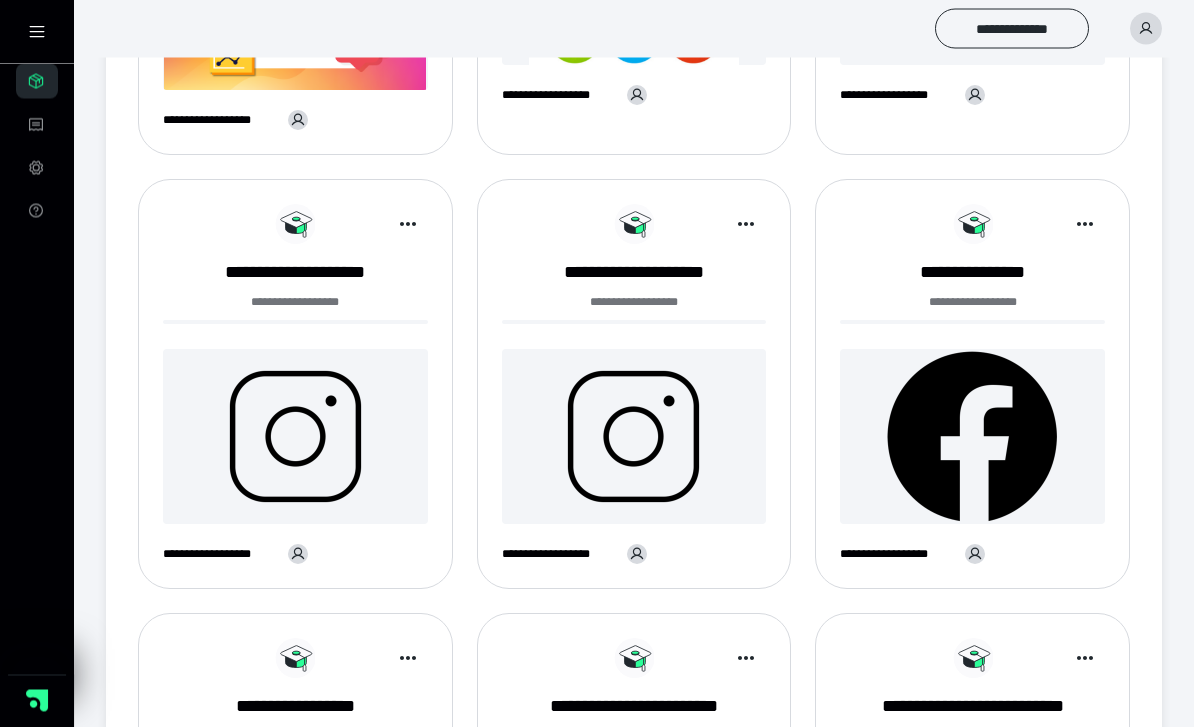 click at bounding box center (295, 437) 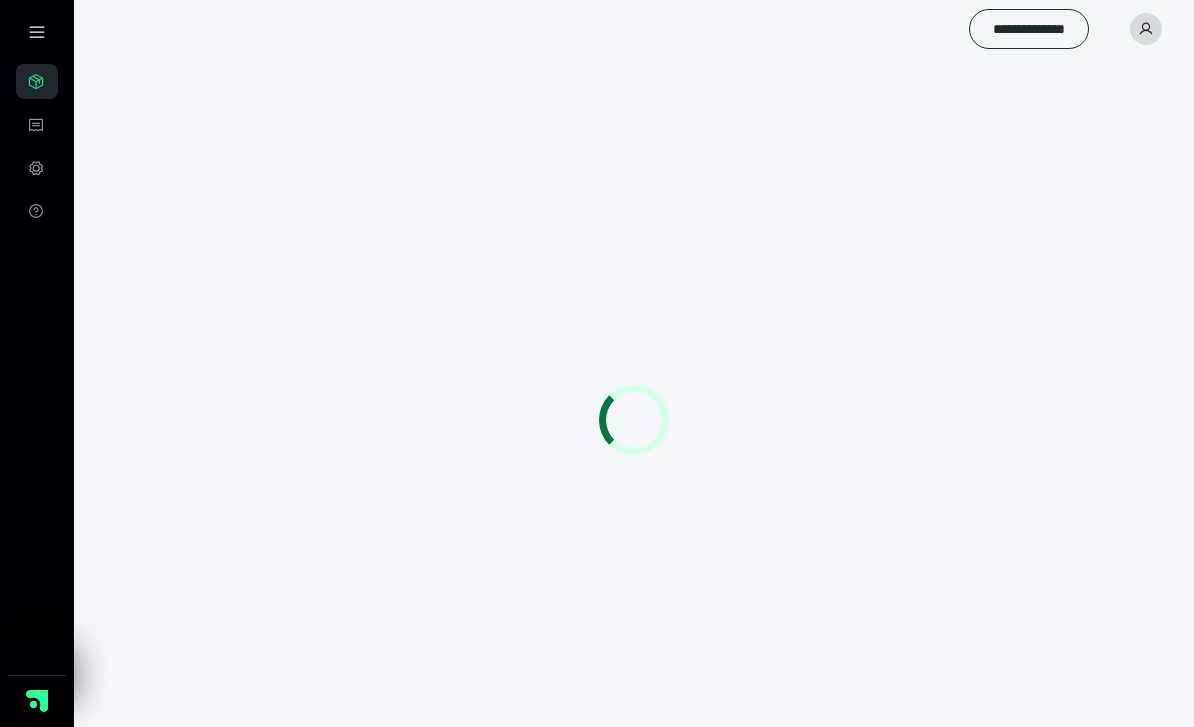 scroll, scrollTop: 0, scrollLeft: 0, axis: both 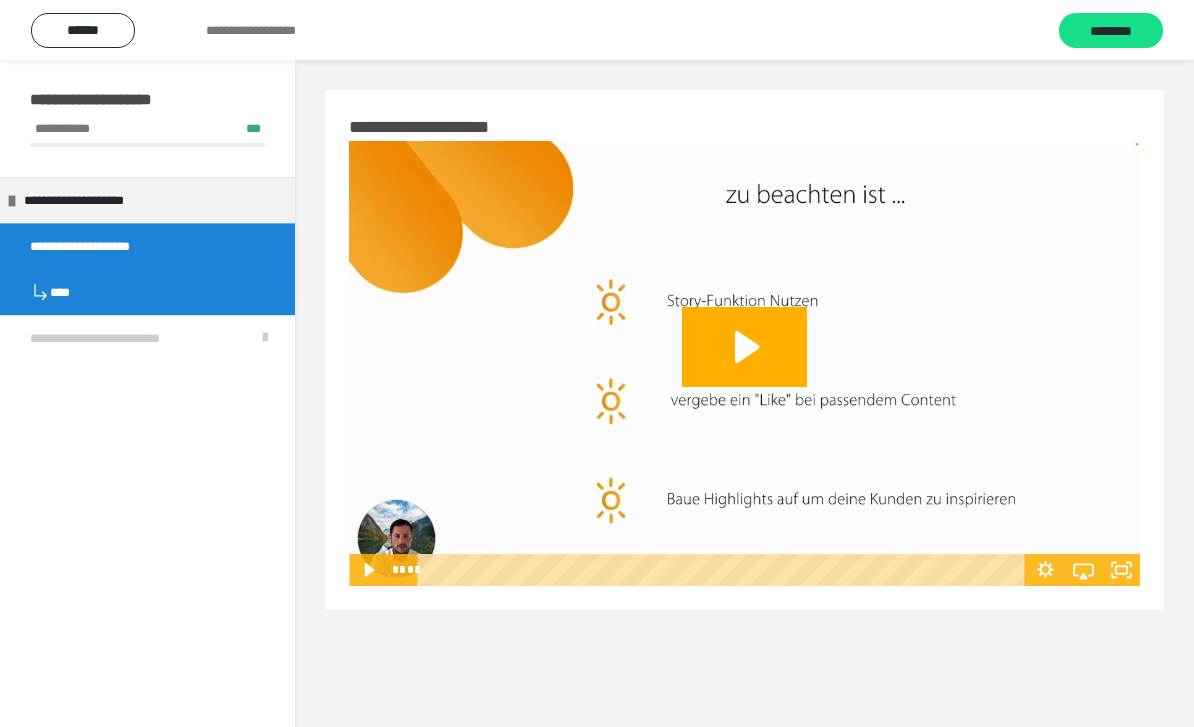 click 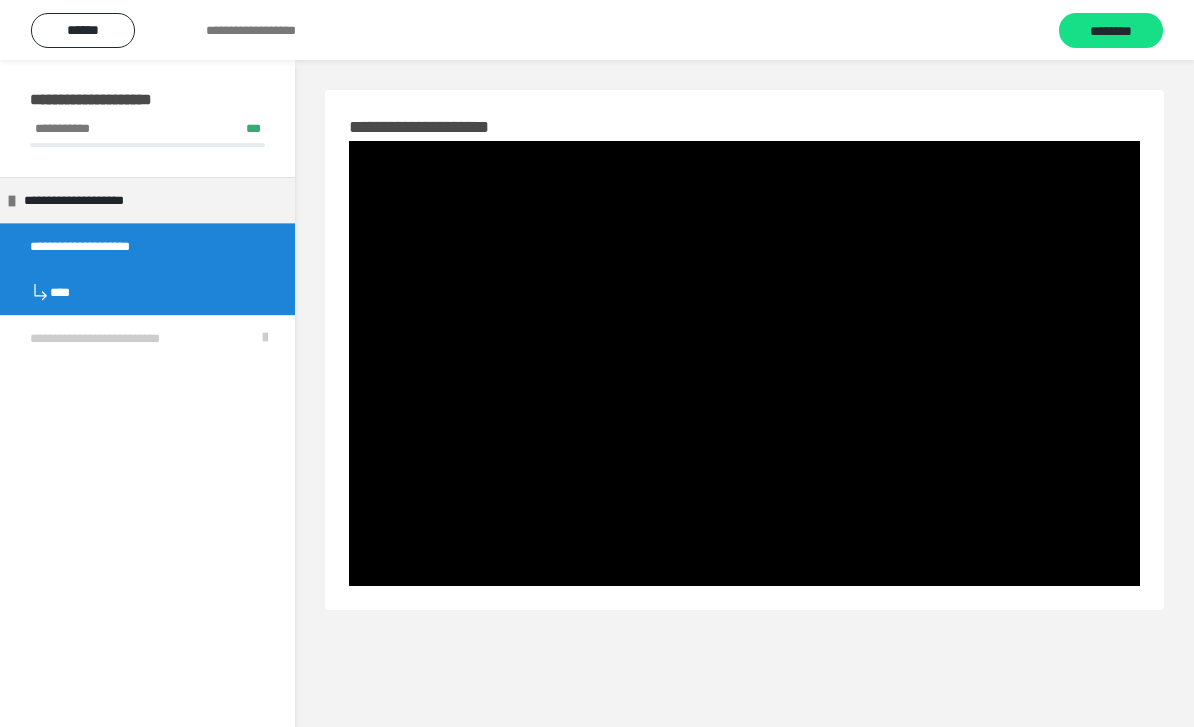 click at bounding box center [744, 363] 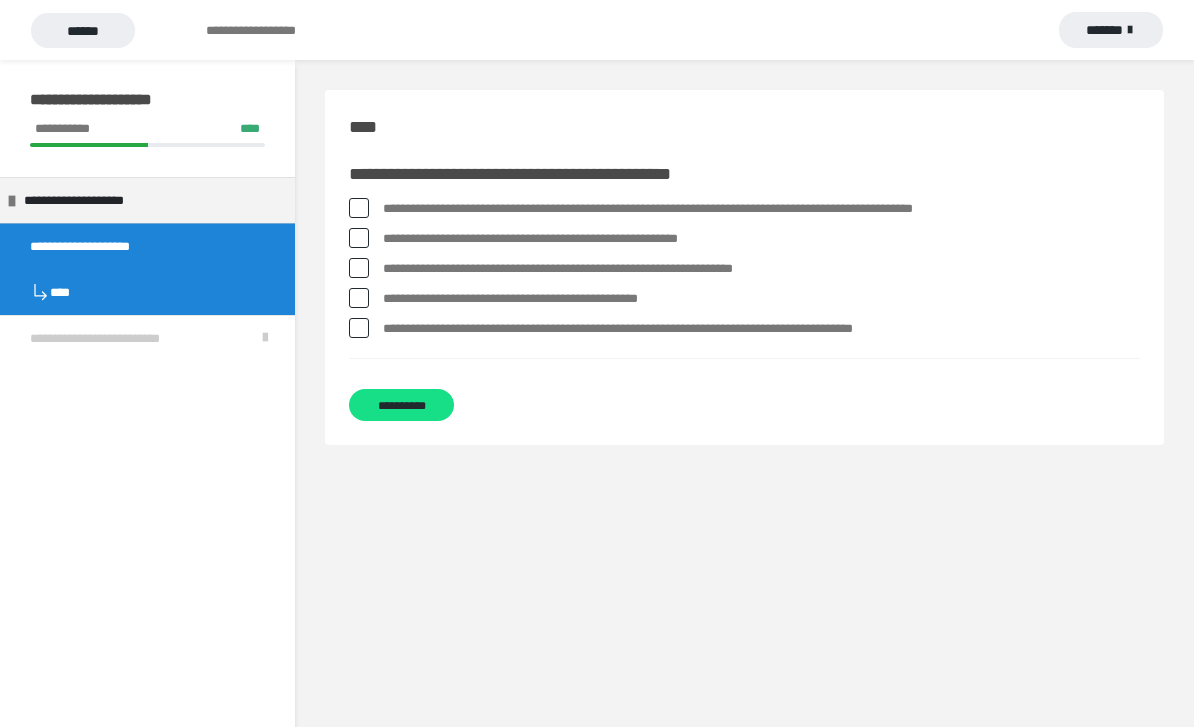 click at bounding box center (359, 238) 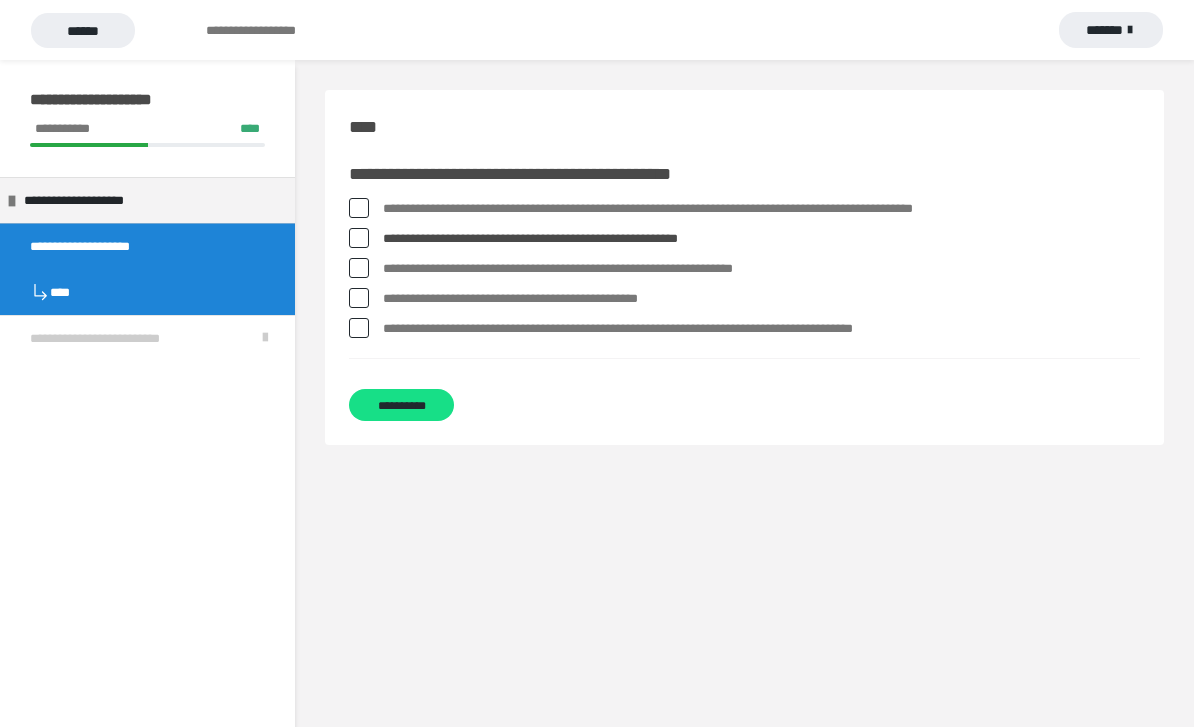 click at bounding box center [359, 268] 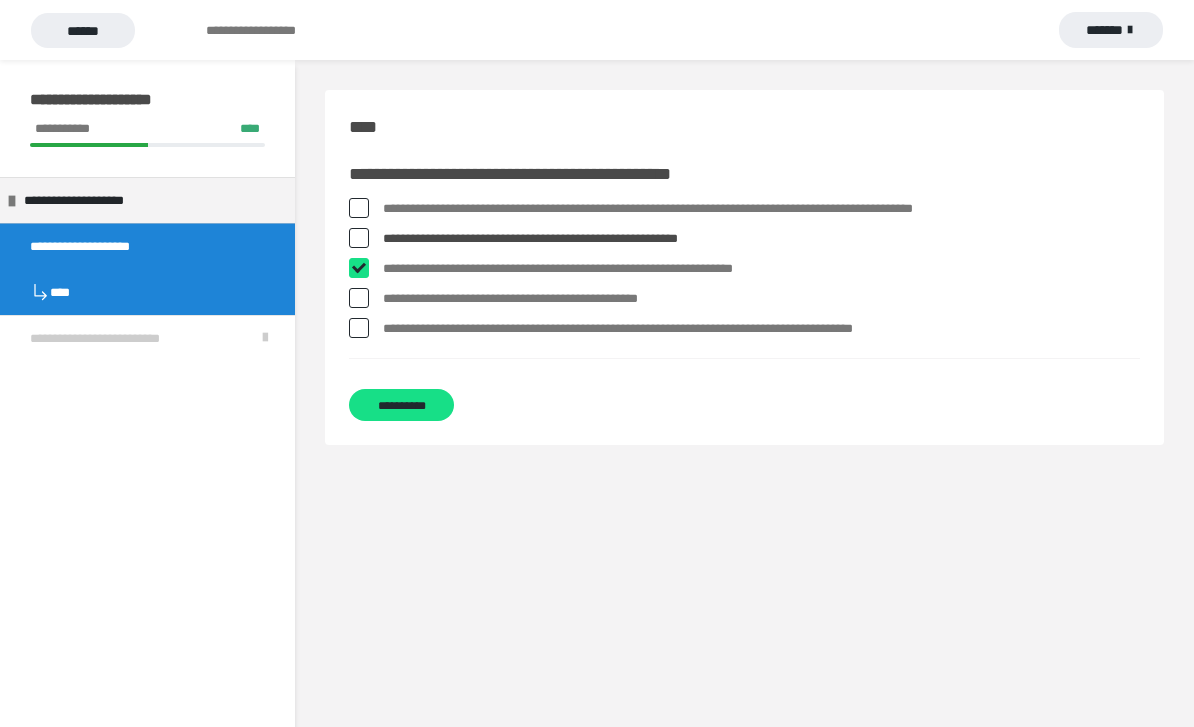 checkbox on "****" 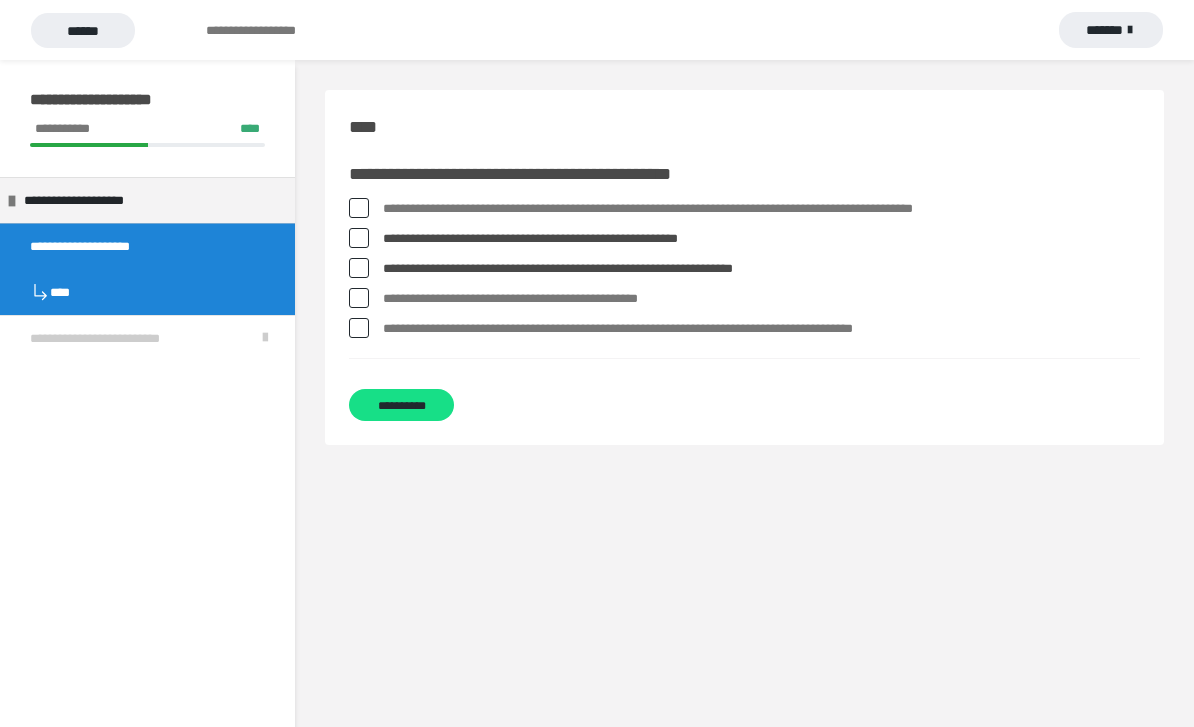 click at bounding box center [359, 298] 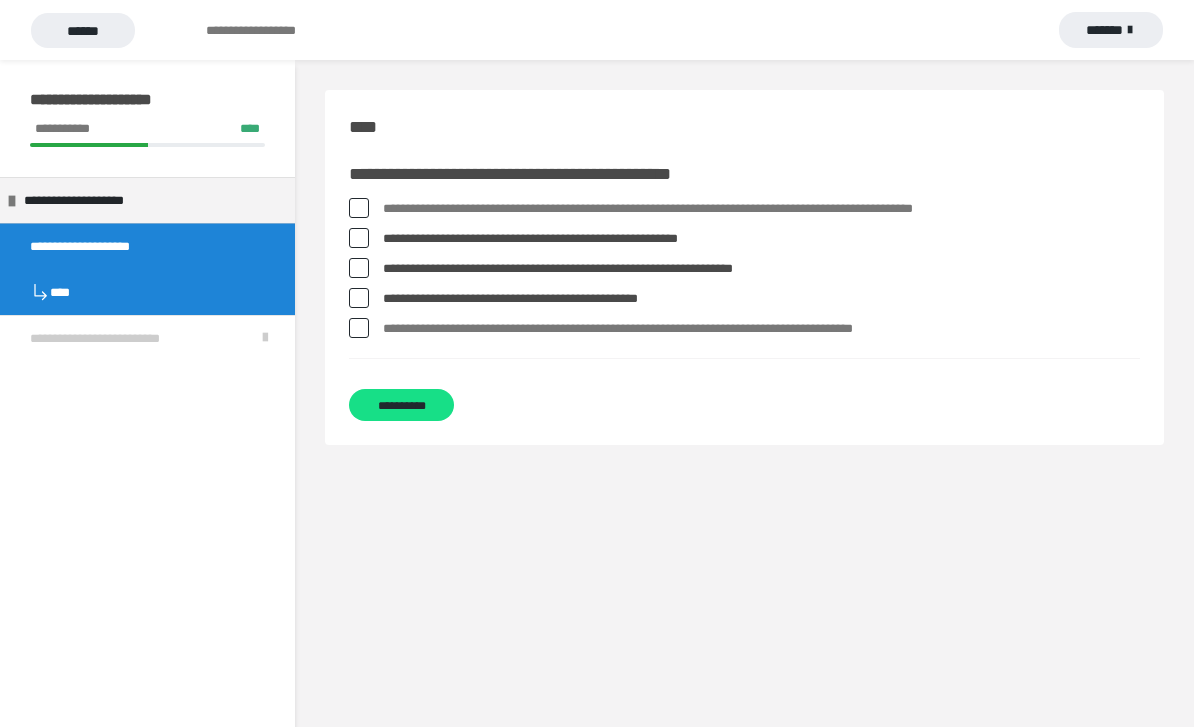 click on "**********" at bounding box center (744, 273) 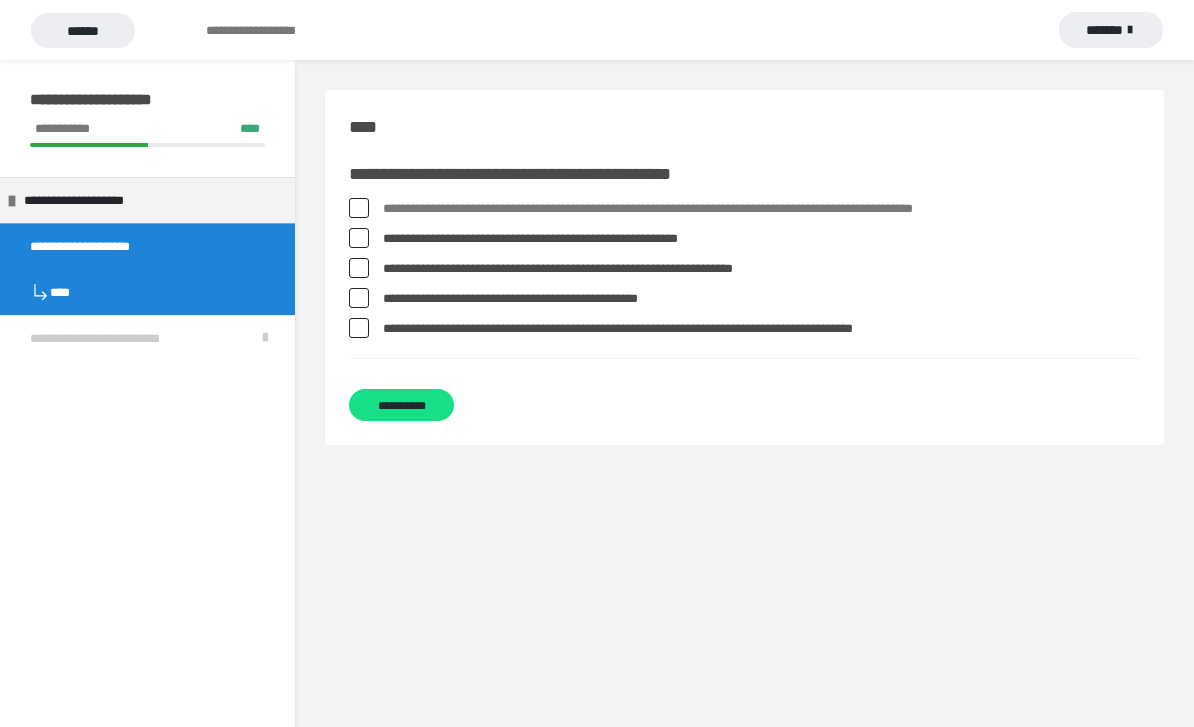 click on "**********" at bounding box center (744, 329) 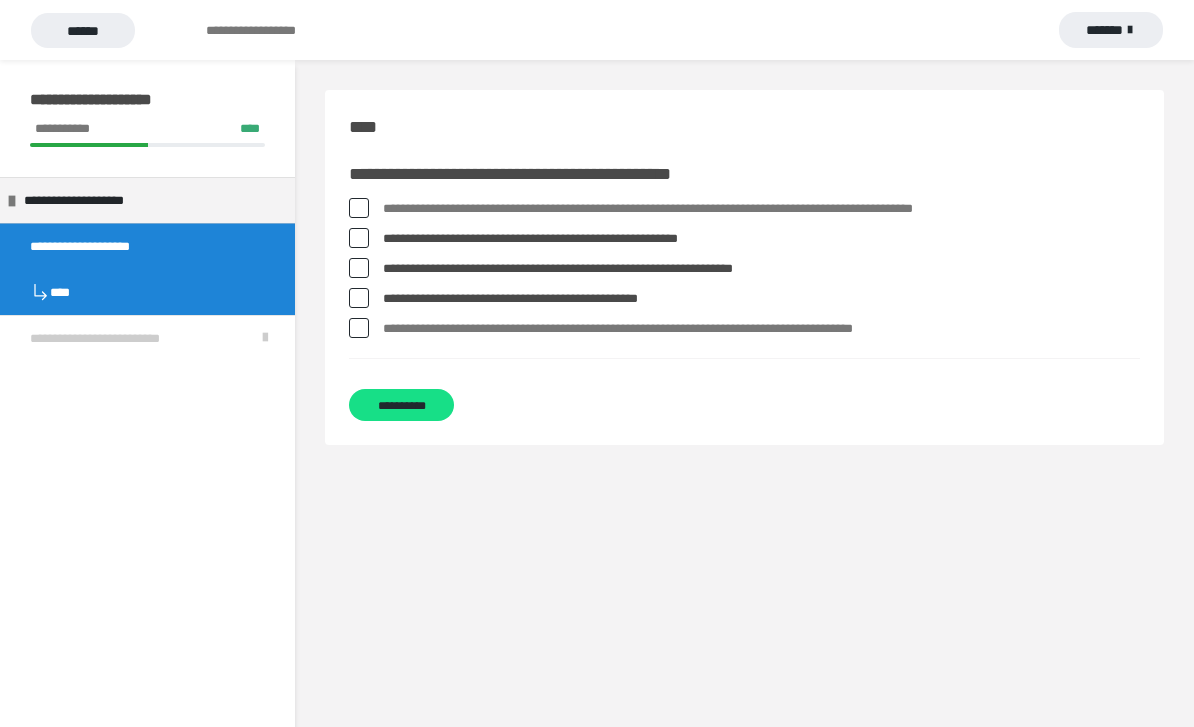 click at bounding box center (359, 328) 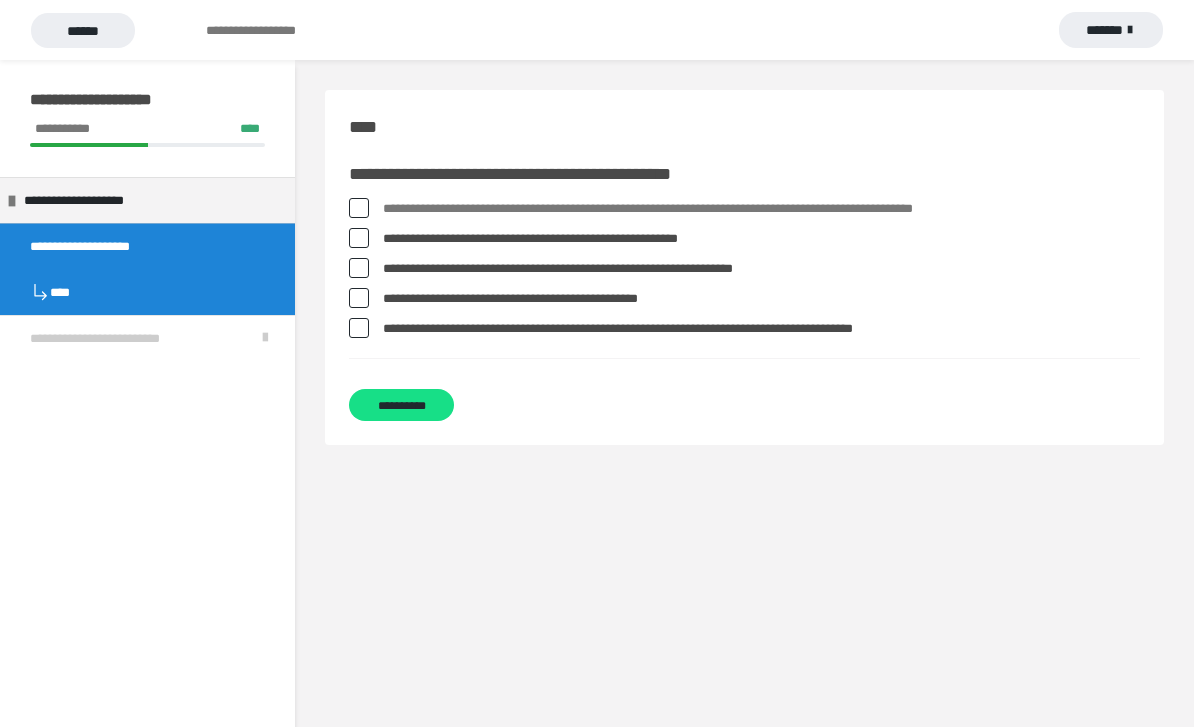 click on "**********" at bounding box center (401, 405) 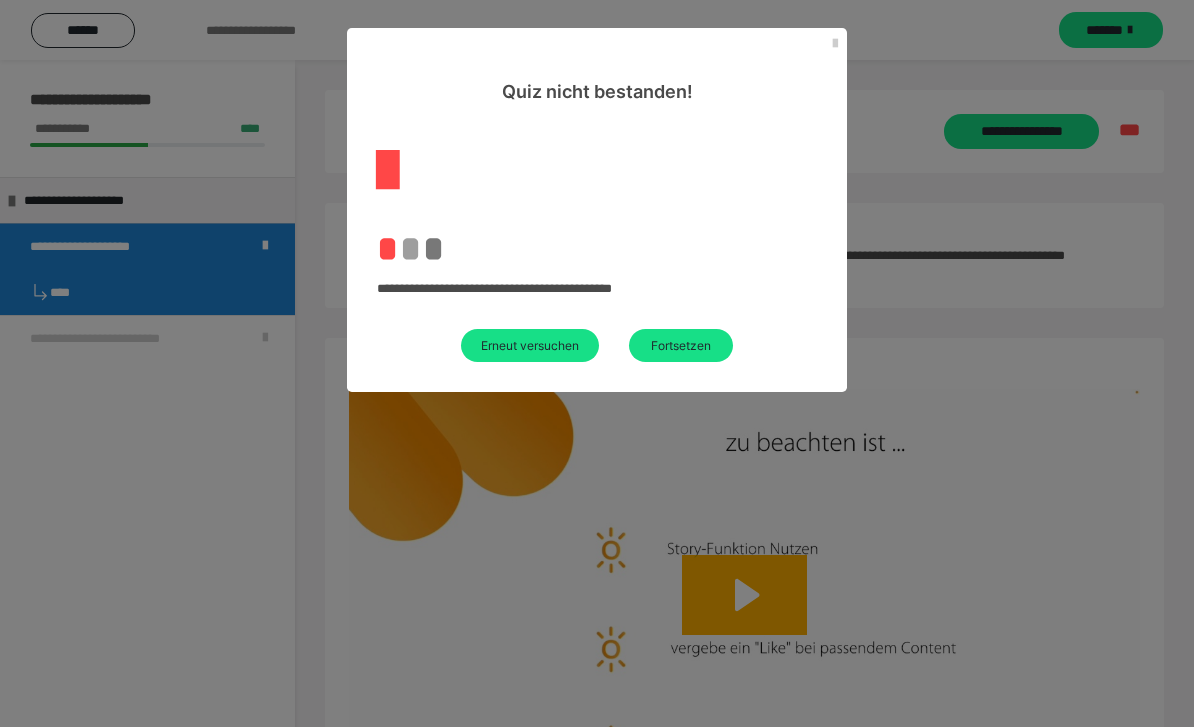 click on "Fortsetzen" at bounding box center [681, 345] 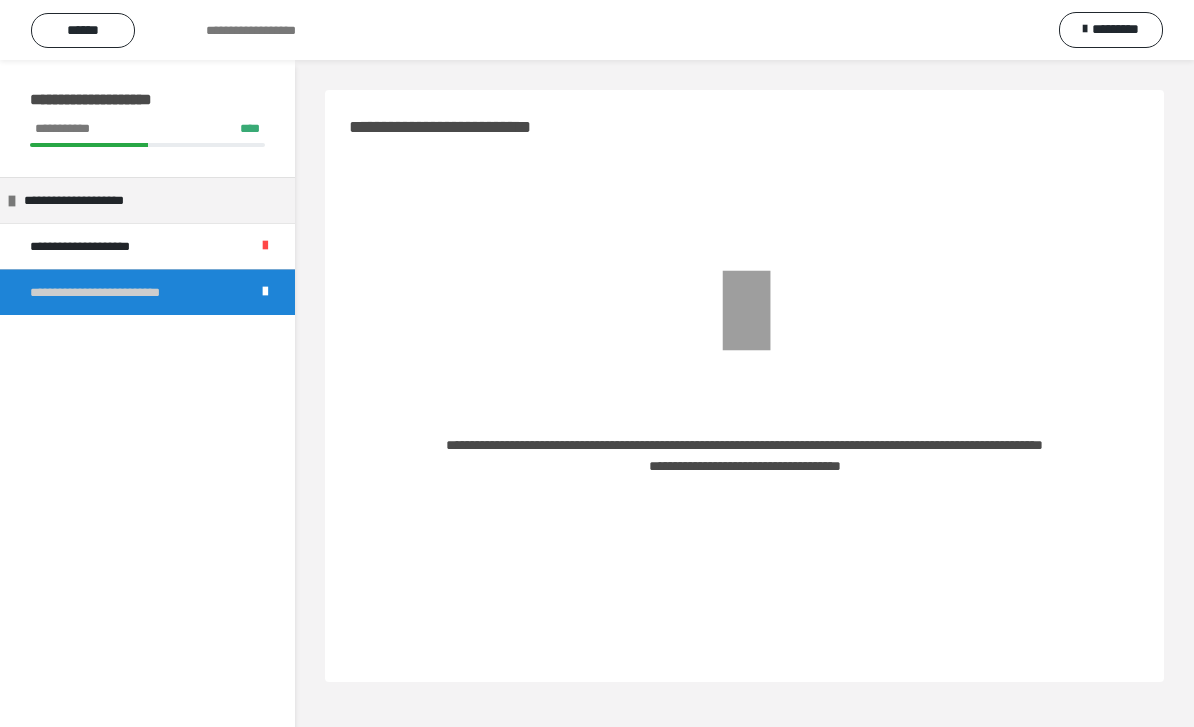 click on "**********" at bounding box center [102, 246] 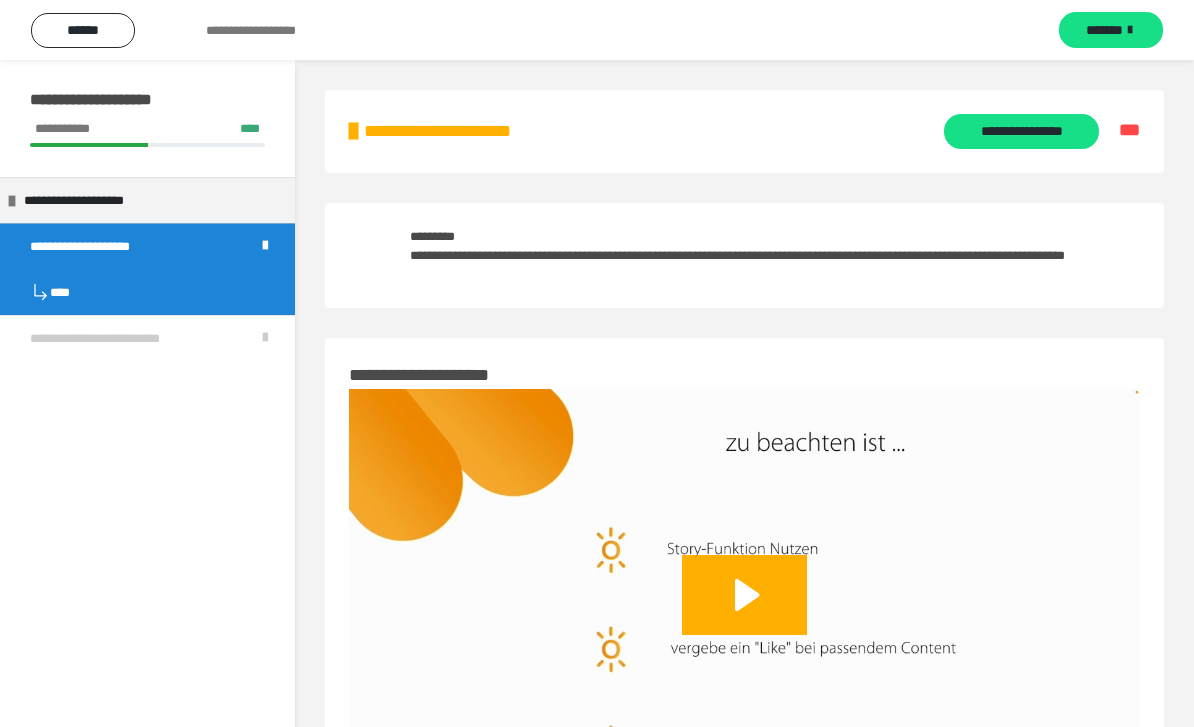 click on "**********" at bounding box center (1021, 131) 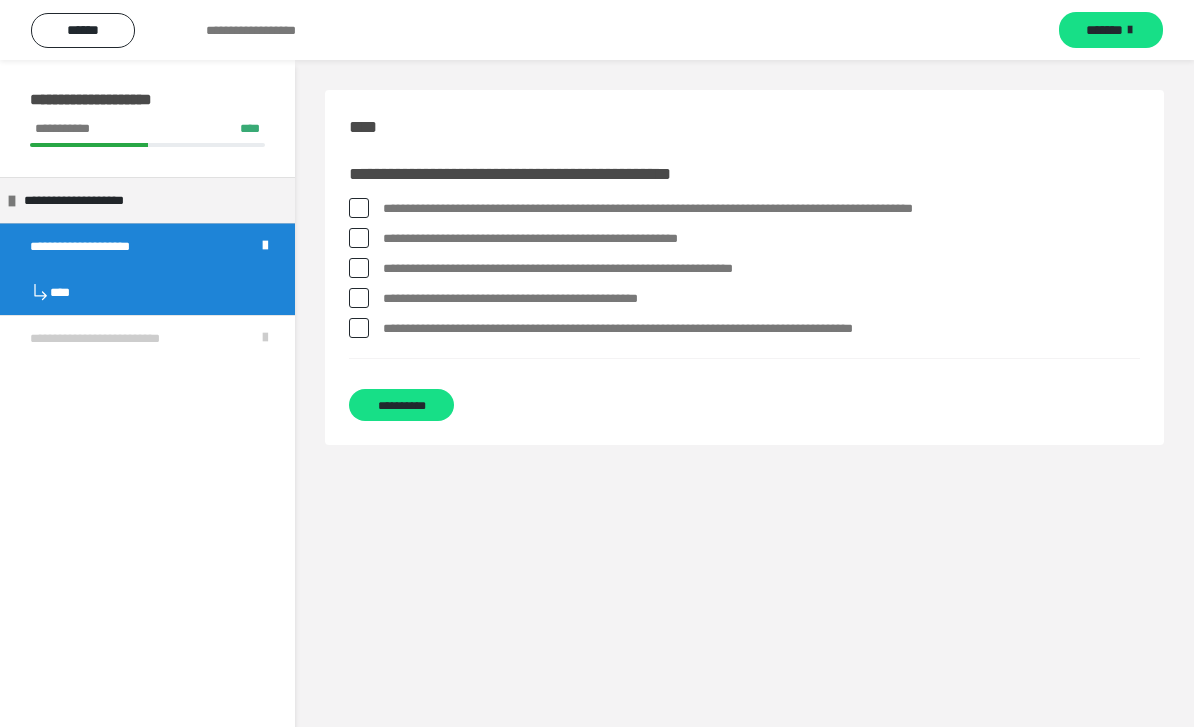 click on "**********" at bounding box center (744, 269) 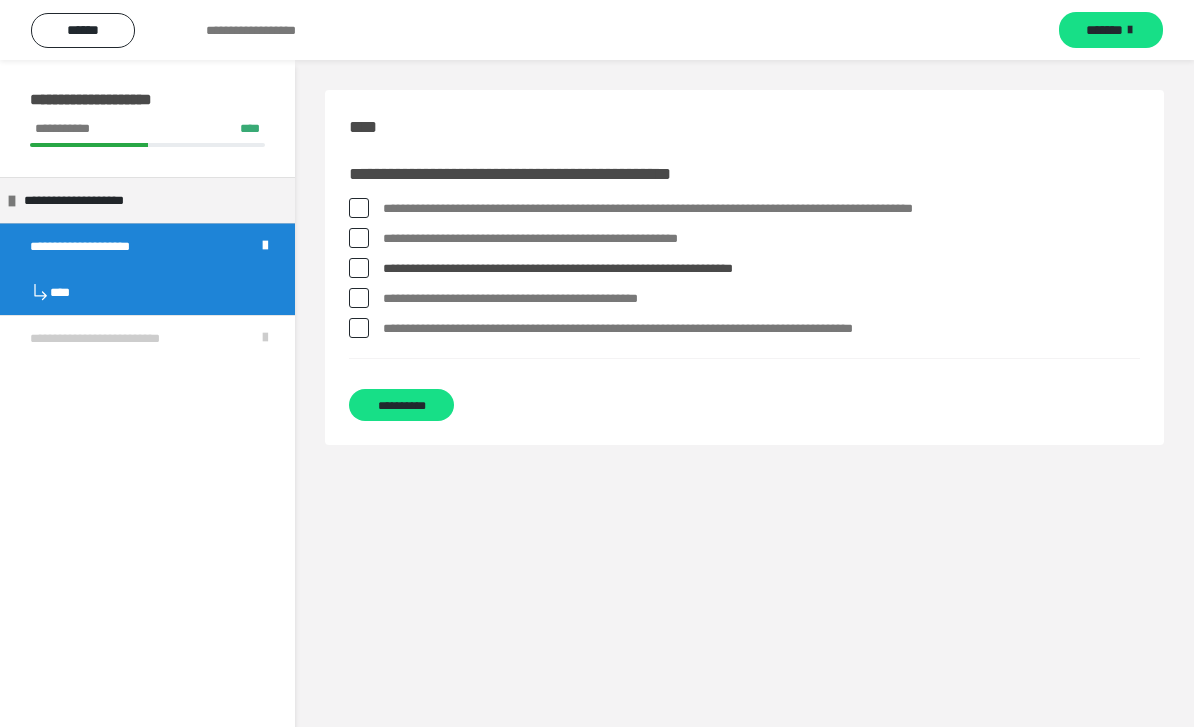 click on "**********" at bounding box center [744, 273] 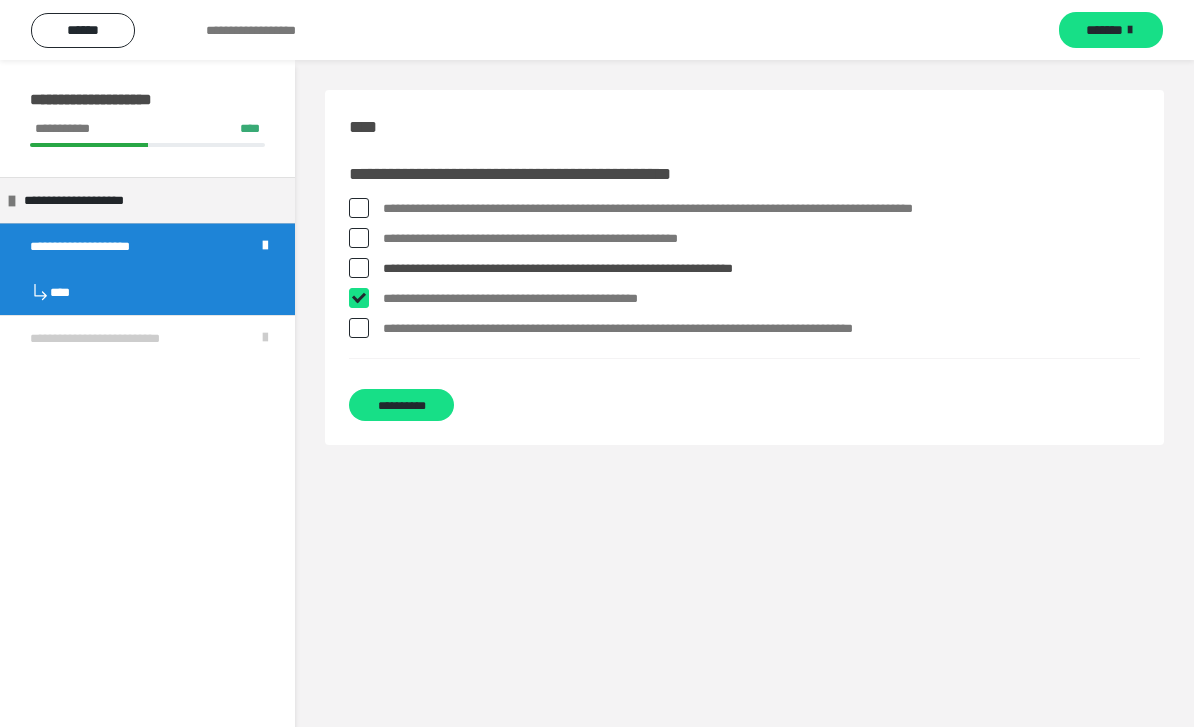 checkbox on "****" 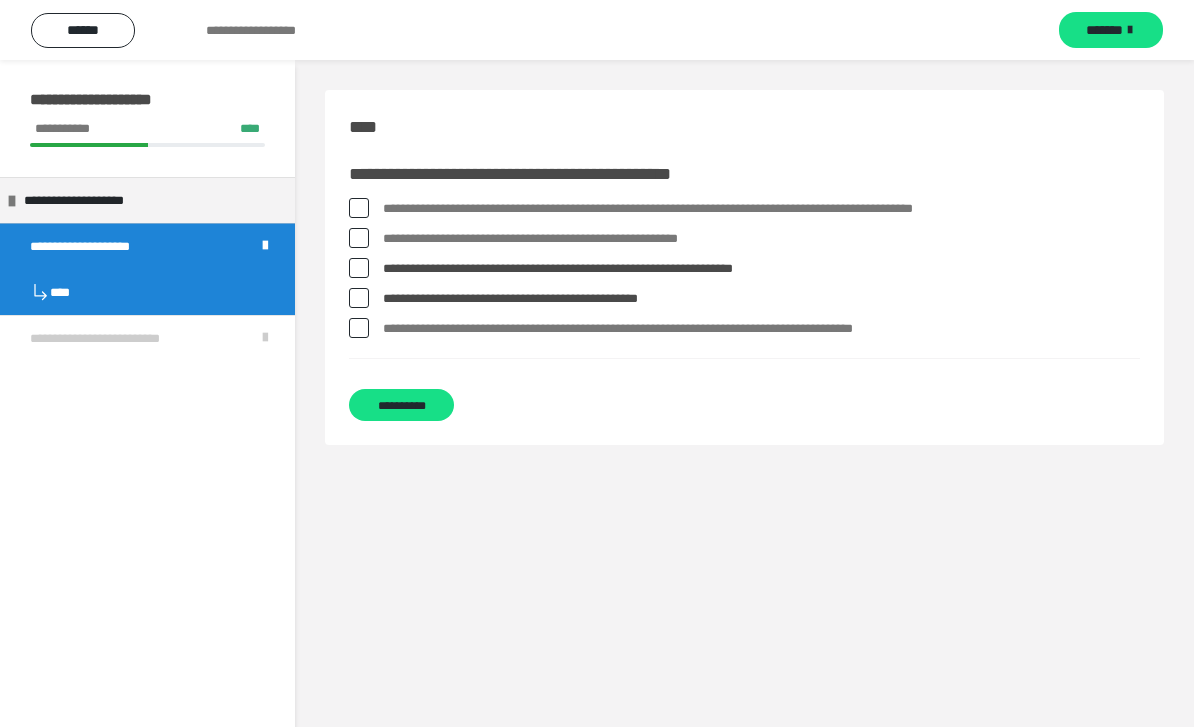 click at bounding box center (359, 238) 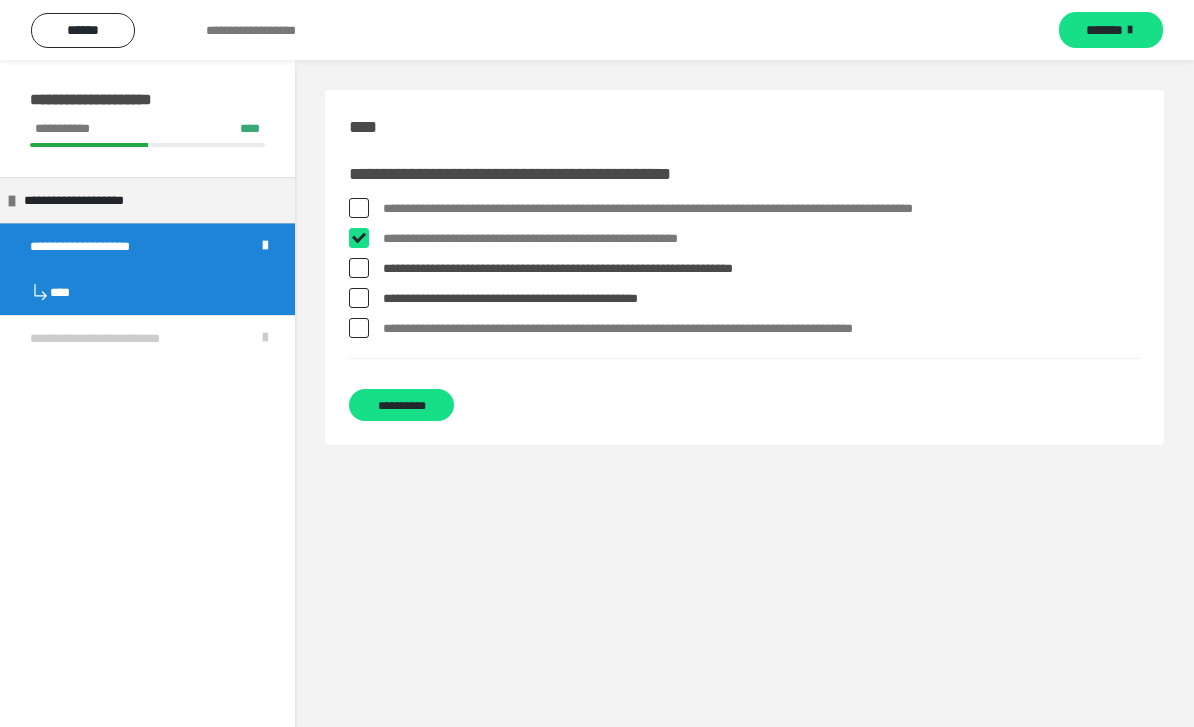 checkbox on "****" 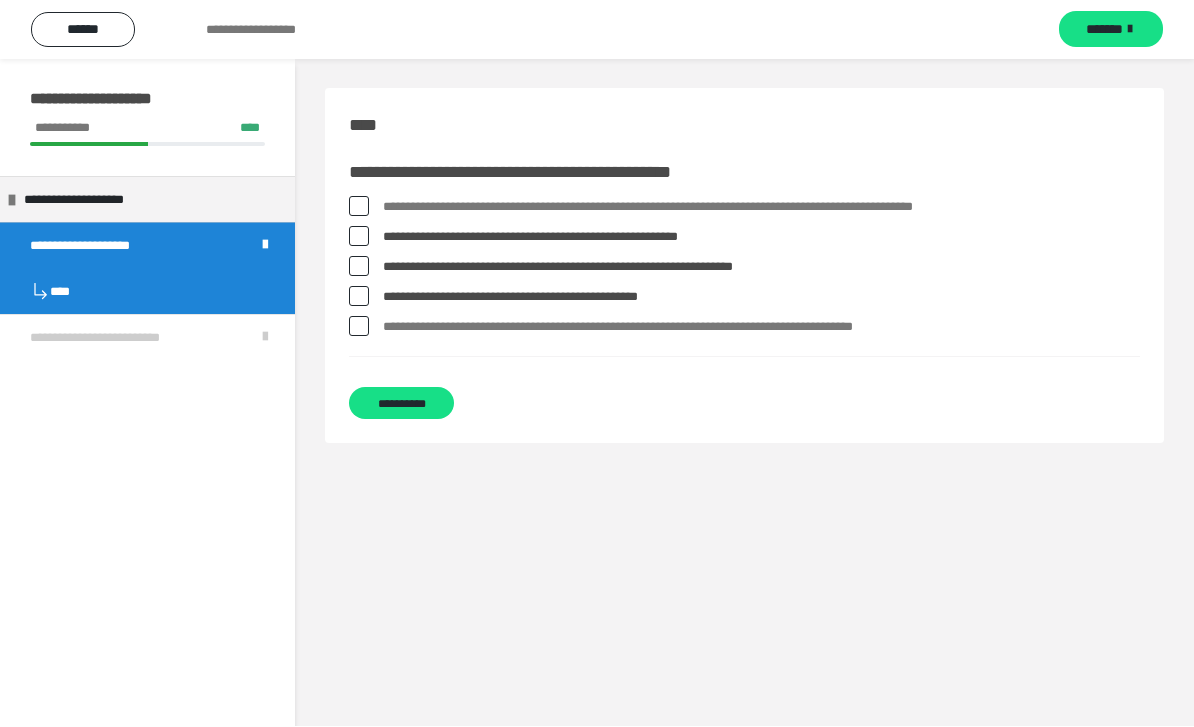click on "**********" at bounding box center [401, 404] 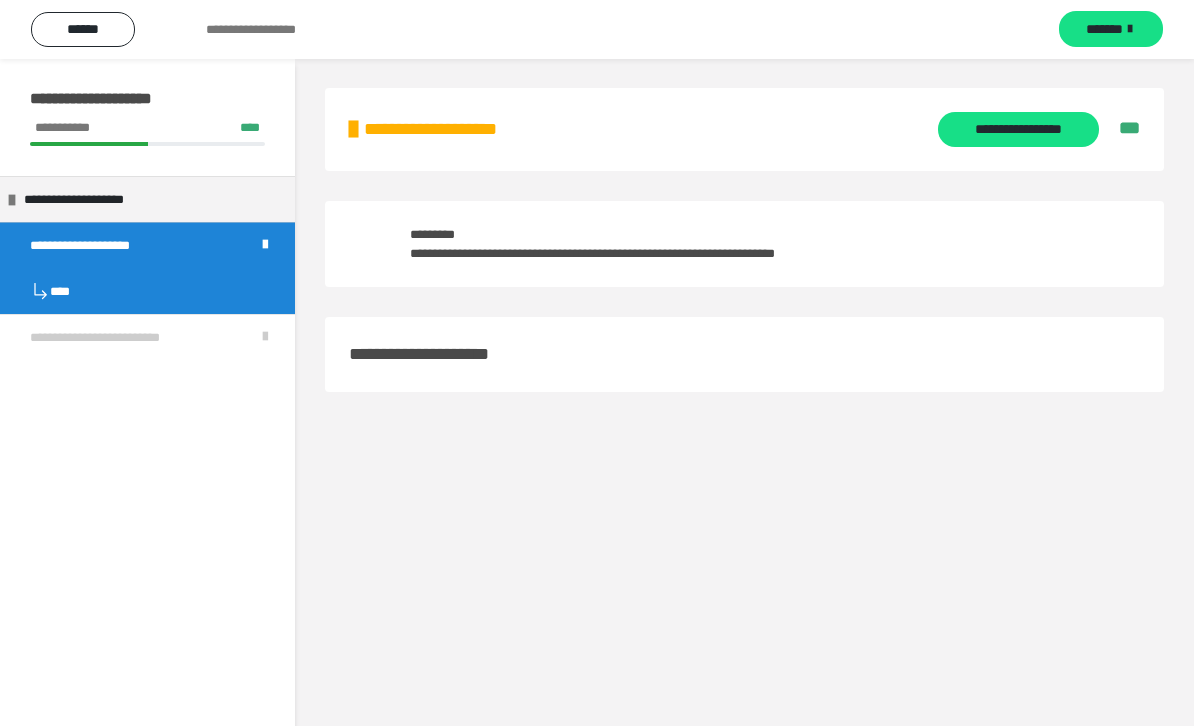 scroll, scrollTop: 2, scrollLeft: 0, axis: vertical 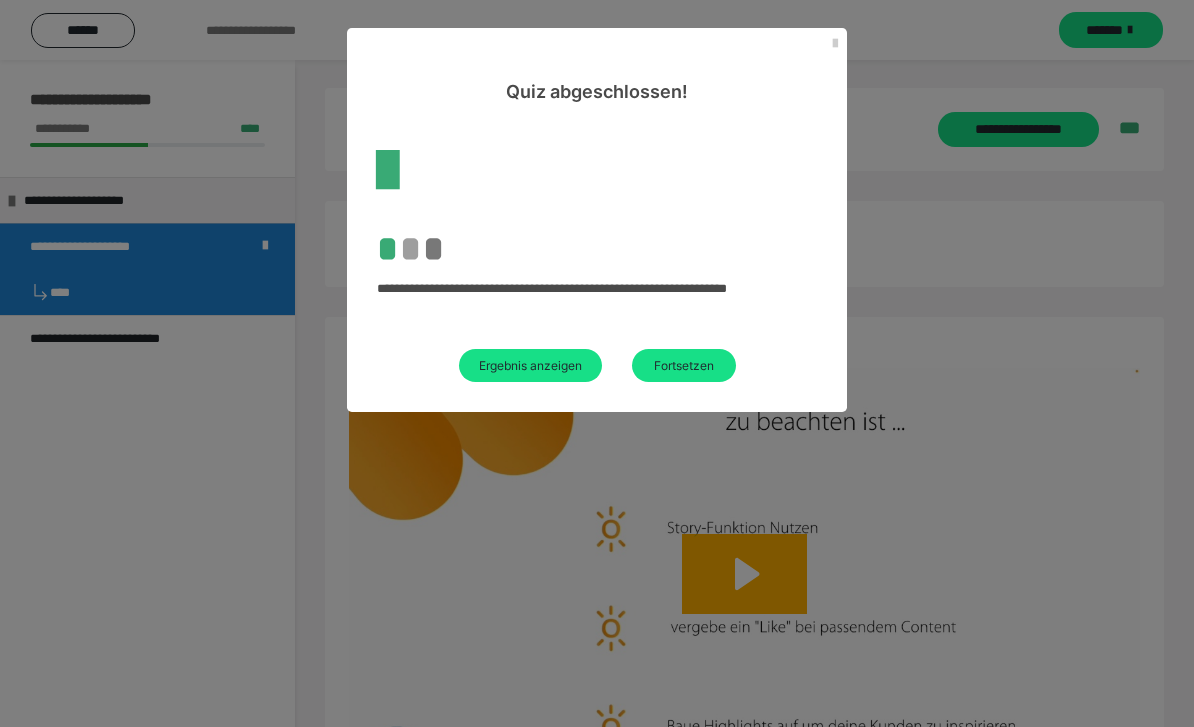 click on "Fortsetzen" at bounding box center (684, 365) 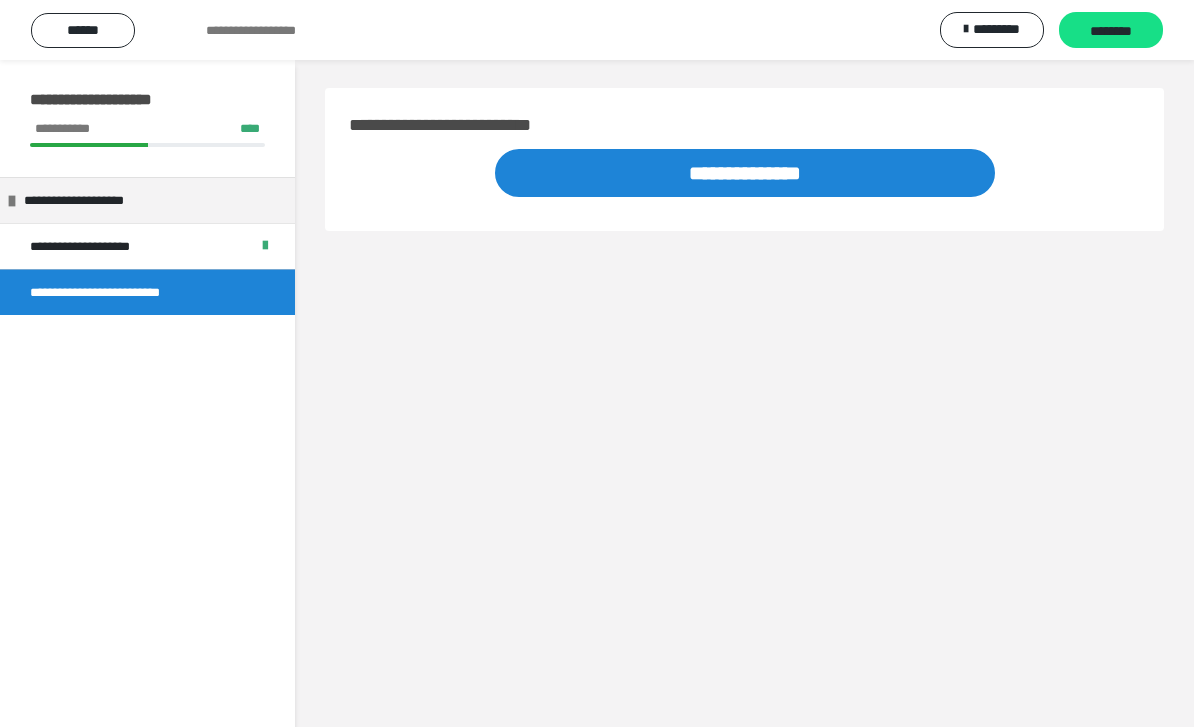 click on "********" at bounding box center [1111, 31] 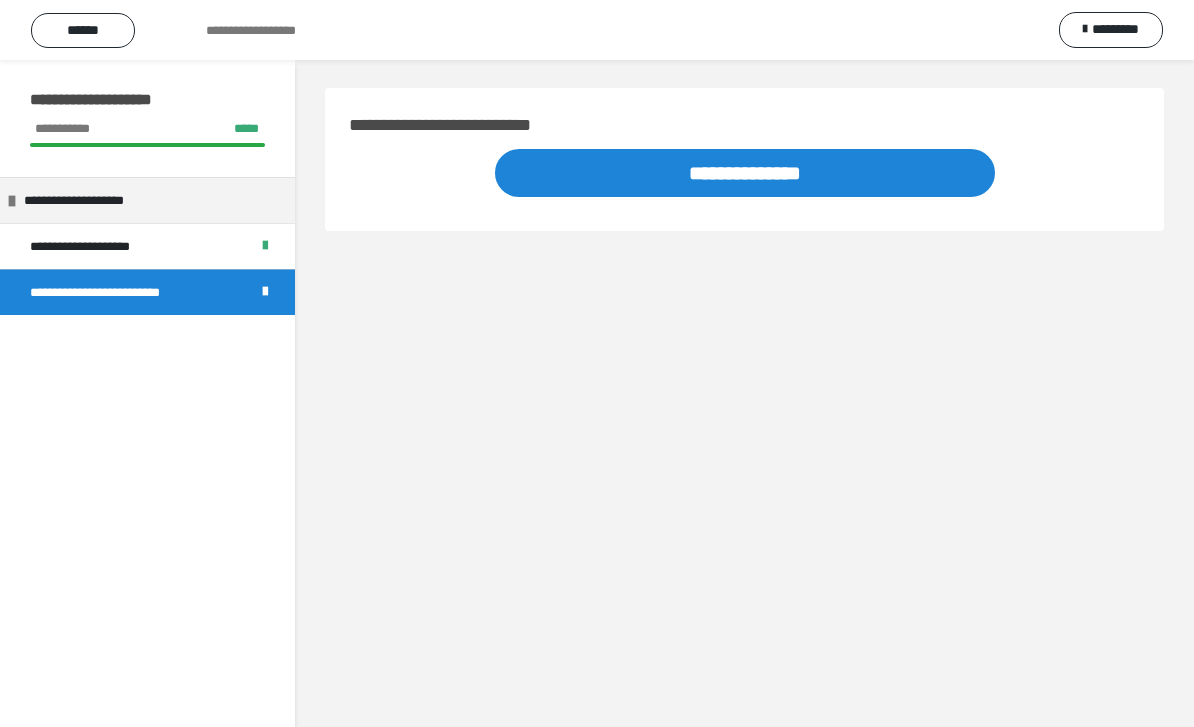 click on "**********" at bounding box center [745, 173] 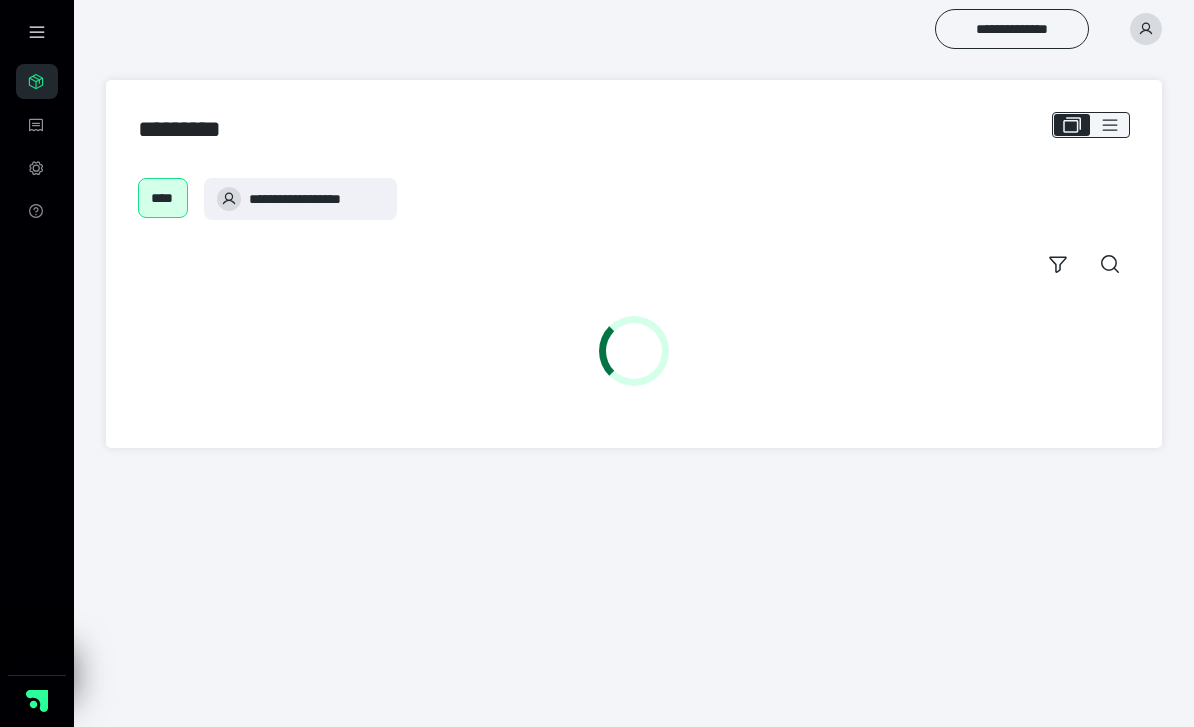 scroll, scrollTop: 0, scrollLeft: 0, axis: both 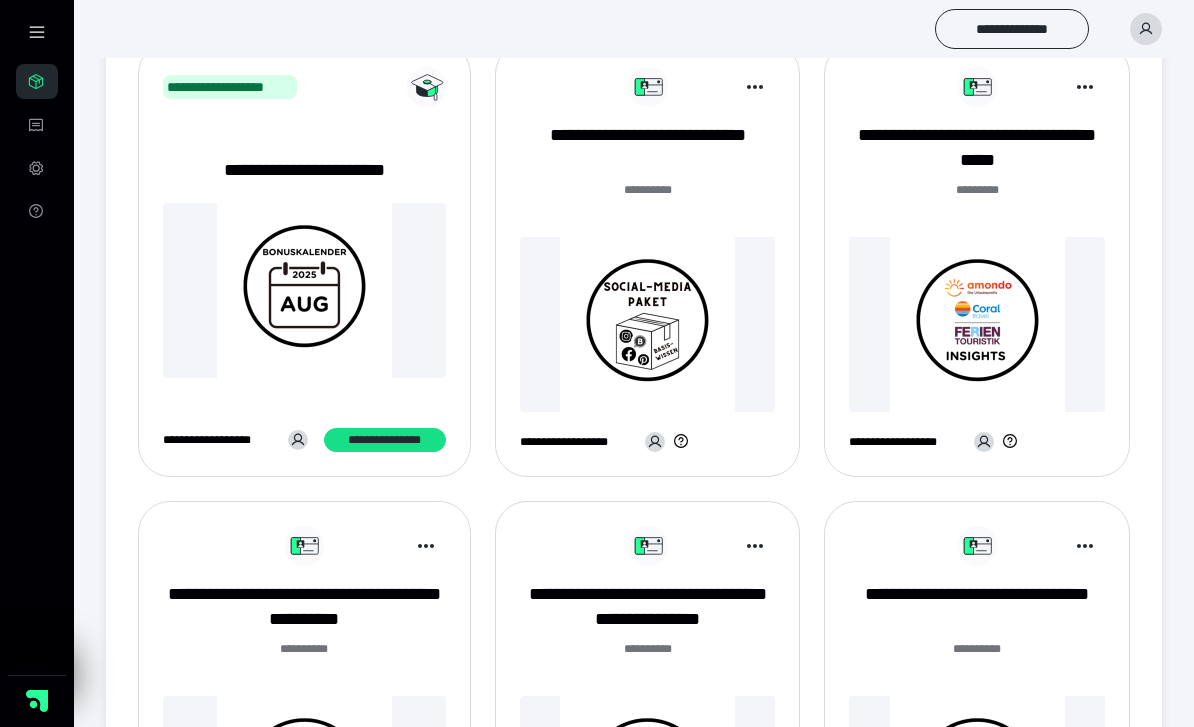 click at bounding box center (648, 324) 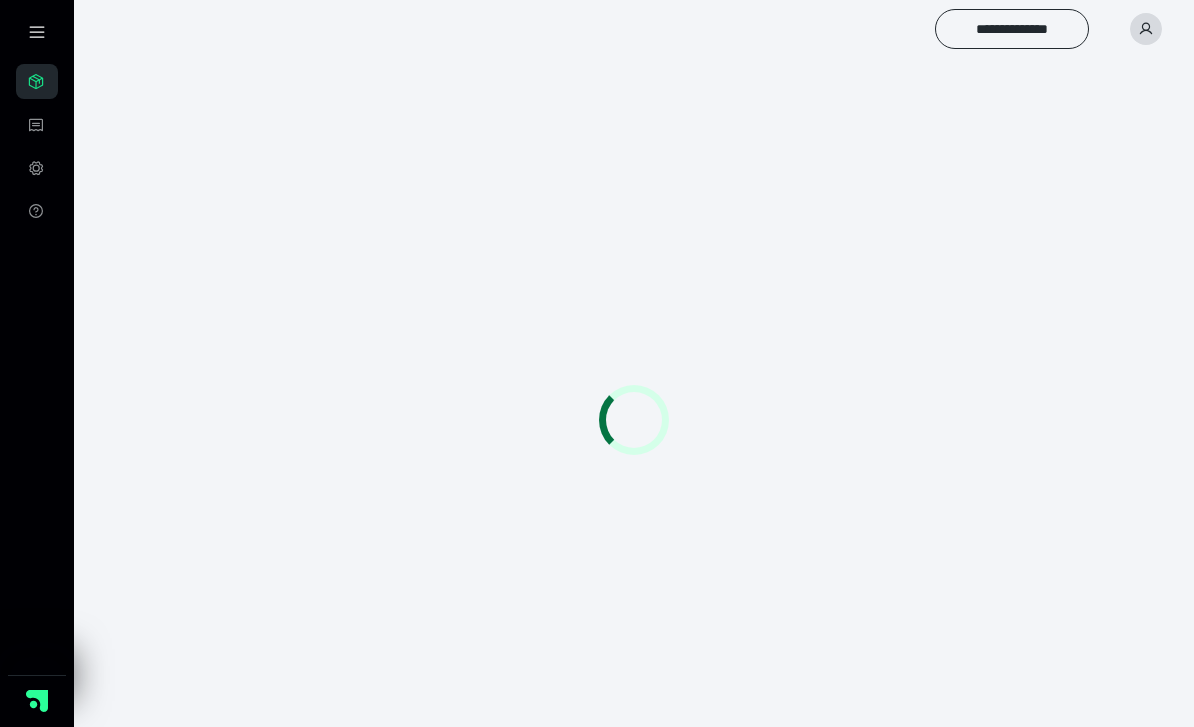 scroll, scrollTop: 0, scrollLeft: 0, axis: both 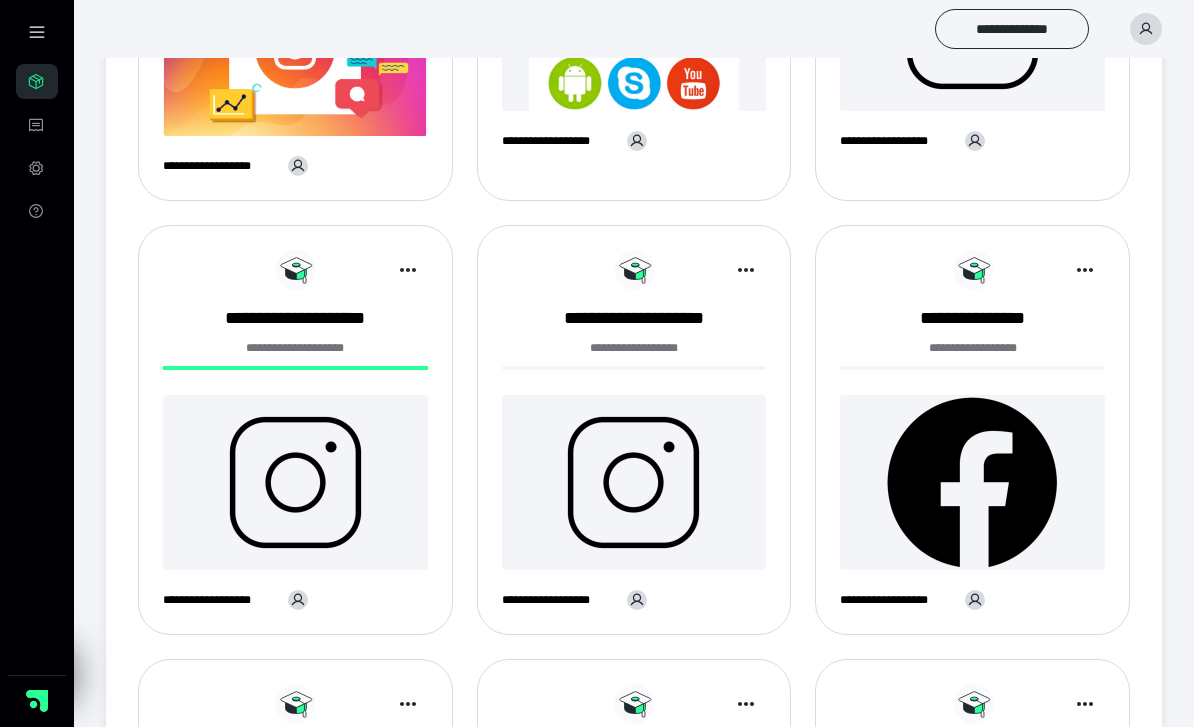 click at bounding box center [634, 482] 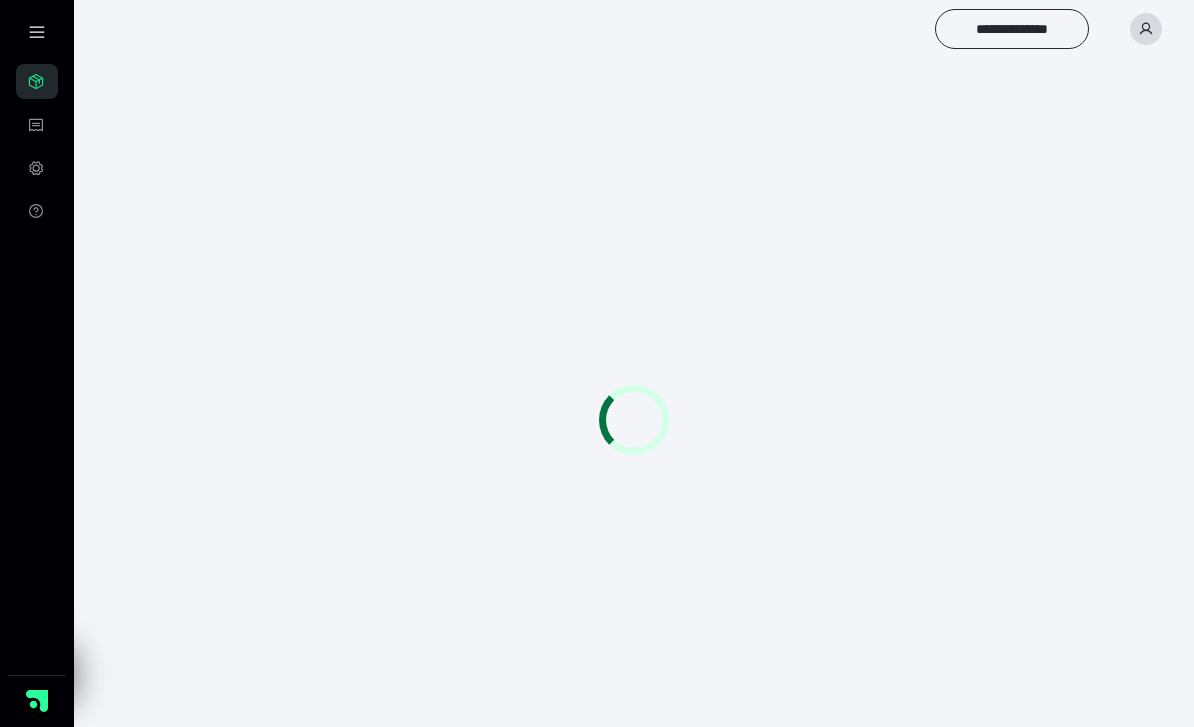 scroll, scrollTop: 0, scrollLeft: 0, axis: both 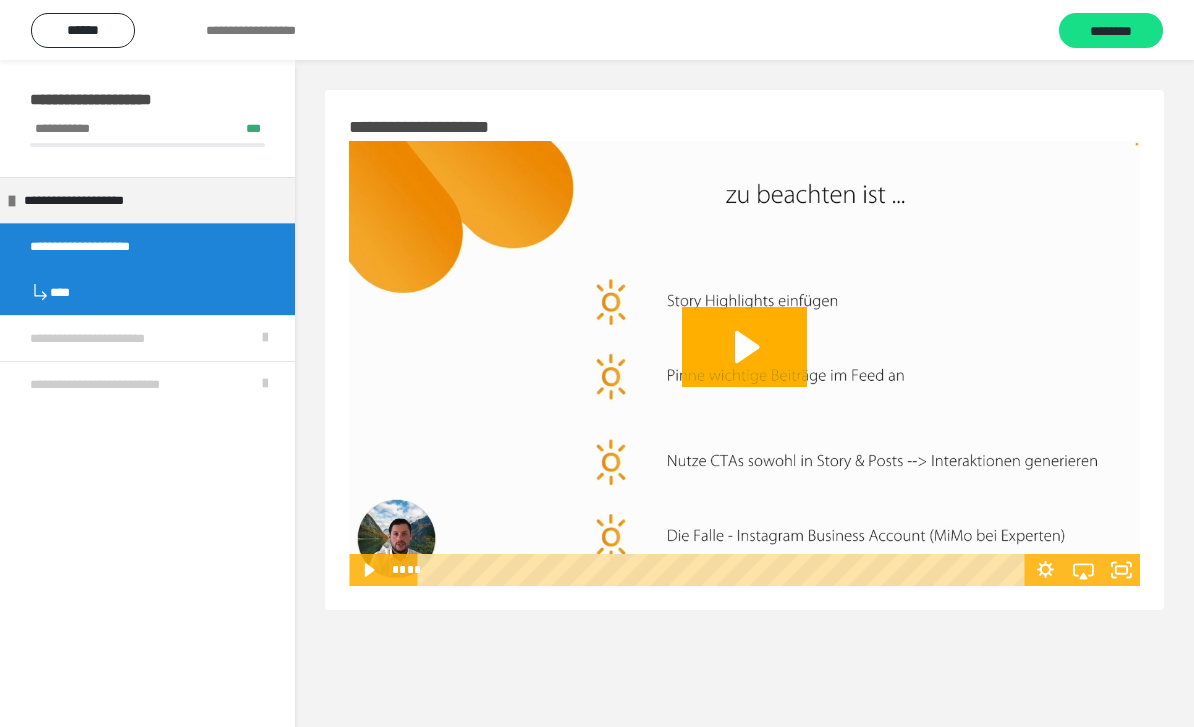 click 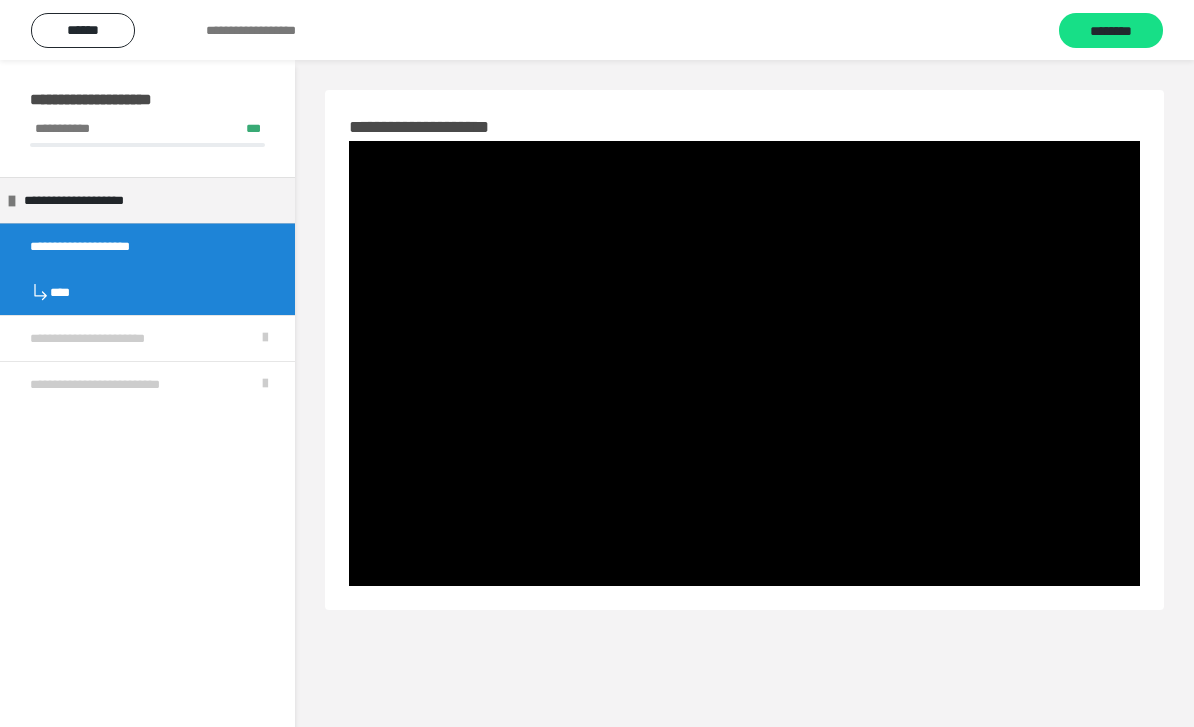 click on "********" at bounding box center (1111, 31) 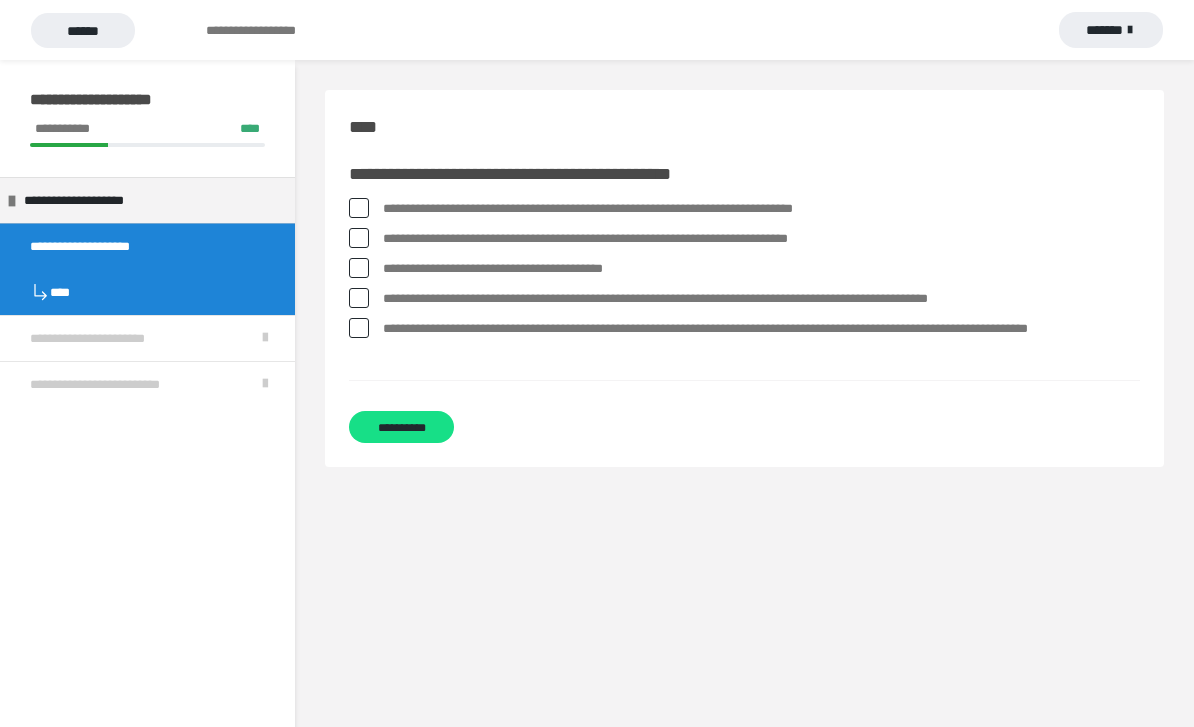 click at bounding box center [359, 208] 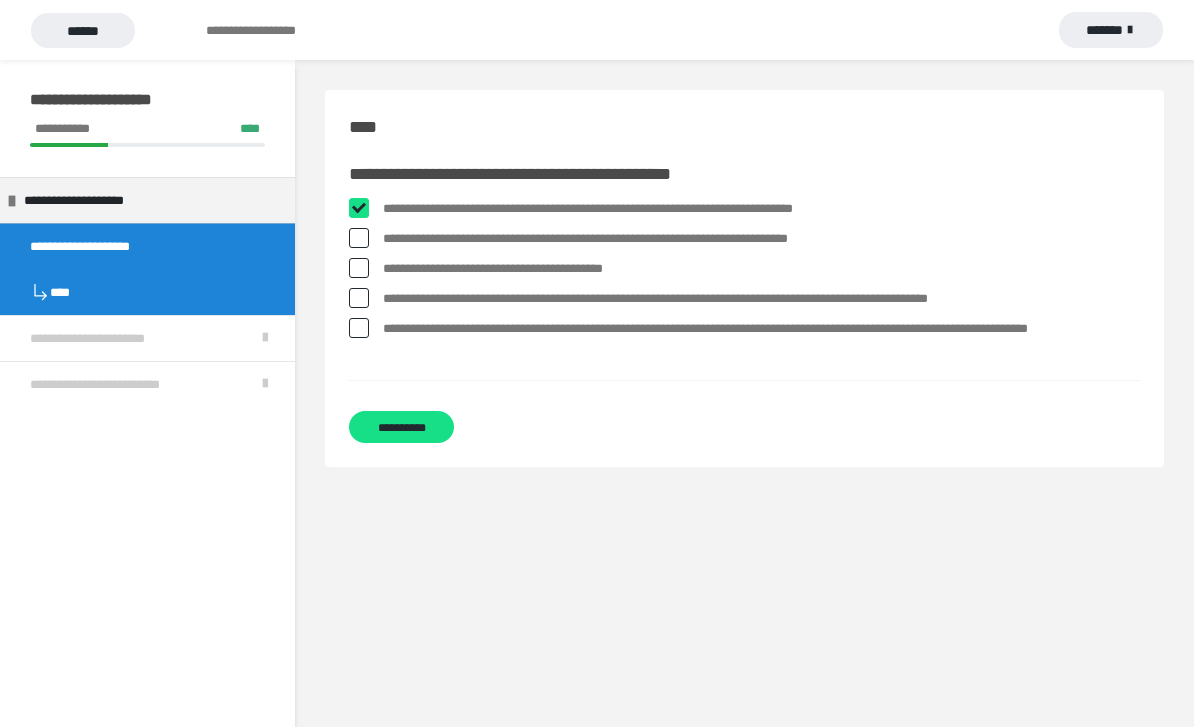 checkbox on "****" 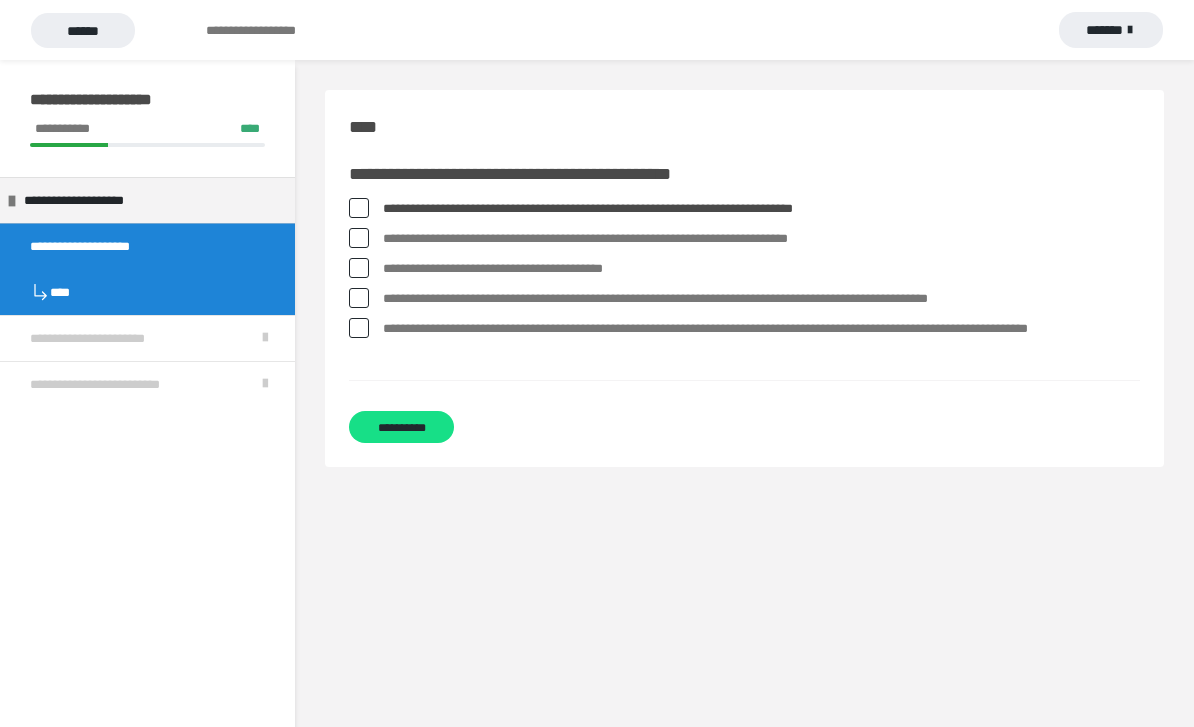click at bounding box center (359, 238) 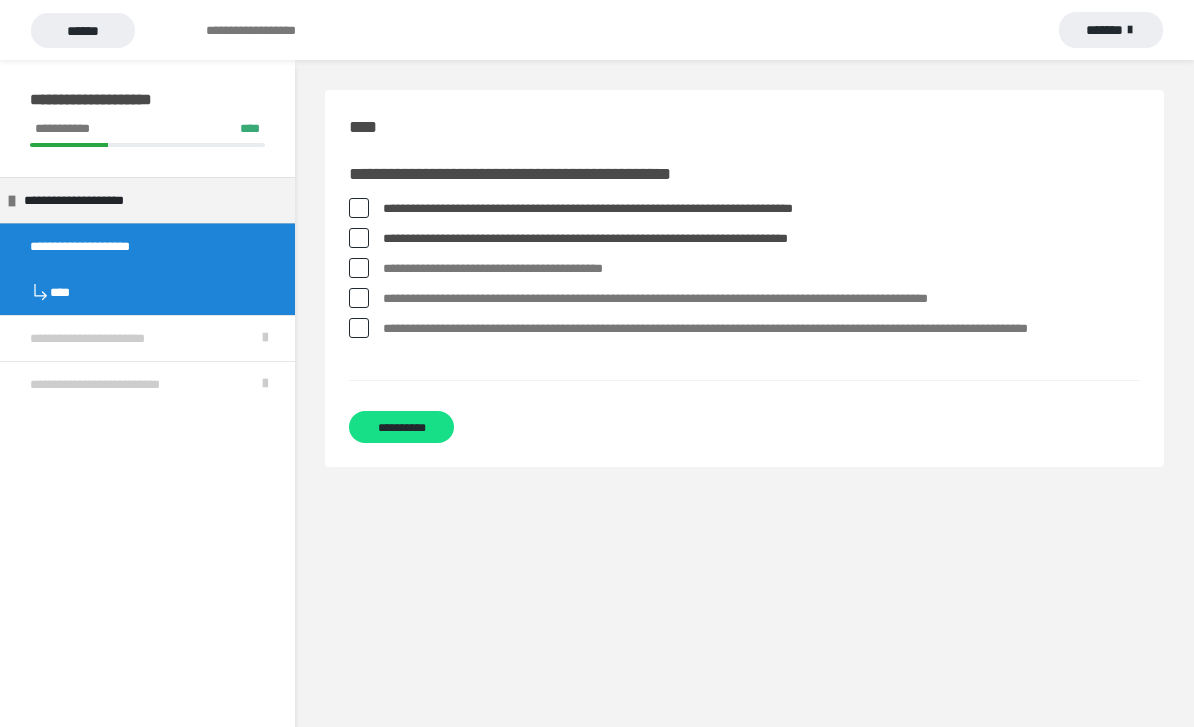 click at bounding box center (359, 328) 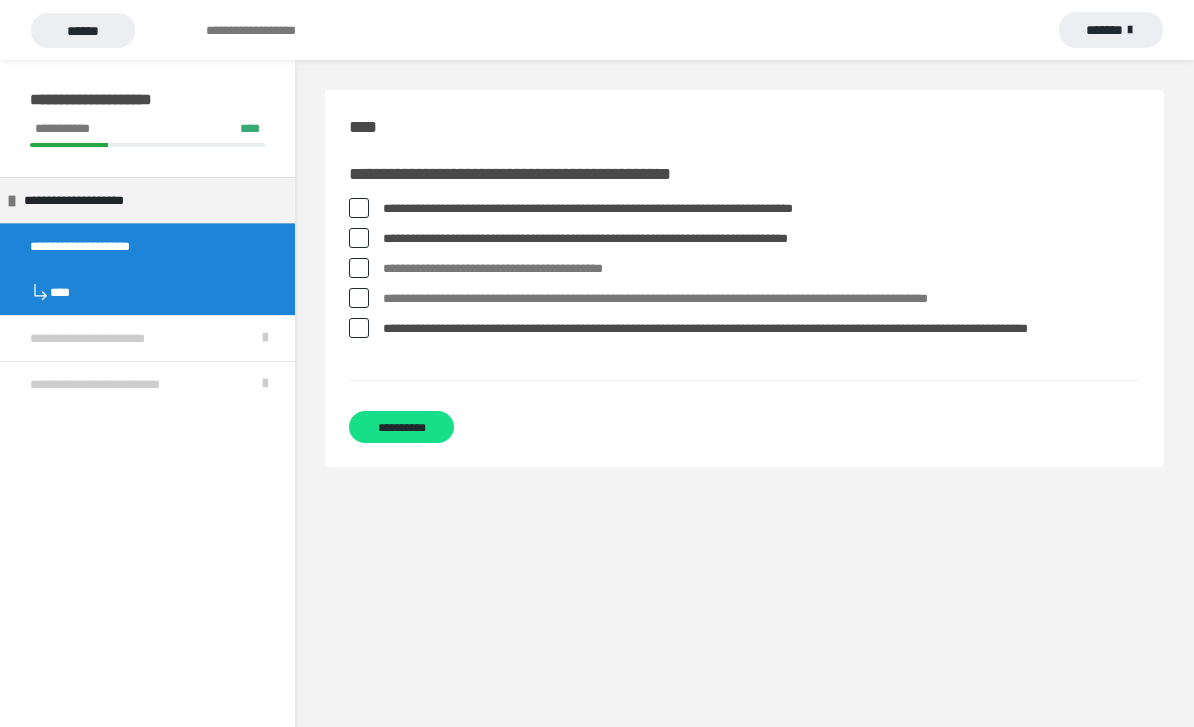 click on "**********" at bounding box center [401, 427] 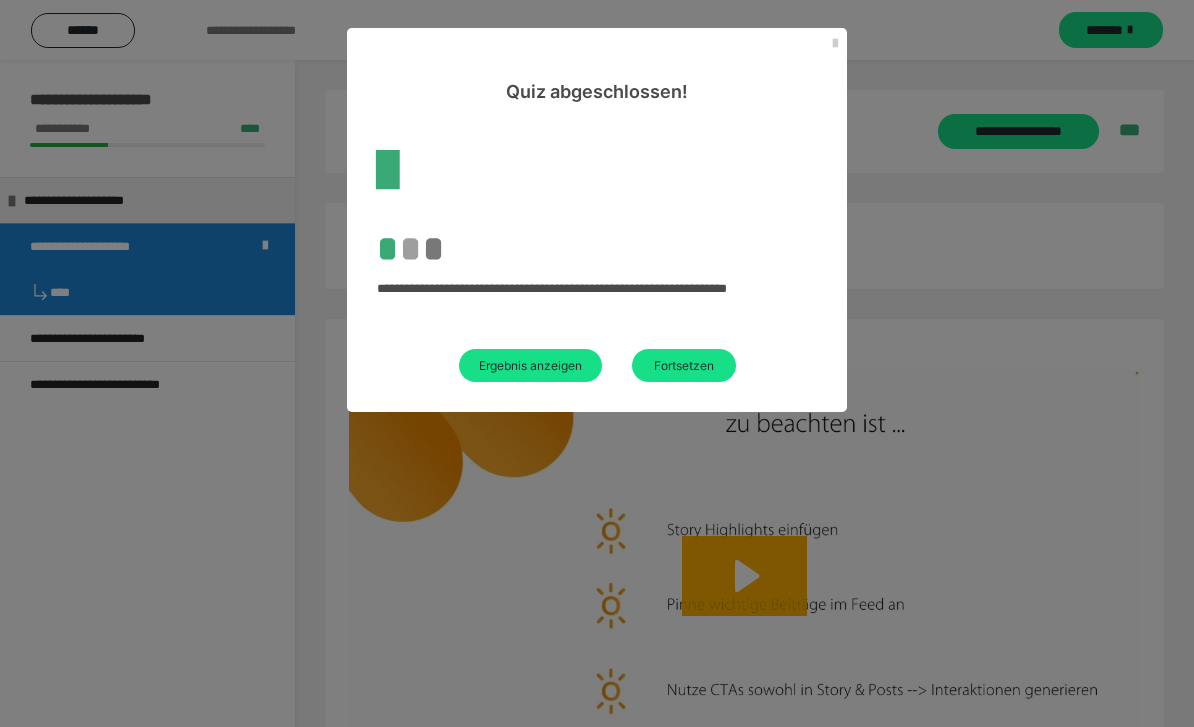click on "Fortsetzen" at bounding box center (684, 365) 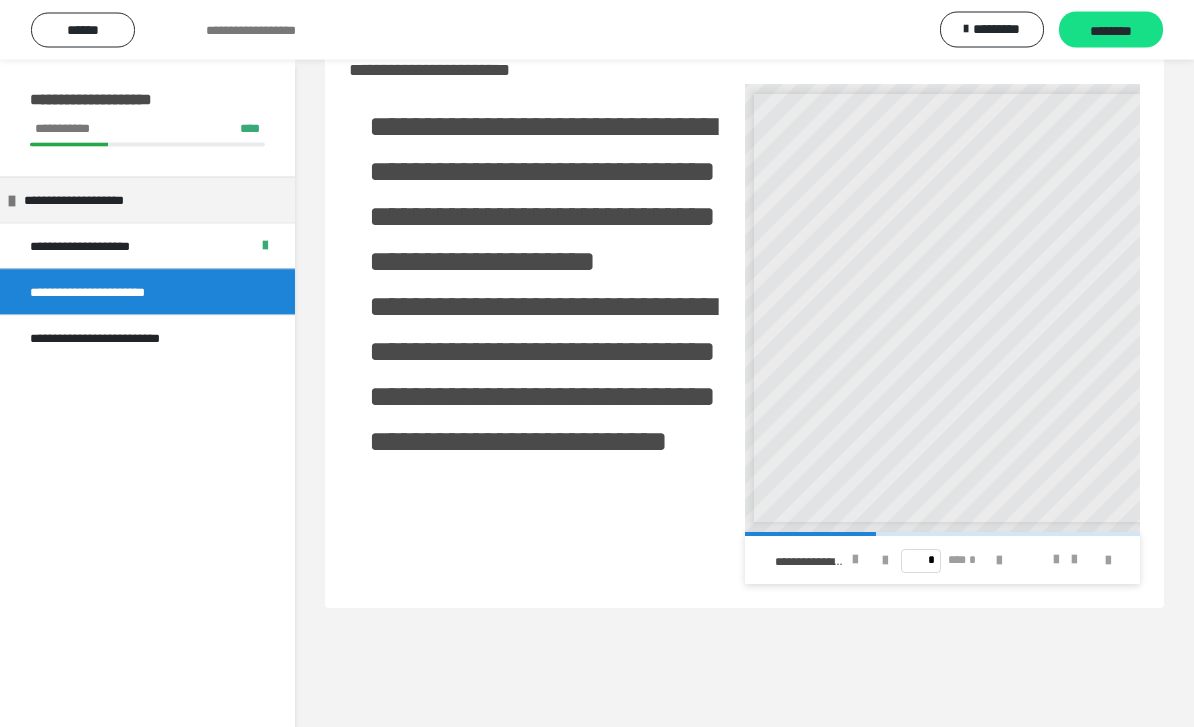 scroll, scrollTop: 60, scrollLeft: 0, axis: vertical 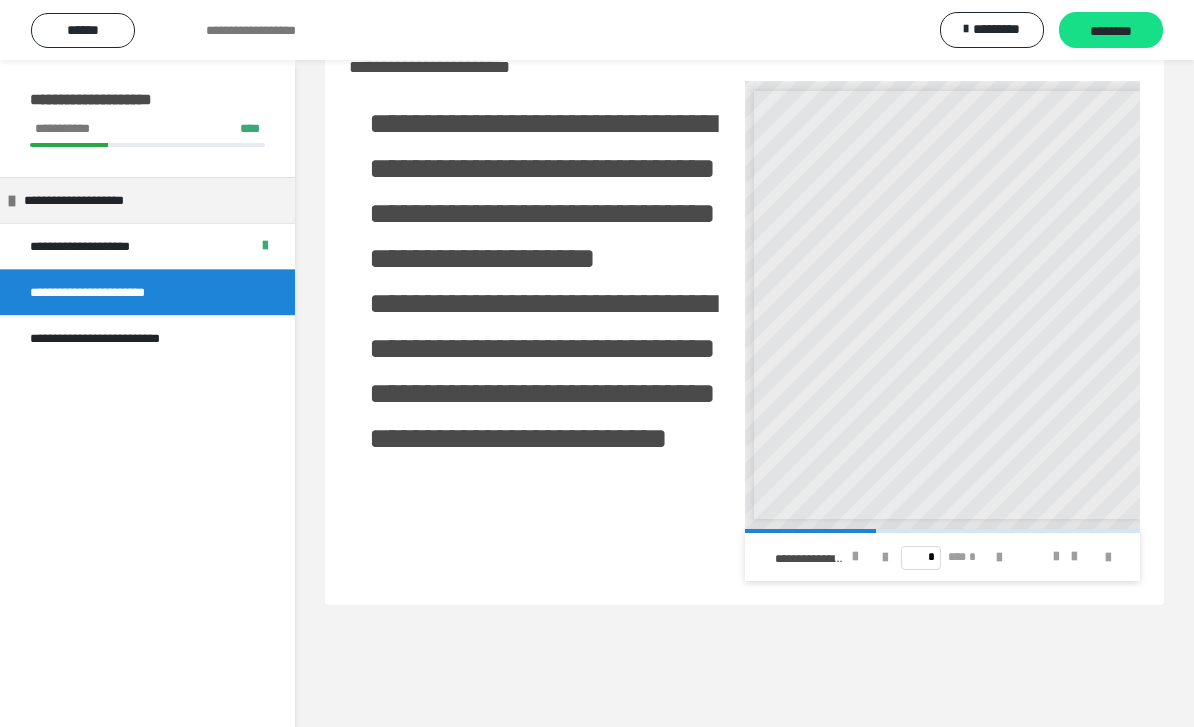 click at bounding box center [855, 557] 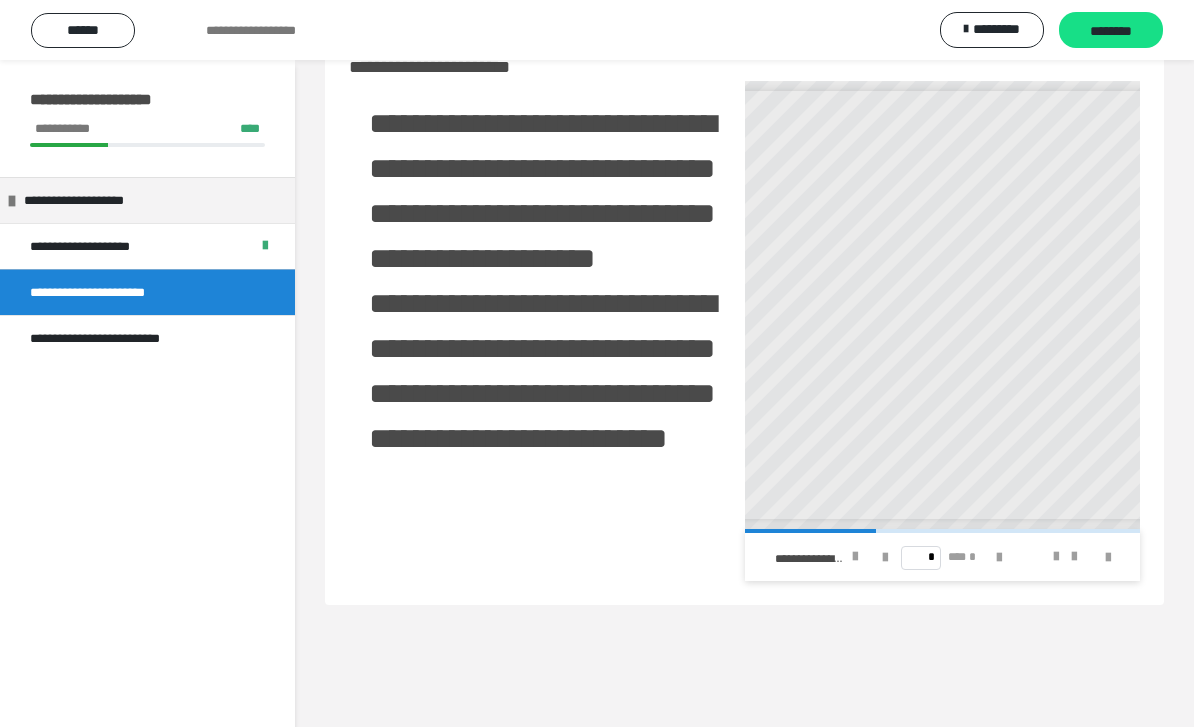 scroll, scrollTop: 0, scrollLeft: 199, axis: horizontal 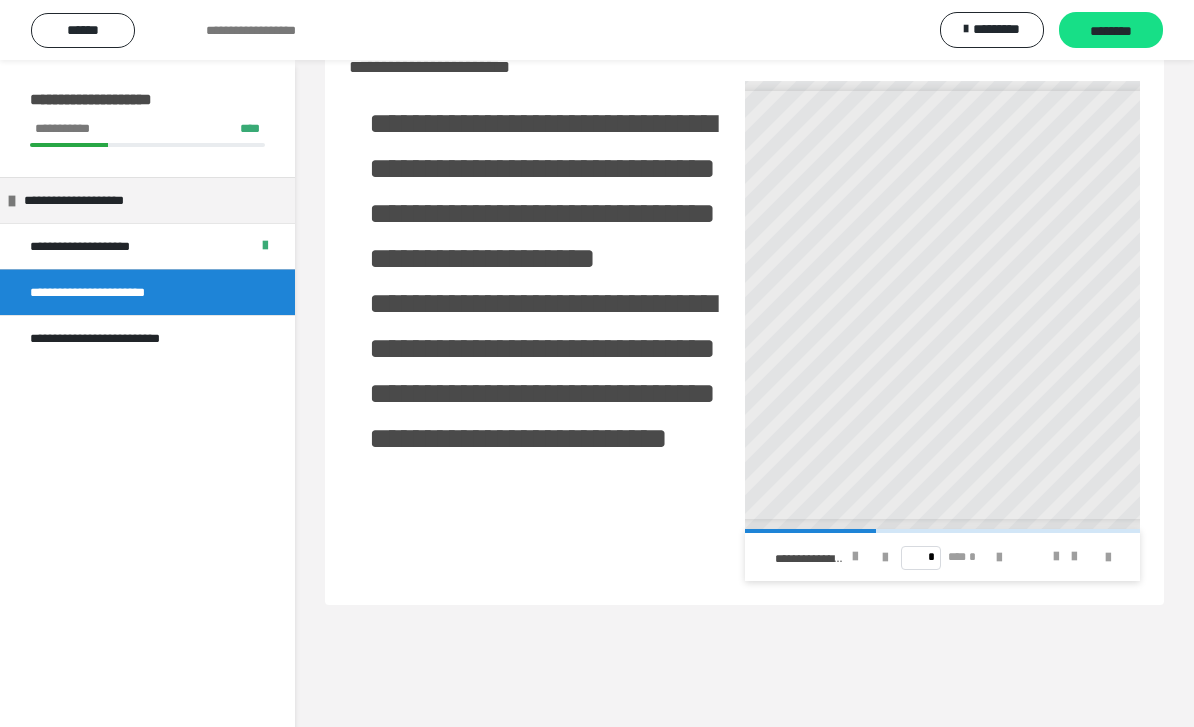click at bounding box center [999, 557] 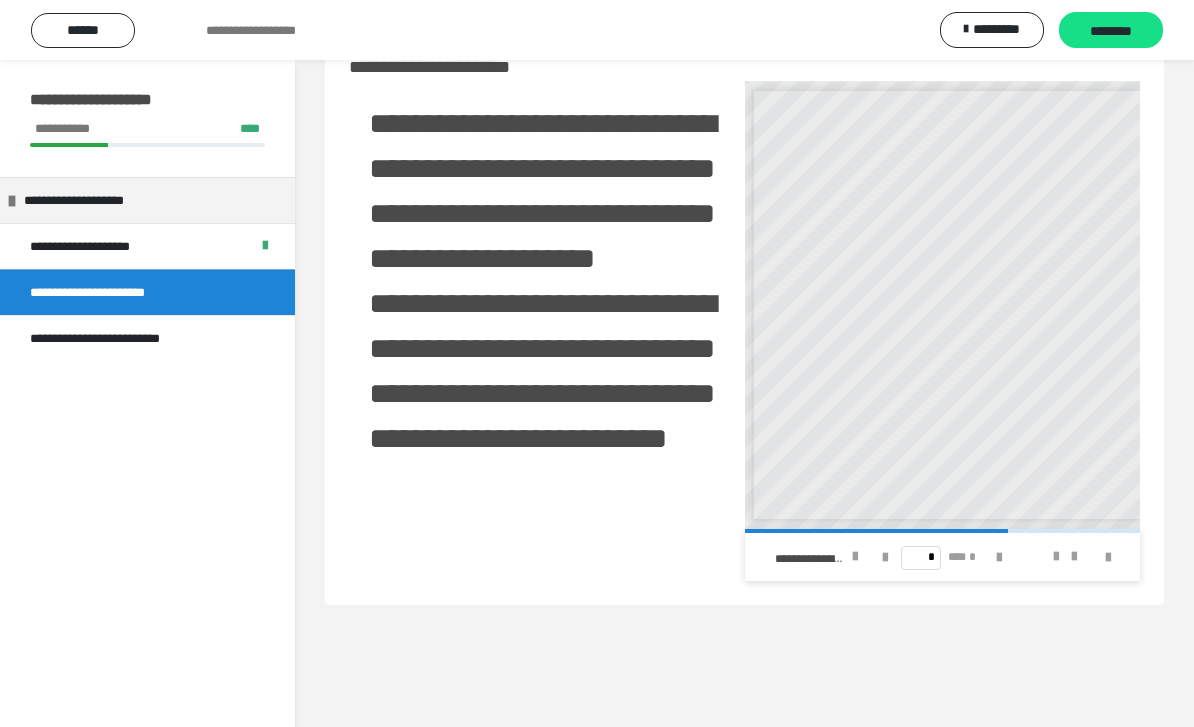 click at bounding box center (999, 557) 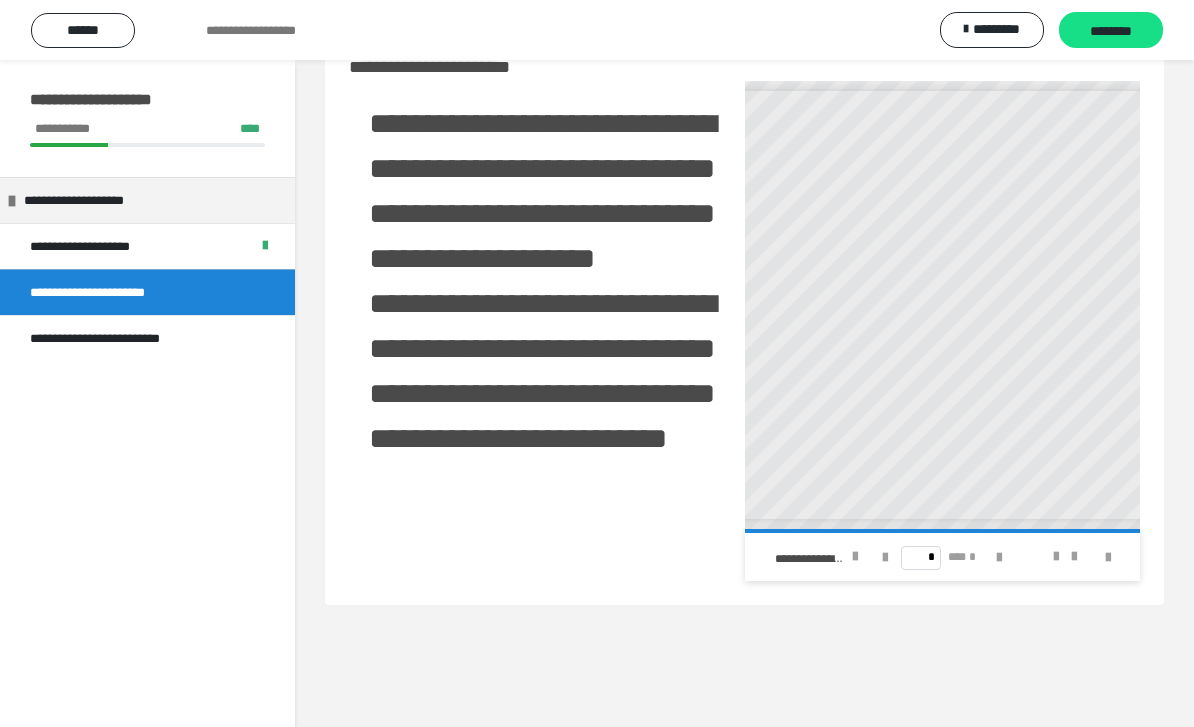 scroll, scrollTop: 0, scrollLeft: 54, axis: horizontal 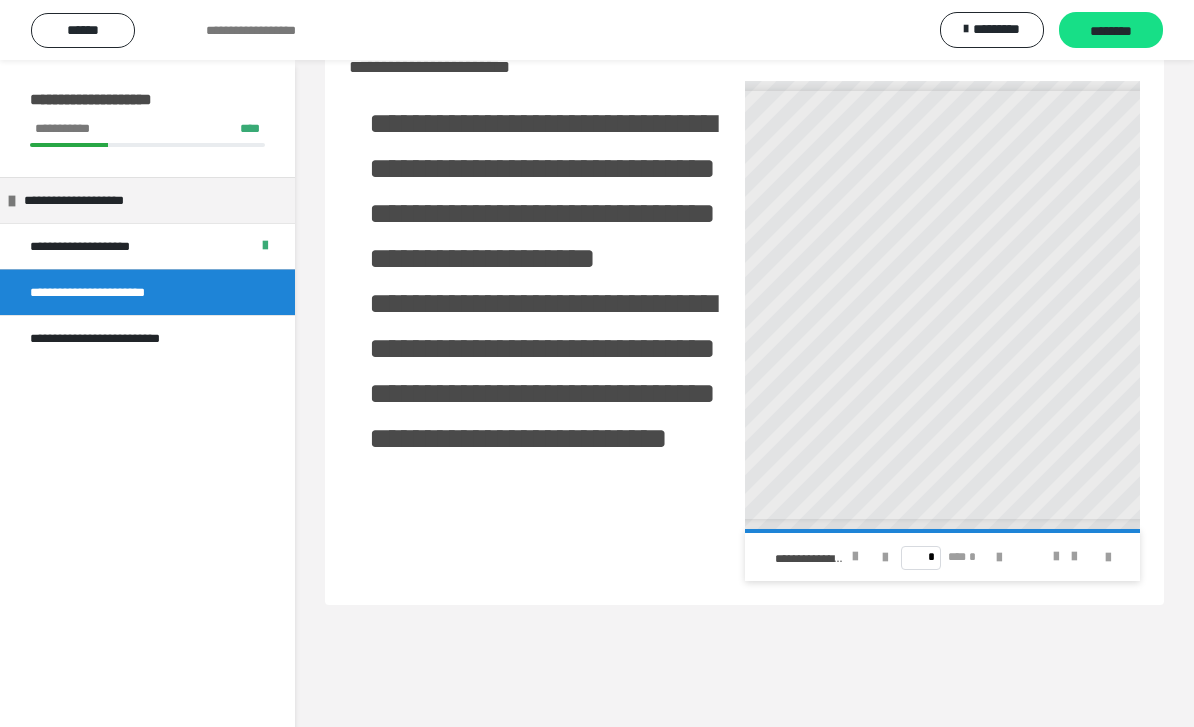 click on "********" at bounding box center (1111, 31) 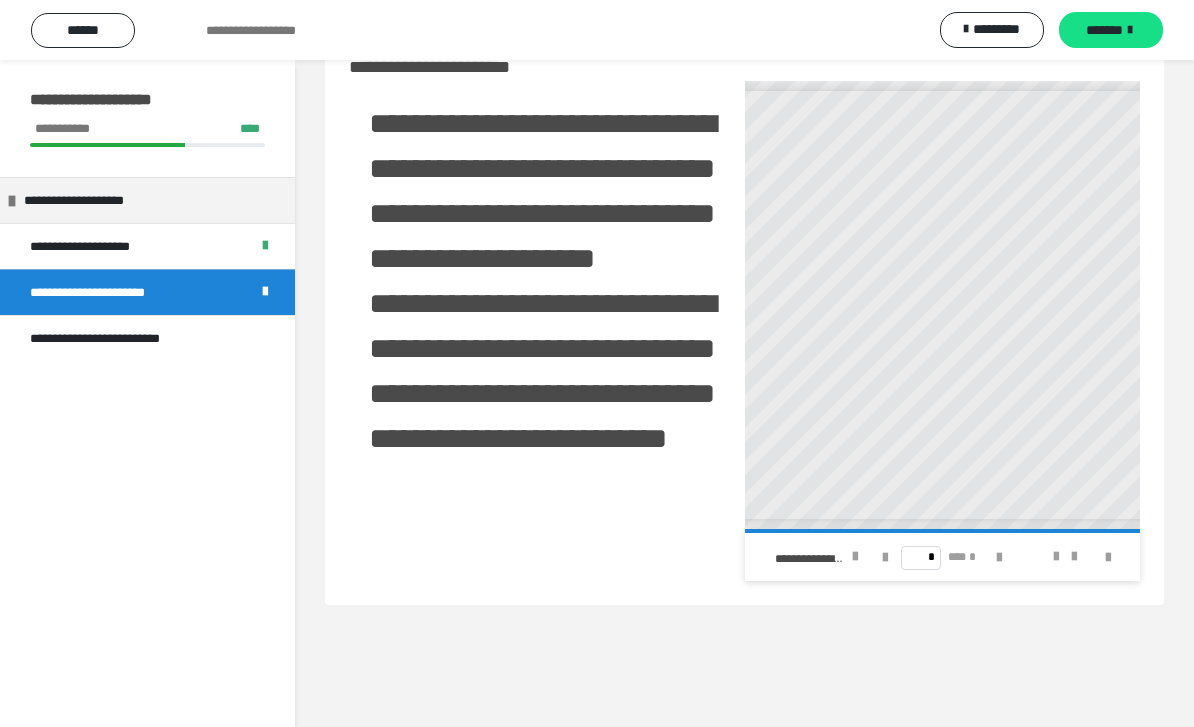 click on "*******" at bounding box center [1104, 30] 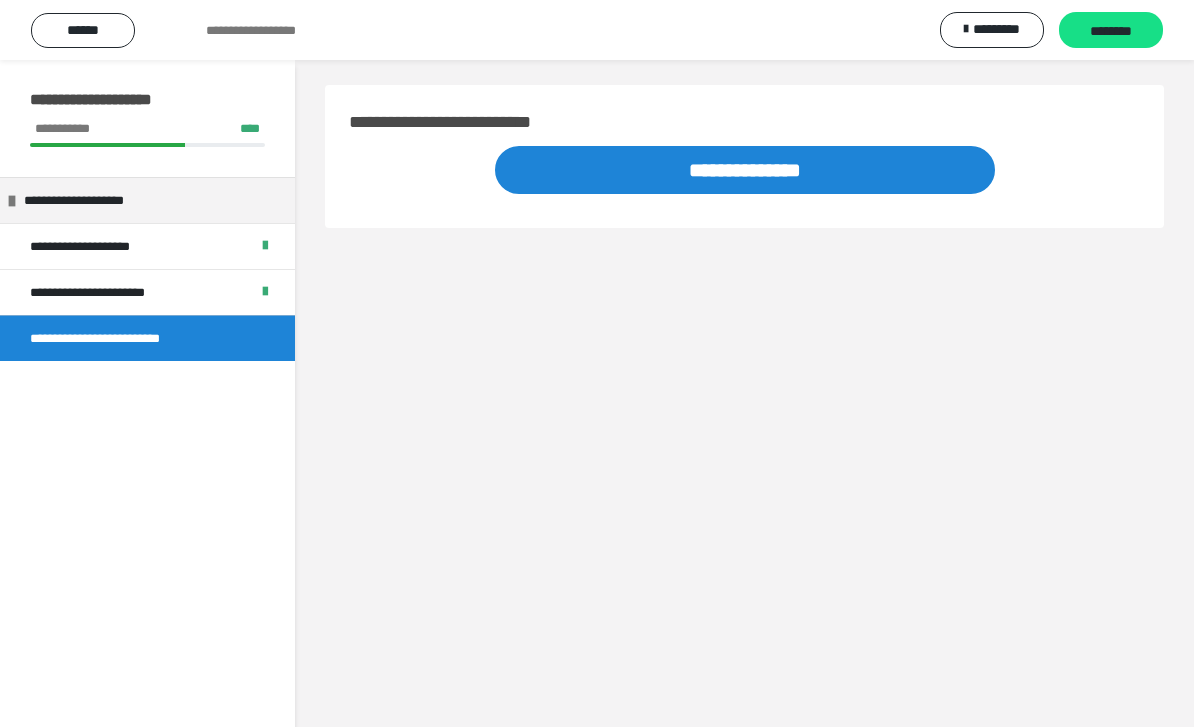 scroll, scrollTop: 0, scrollLeft: 0, axis: both 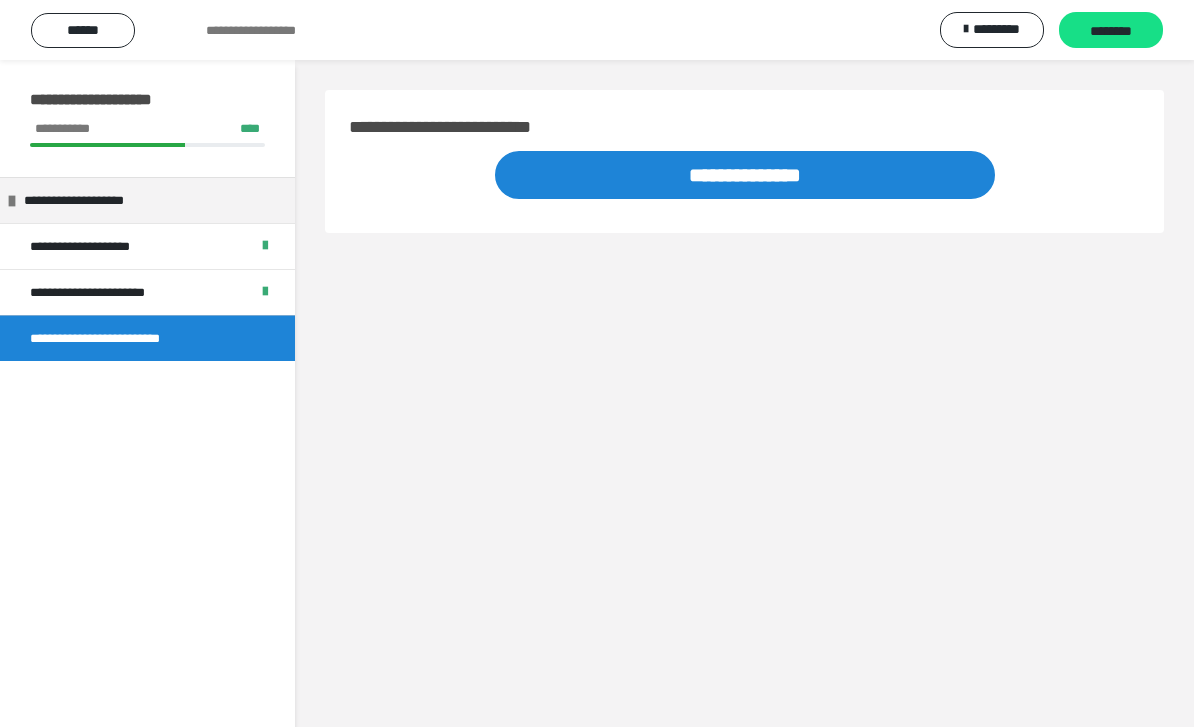 click on "********" at bounding box center [1111, 31] 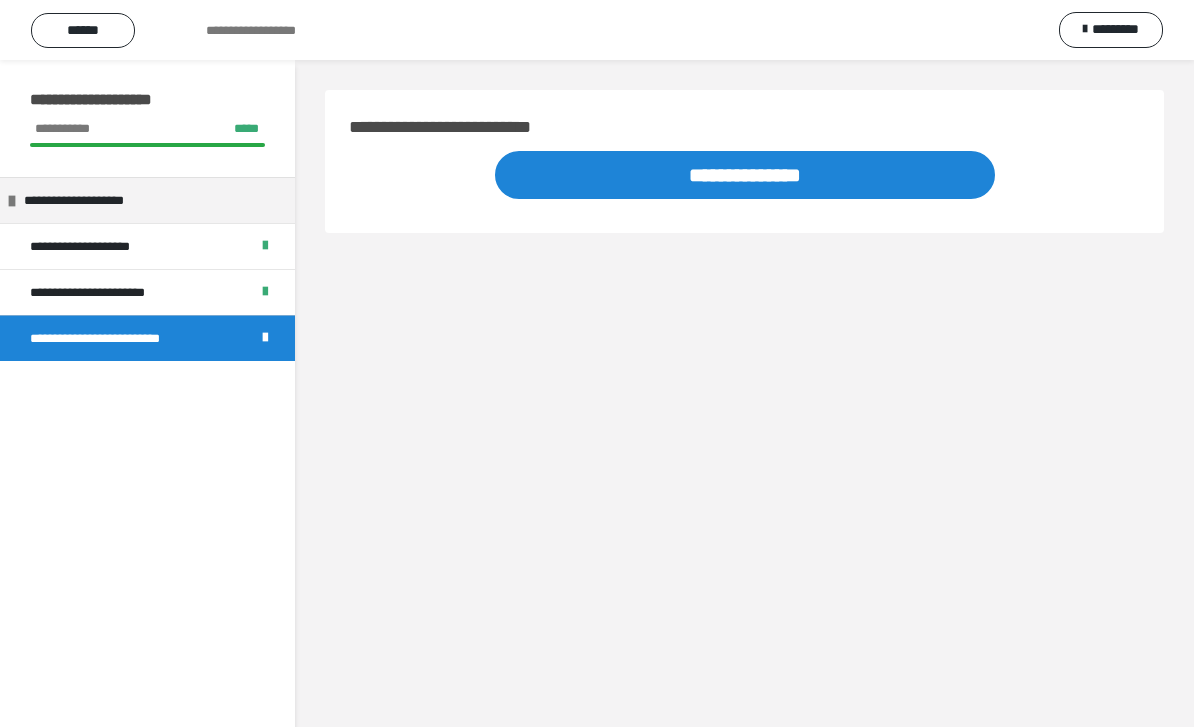 click on "**********" at bounding box center [745, 175] 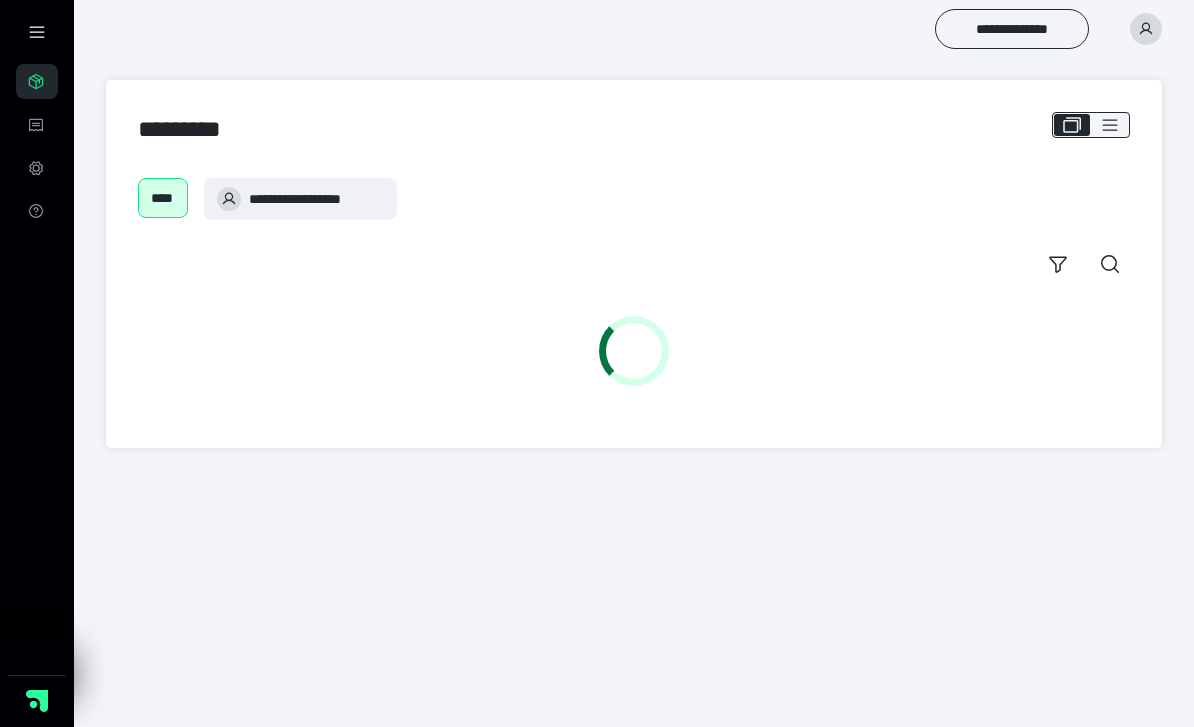 scroll, scrollTop: 0, scrollLeft: 0, axis: both 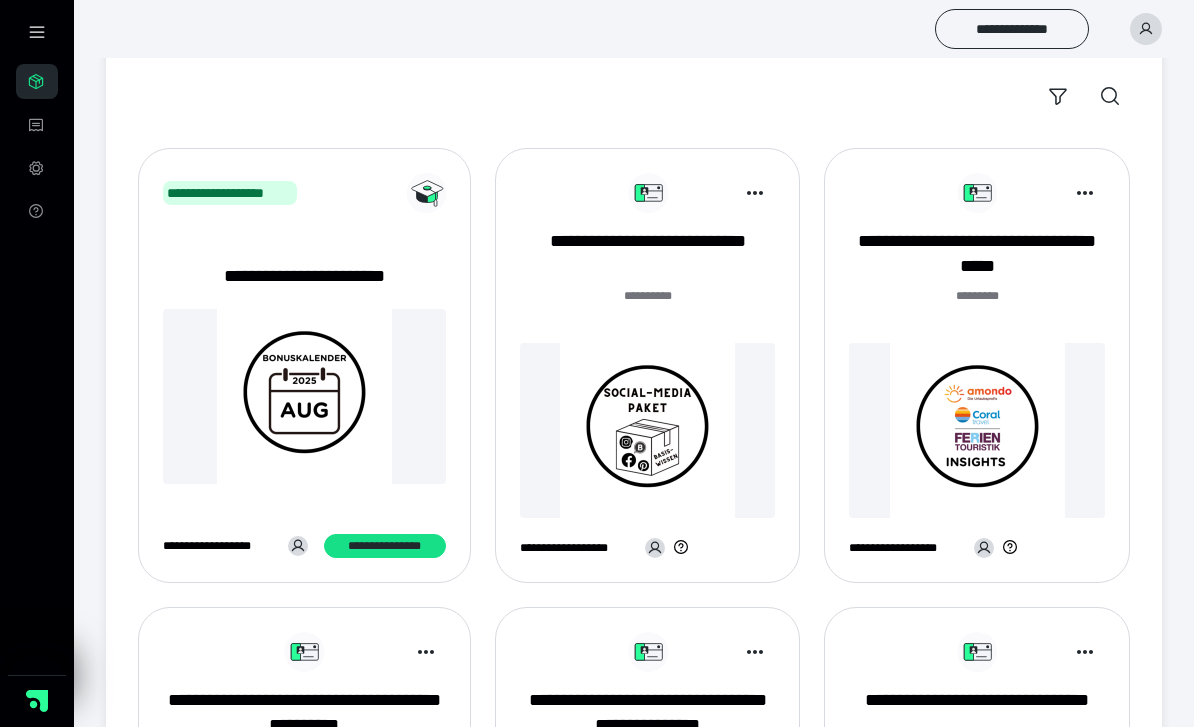 click at bounding box center [648, 430] 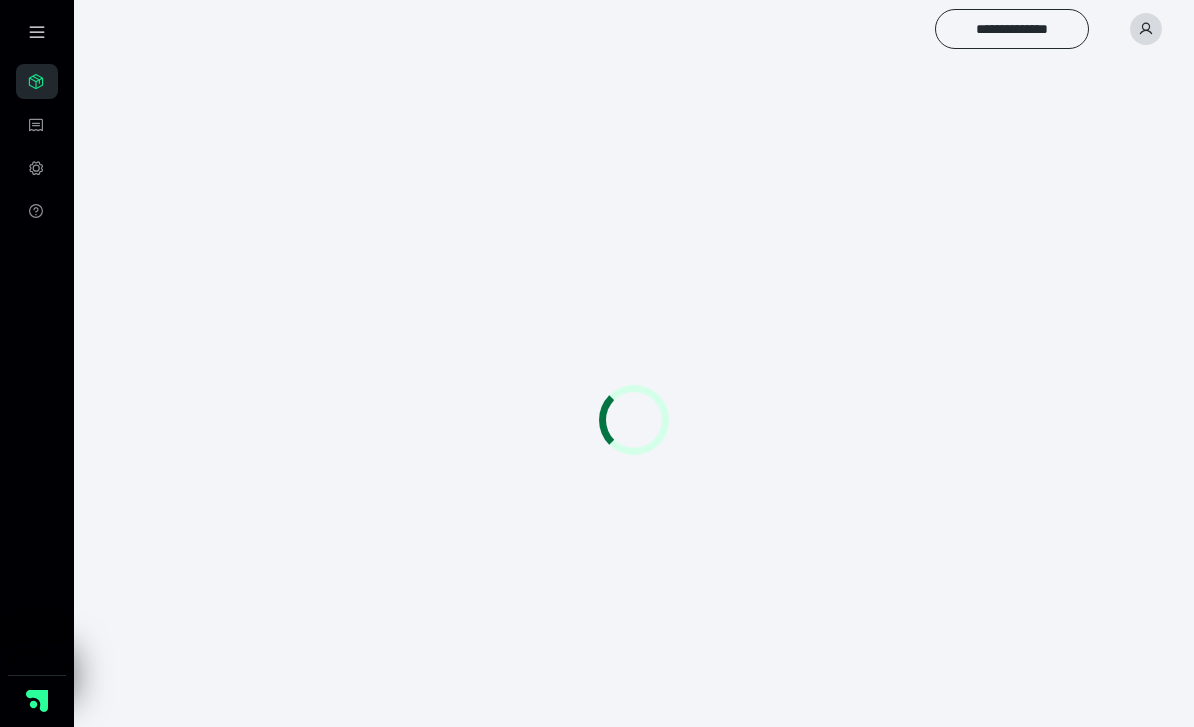 scroll, scrollTop: 0, scrollLeft: 0, axis: both 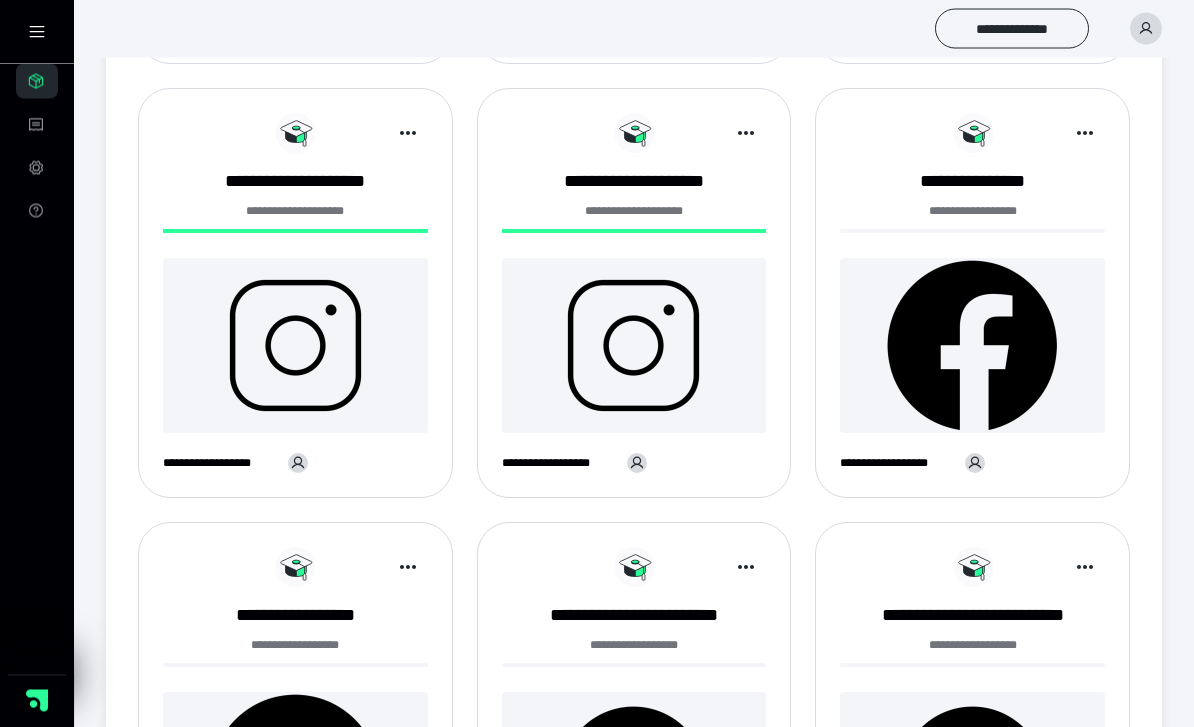 click at bounding box center [972, 346] 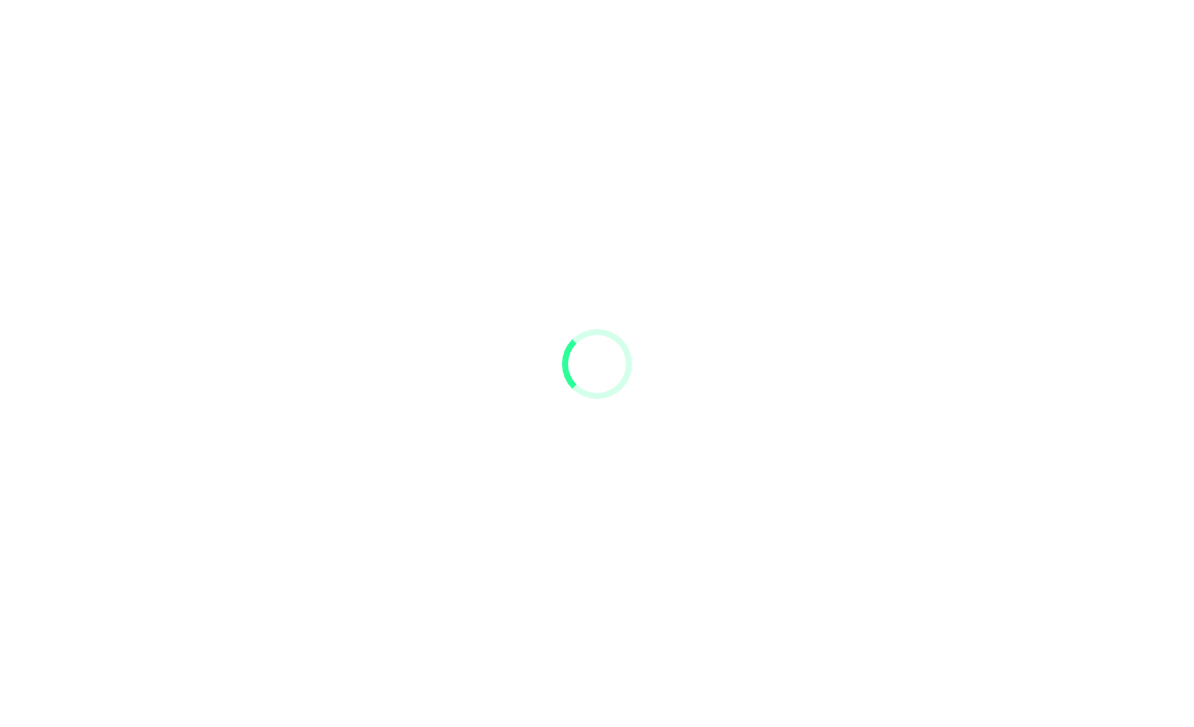scroll, scrollTop: 0, scrollLeft: 0, axis: both 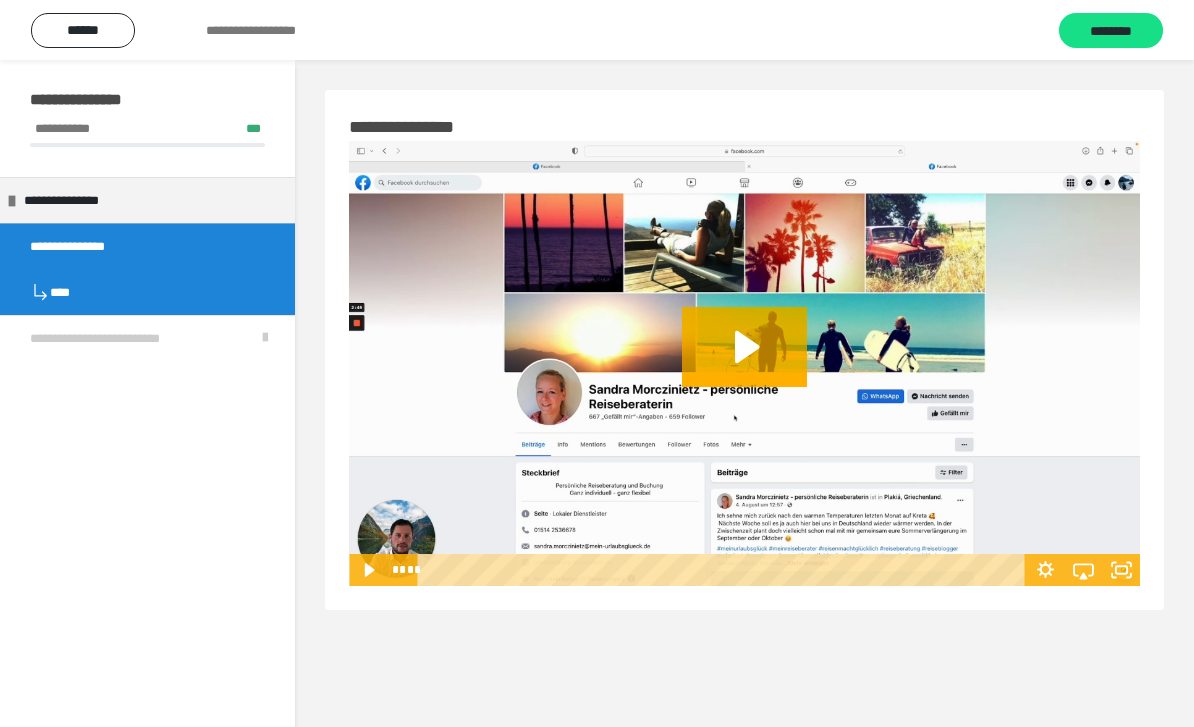 click 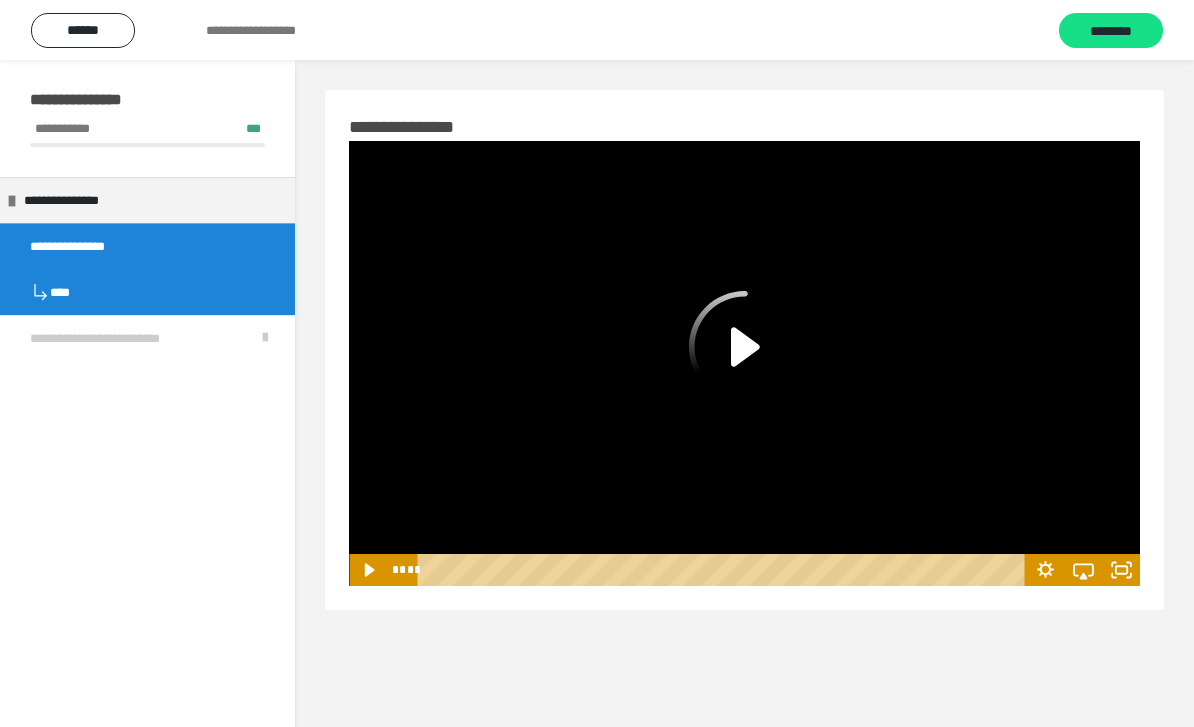 click on "******" at bounding box center [83, 30] 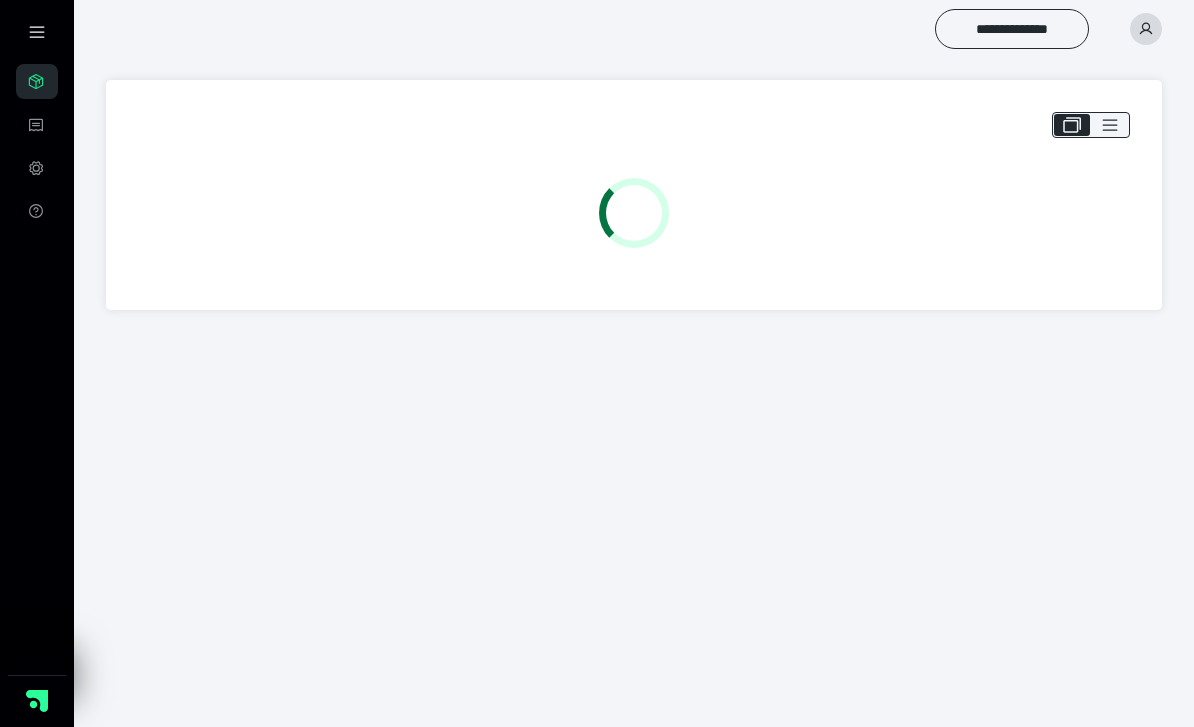 scroll, scrollTop: 0, scrollLeft: 0, axis: both 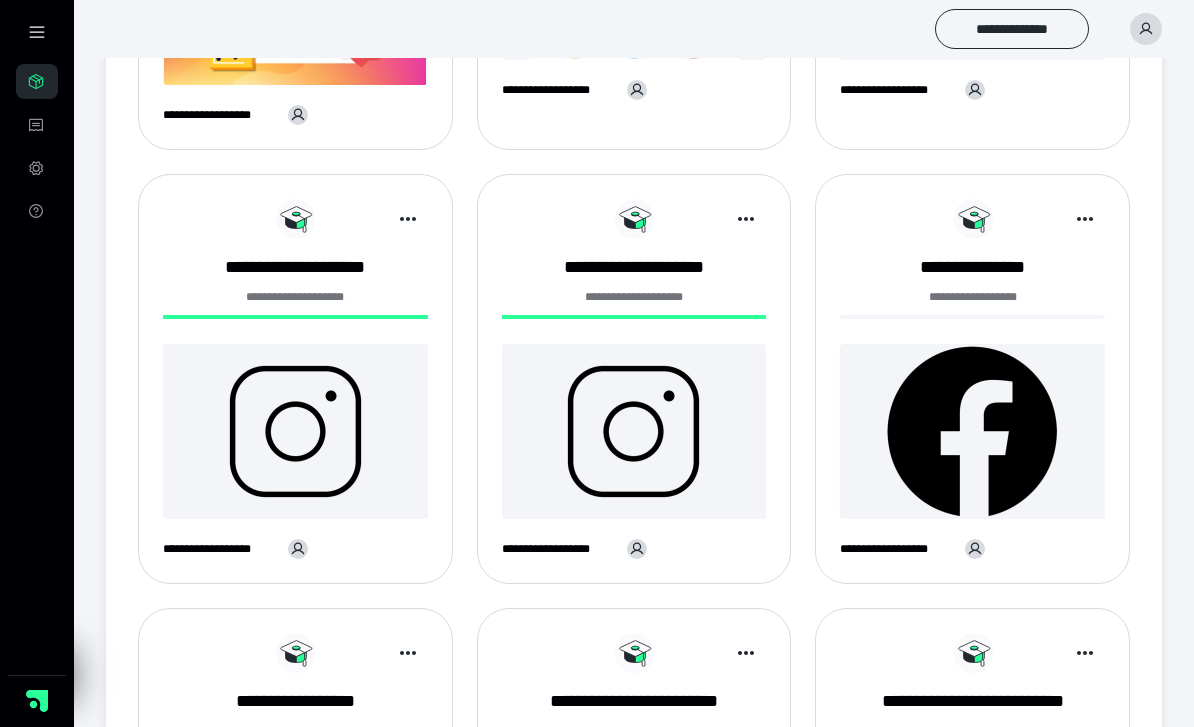 click at bounding box center [972, 431] 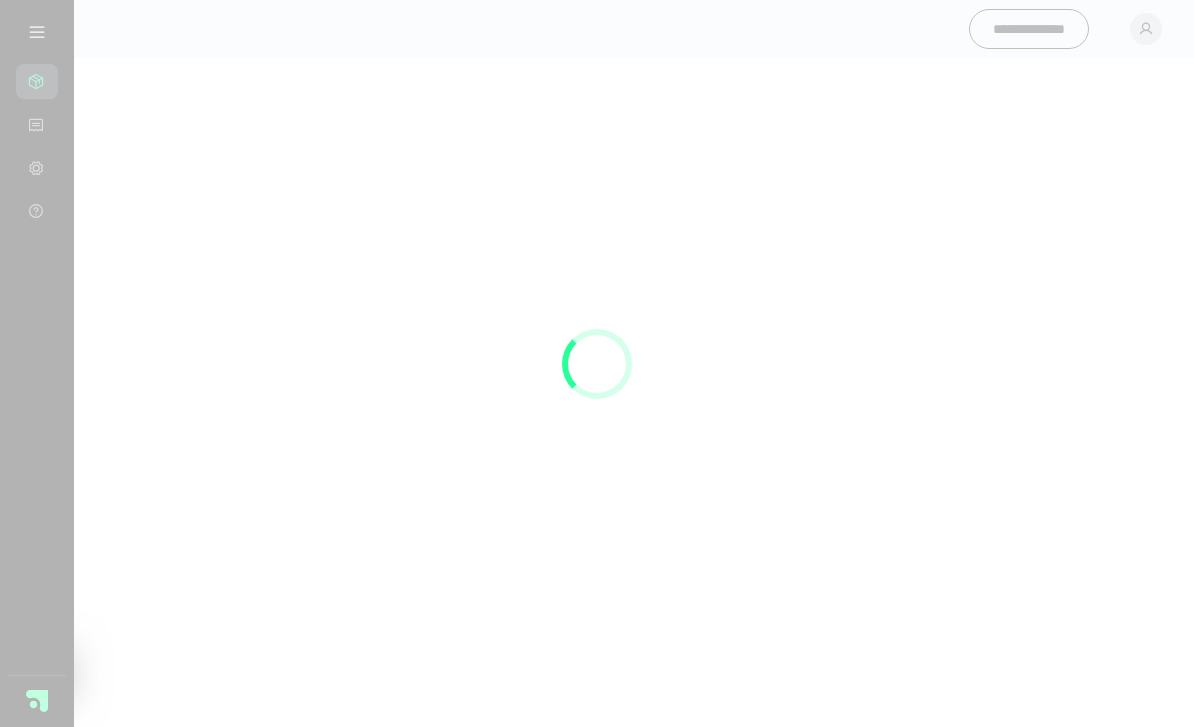 scroll, scrollTop: 0, scrollLeft: 0, axis: both 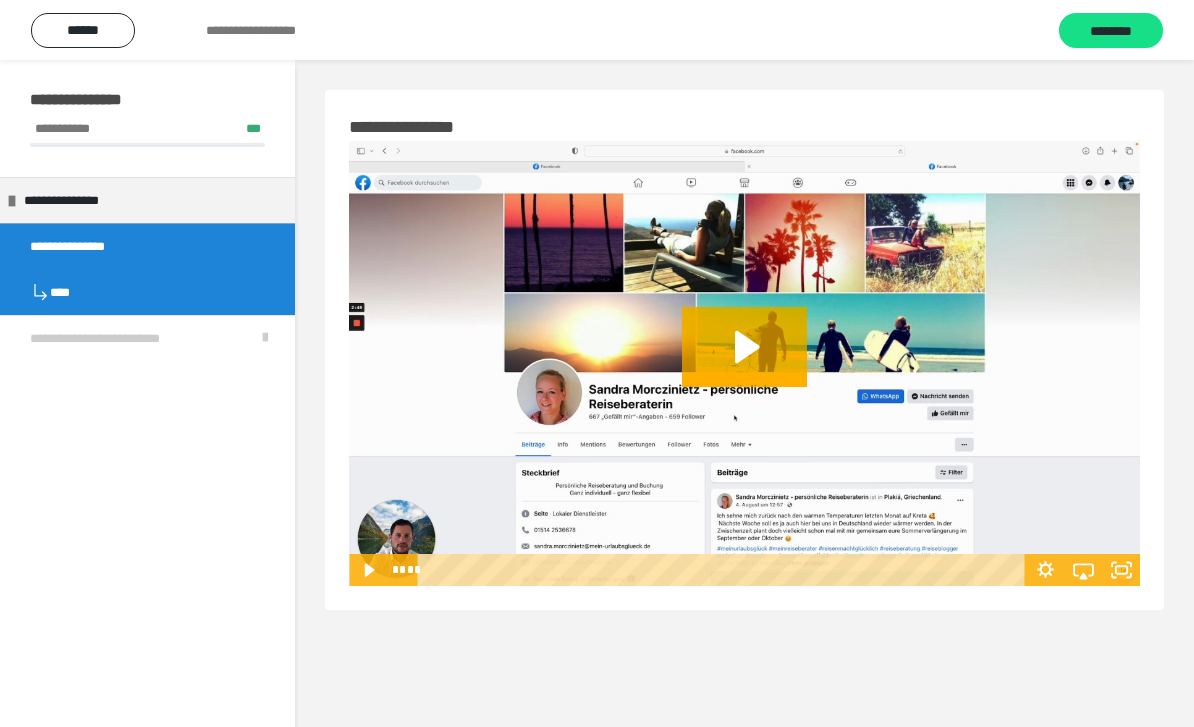 click 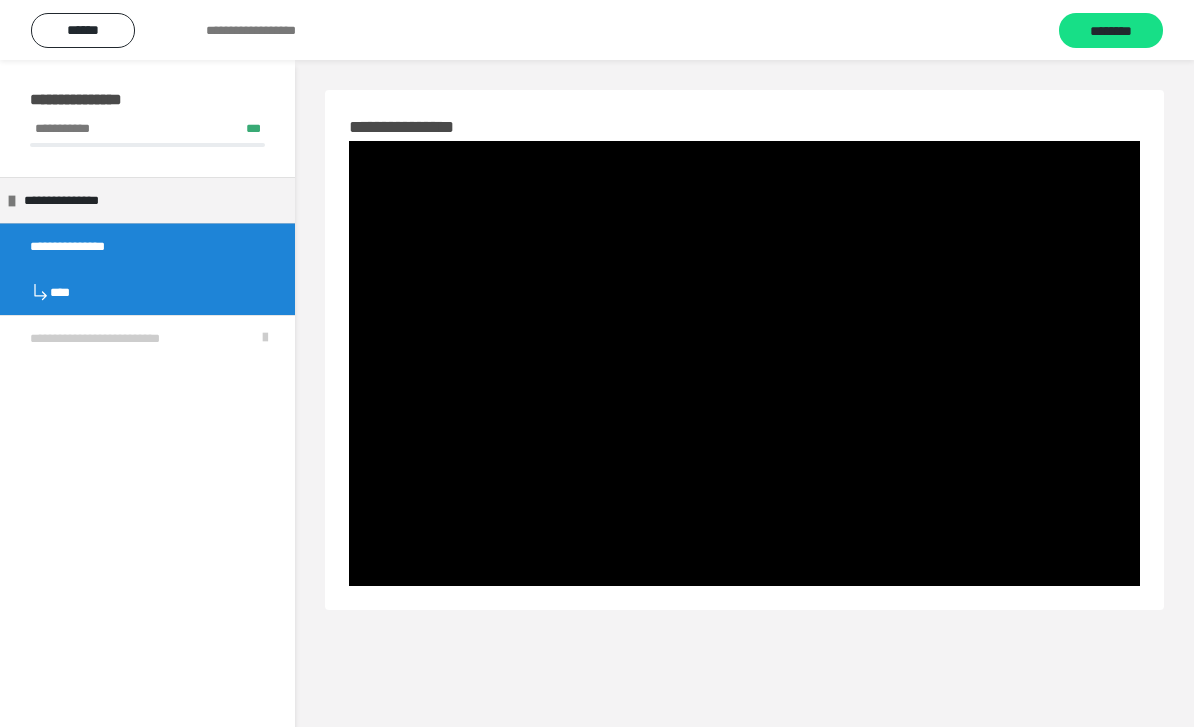 click at bounding box center [744, 363] 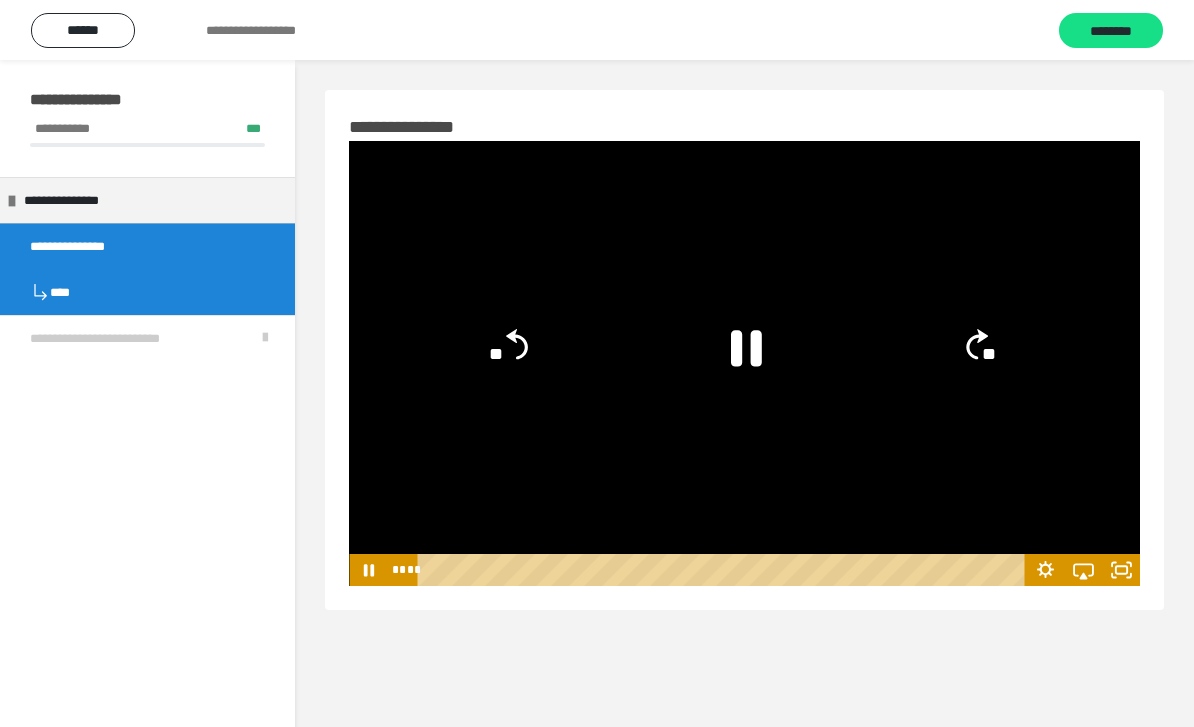 click 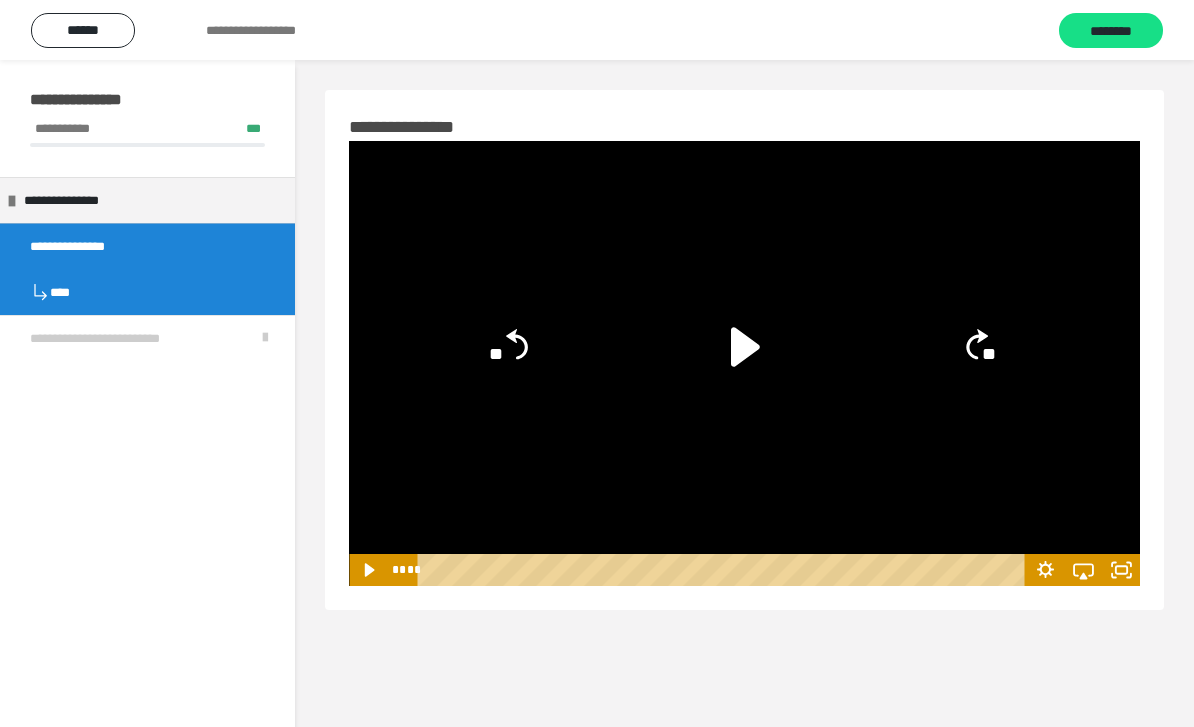 click 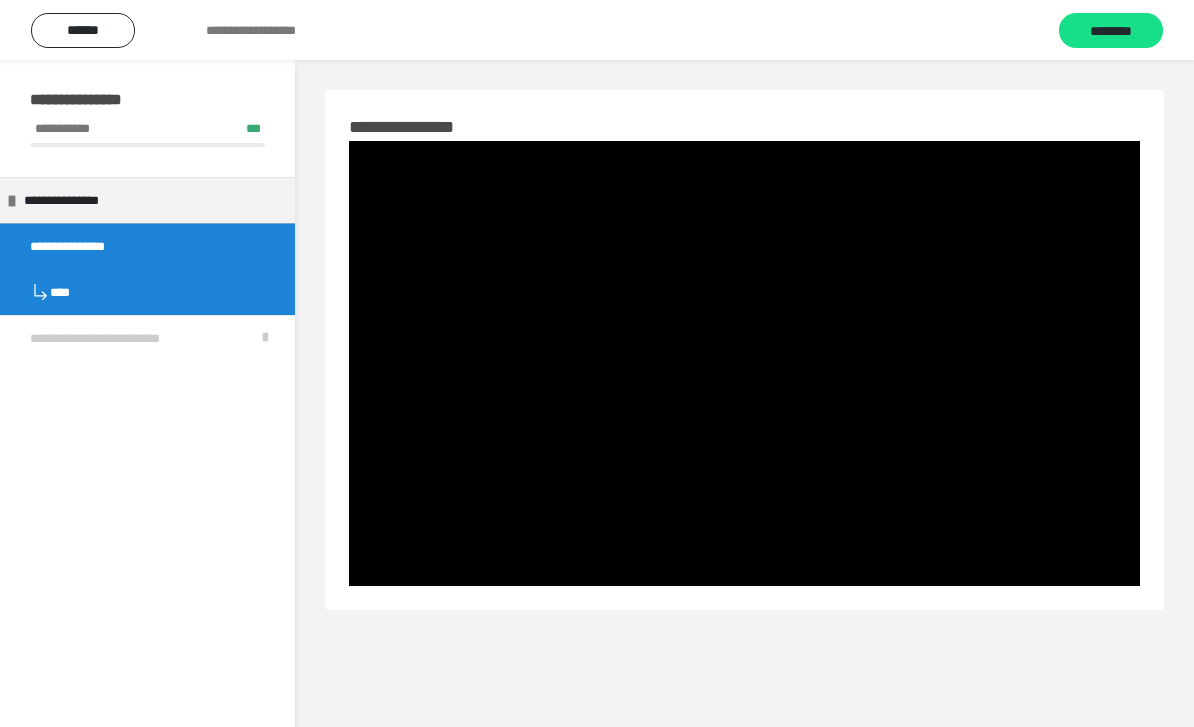 click on "********" at bounding box center (1111, 30) 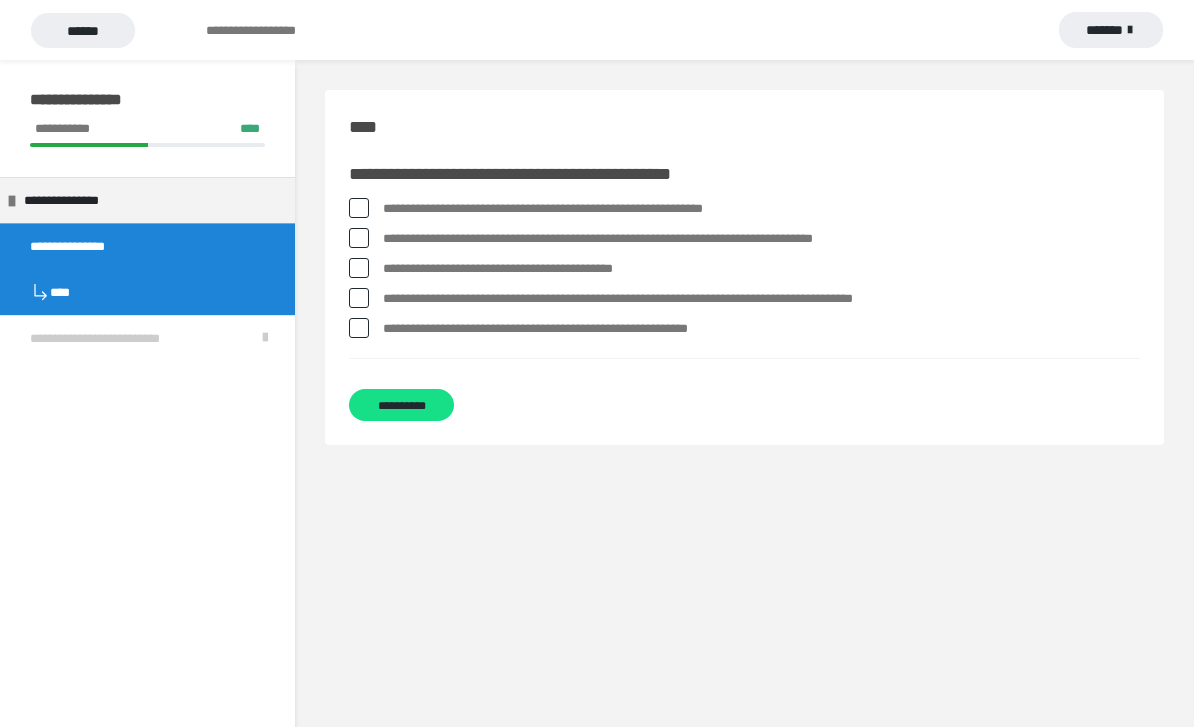 click at bounding box center [359, 238] 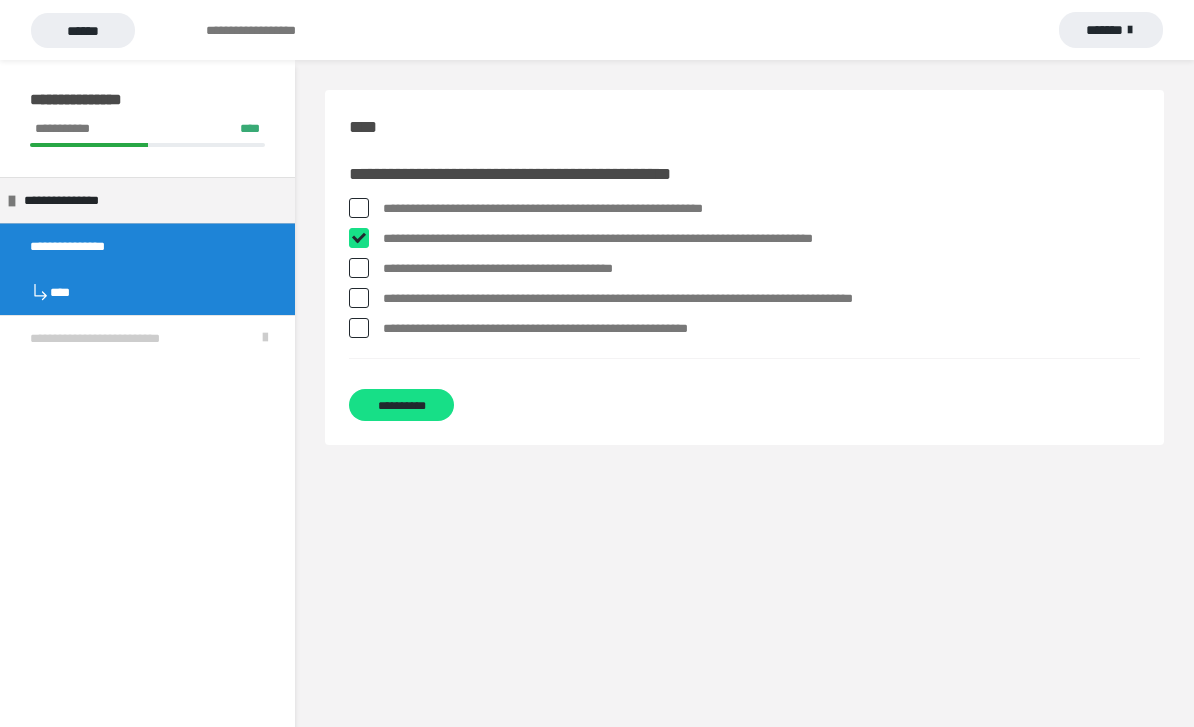 checkbox on "****" 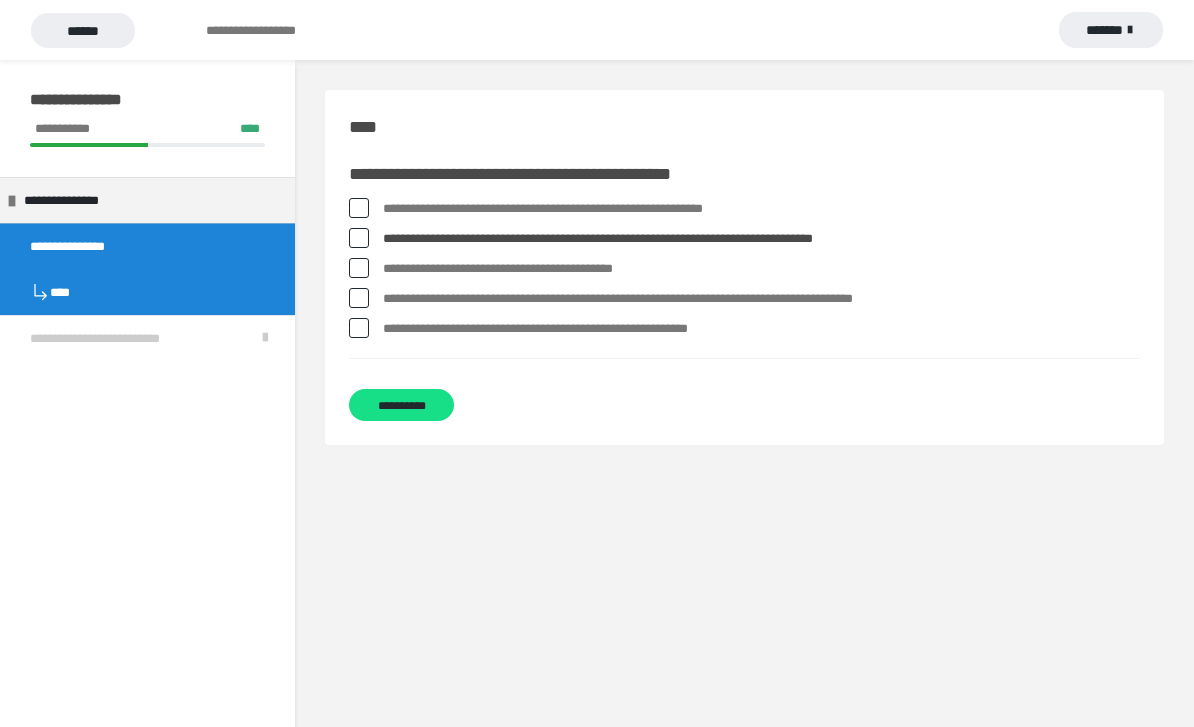 click at bounding box center (359, 298) 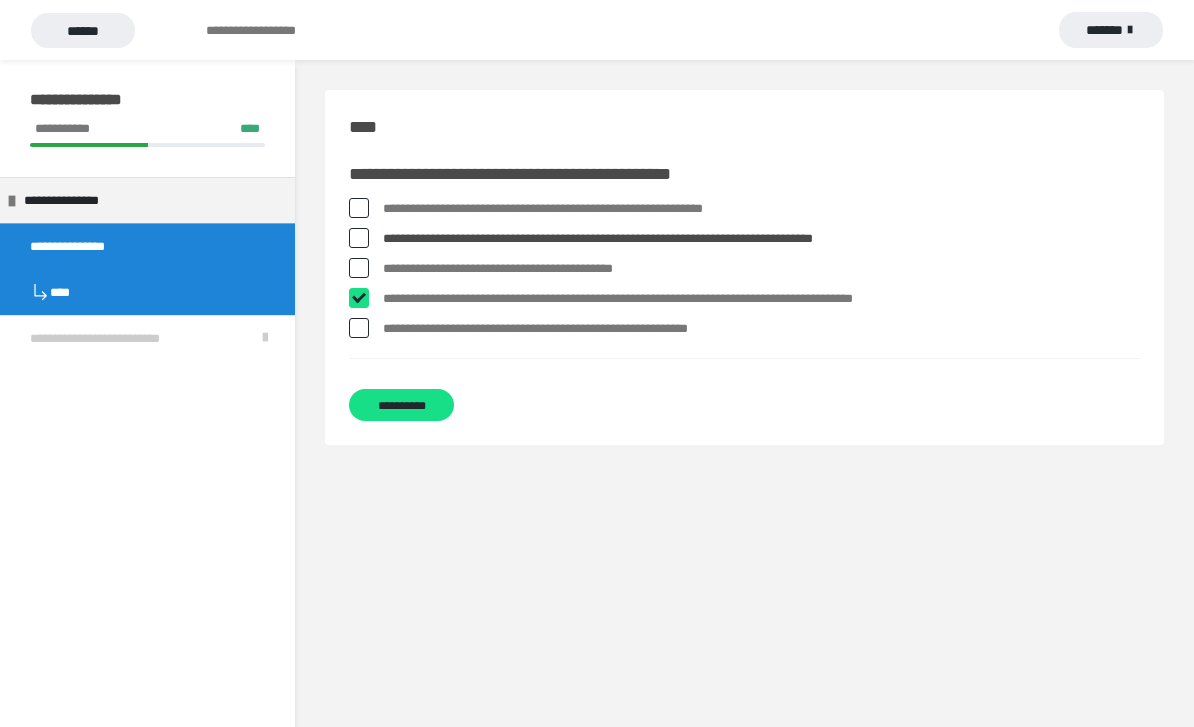 checkbox on "****" 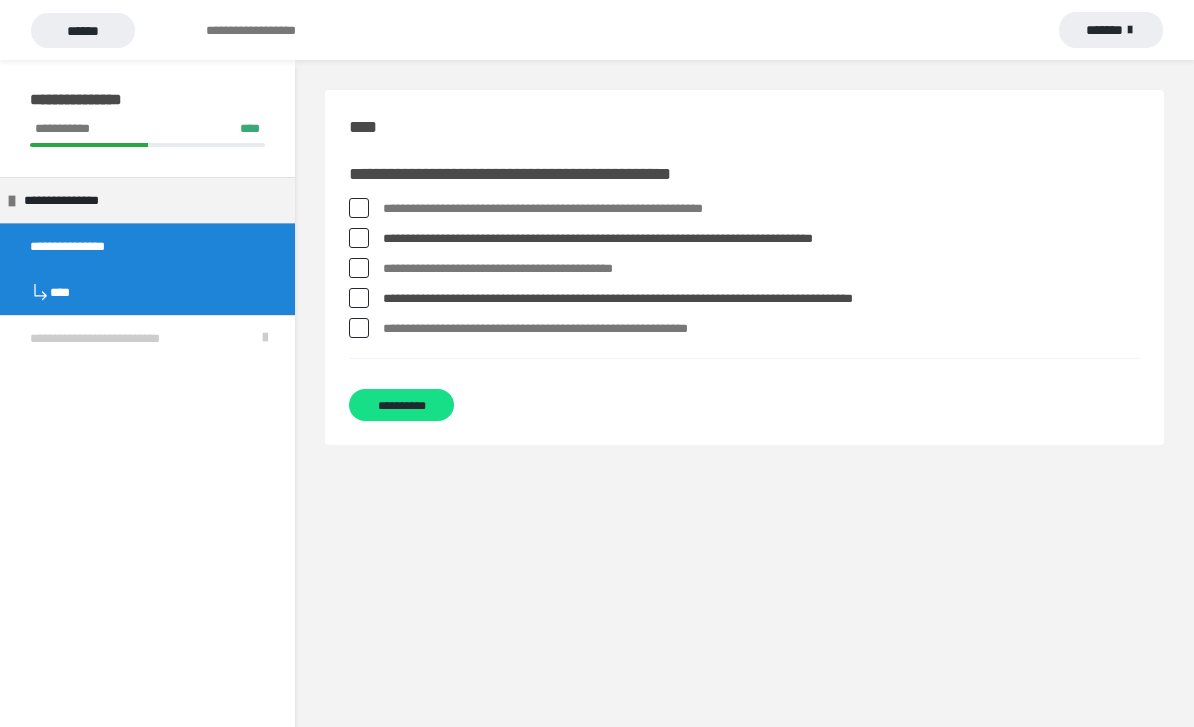 click at bounding box center [359, 328] 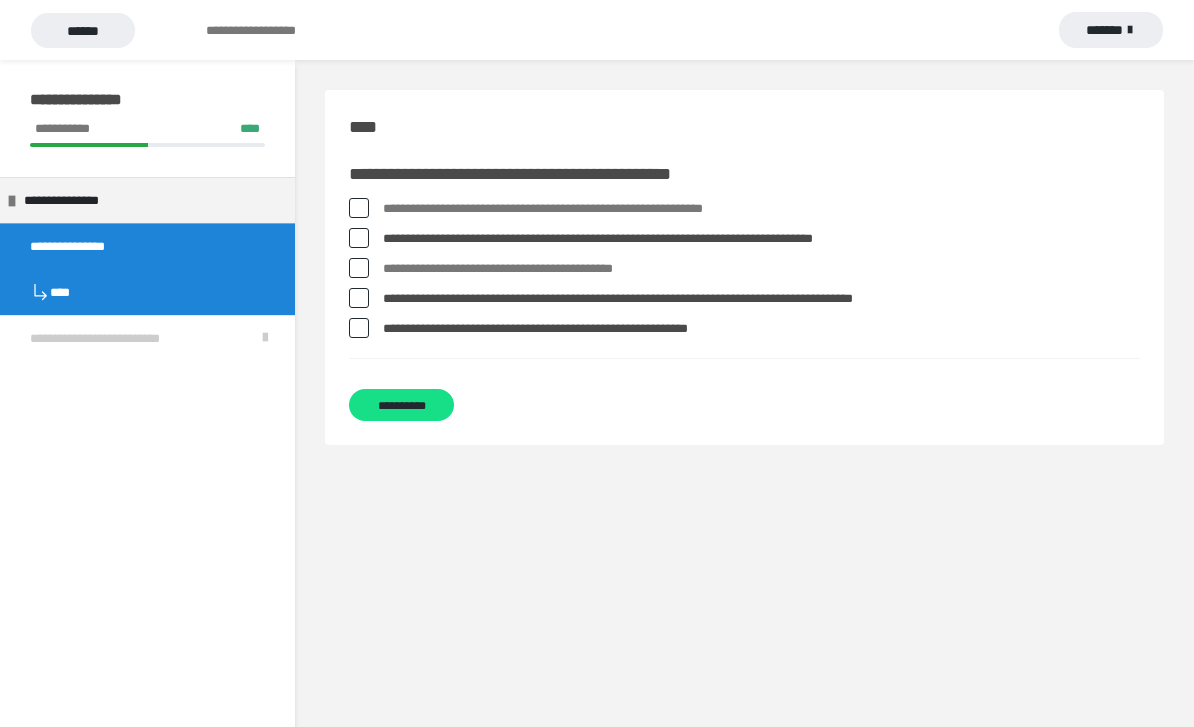 click on "**********" at bounding box center [401, 405] 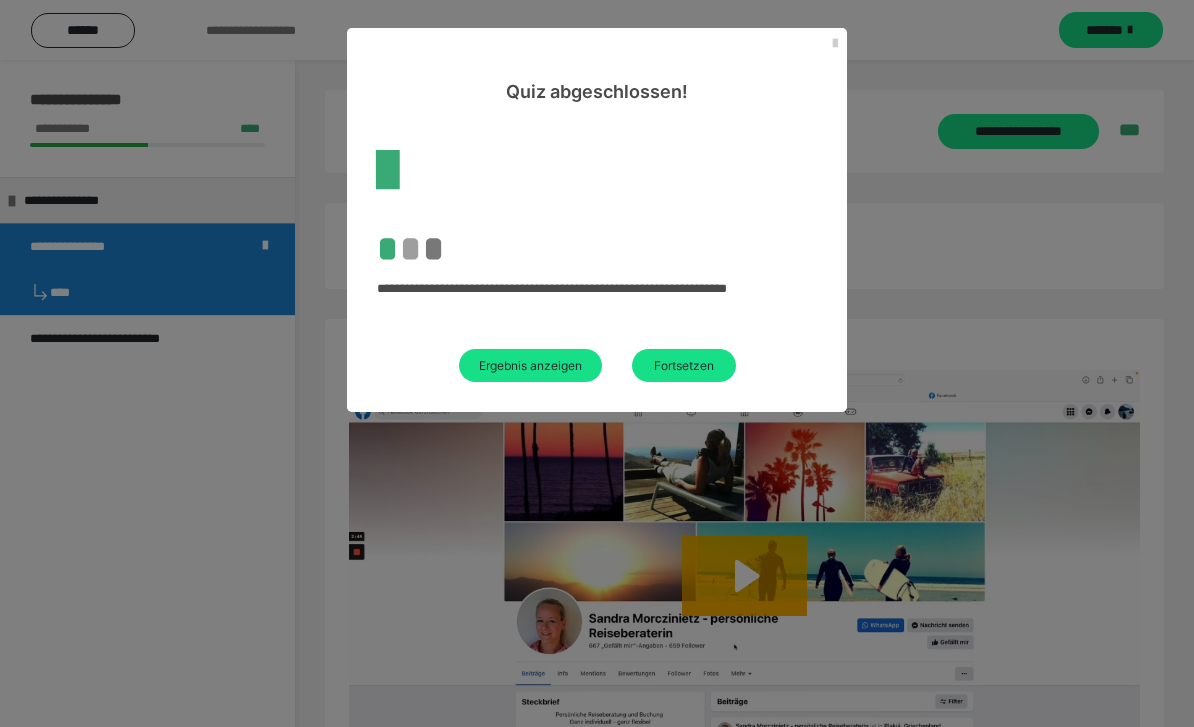 click on "Fortsetzen" at bounding box center [684, 365] 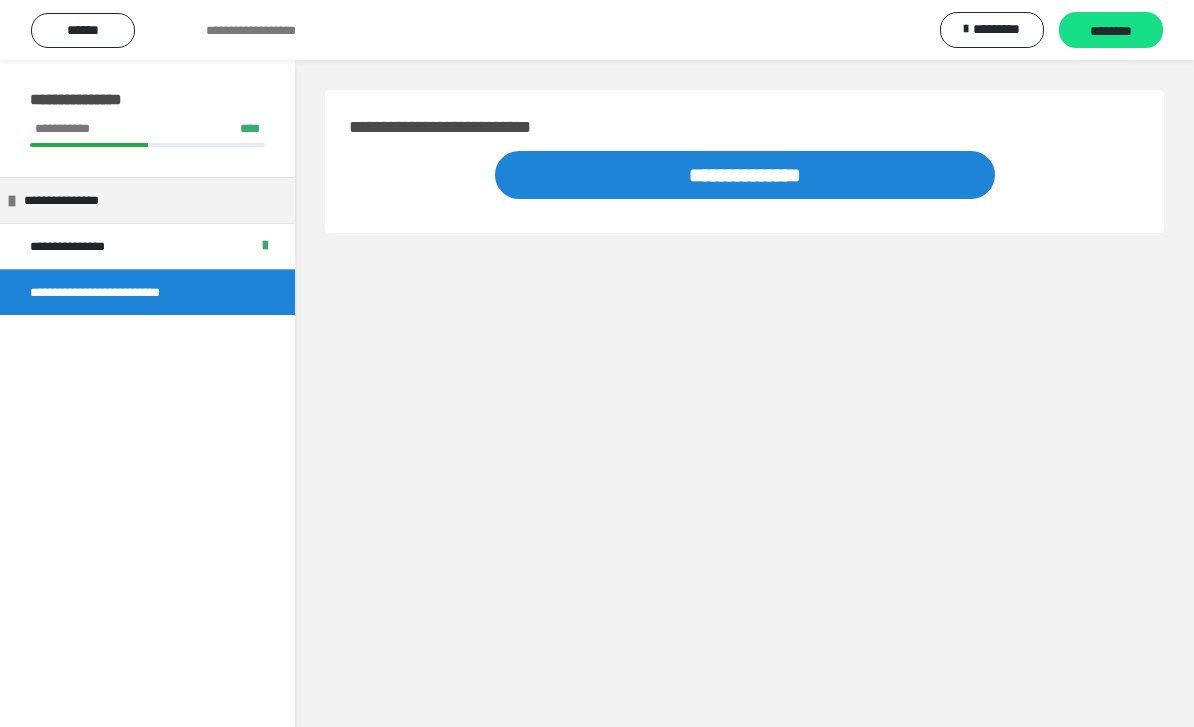 click on "********" at bounding box center [1111, 31] 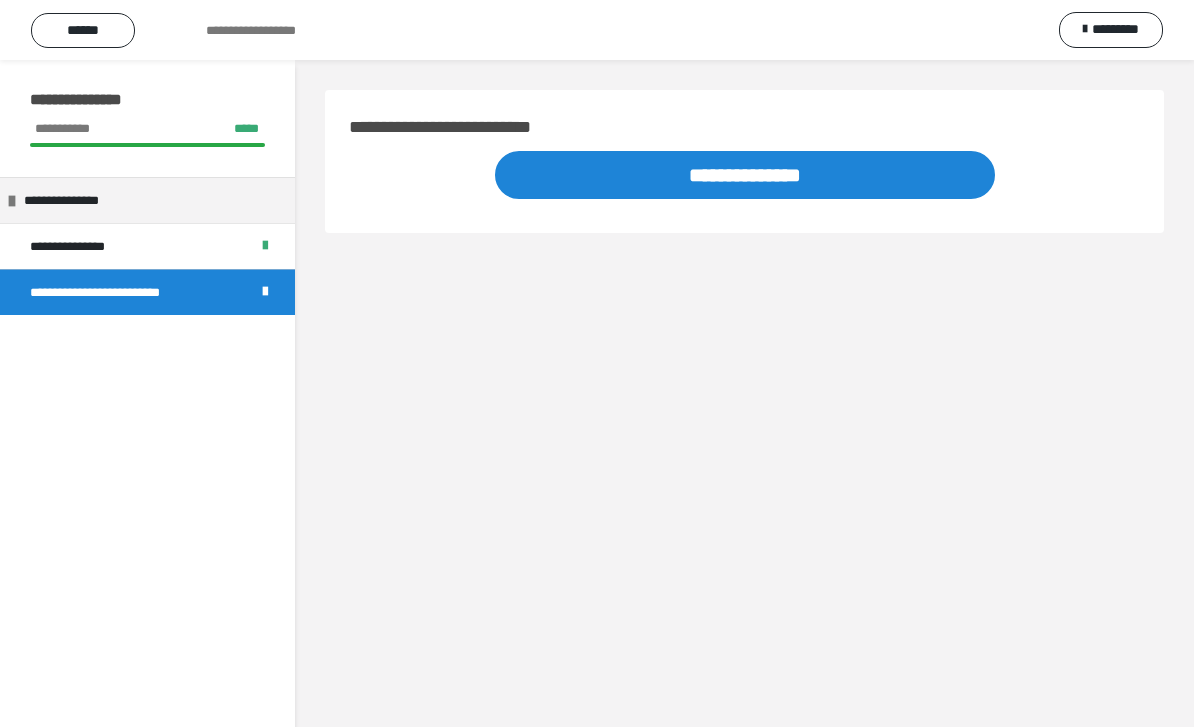 click on "**********" at bounding box center (745, 175) 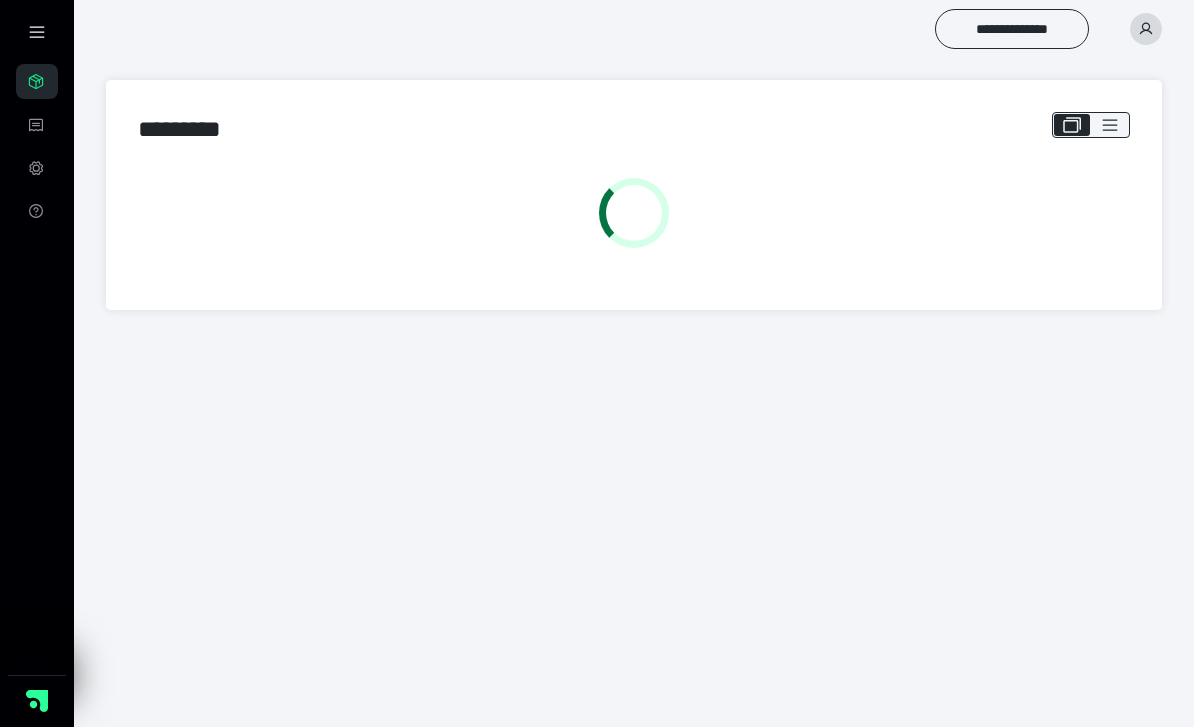 scroll, scrollTop: 0, scrollLeft: 0, axis: both 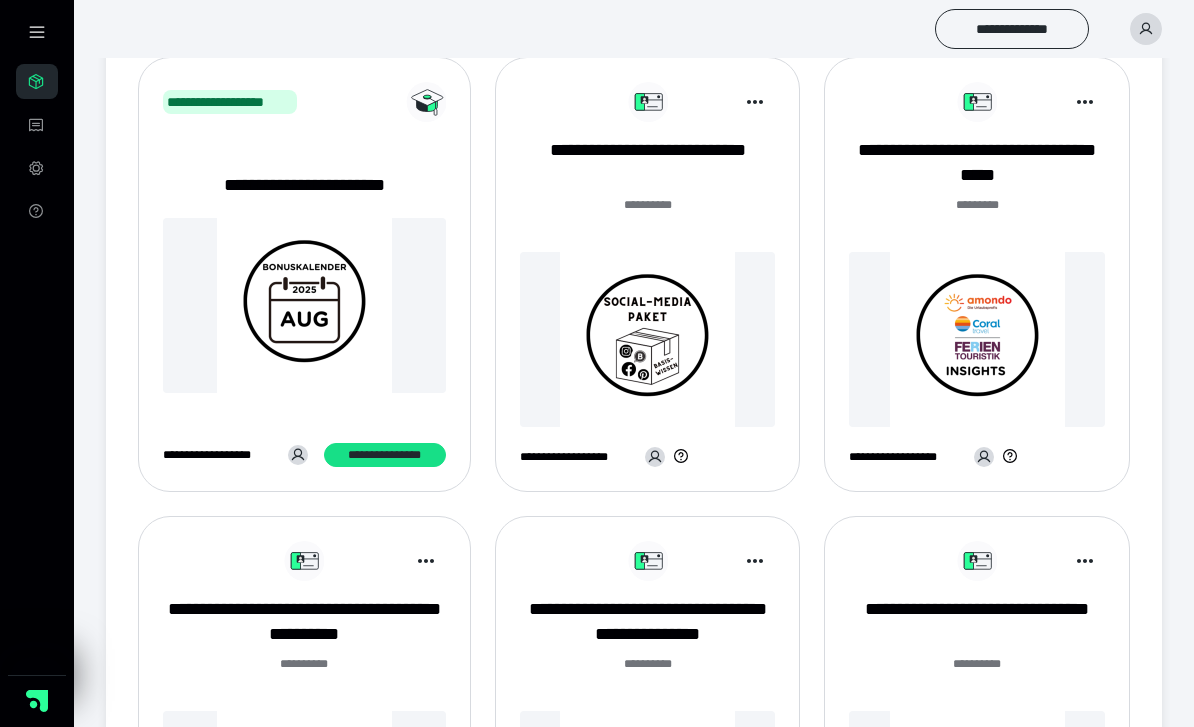 click at bounding box center (648, 339) 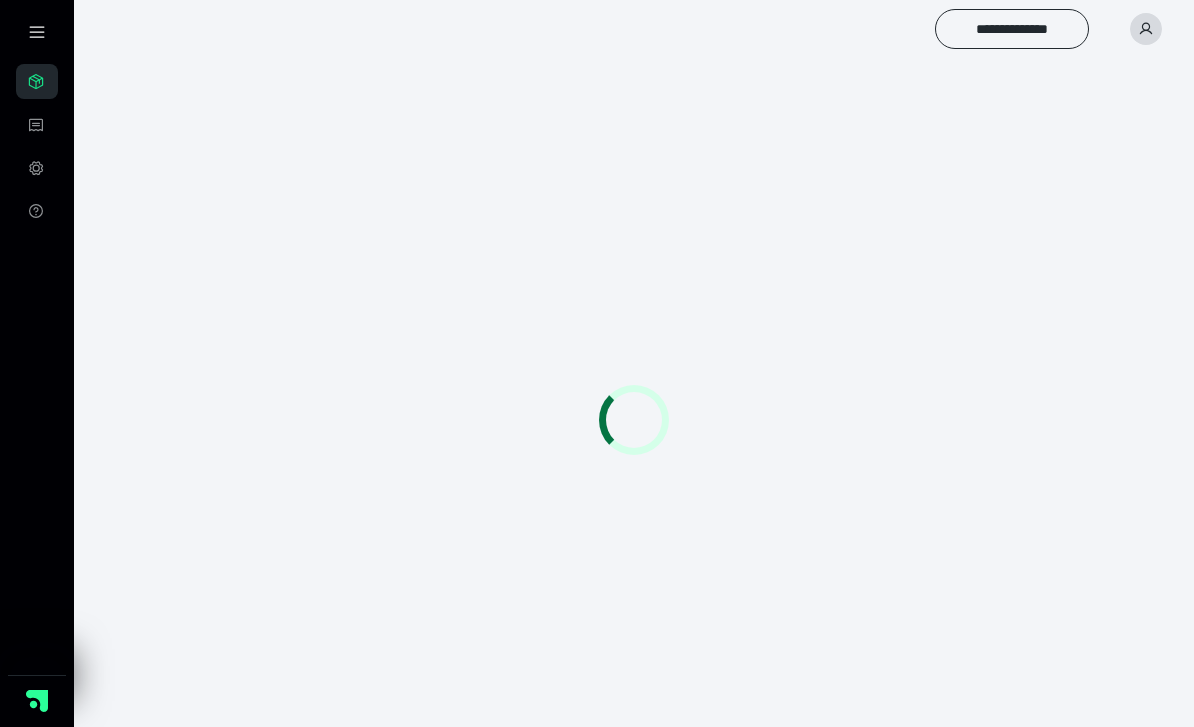 scroll, scrollTop: 0, scrollLeft: 0, axis: both 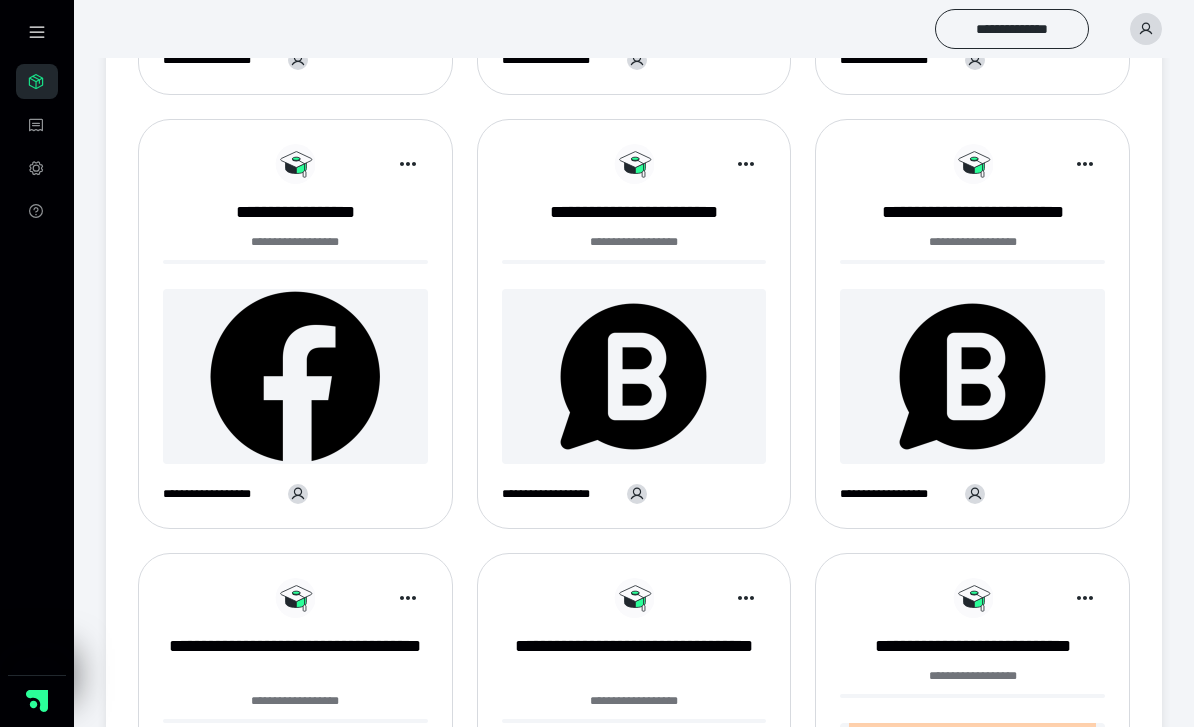 click at bounding box center (295, 376) 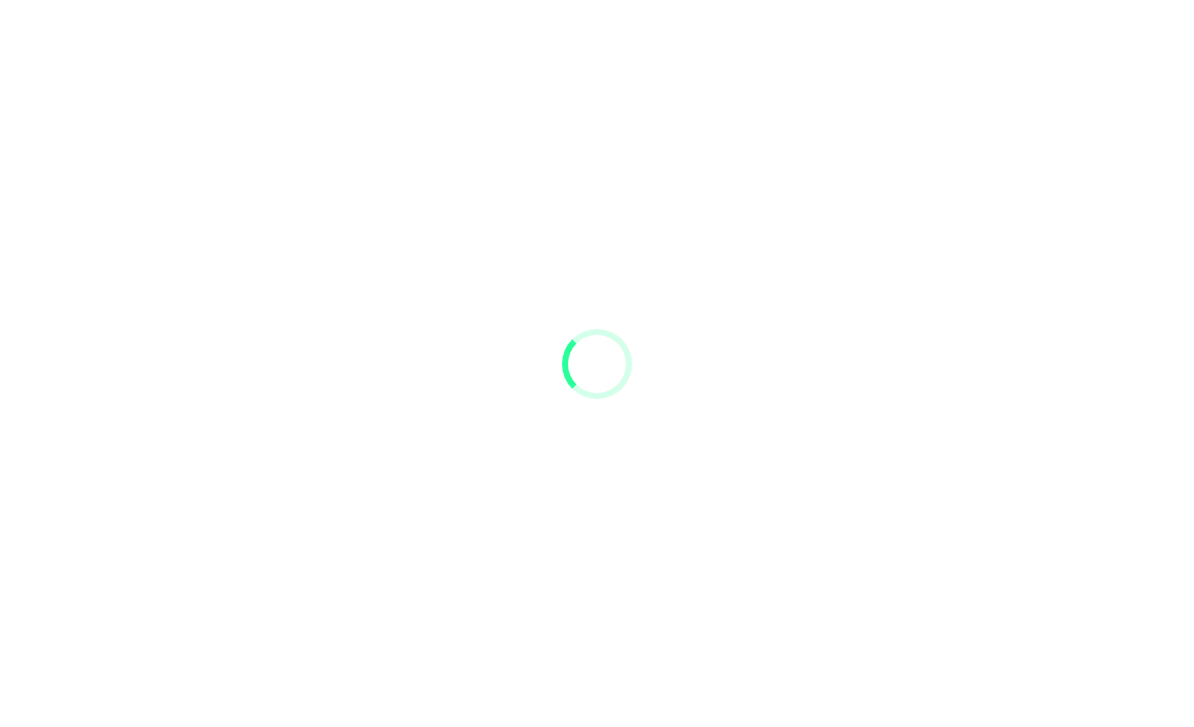 scroll, scrollTop: 0, scrollLeft: 0, axis: both 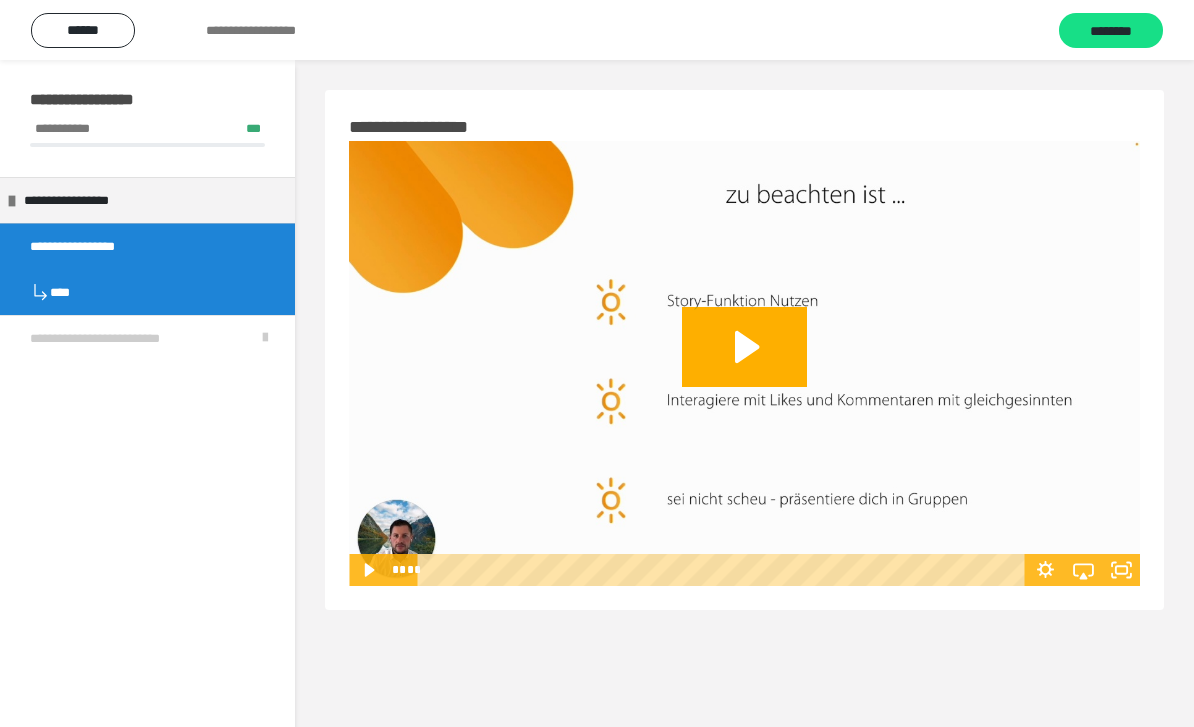 click 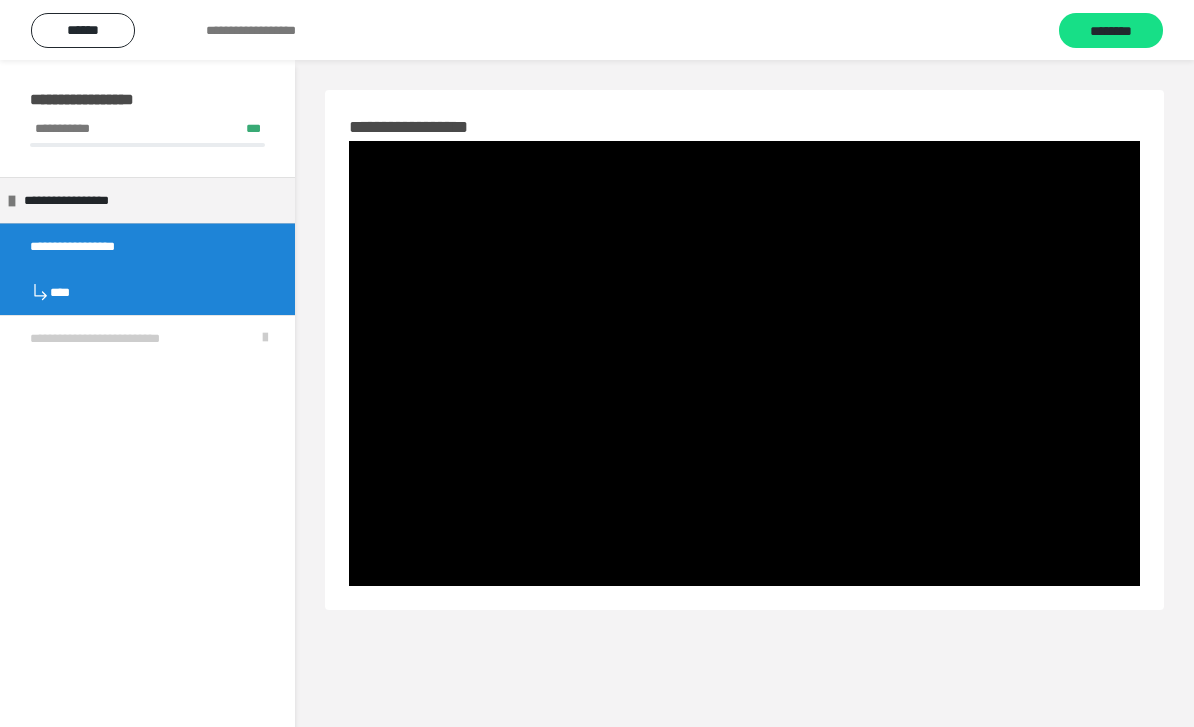 type 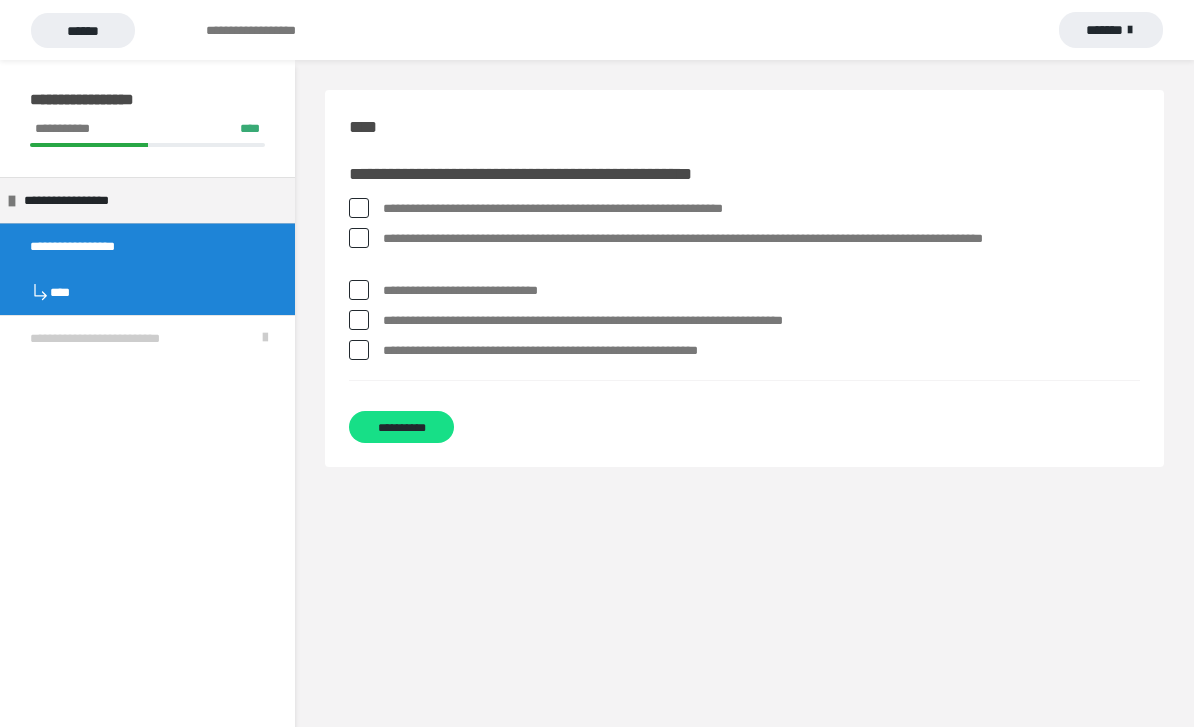 click at bounding box center [359, 208] 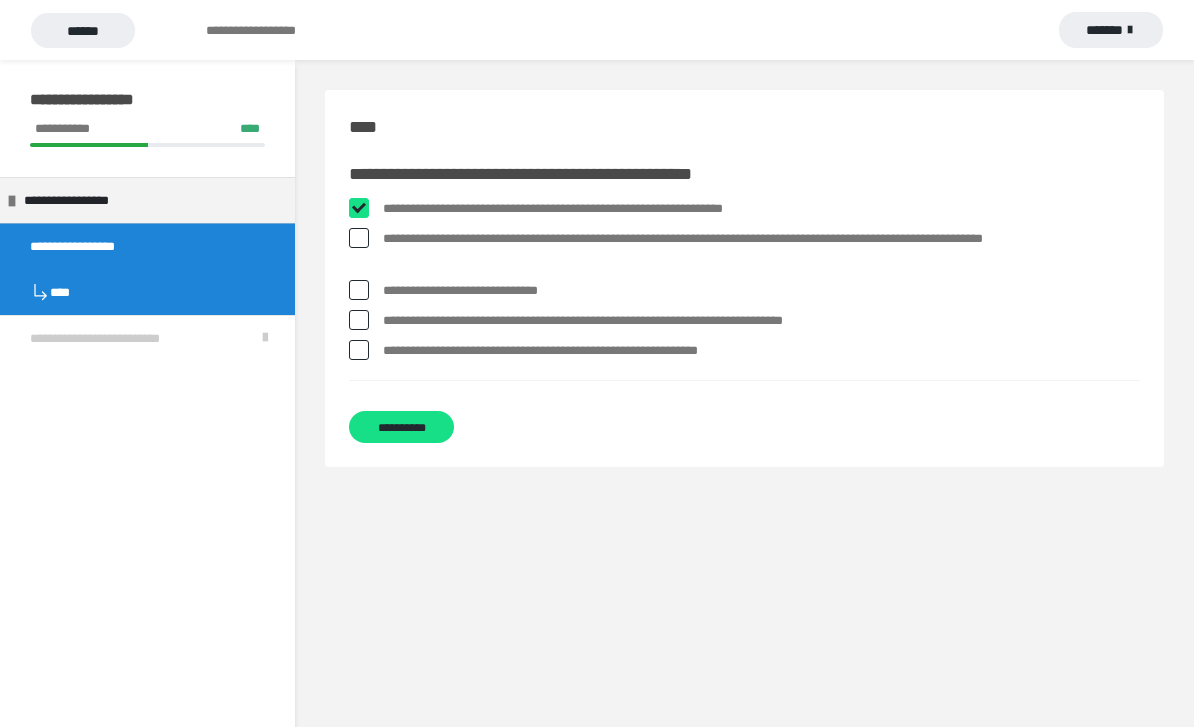 checkbox on "****" 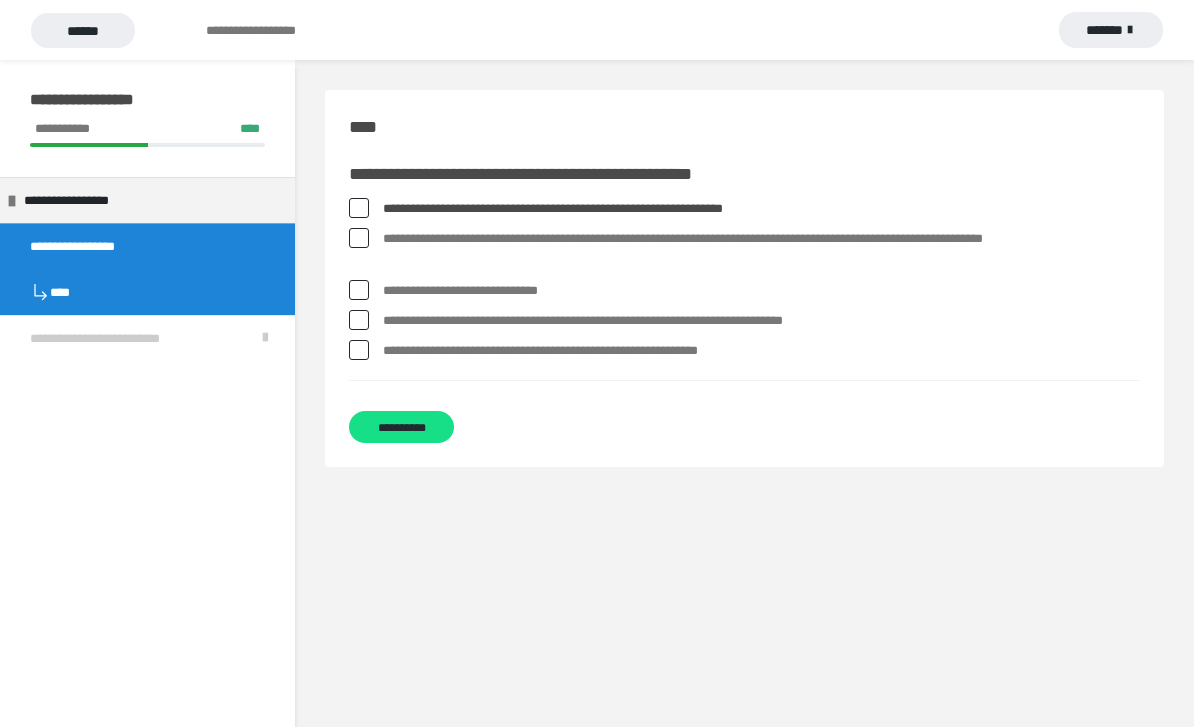 click at bounding box center [359, 238] 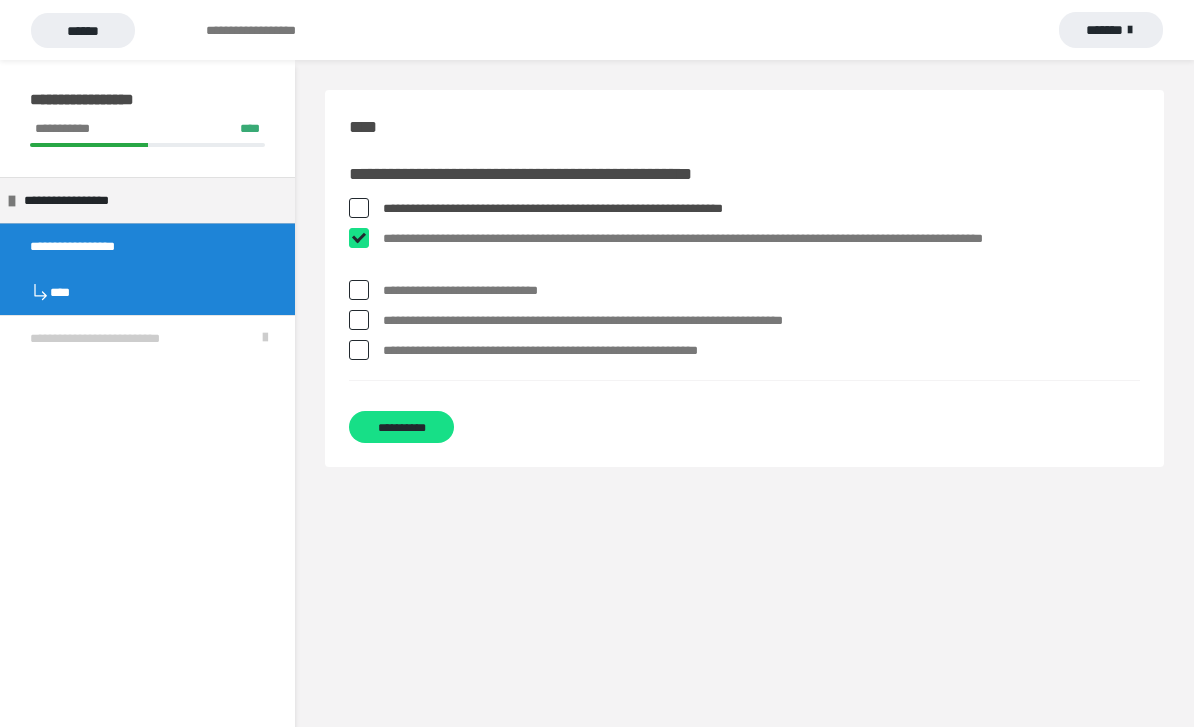 checkbox on "****" 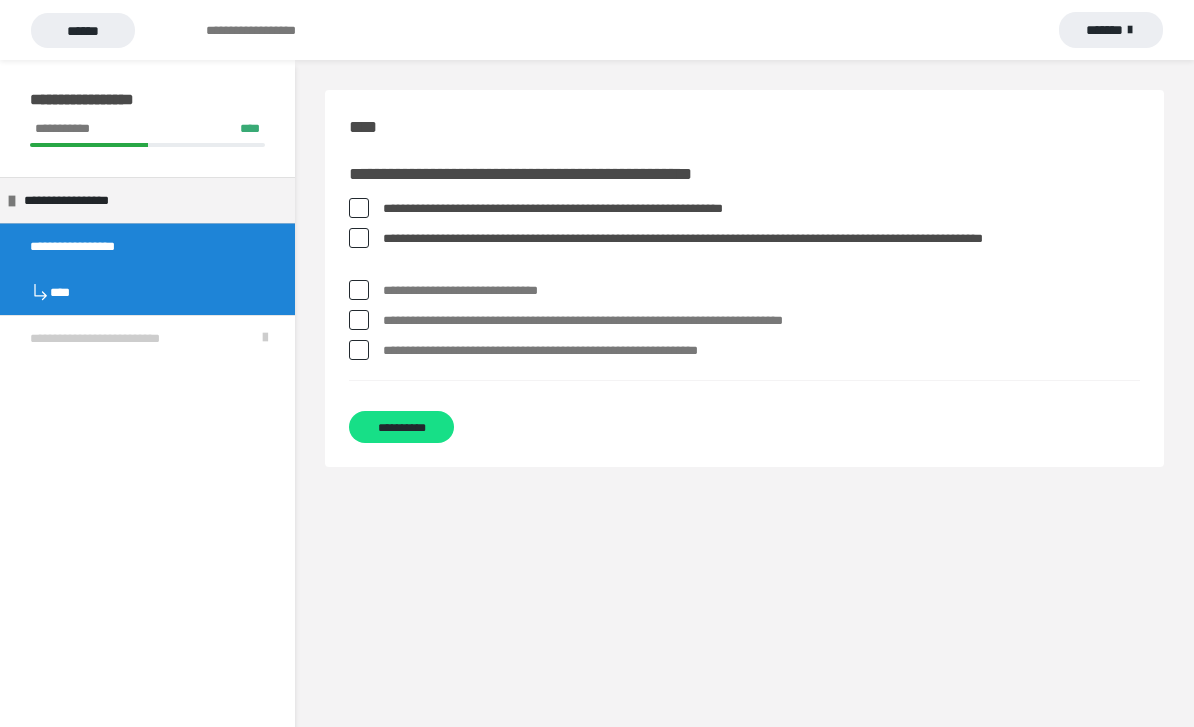 click on "**********" at bounding box center [744, 321] 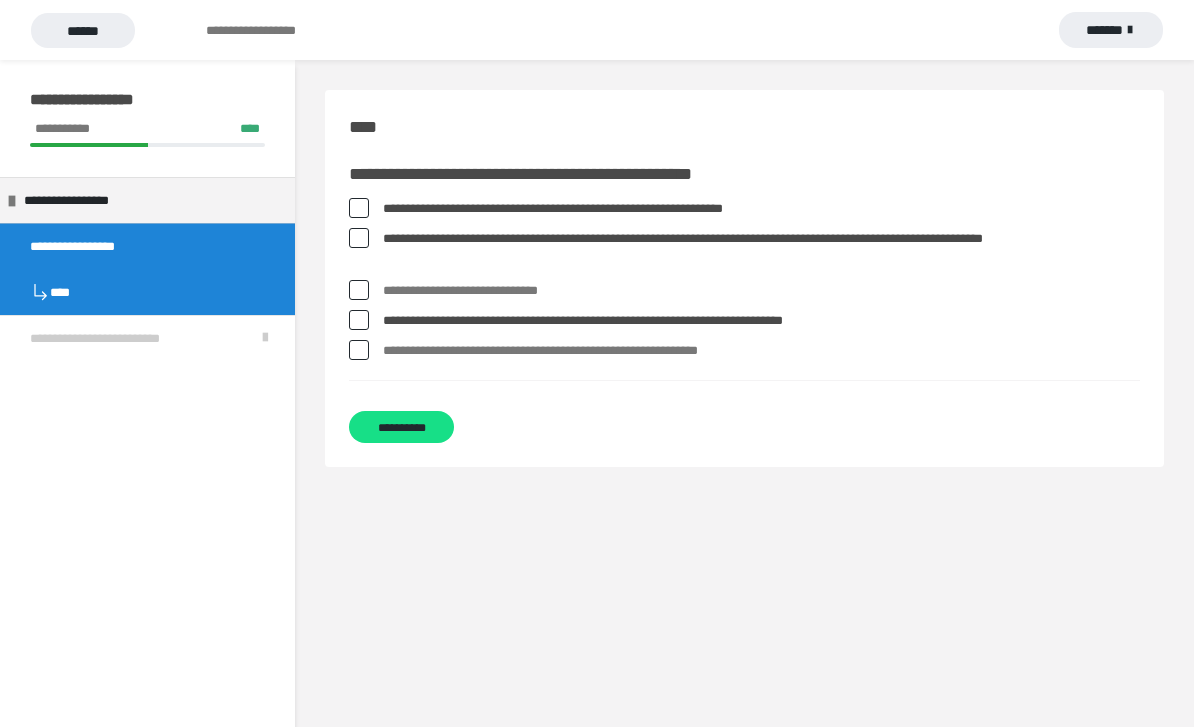 click on "**********" at bounding box center (401, 427) 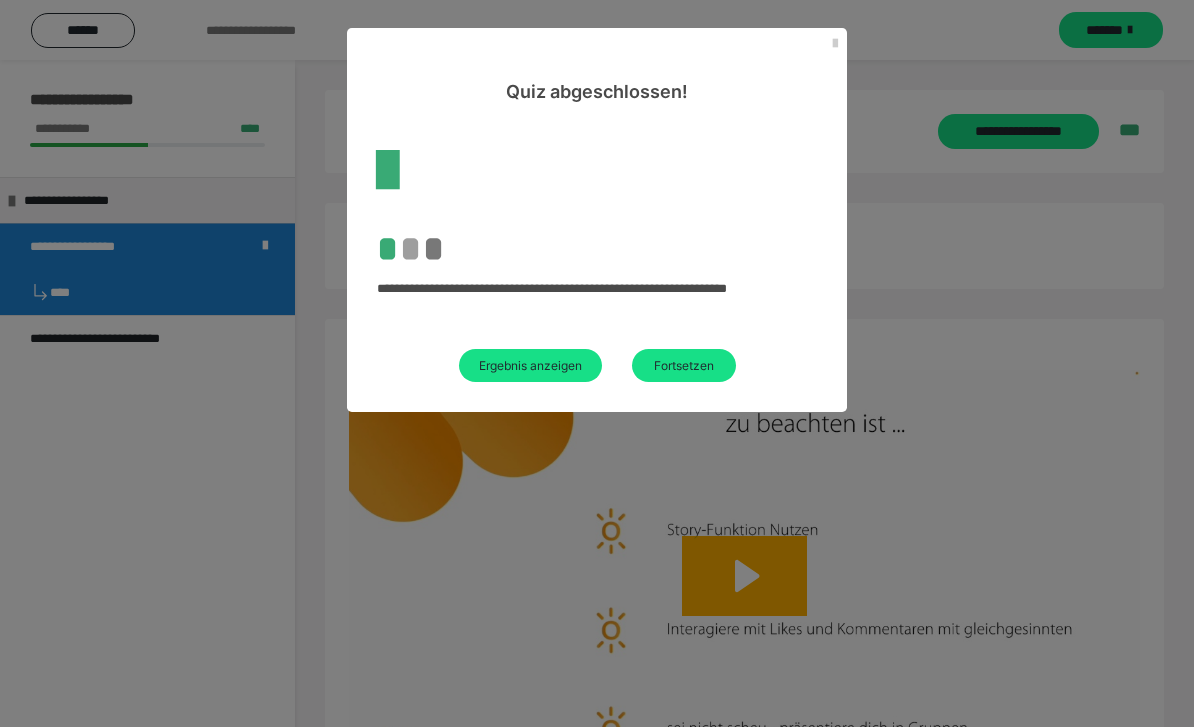 click on "Fortsetzen" at bounding box center [684, 365] 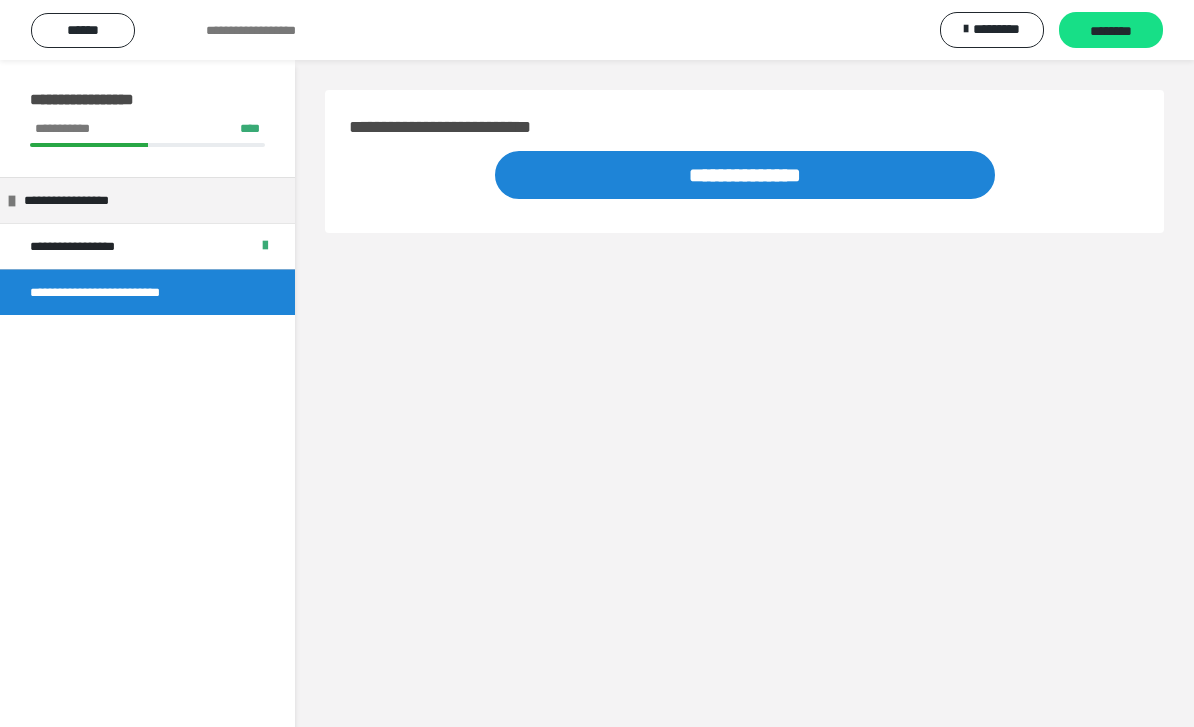 click on "********" at bounding box center [1111, 30] 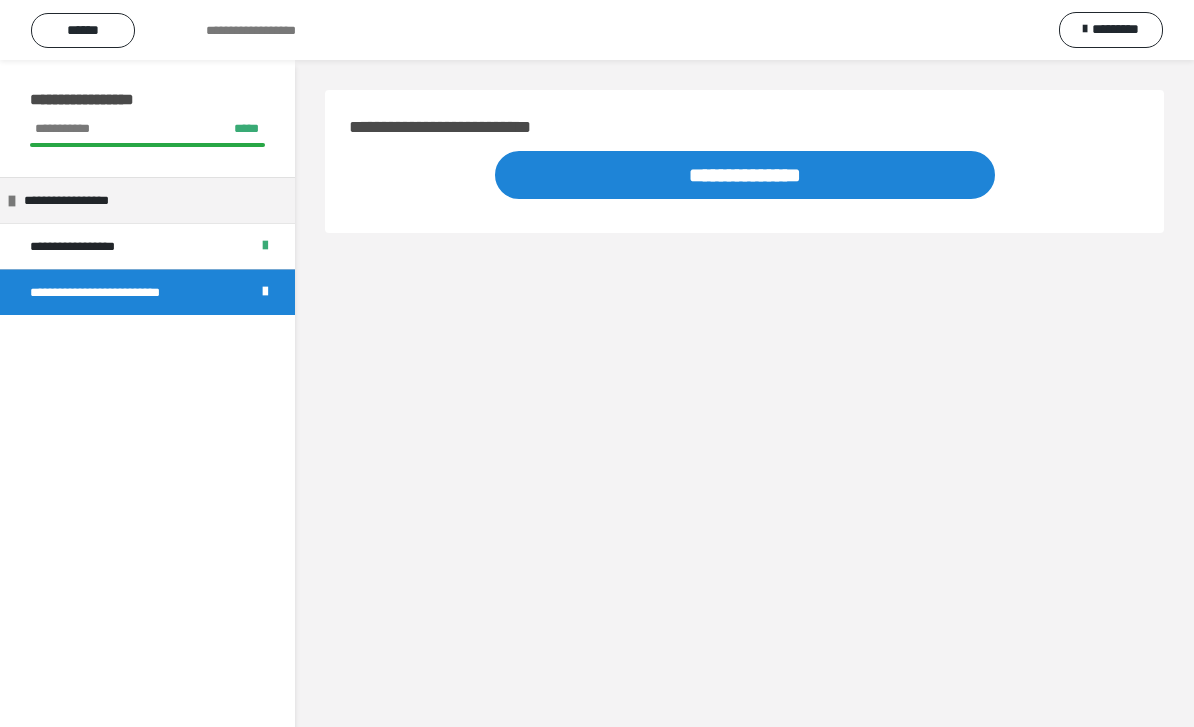 click on "**********" at bounding box center [745, 175] 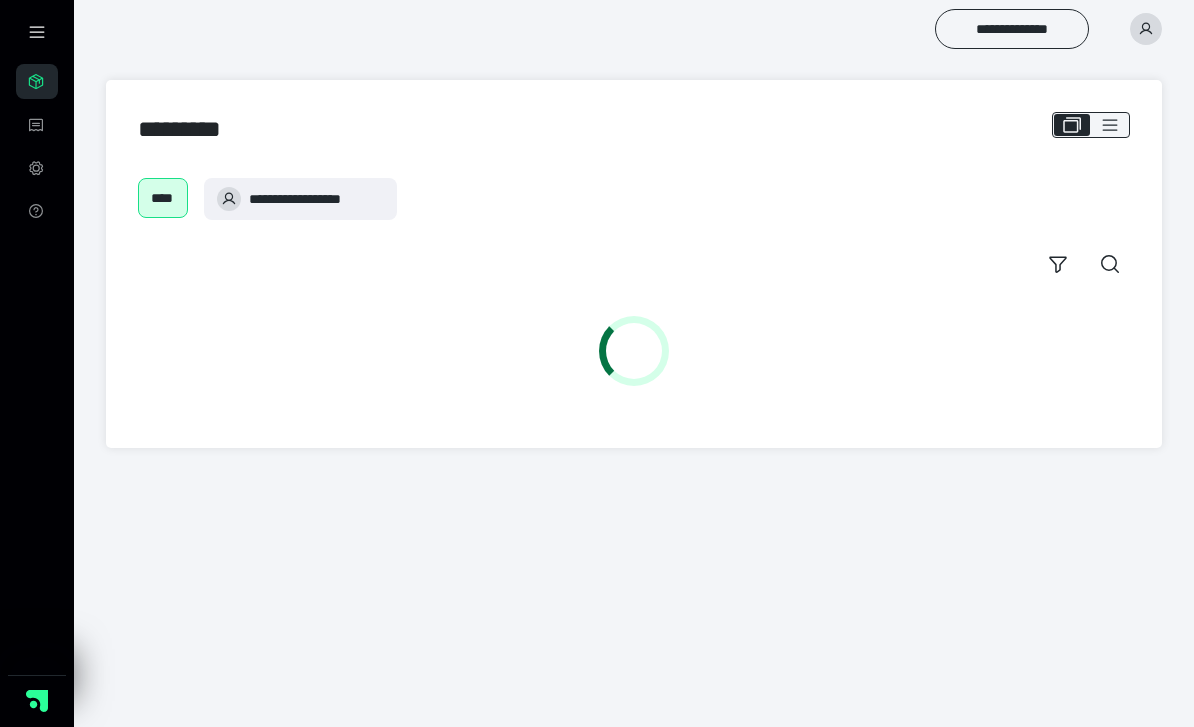 scroll, scrollTop: 0, scrollLeft: 0, axis: both 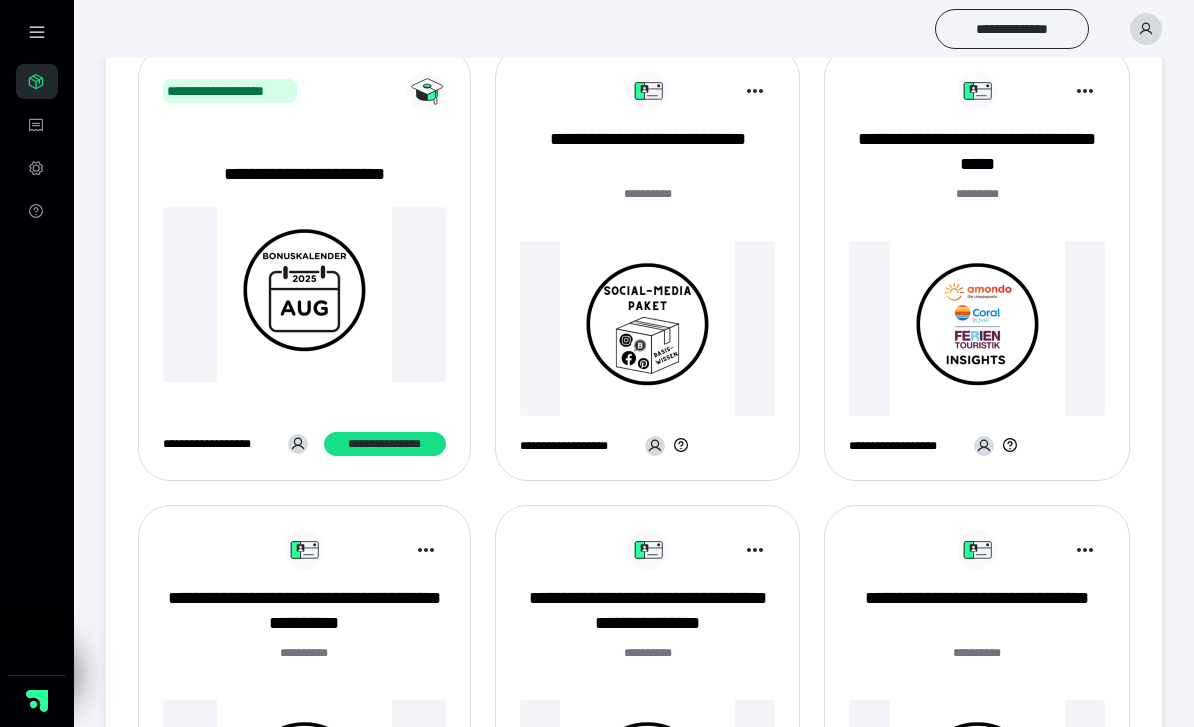 click on "**********" at bounding box center (648, 271) 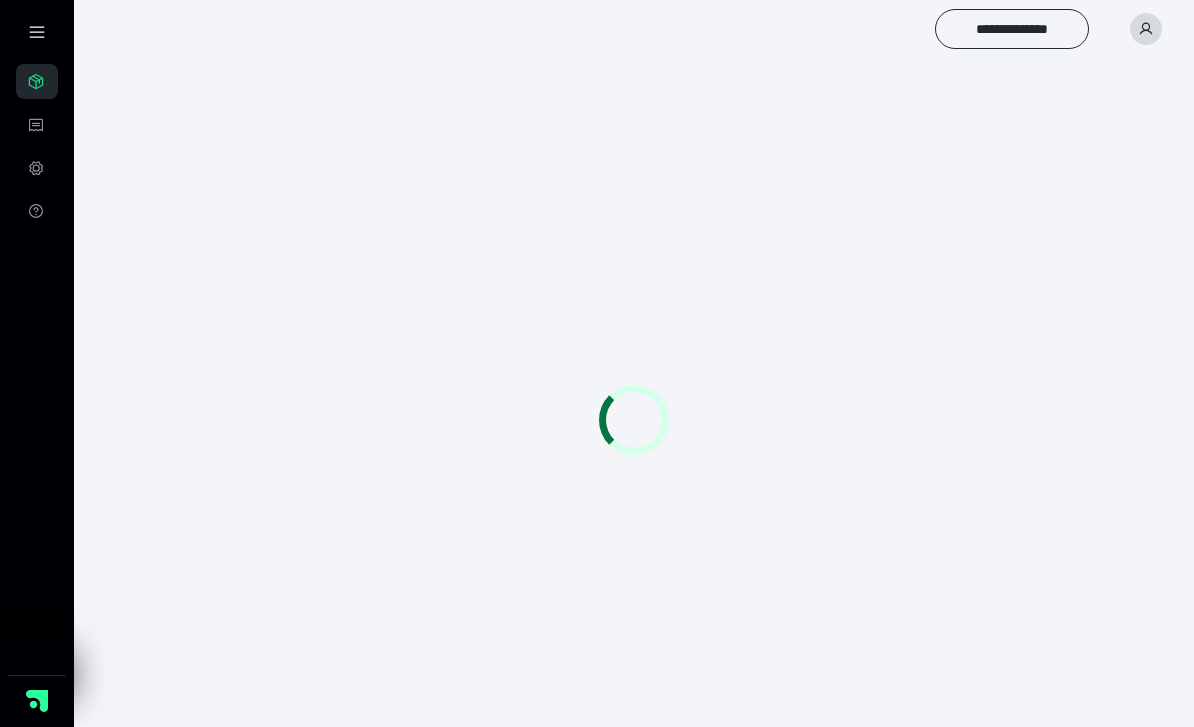 scroll, scrollTop: 0, scrollLeft: 0, axis: both 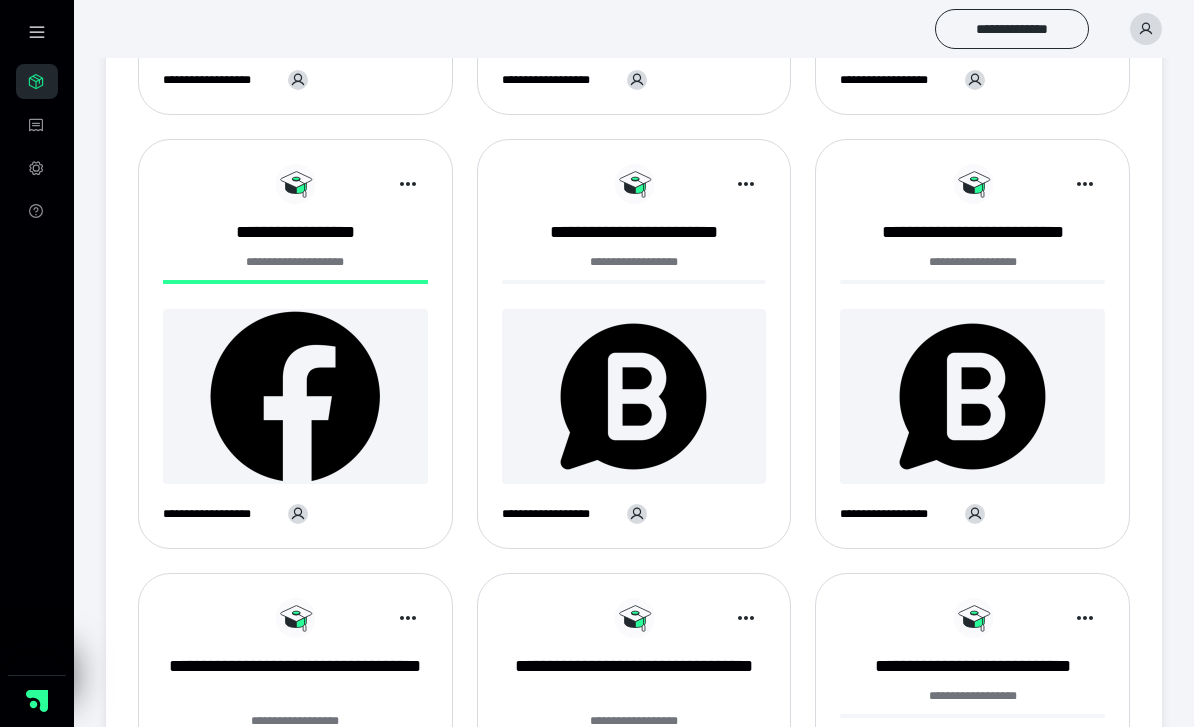 click on "**********" at bounding box center [634, 232] 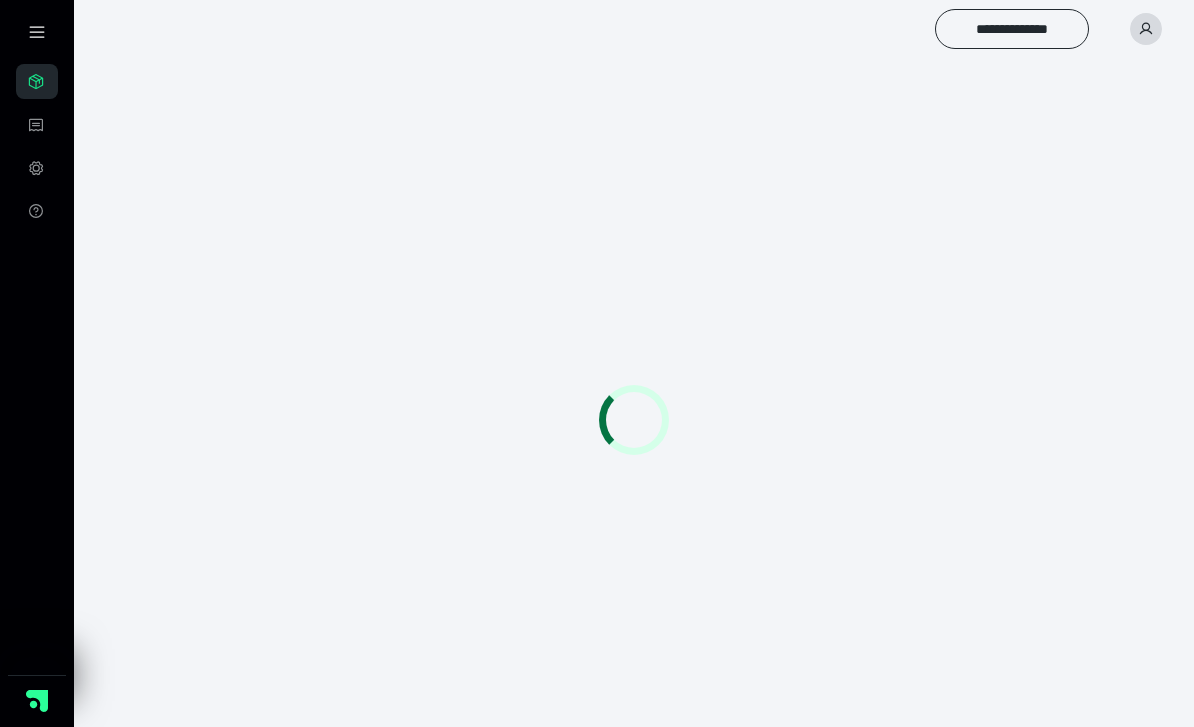 scroll, scrollTop: 0, scrollLeft: 0, axis: both 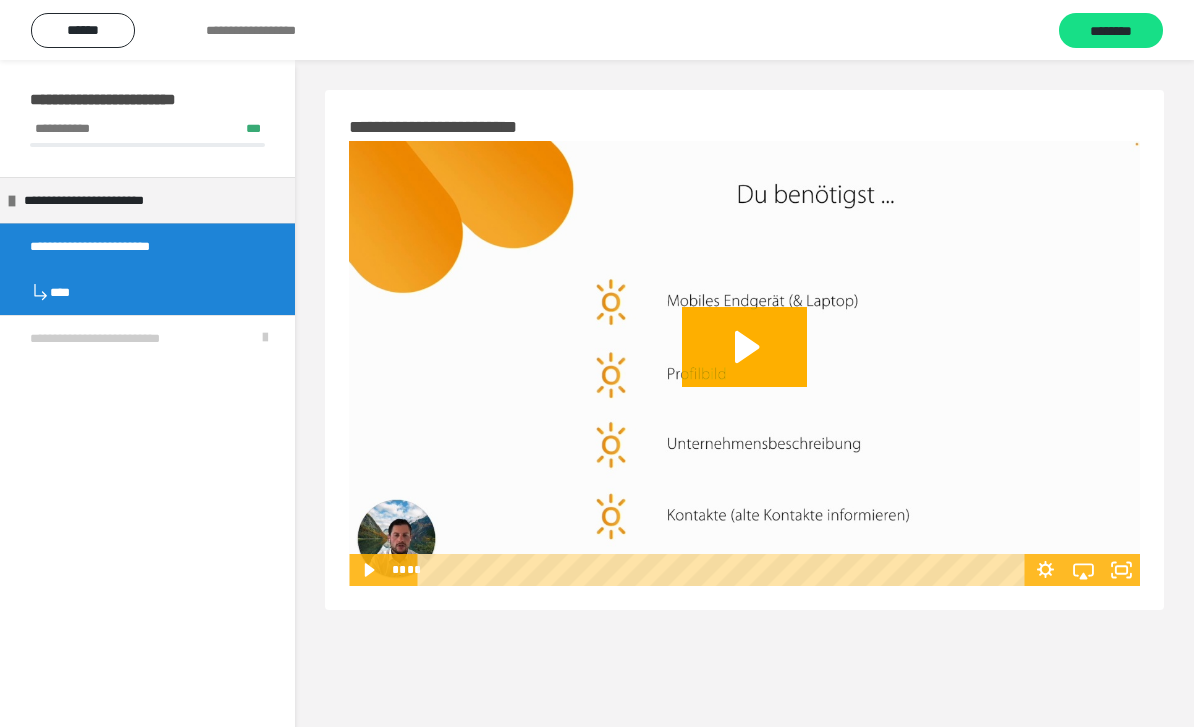 click 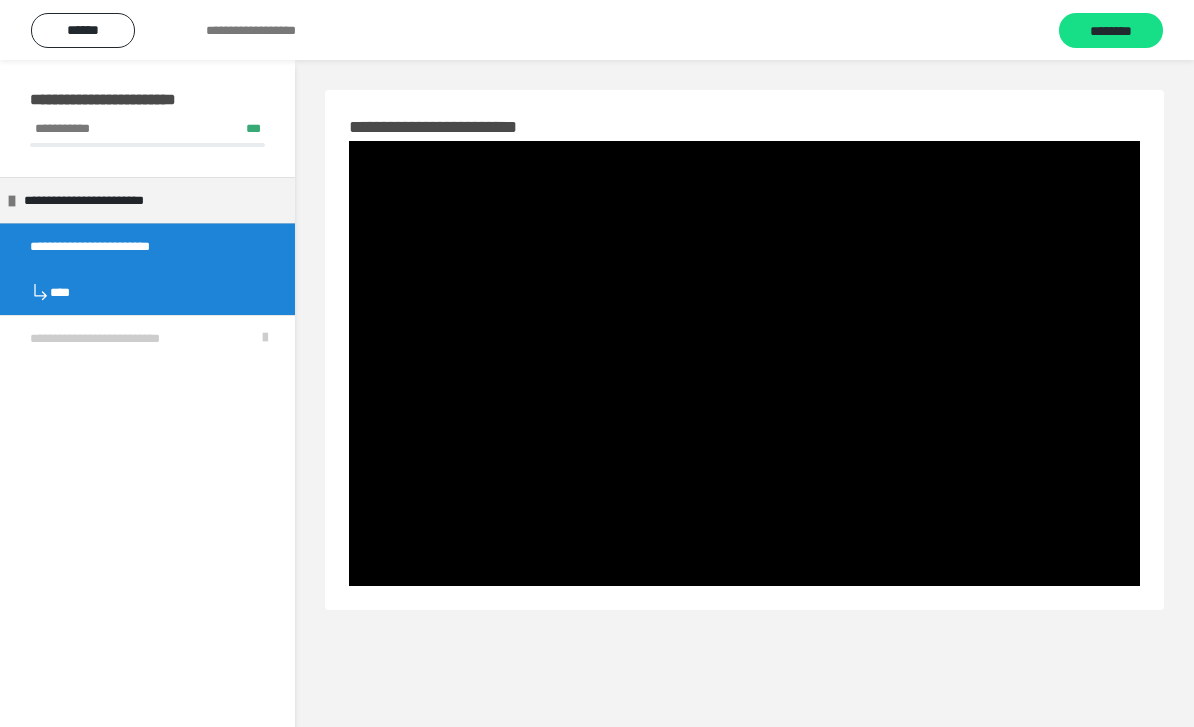 type 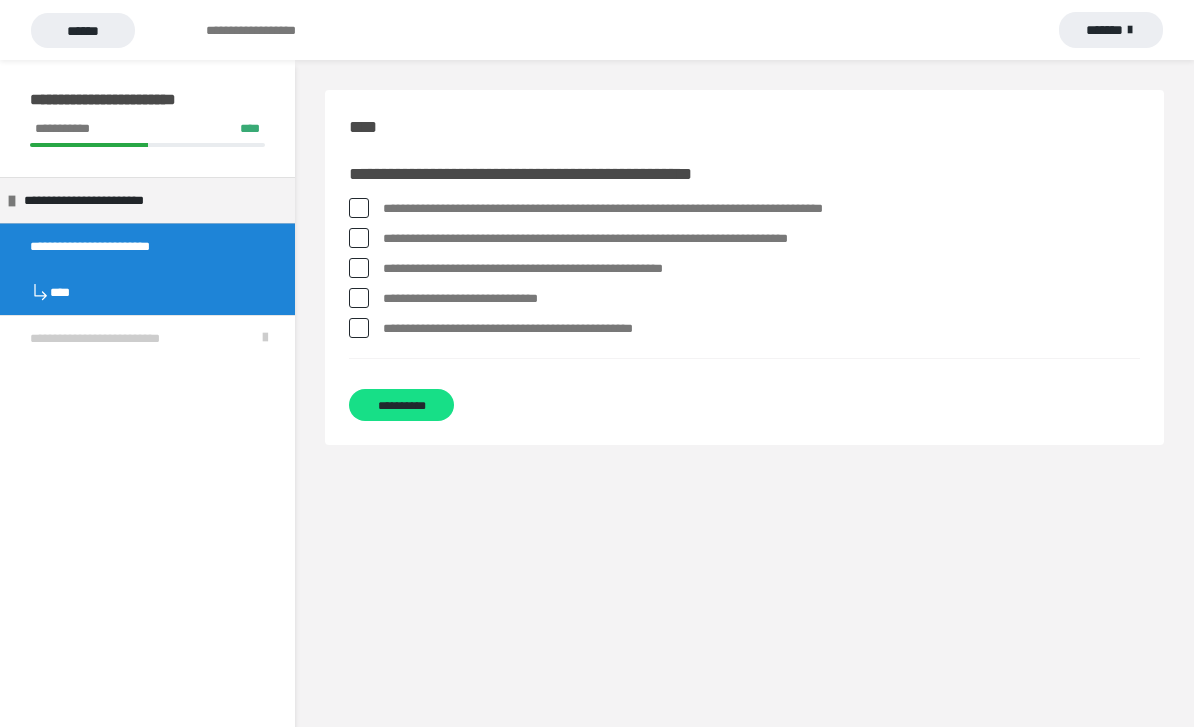 click at bounding box center [359, 208] 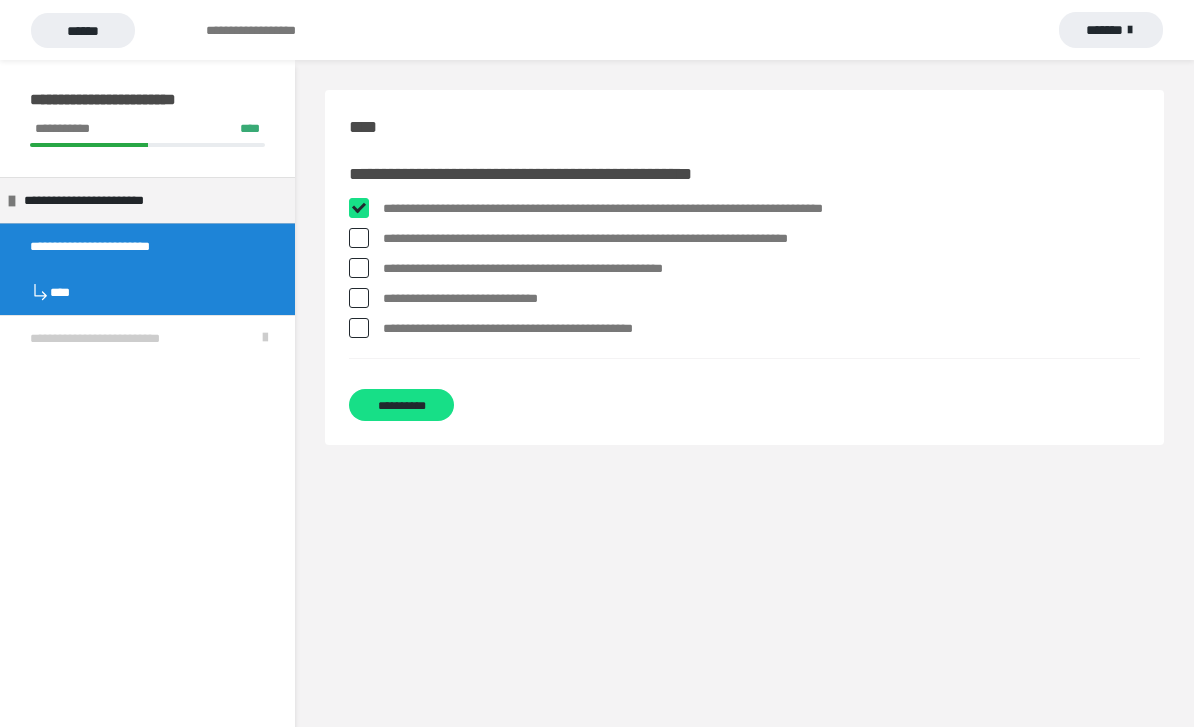 checkbox on "****" 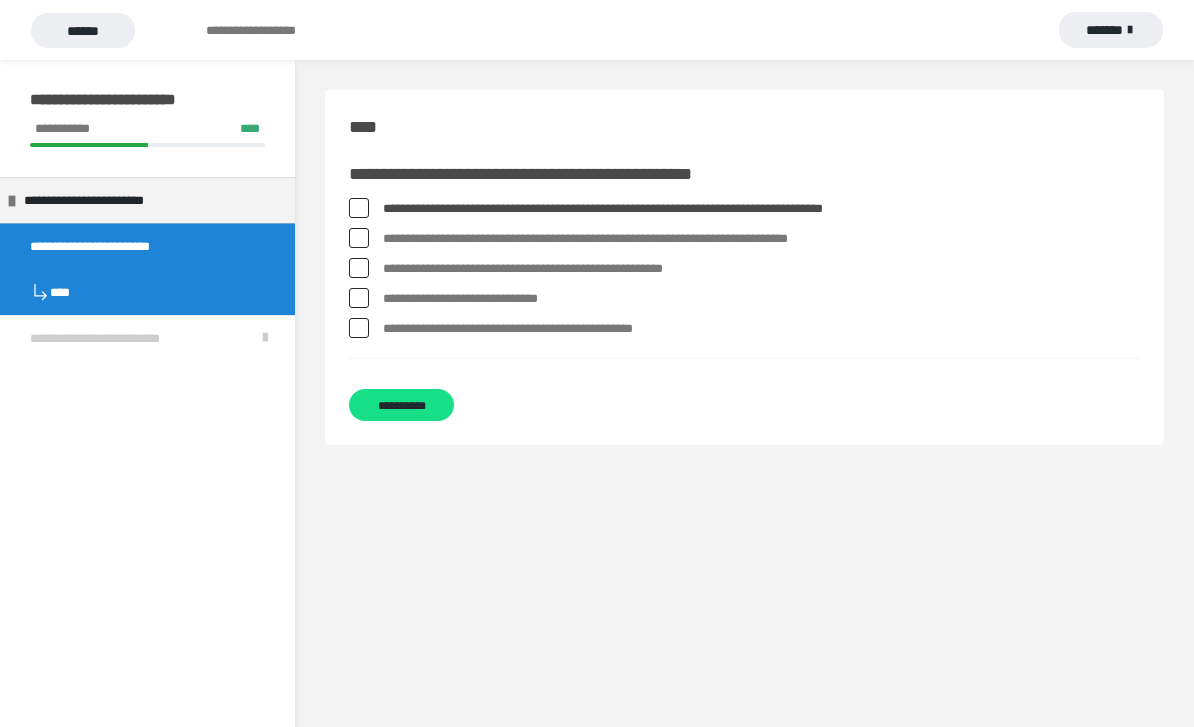 click at bounding box center (359, 268) 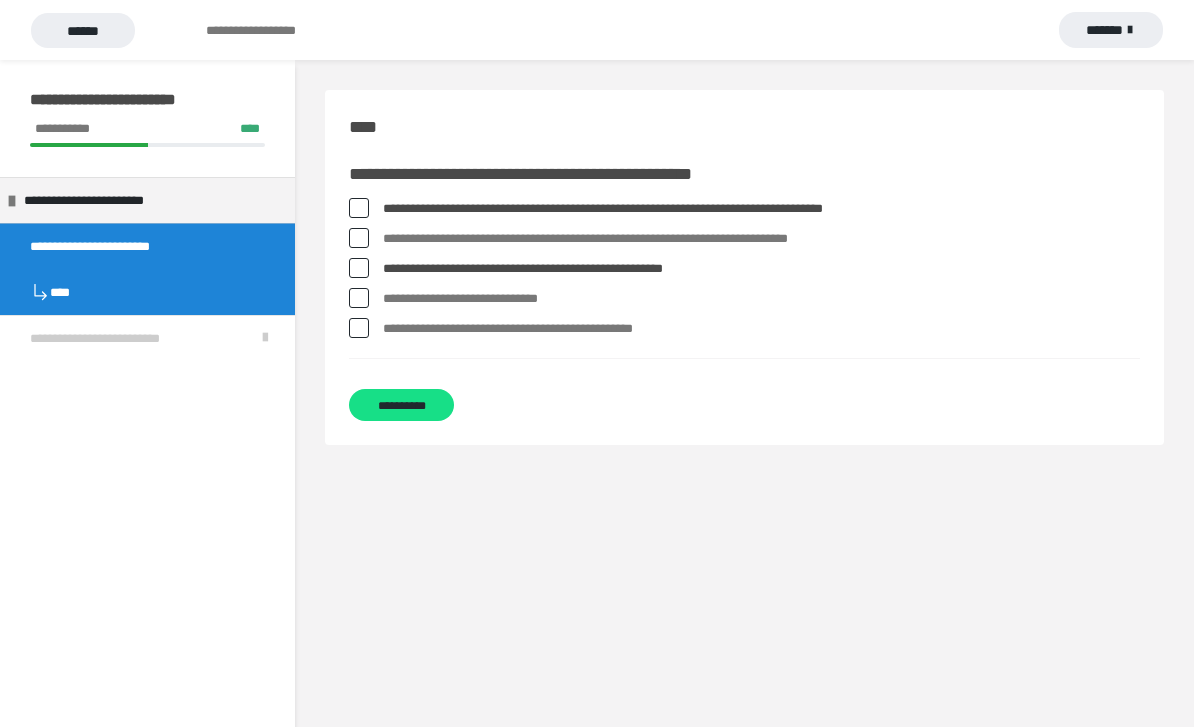 click on "**********" at bounding box center [744, 299] 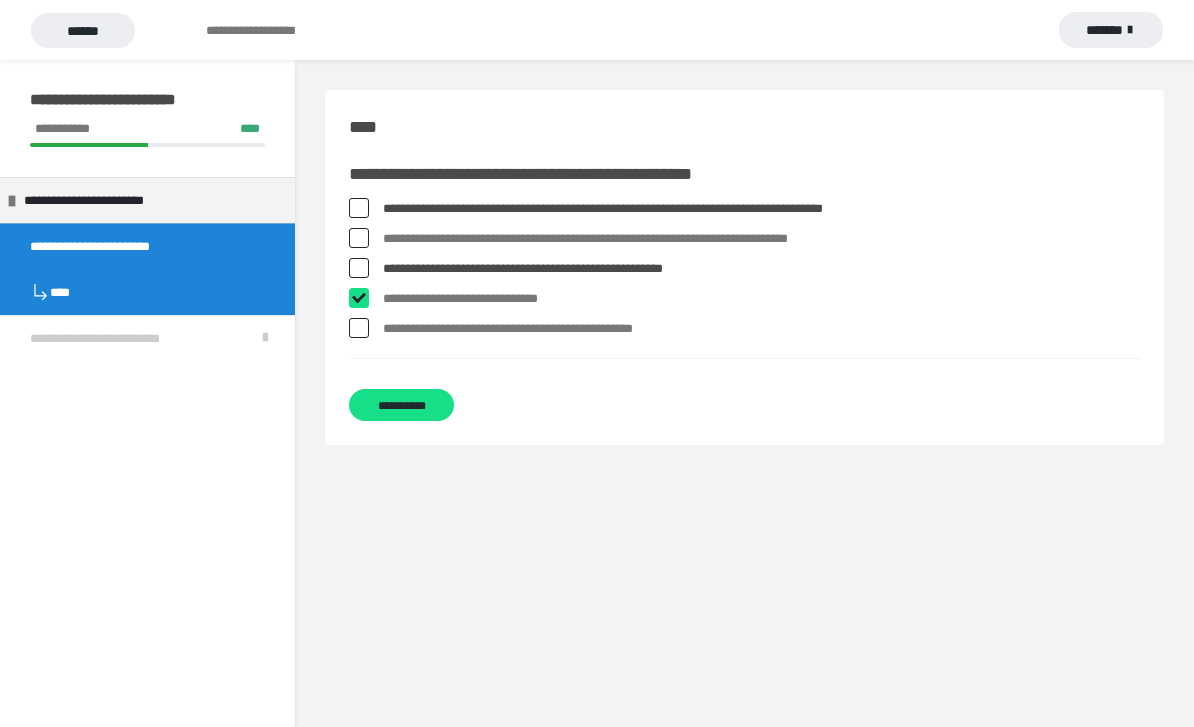 checkbox on "****" 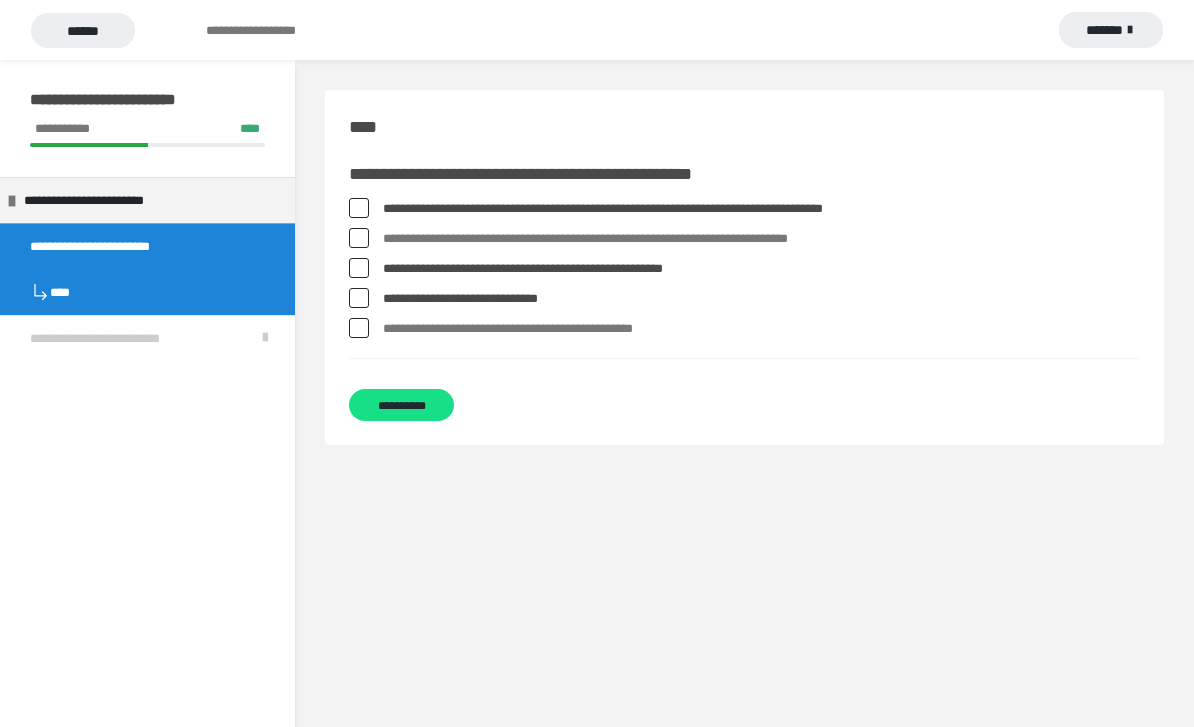 click at bounding box center [359, 328] 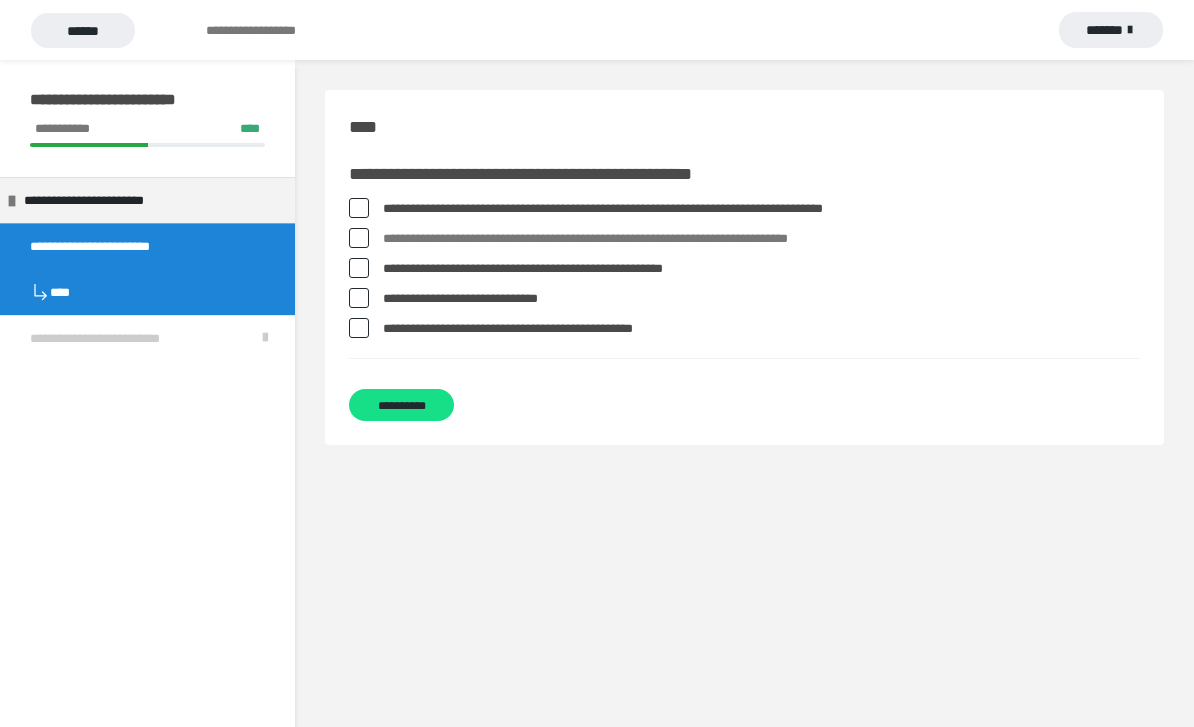 click at bounding box center [359, 328] 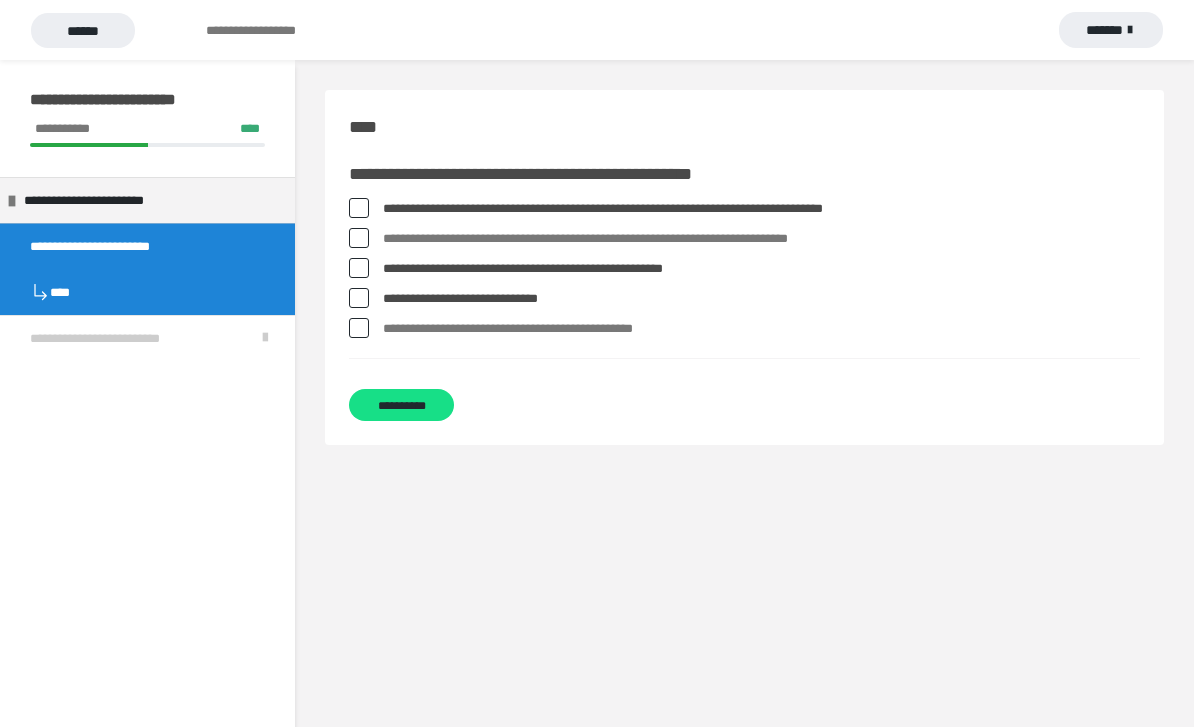 click on "**********" at bounding box center (401, 405) 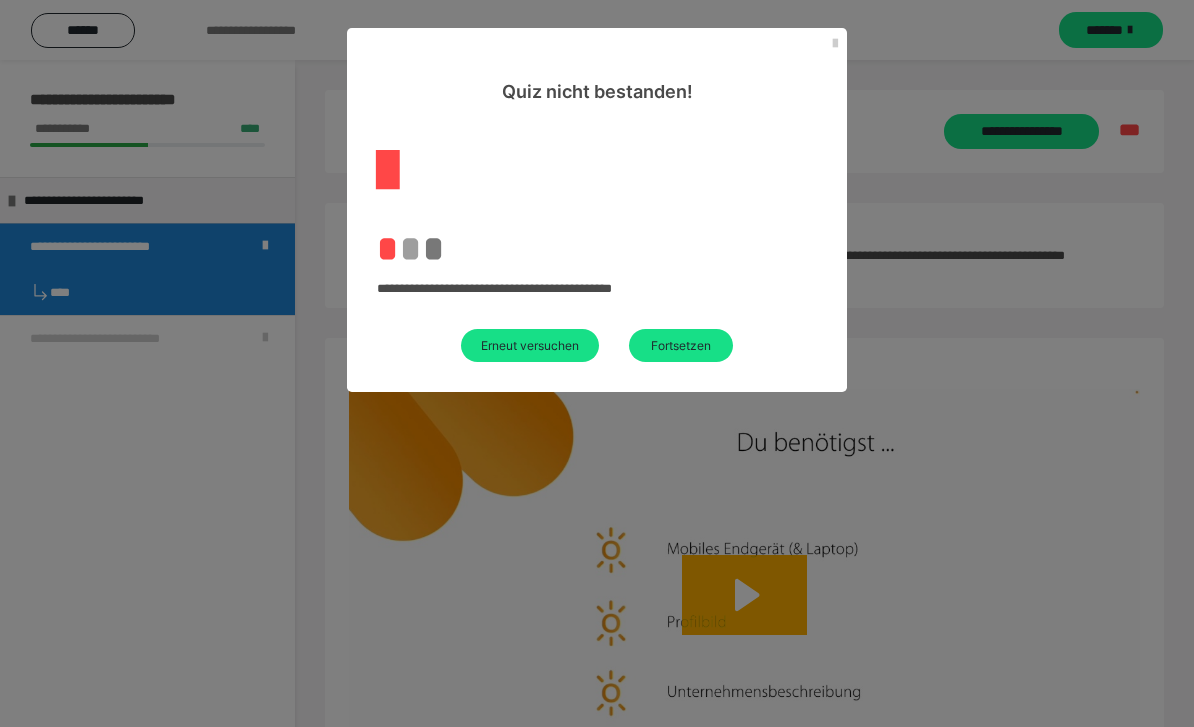 click on "Fortsetzen" at bounding box center (681, 345) 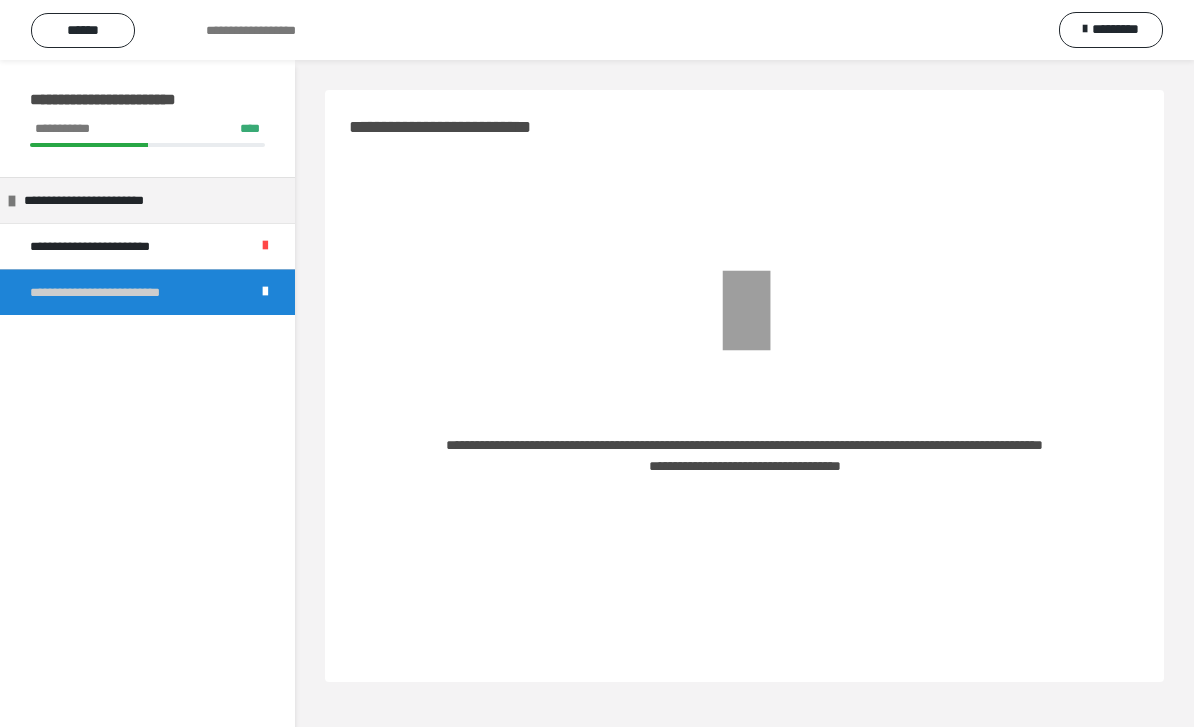 click on "**********" at bounding box center [117, 246] 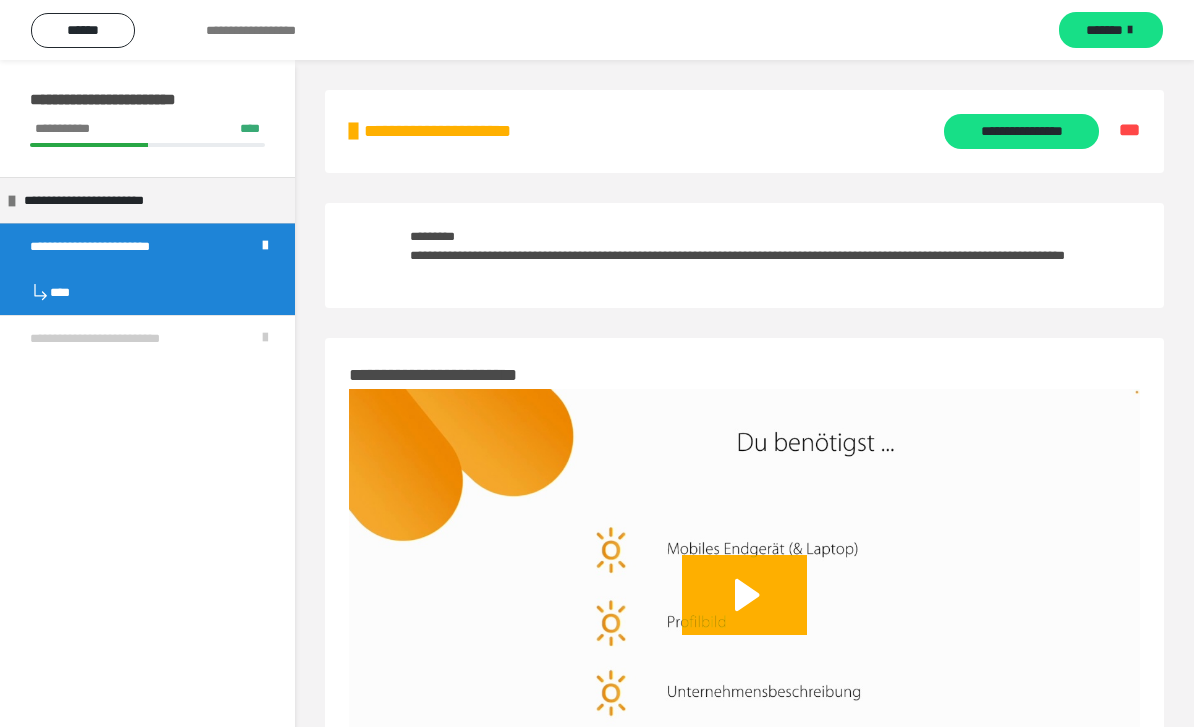 click on "**********" at bounding box center [1021, 131] 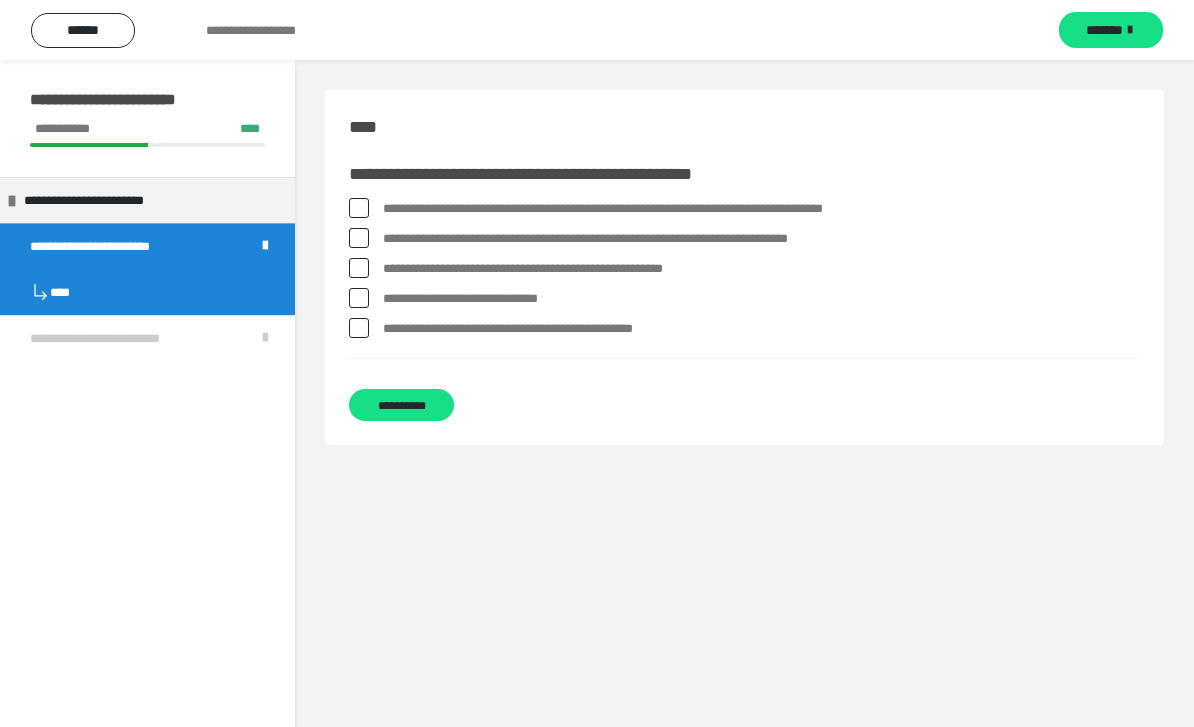 click on "**********" at bounding box center [761, 269] 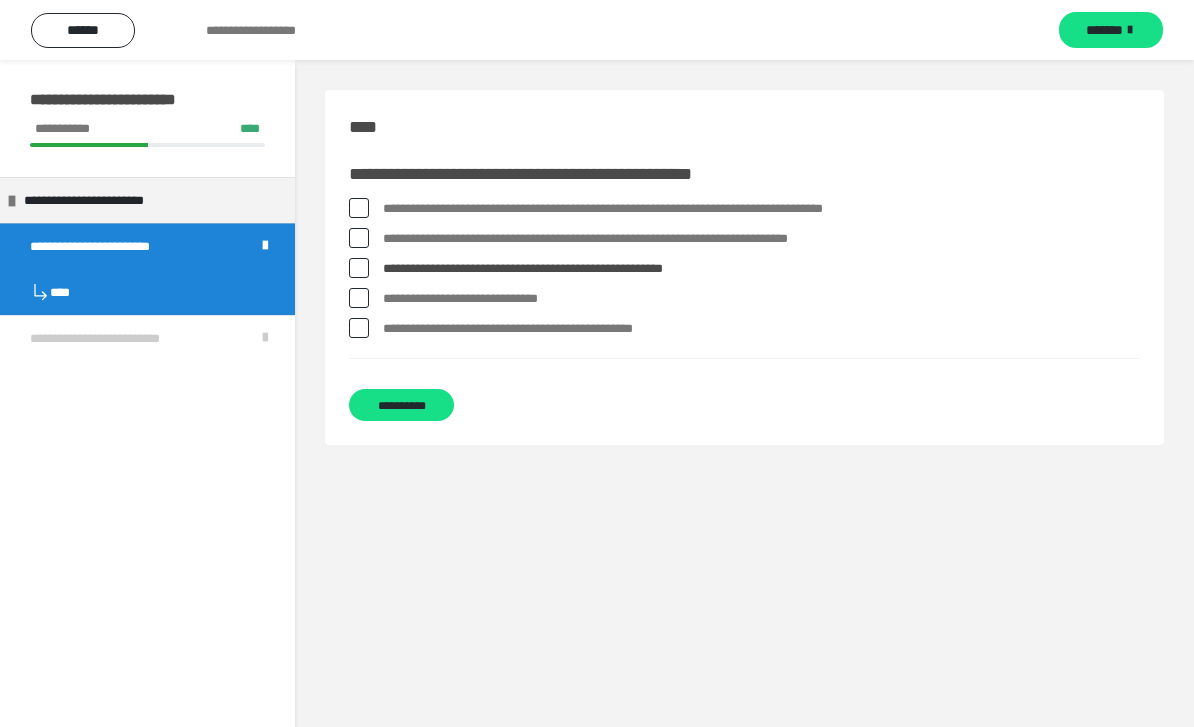 click on "**********" at bounding box center (744, 209) 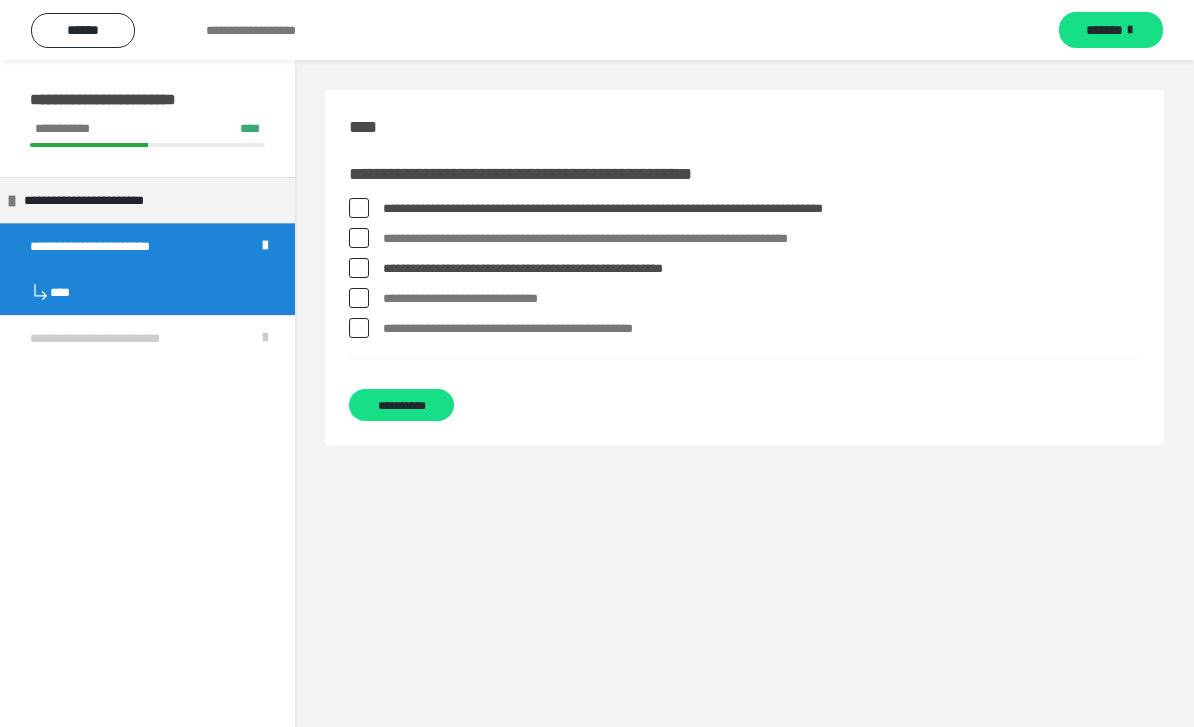 click at bounding box center [359, 208] 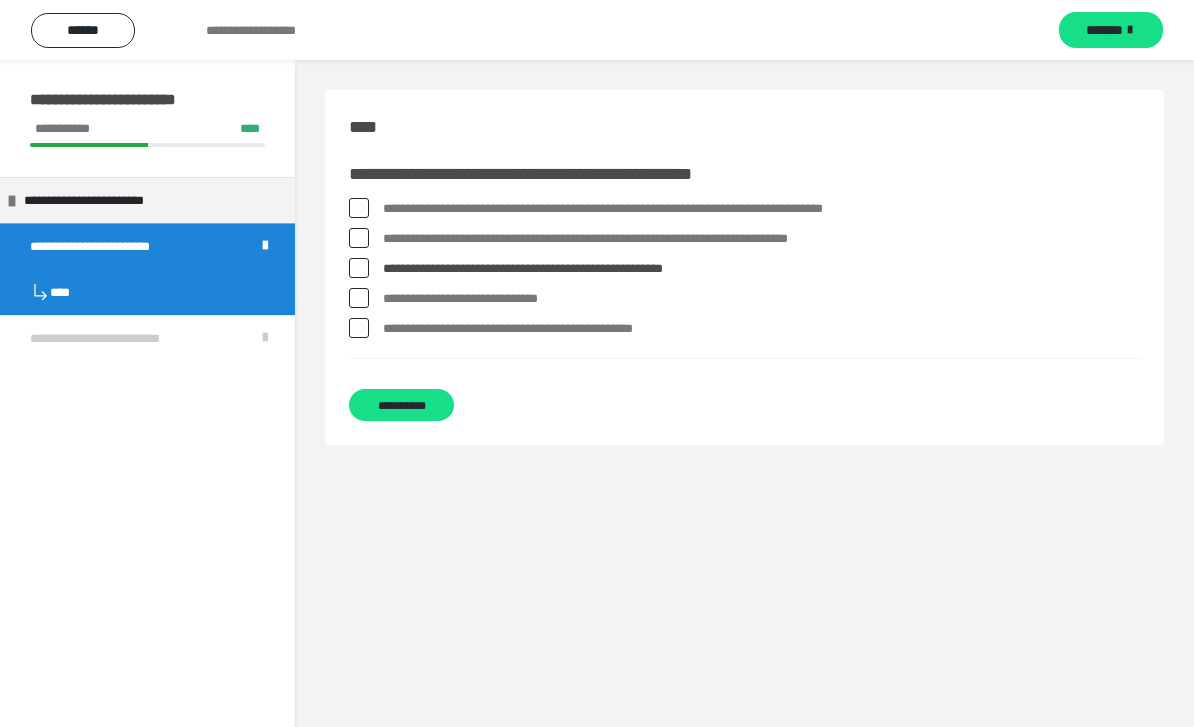 click at bounding box center (359, 238) 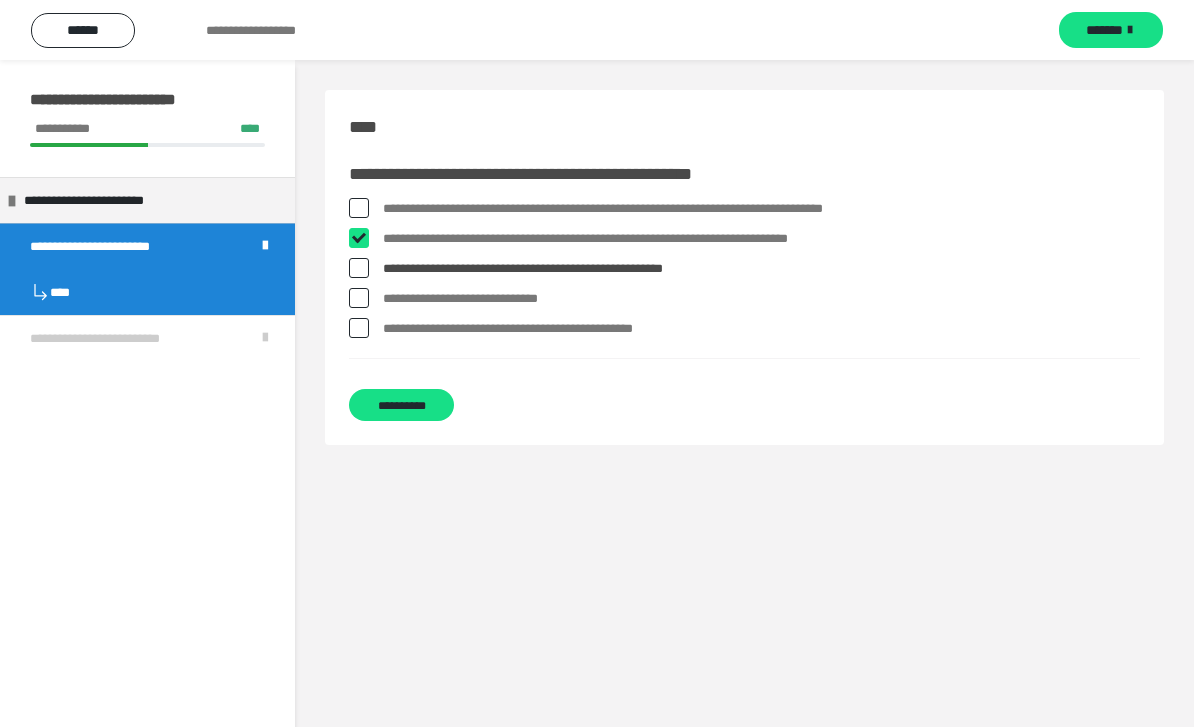 checkbox on "****" 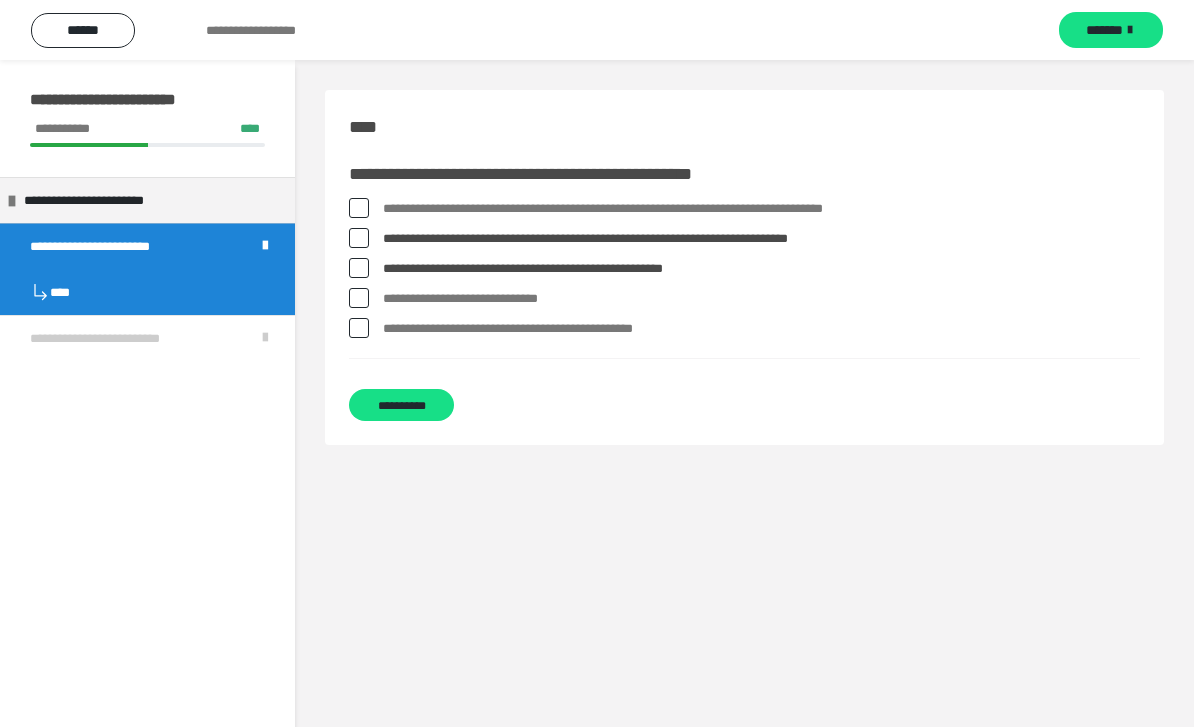 click at bounding box center [359, 208] 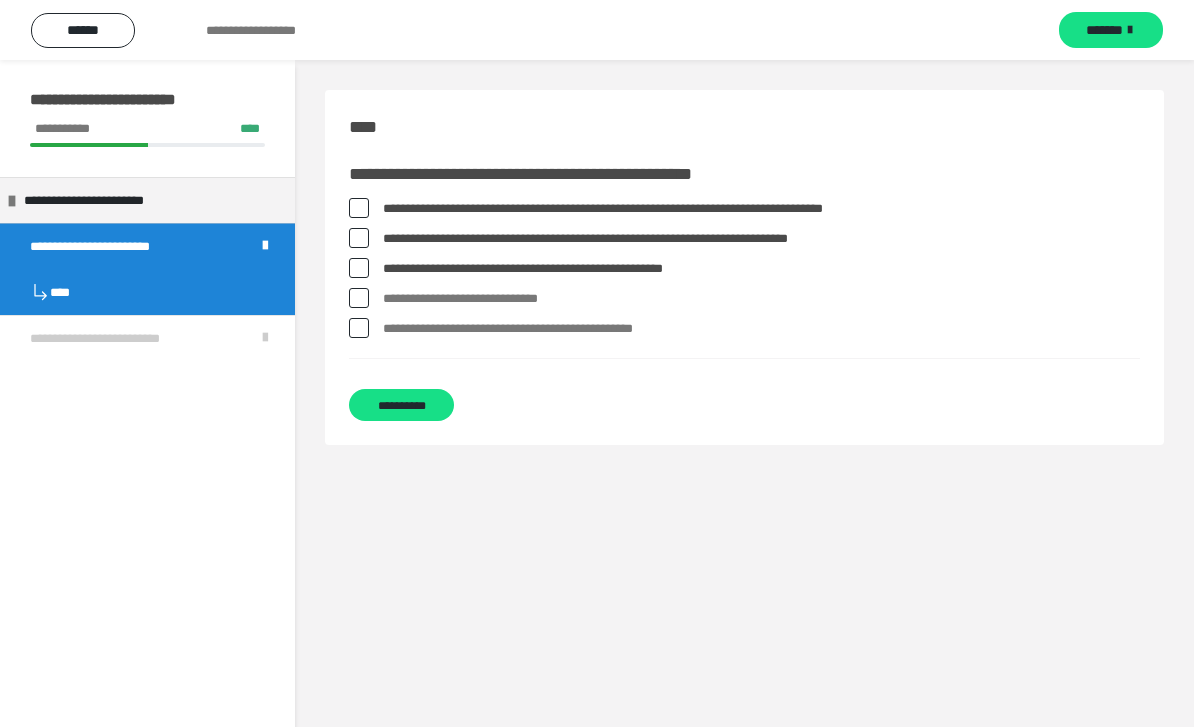 click at bounding box center [359, 208] 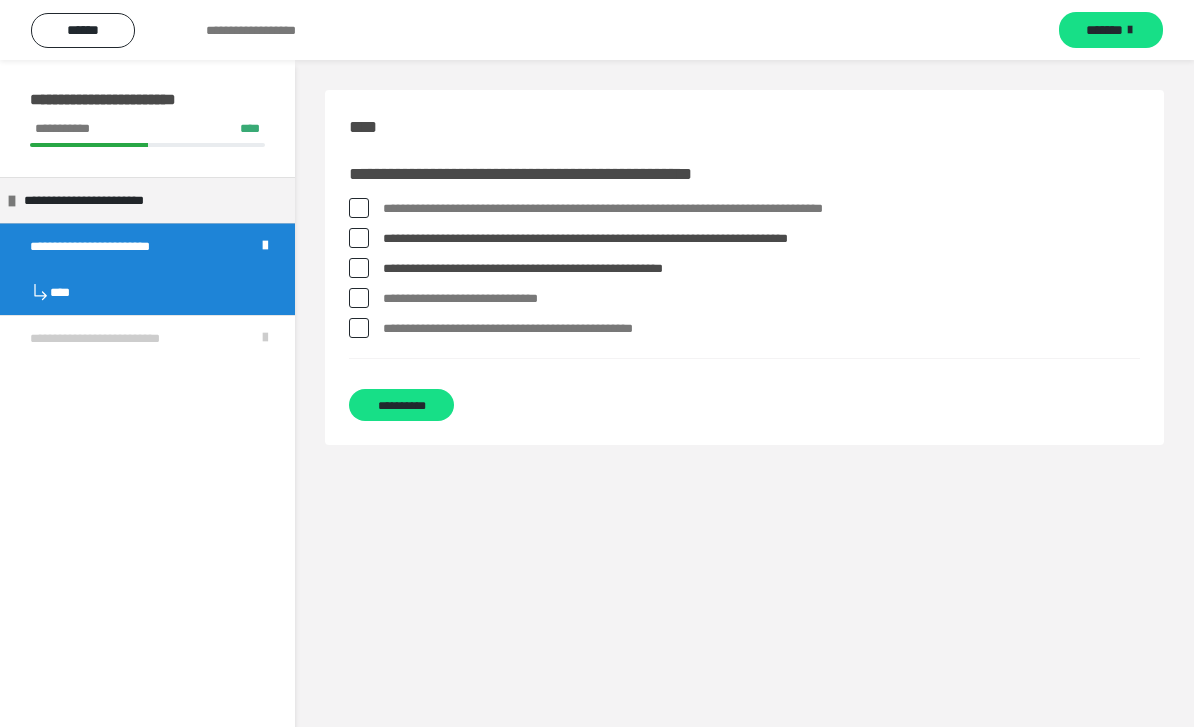 click at bounding box center (359, 298) 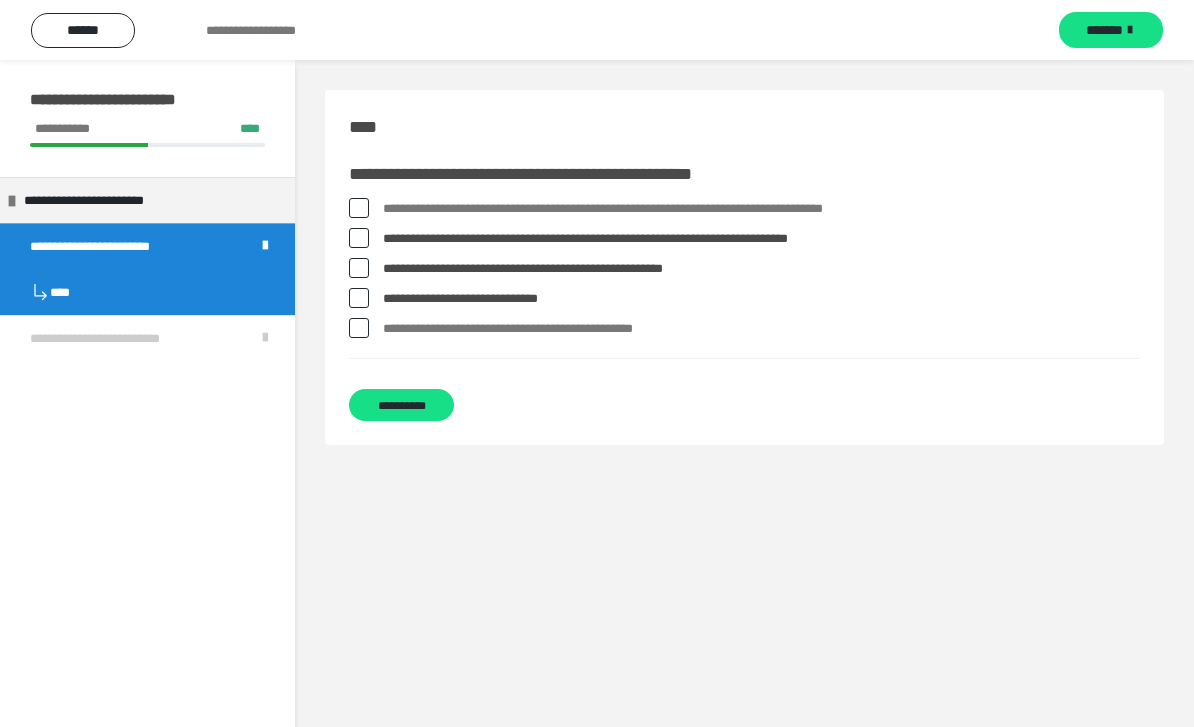click on "**********" at bounding box center [744, 291] 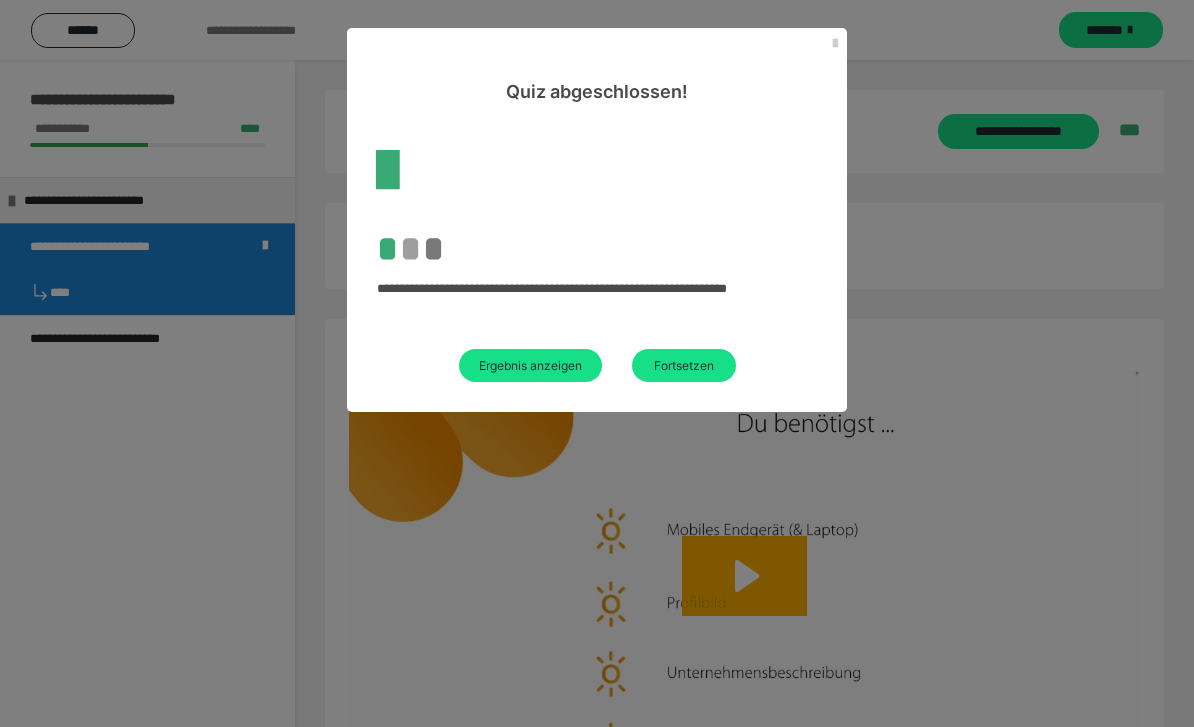 click on "Fortsetzen" at bounding box center [684, 365] 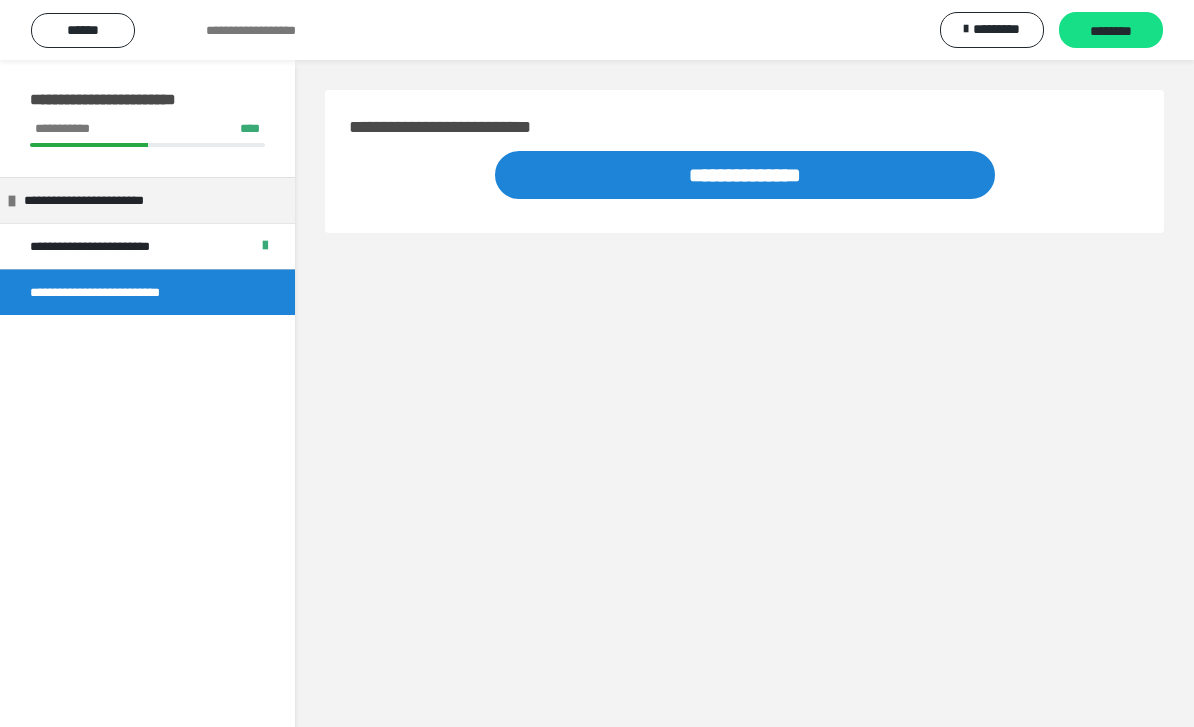 click on "********" at bounding box center (1111, 31) 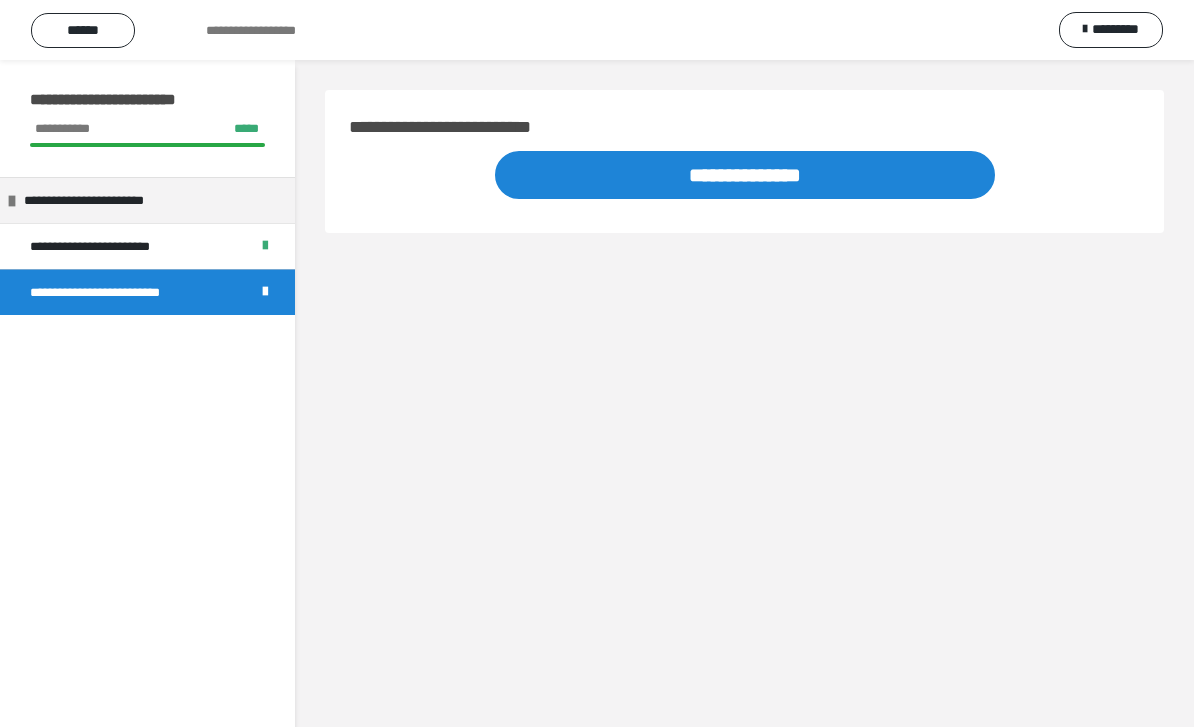 click on "**********" at bounding box center [745, 175] 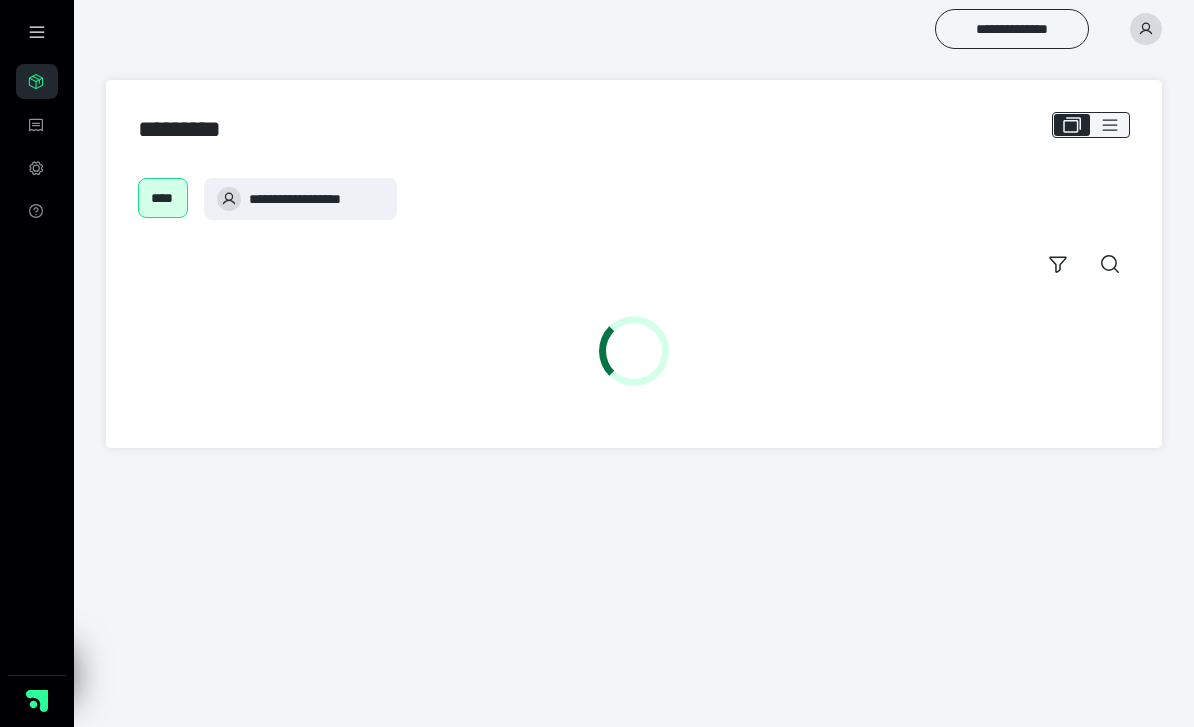 scroll, scrollTop: 0, scrollLeft: 0, axis: both 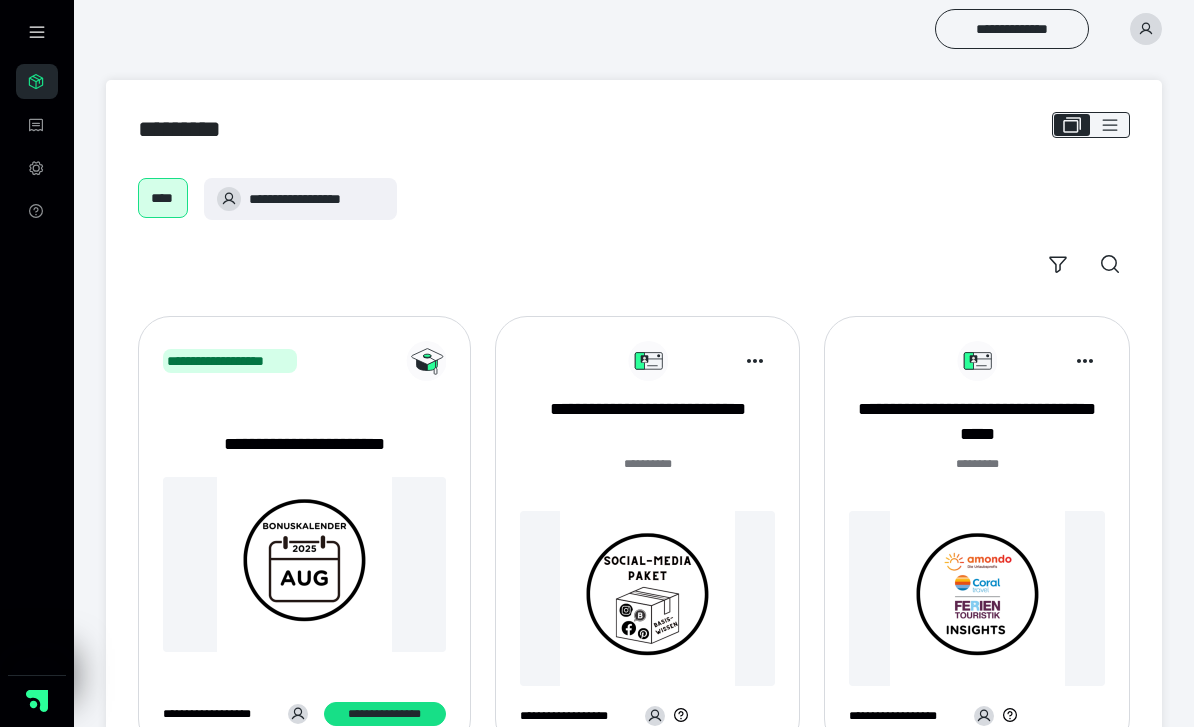 click on "**********" at bounding box center [648, 422] 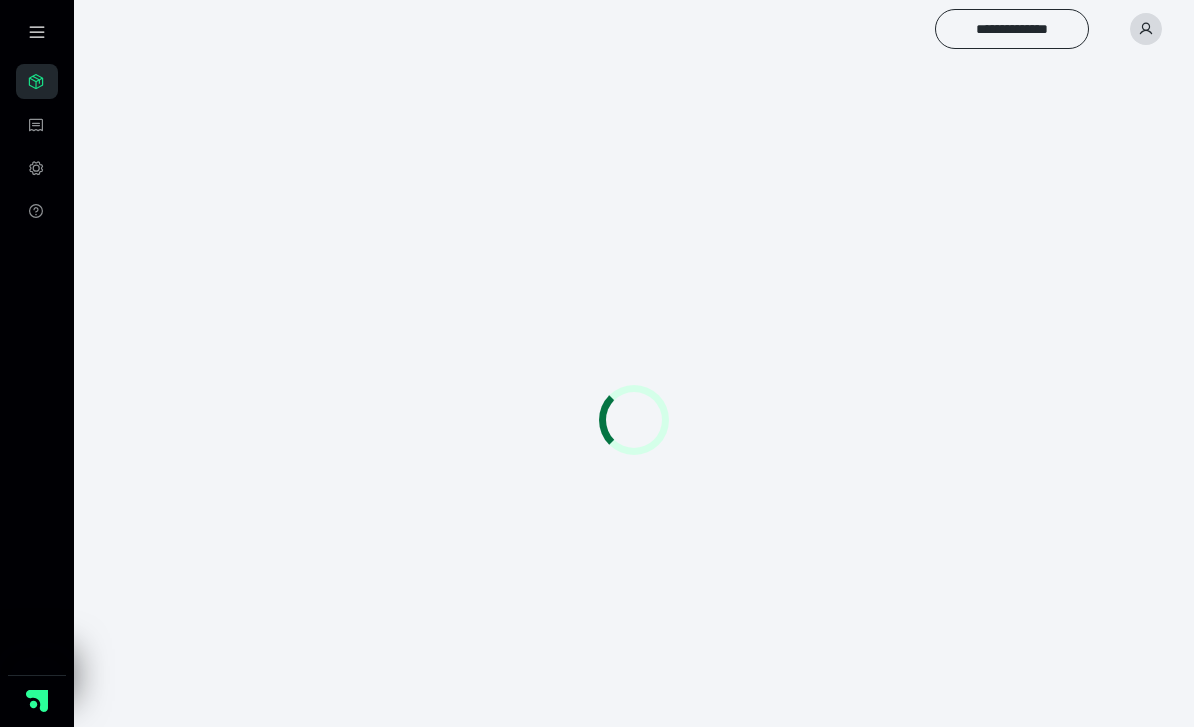 scroll, scrollTop: 0, scrollLeft: 0, axis: both 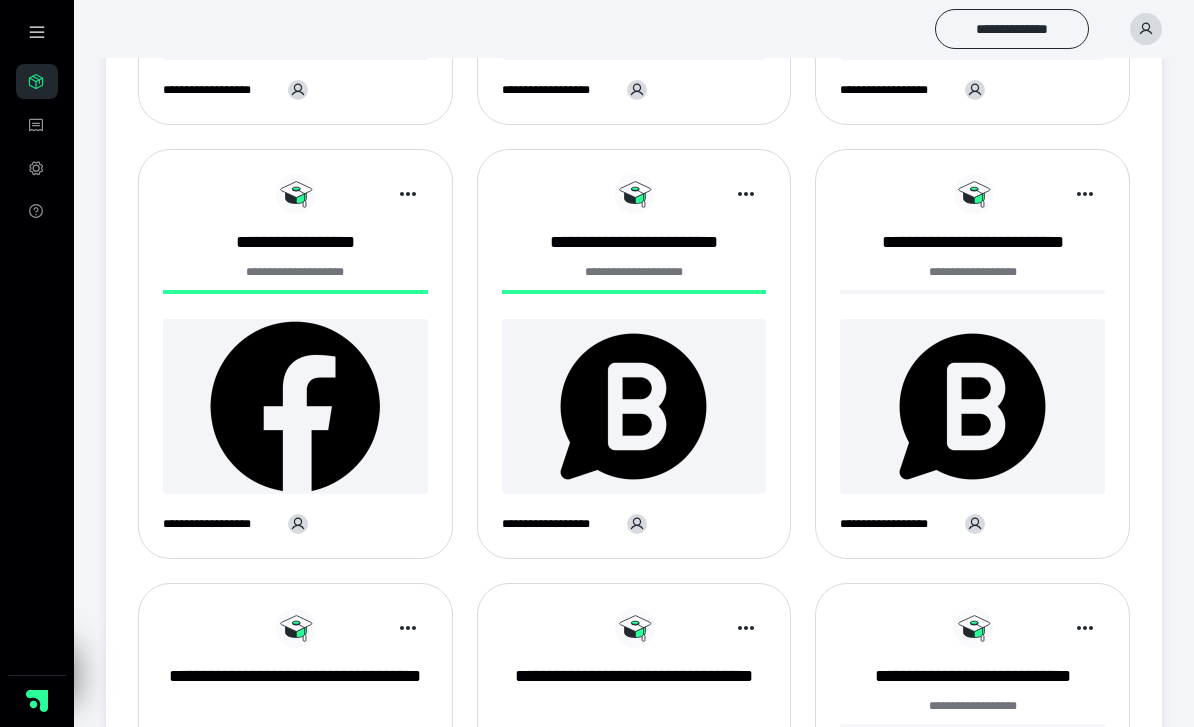 click at bounding box center [972, 406] 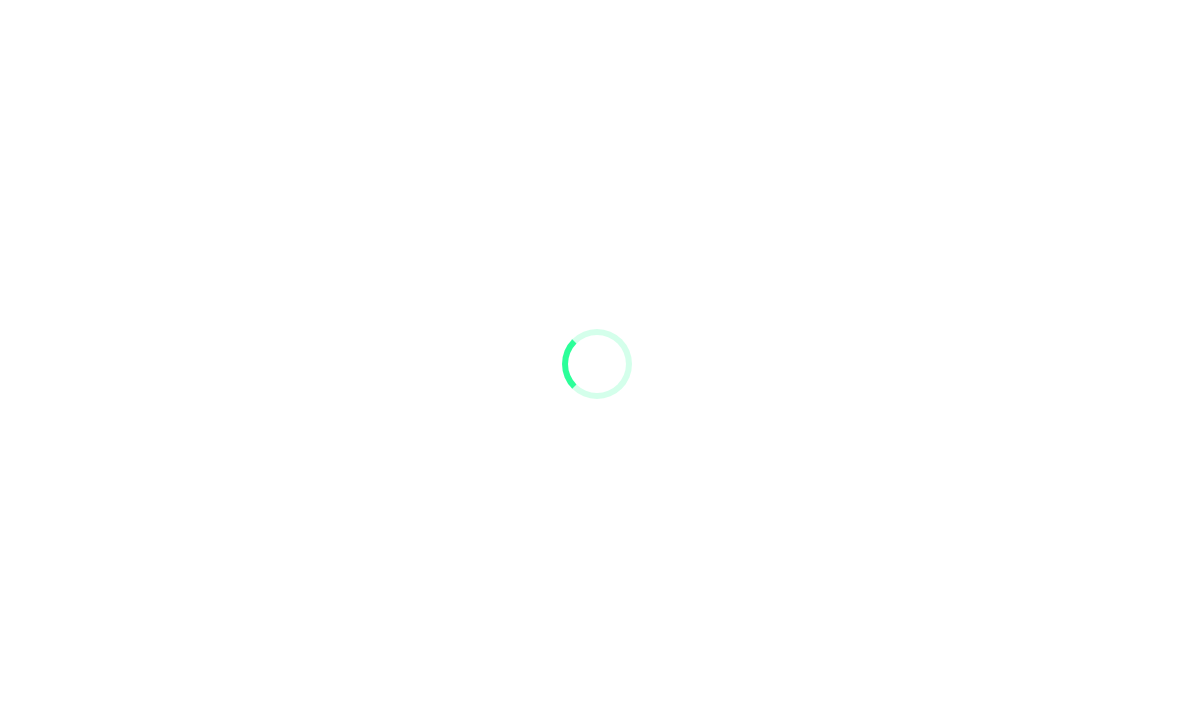 scroll, scrollTop: 0, scrollLeft: 0, axis: both 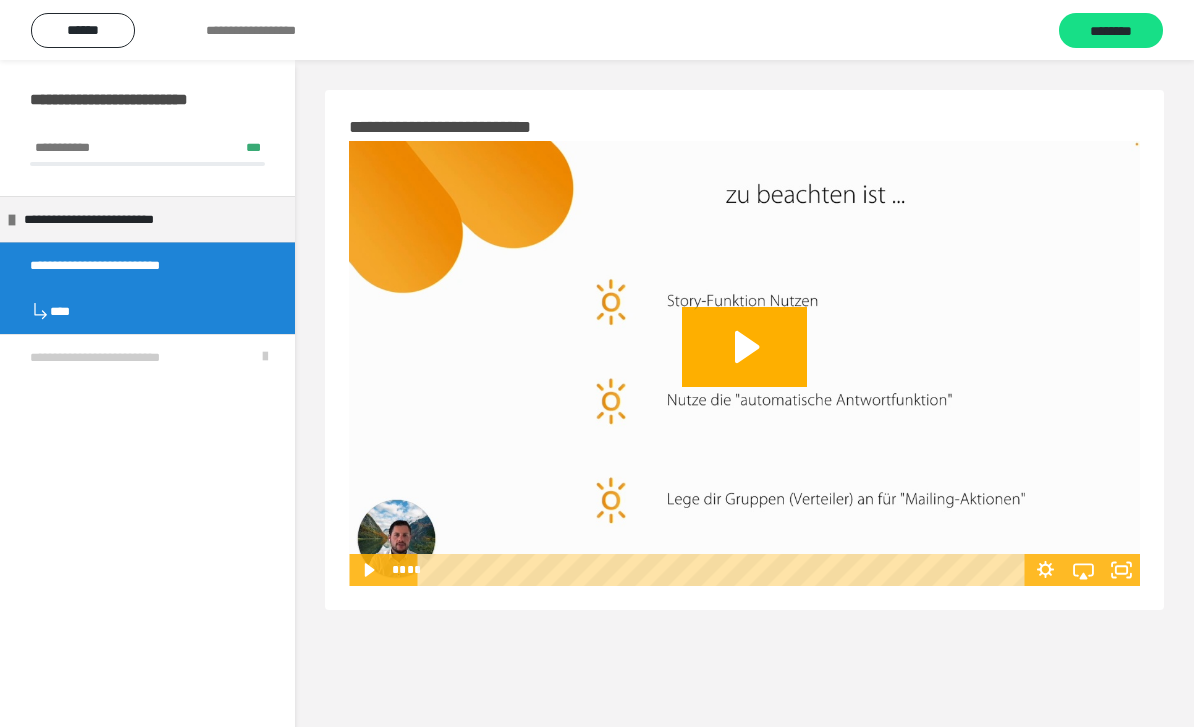 click 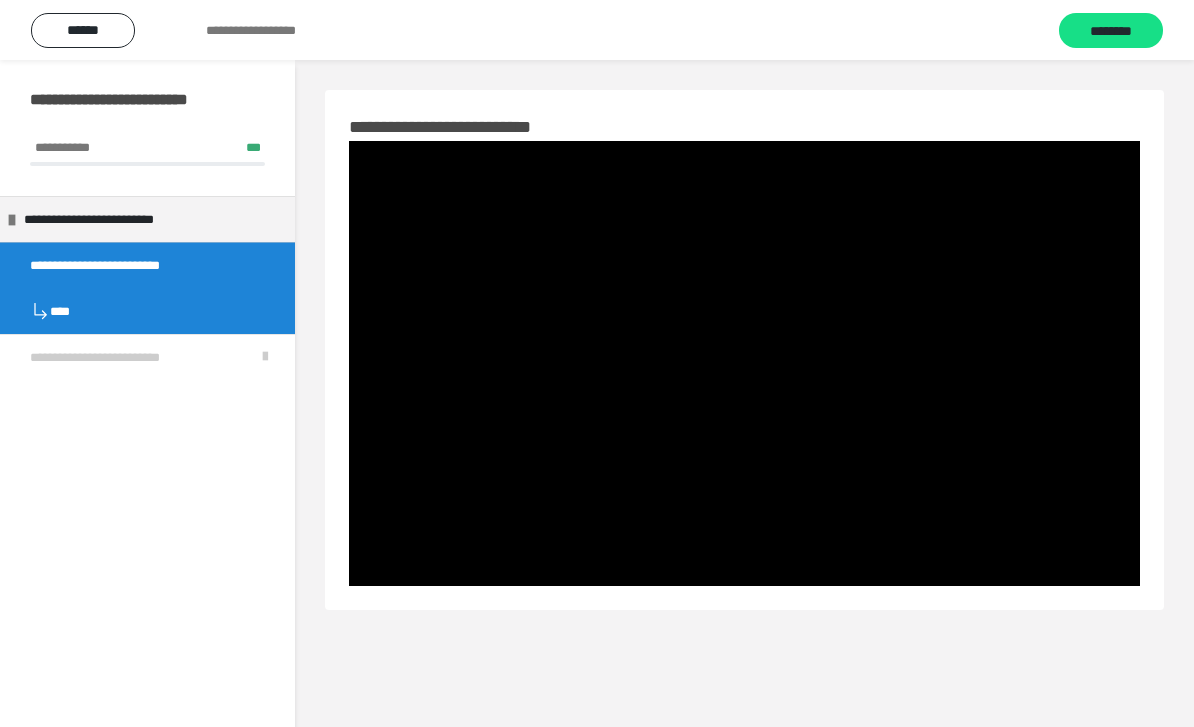 click on "********" at bounding box center [1111, 31] 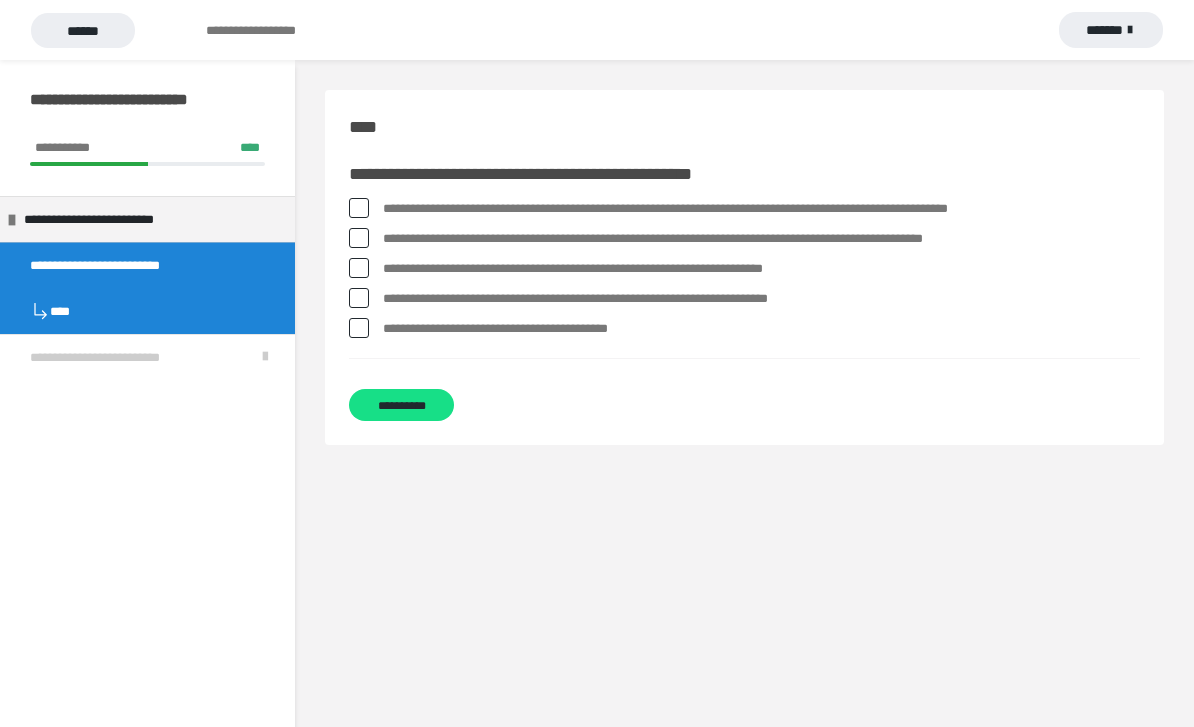click at bounding box center (359, 208) 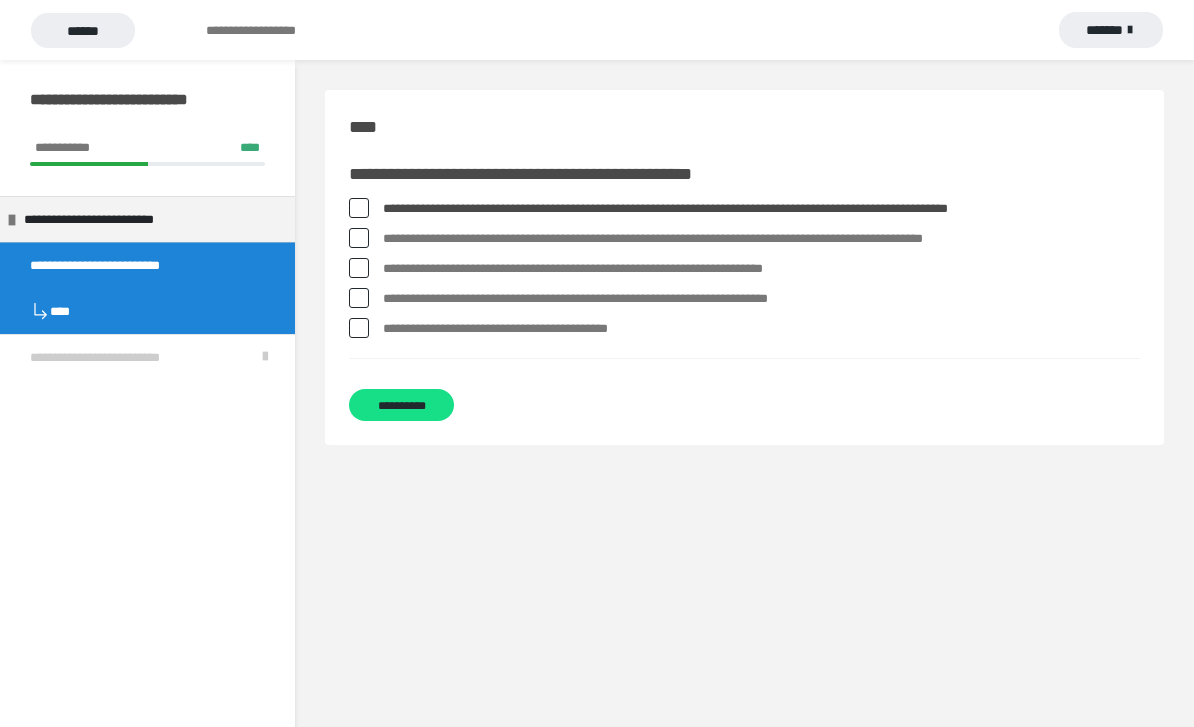 click on "**********" at bounding box center [744, 423] 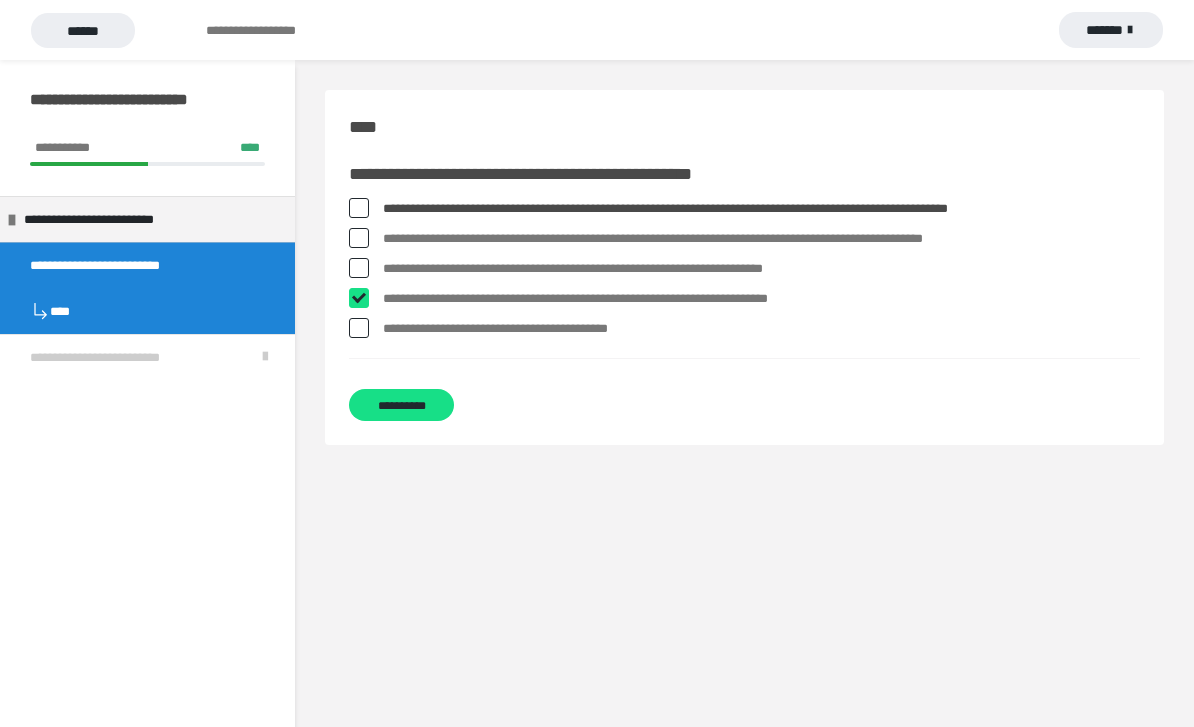 checkbox on "****" 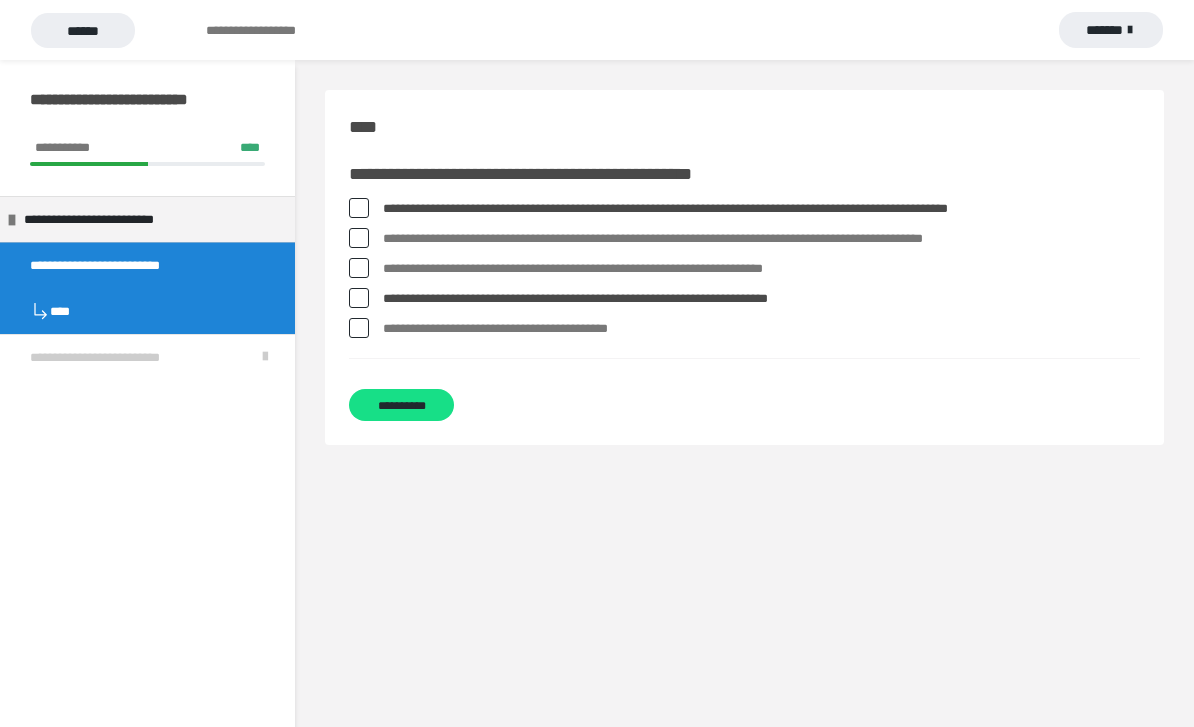 click at bounding box center [359, 328] 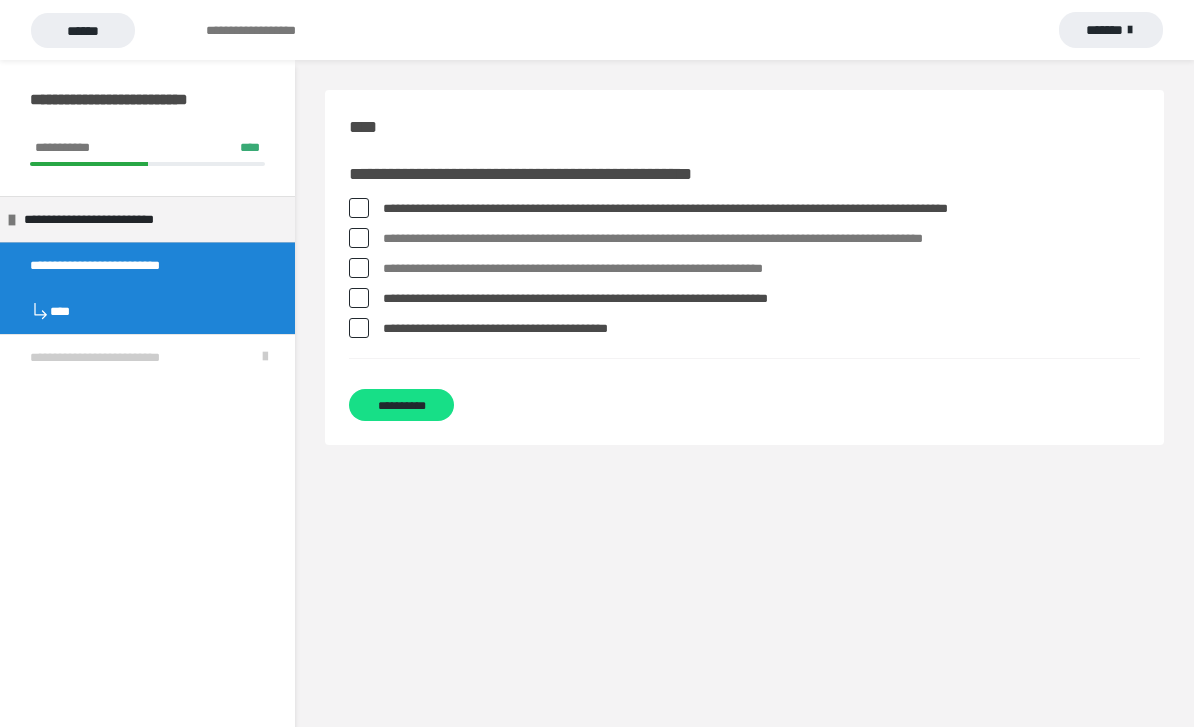 click on "**********" at bounding box center [401, 405] 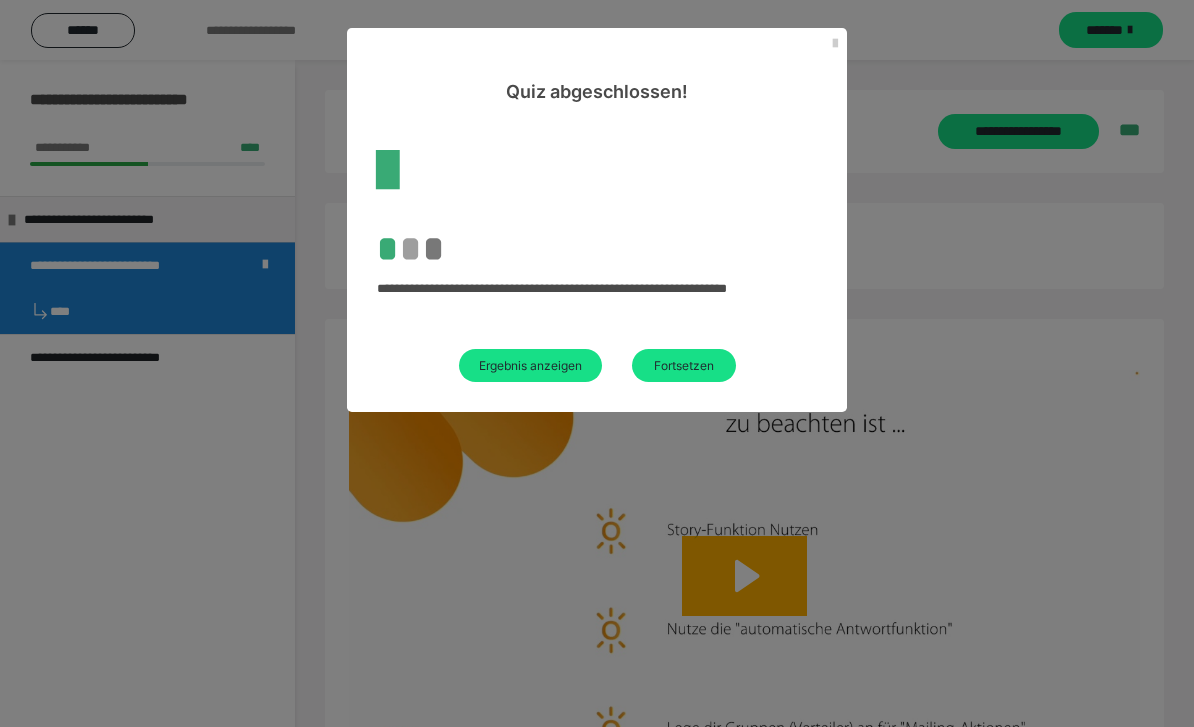 click on "Fortsetzen" at bounding box center [684, 365] 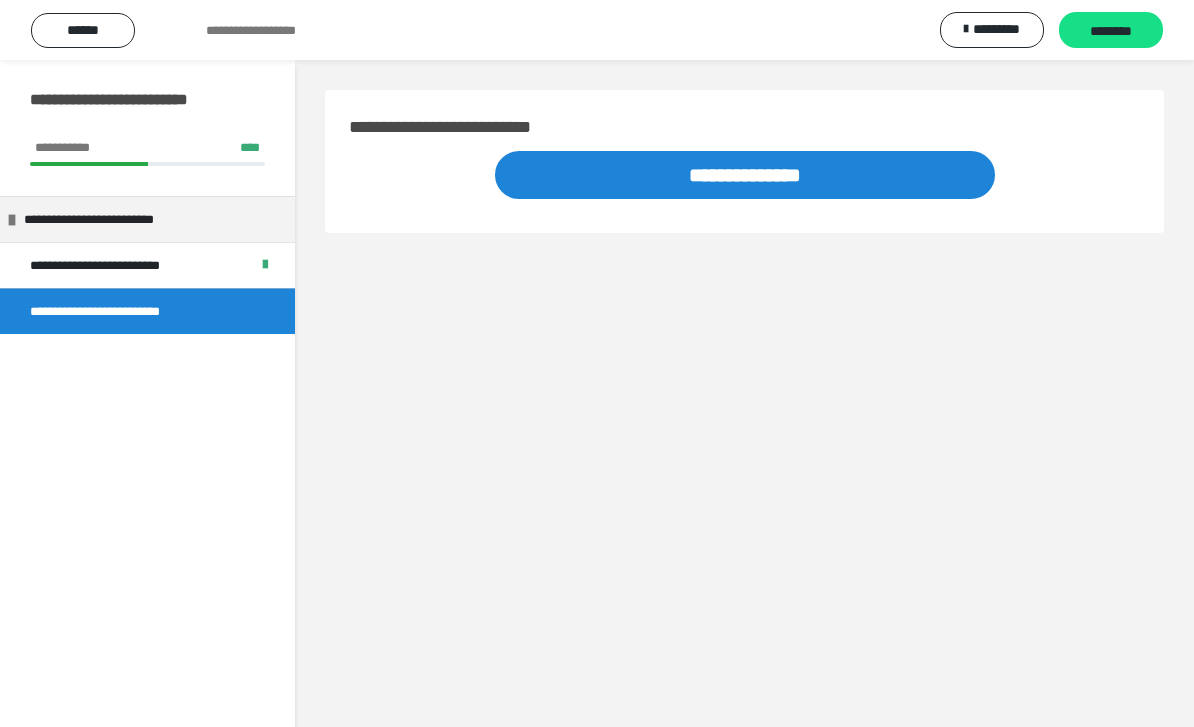 click on "********" at bounding box center [1111, 31] 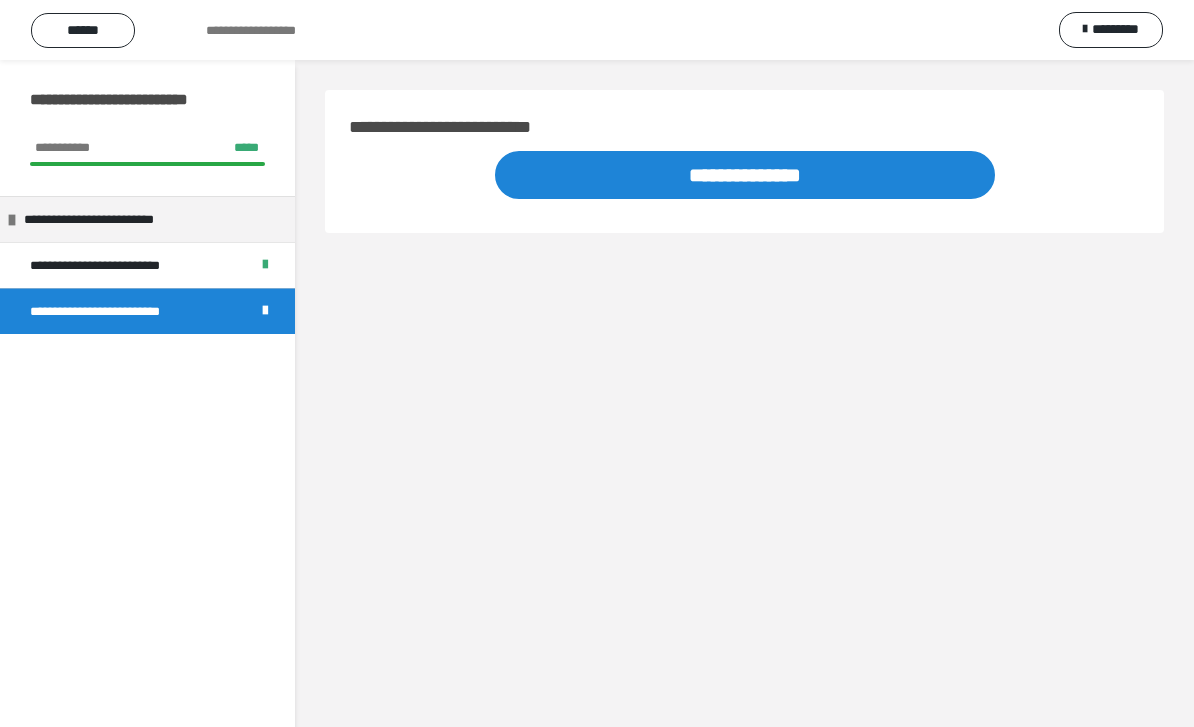 click on "**********" at bounding box center (745, 175) 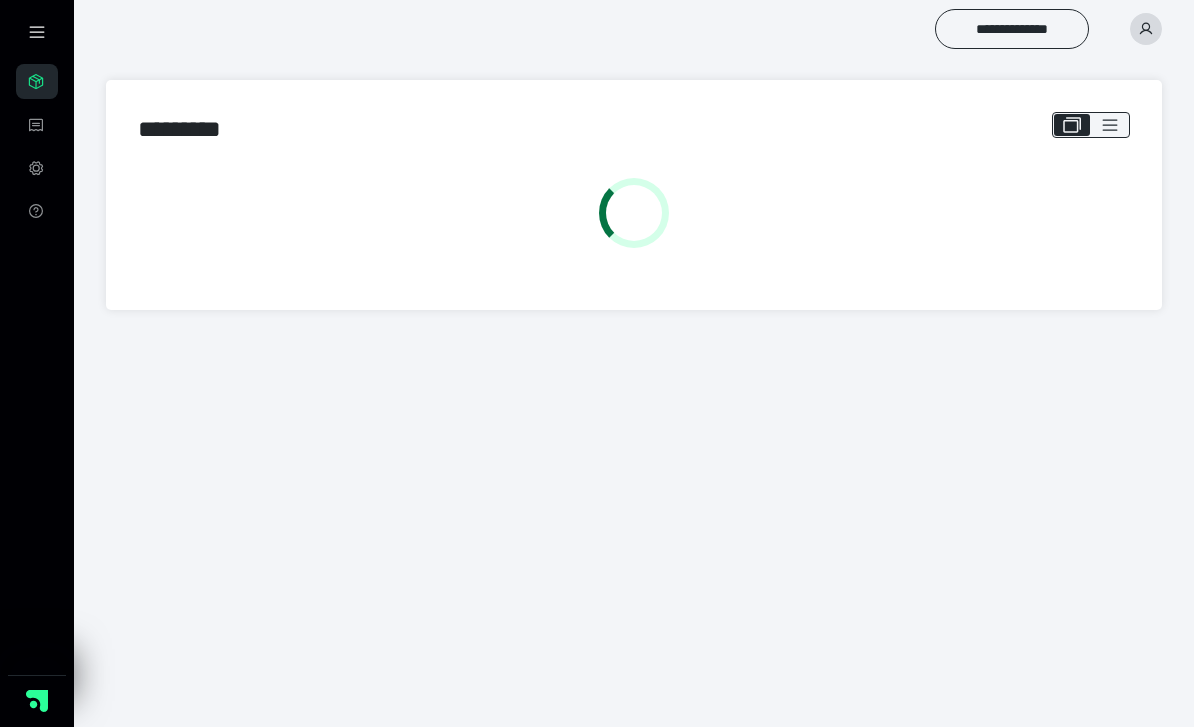 scroll, scrollTop: 0, scrollLeft: 0, axis: both 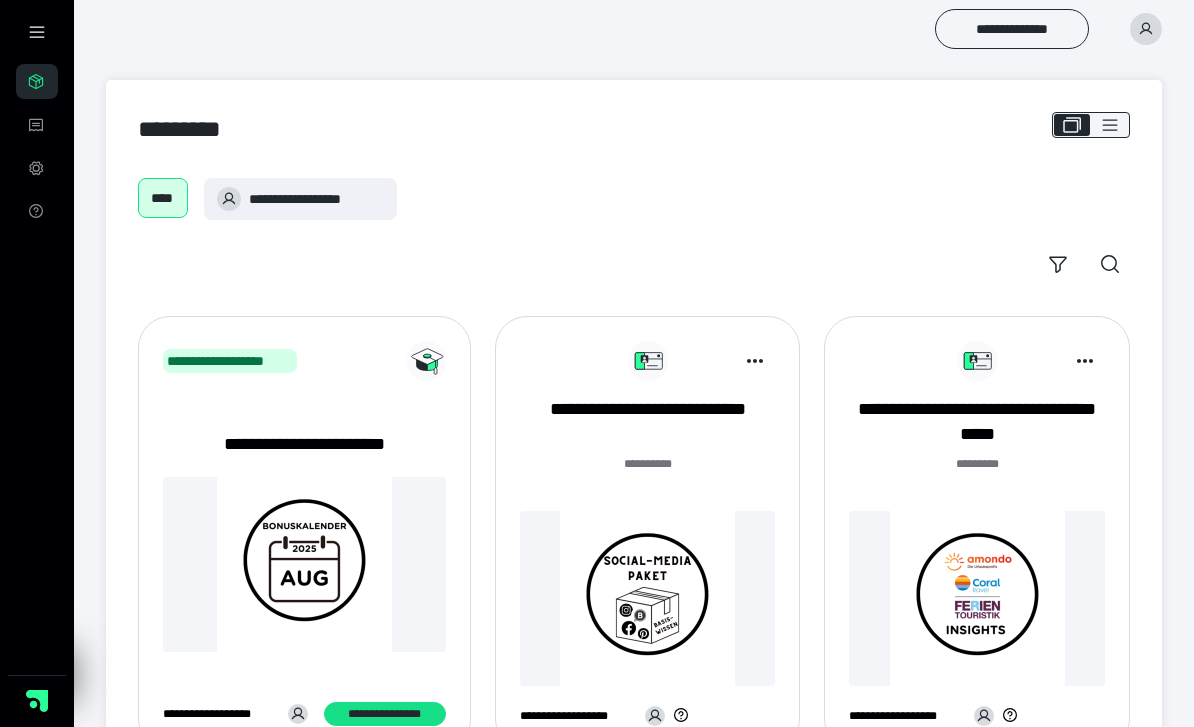 click at bounding box center (648, 598) 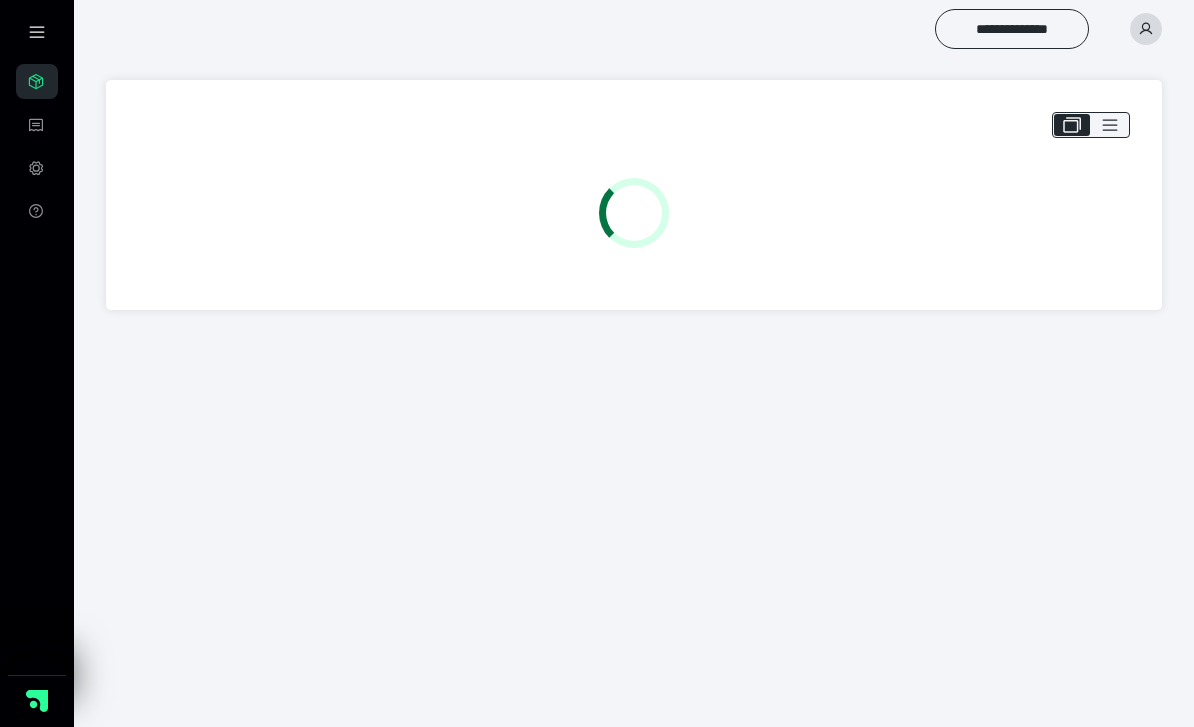 scroll, scrollTop: 0, scrollLeft: 0, axis: both 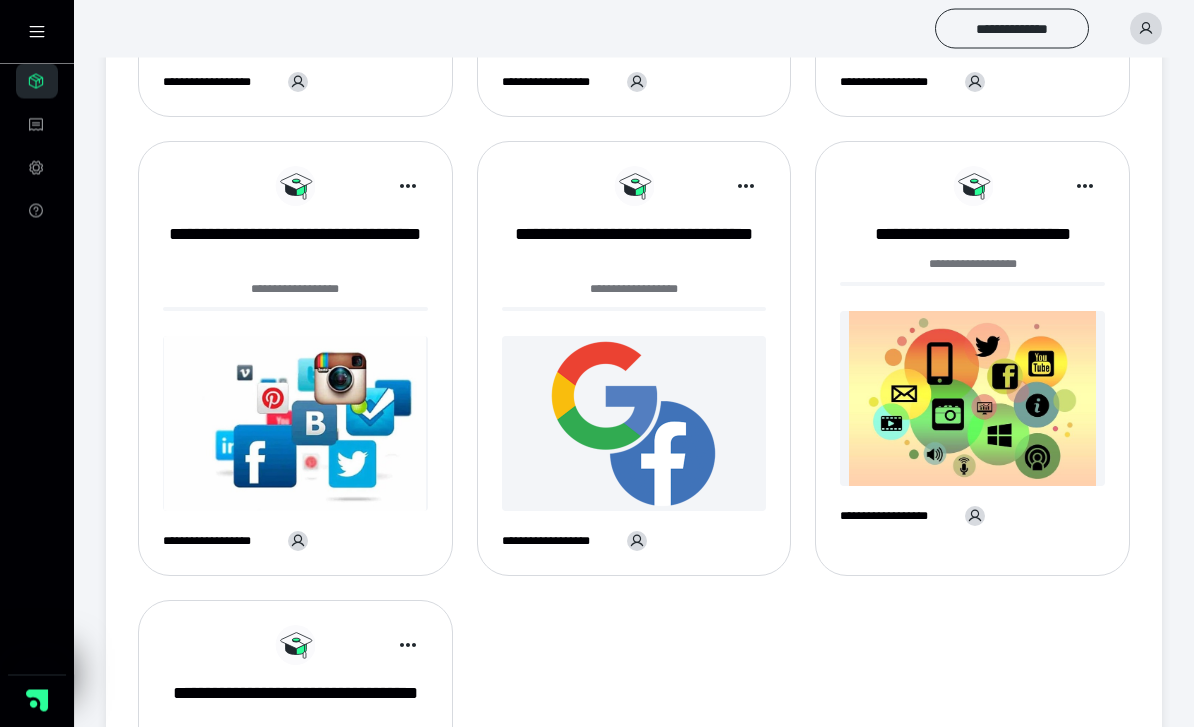 click on "**********" at bounding box center (295, 296) 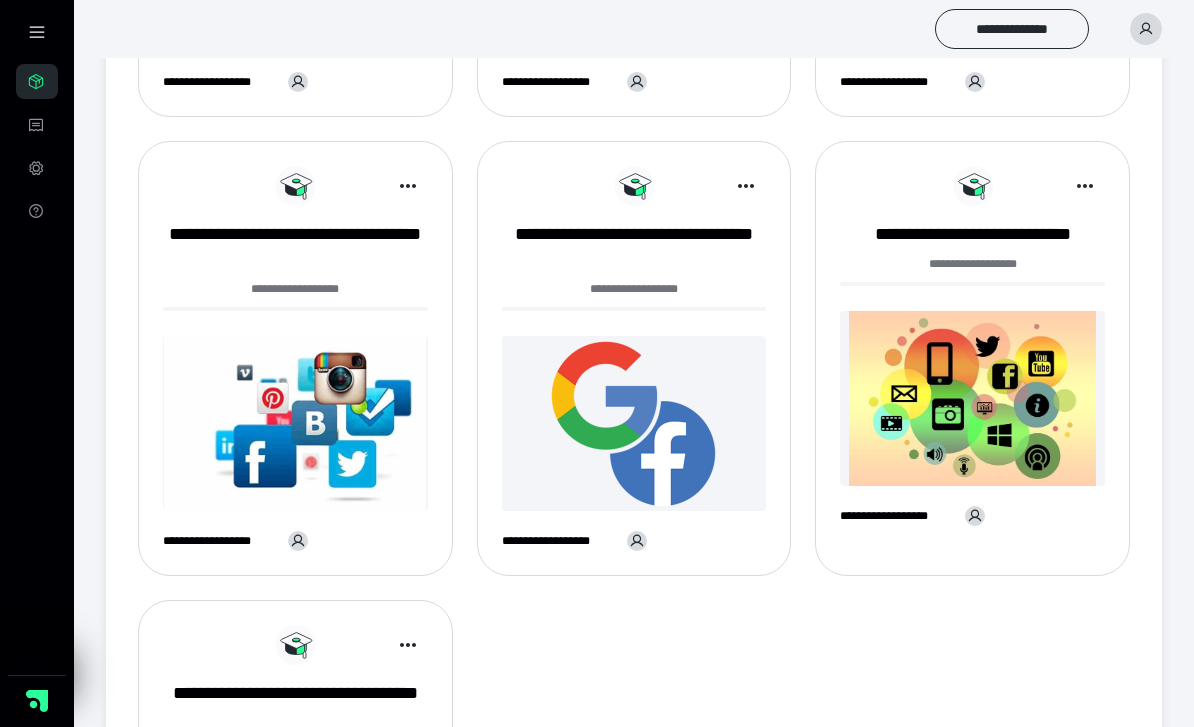 click at bounding box center [295, 423] 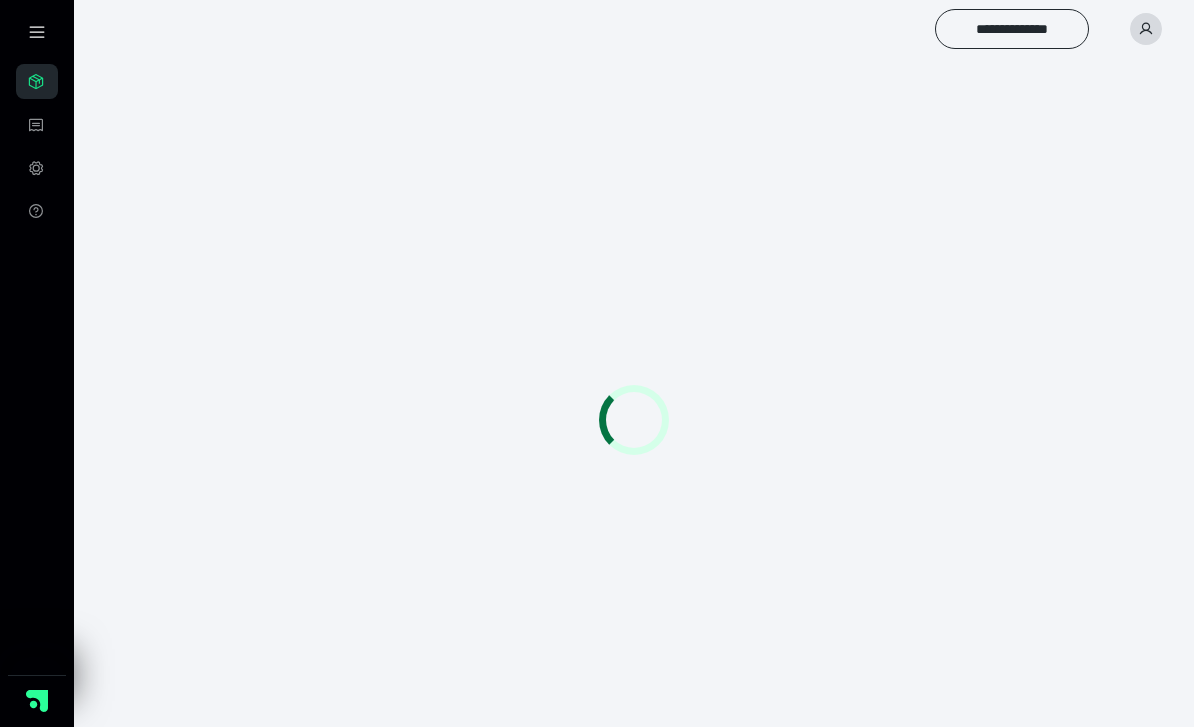 scroll, scrollTop: 0, scrollLeft: 0, axis: both 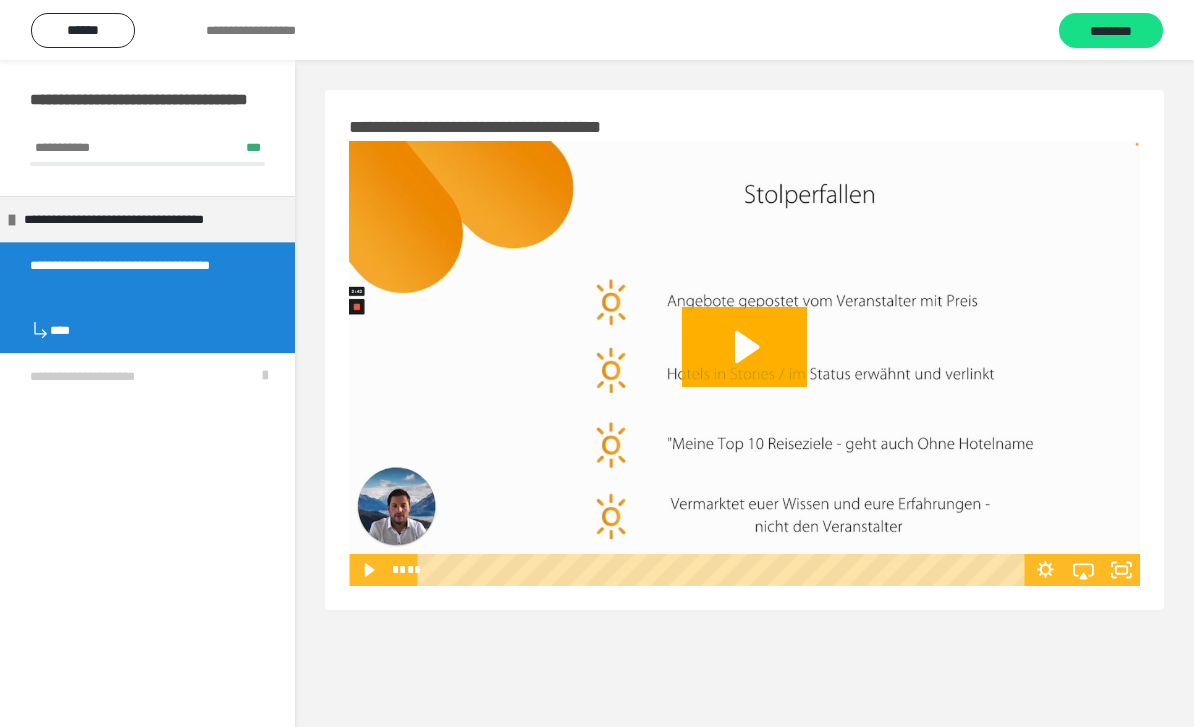 click 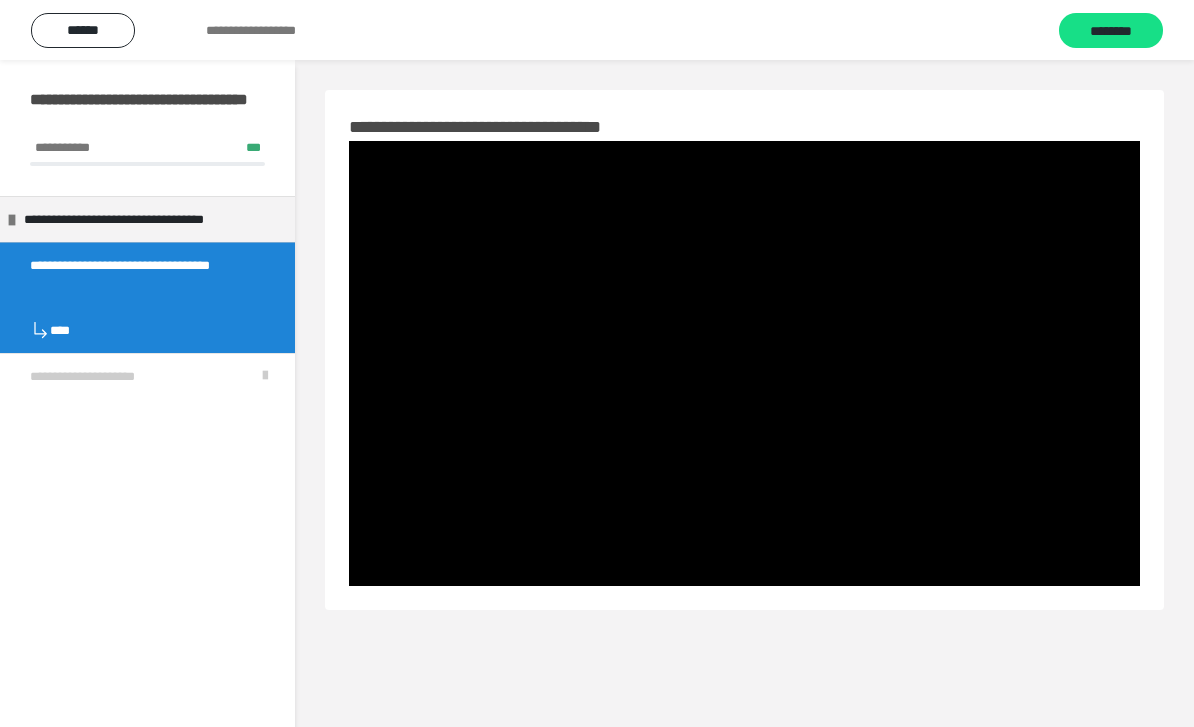 type 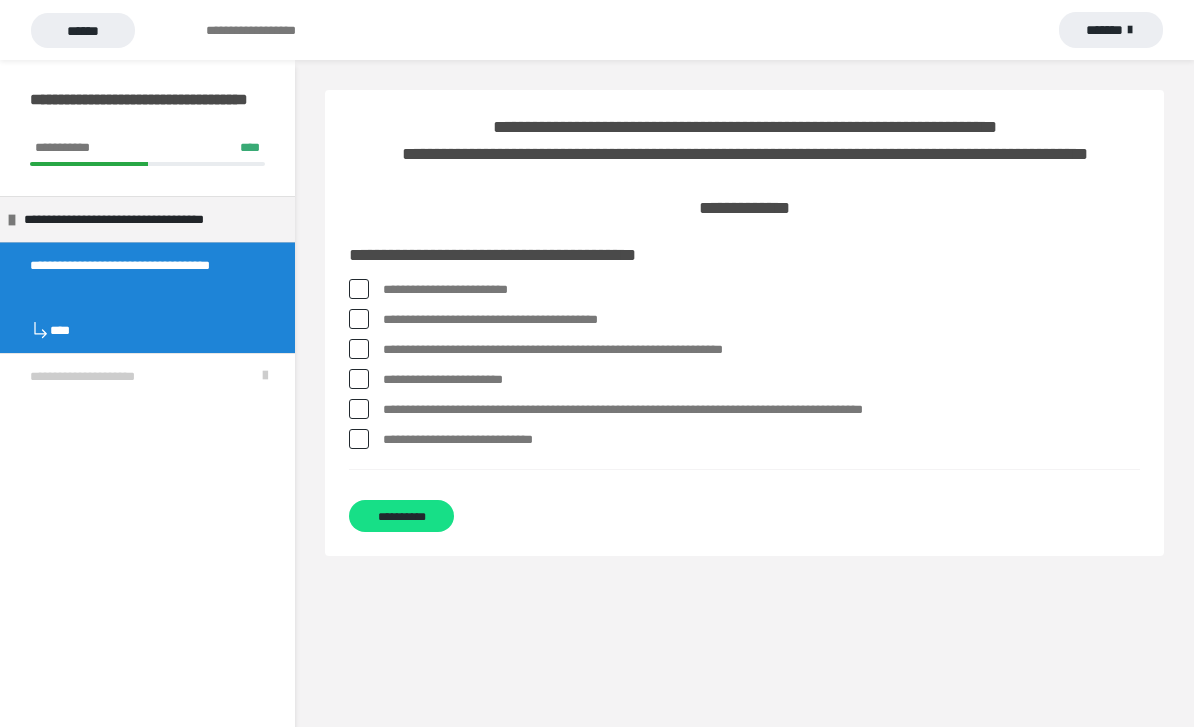 click at bounding box center (359, 319) 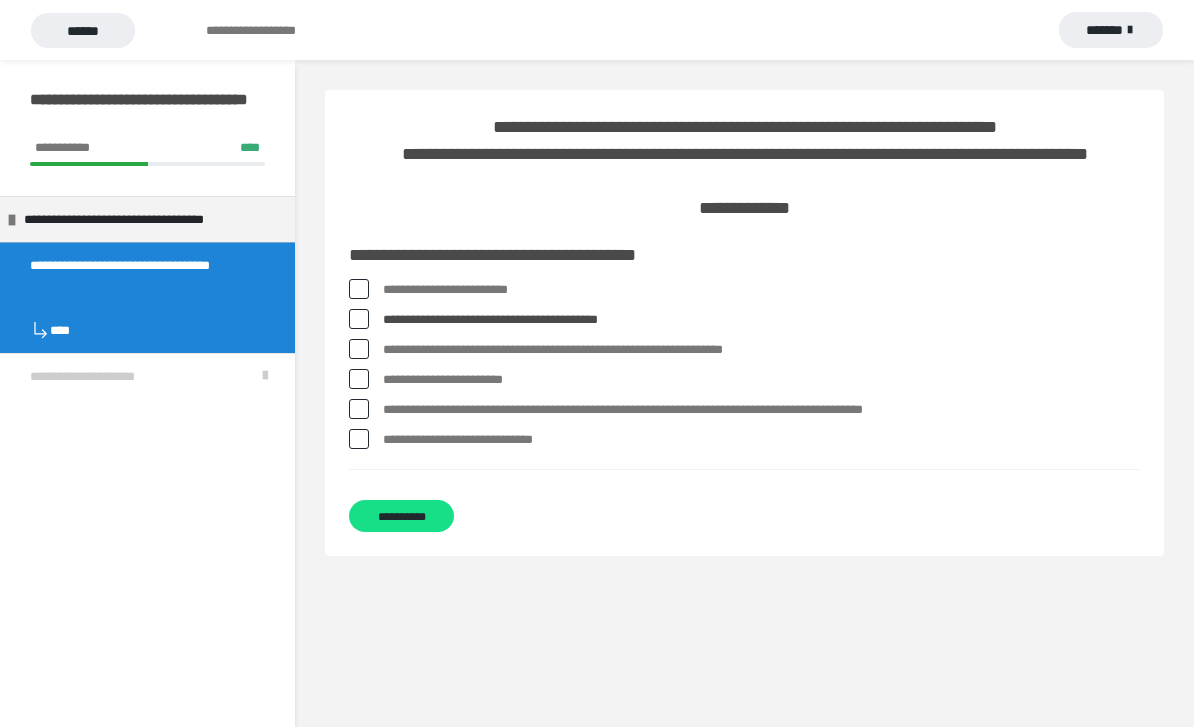 click at bounding box center [359, 349] 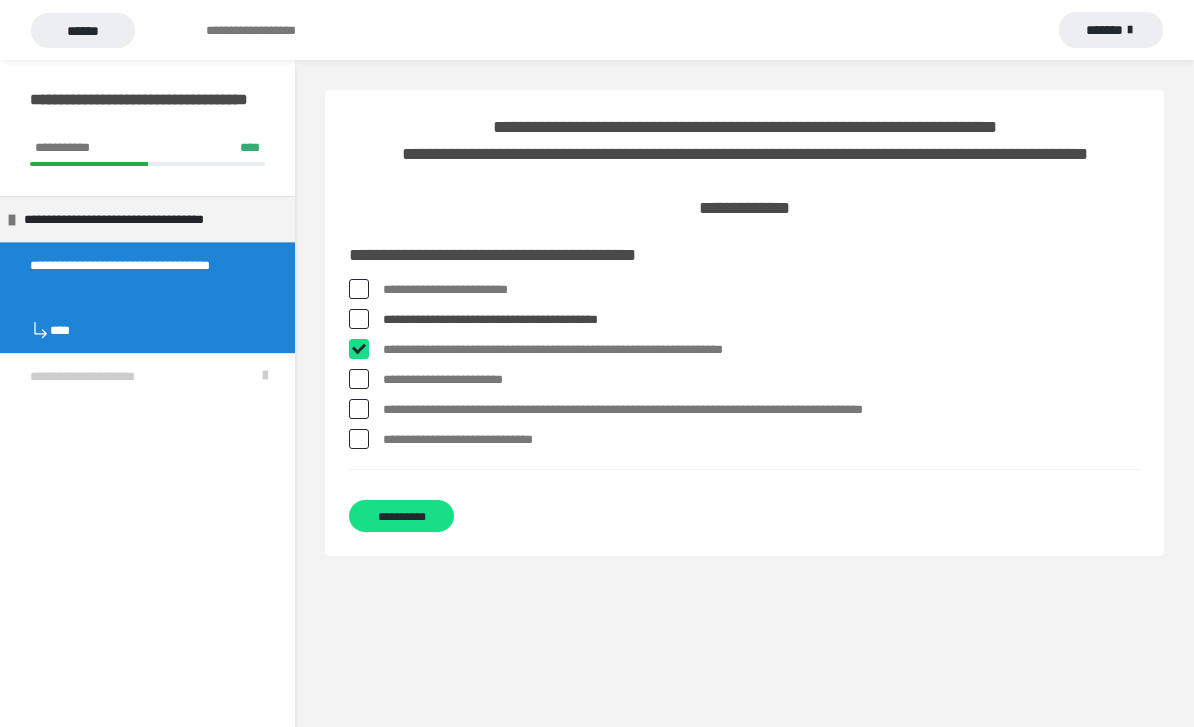 checkbox on "****" 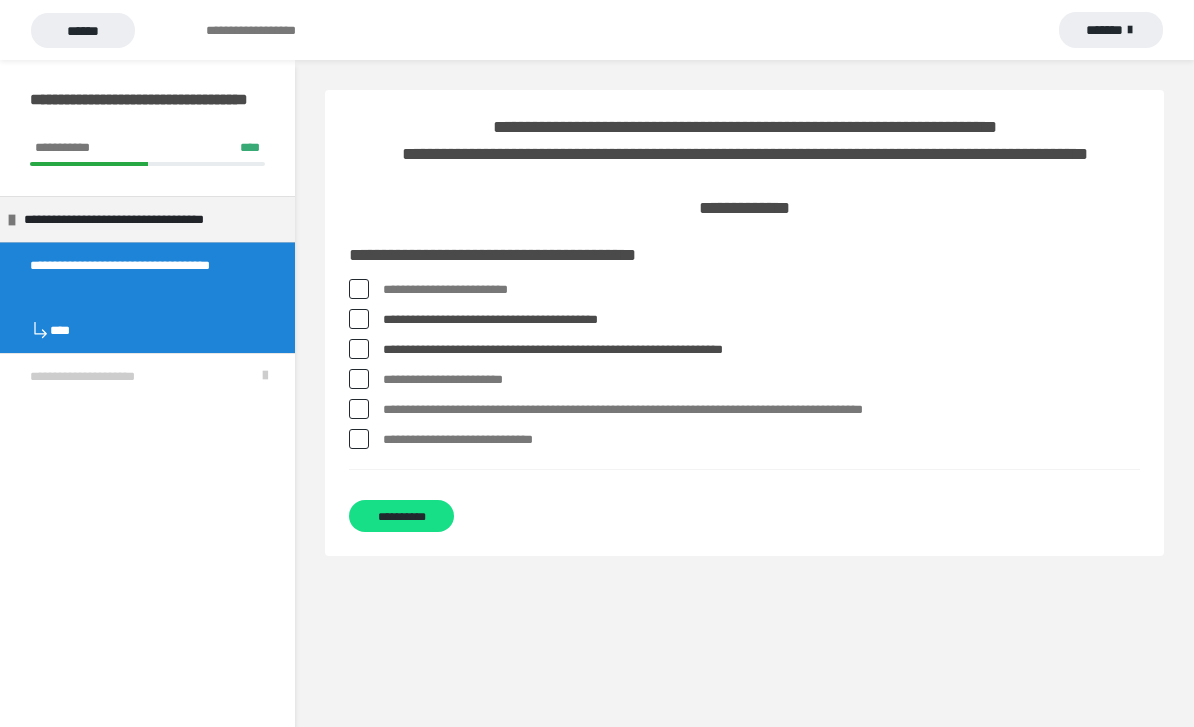 click at bounding box center (359, 379) 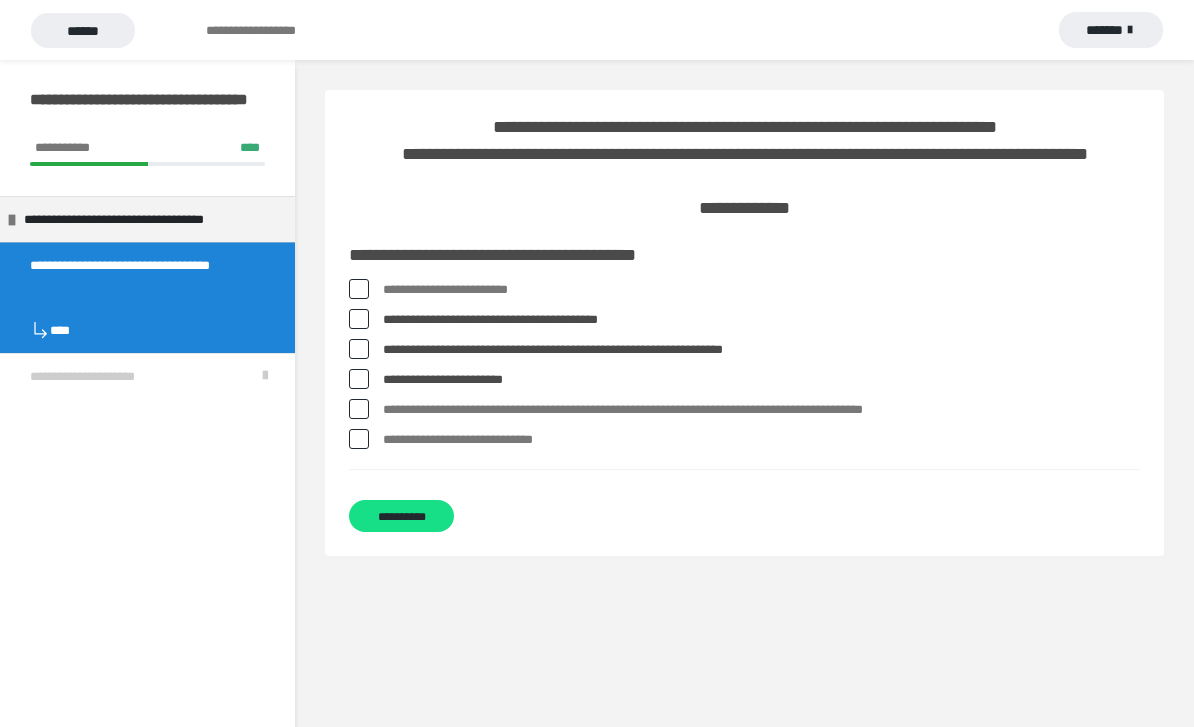 click on "**********" at bounding box center (744, 440) 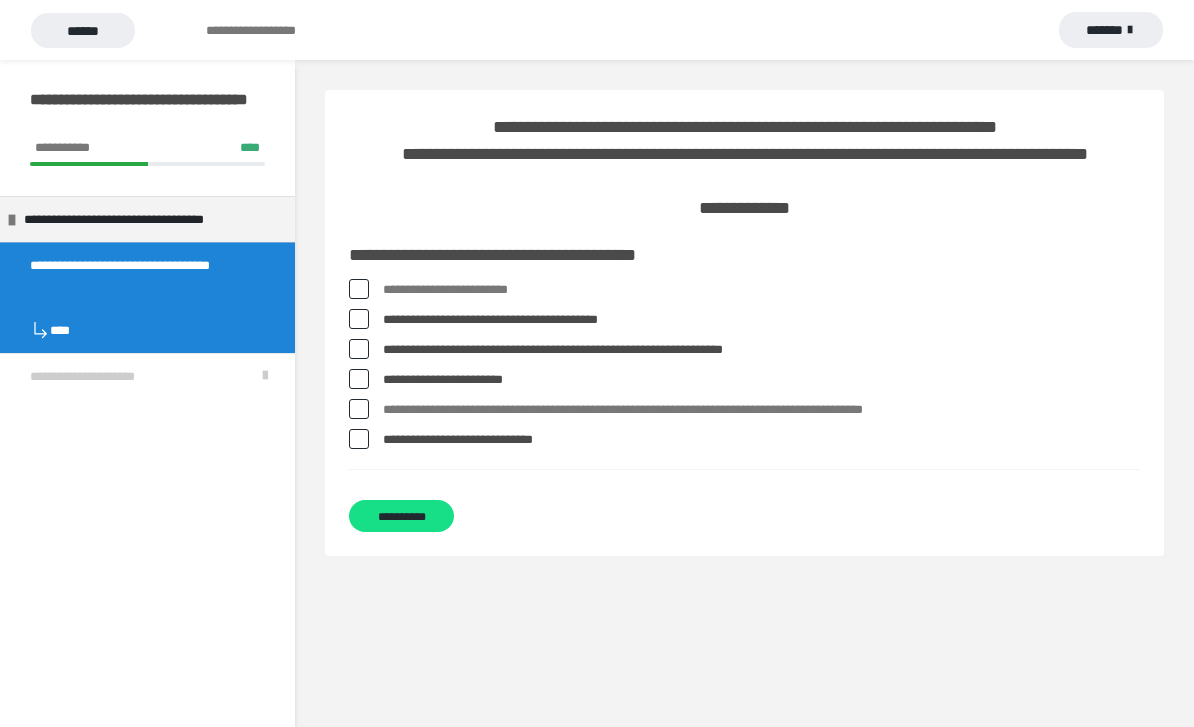 click on "**********" at bounding box center (401, 516) 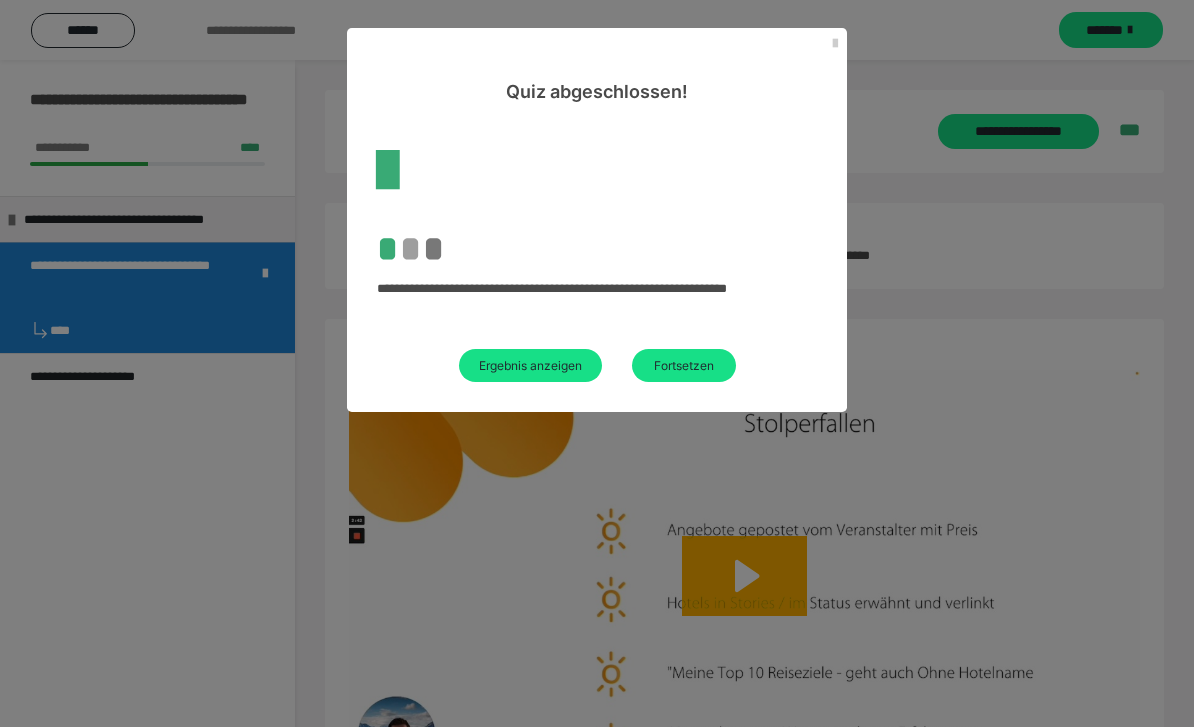 click on "Fortsetzen" at bounding box center (684, 365) 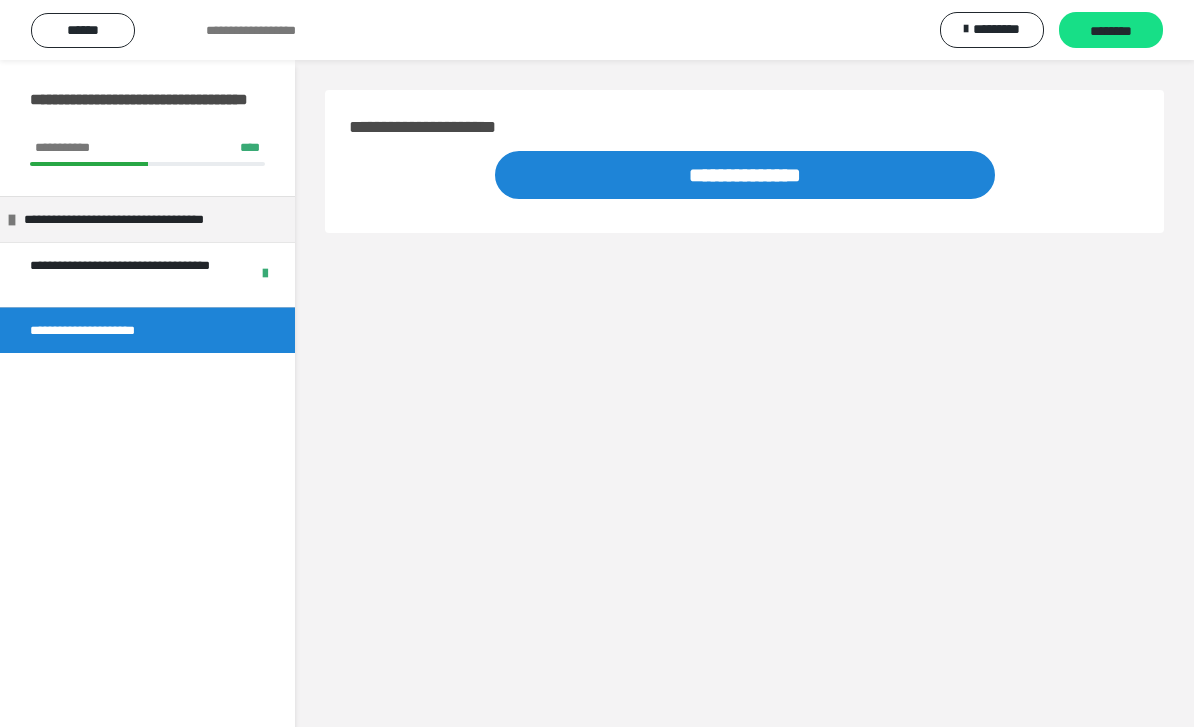 click on "********" at bounding box center [1111, 31] 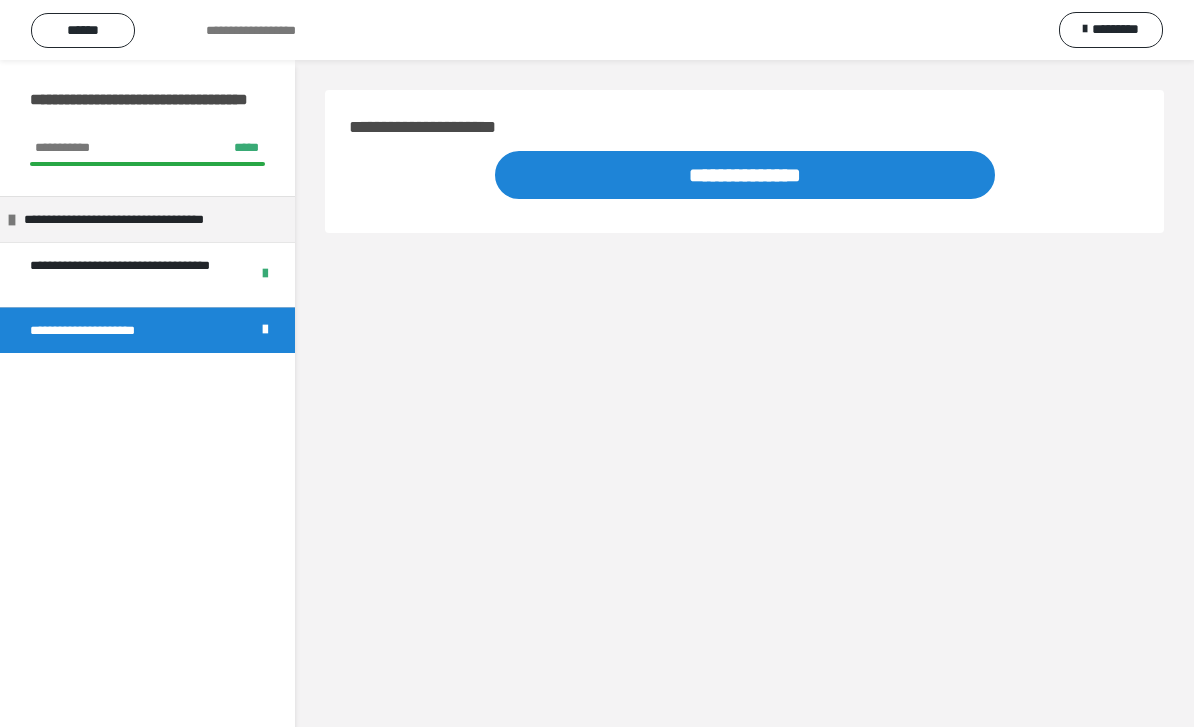 click on "**********" at bounding box center (745, 175) 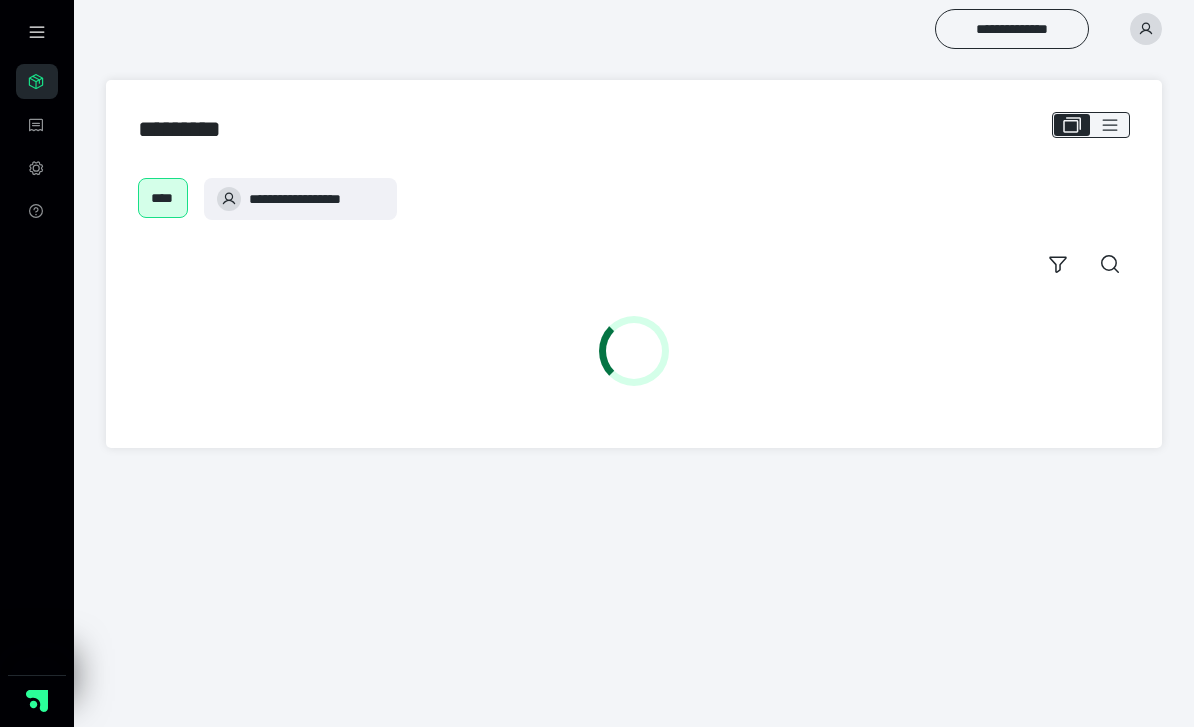 scroll, scrollTop: 0, scrollLeft: 0, axis: both 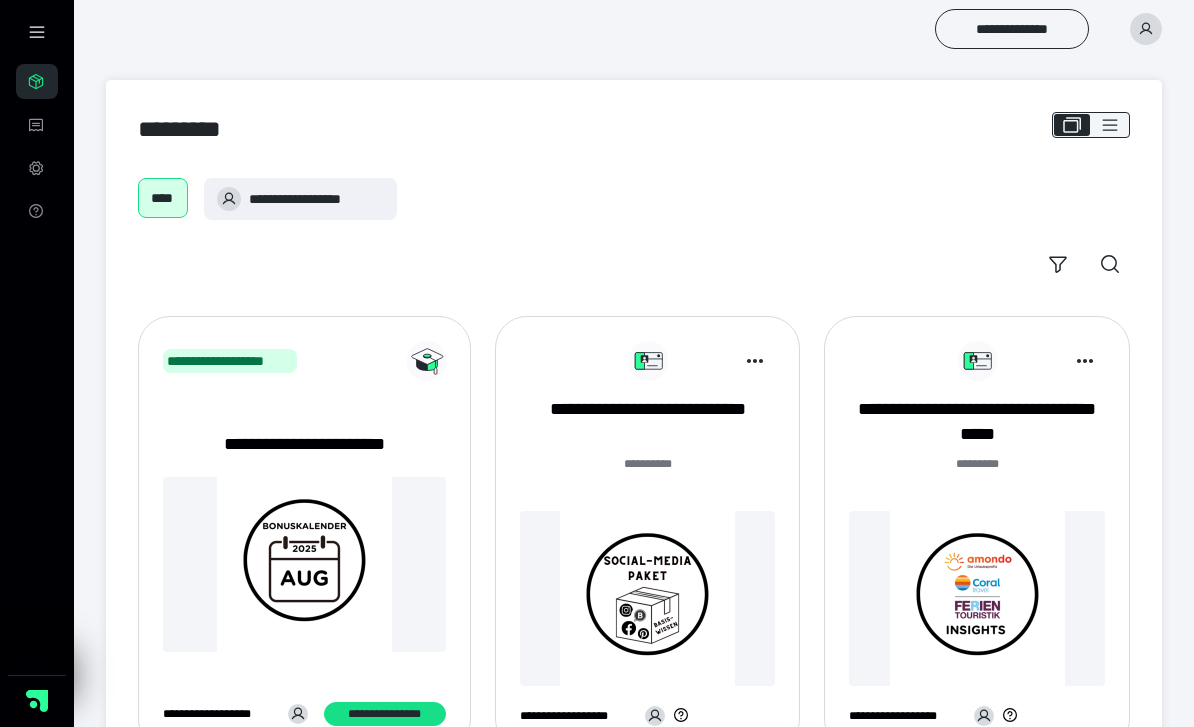 click on "*******   **" at bounding box center (648, 475) 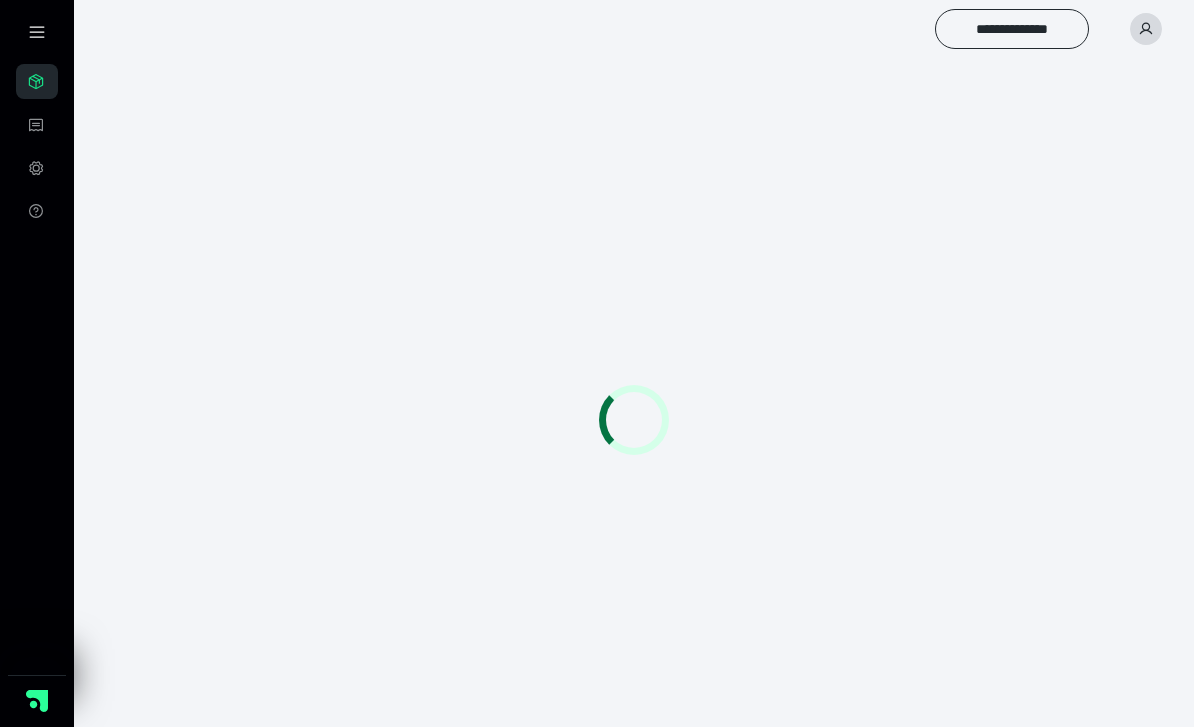 scroll, scrollTop: 0, scrollLeft: 0, axis: both 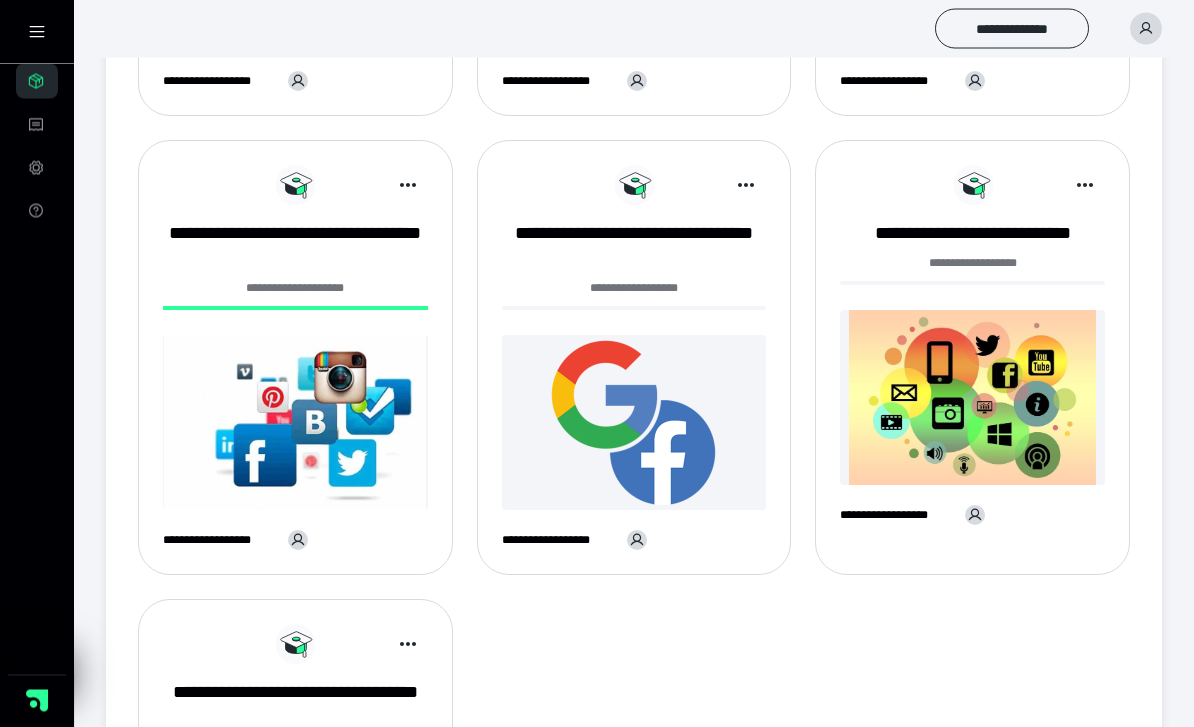 click at bounding box center (634, 423) 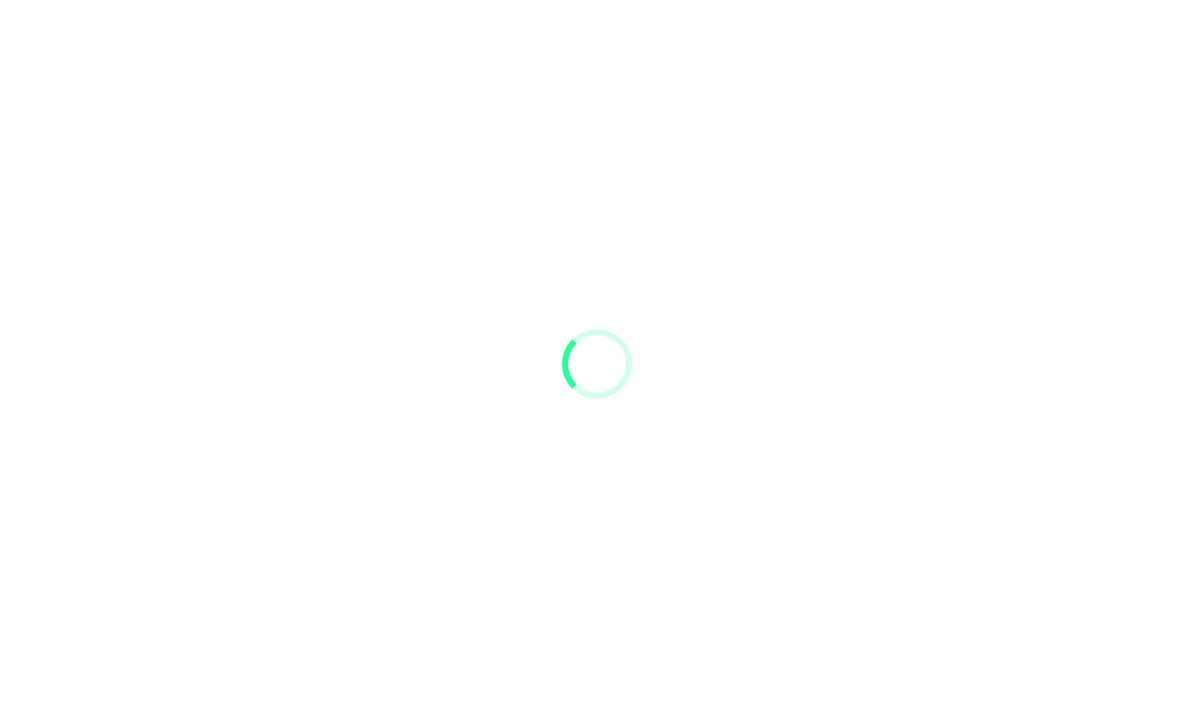 scroll, scrollTop: 0, scrollLeft: 0, axis: both 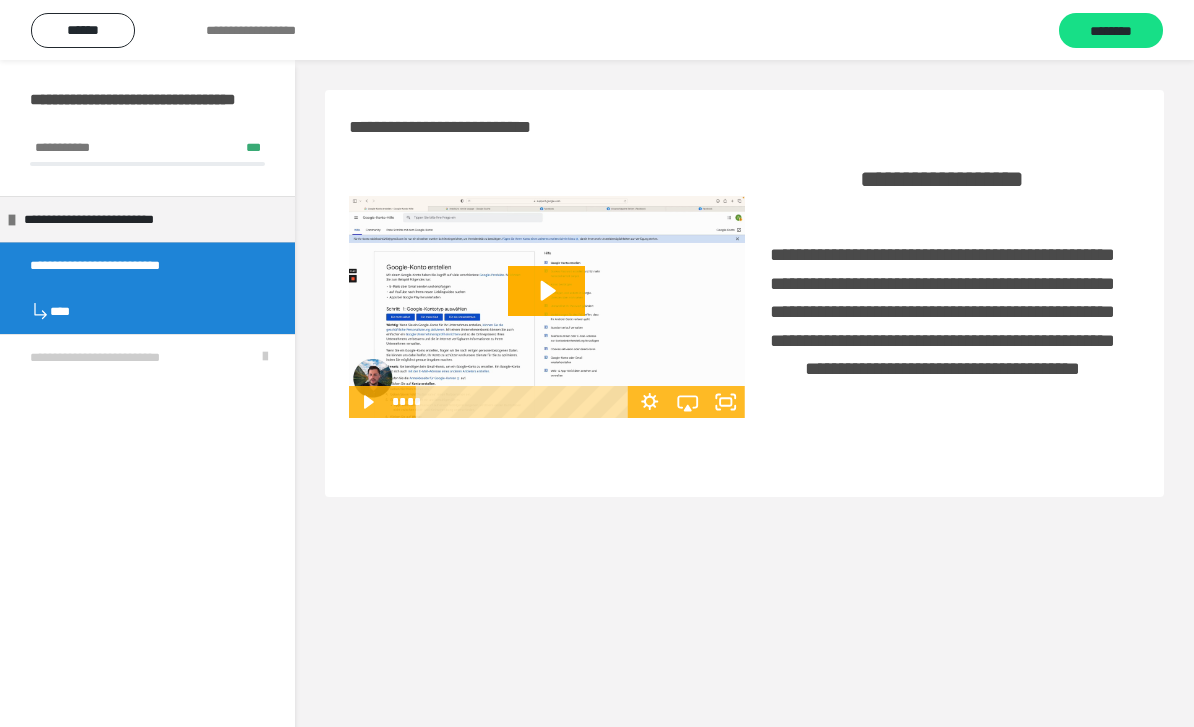 click 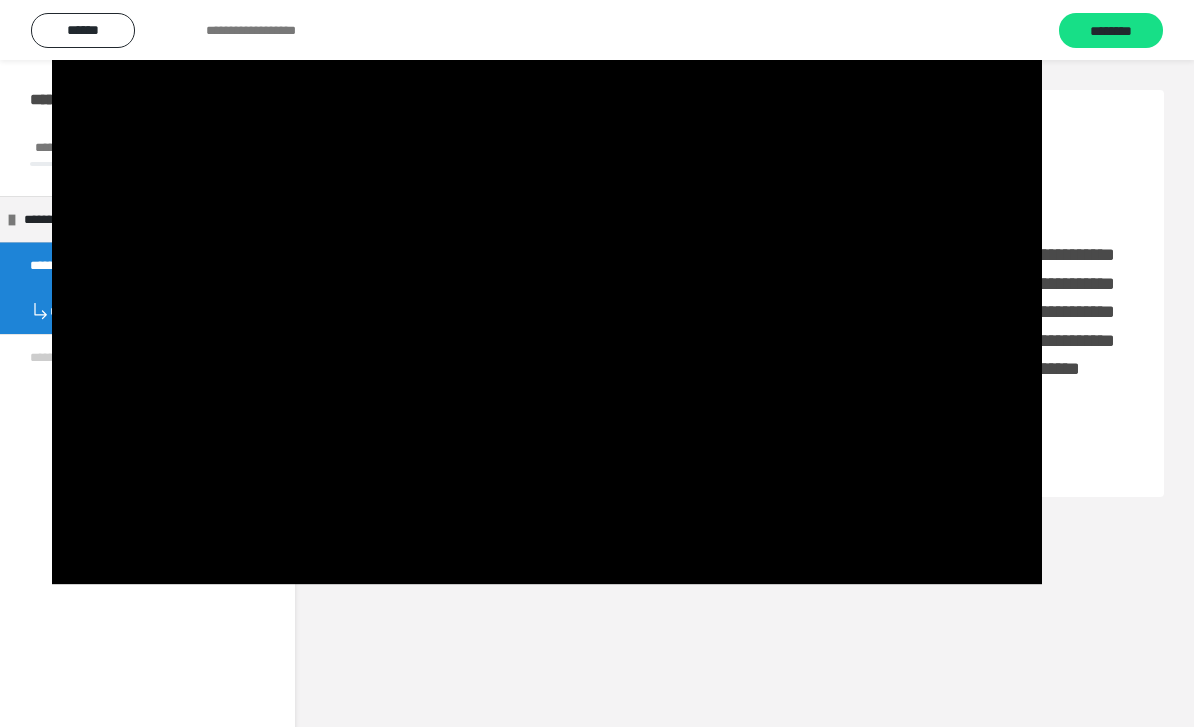 scroll, scrollTop: 0, scrollLeft: 106, axis: horizontal 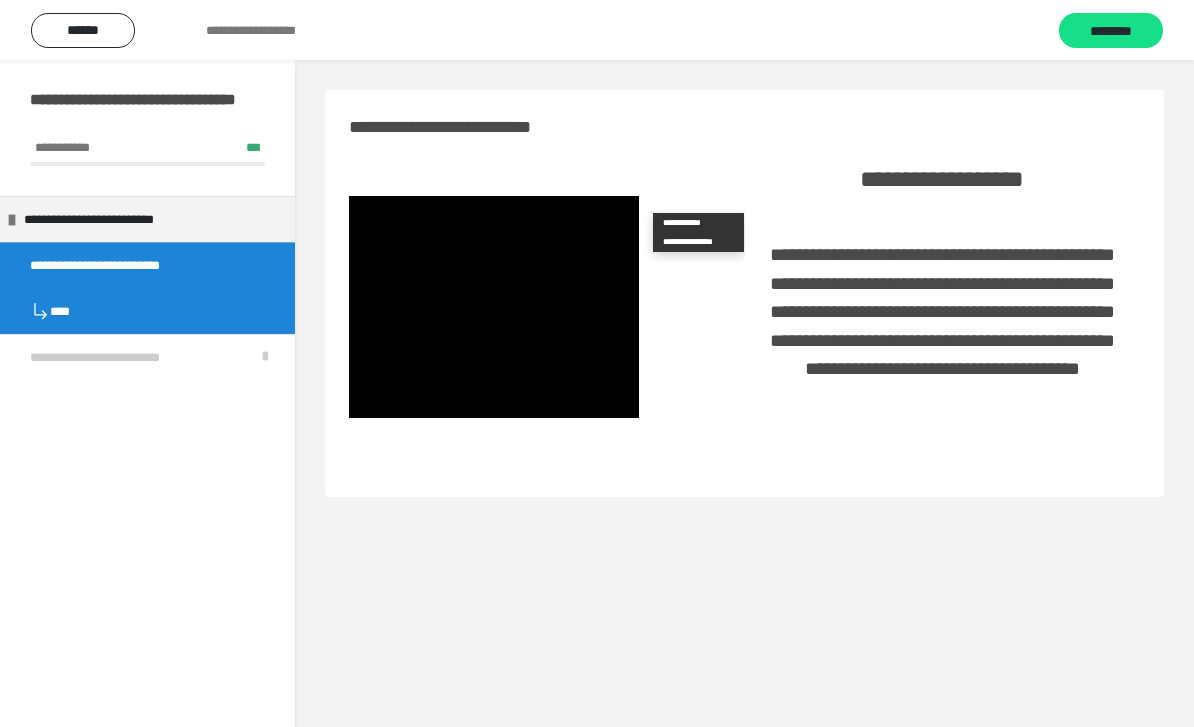 click 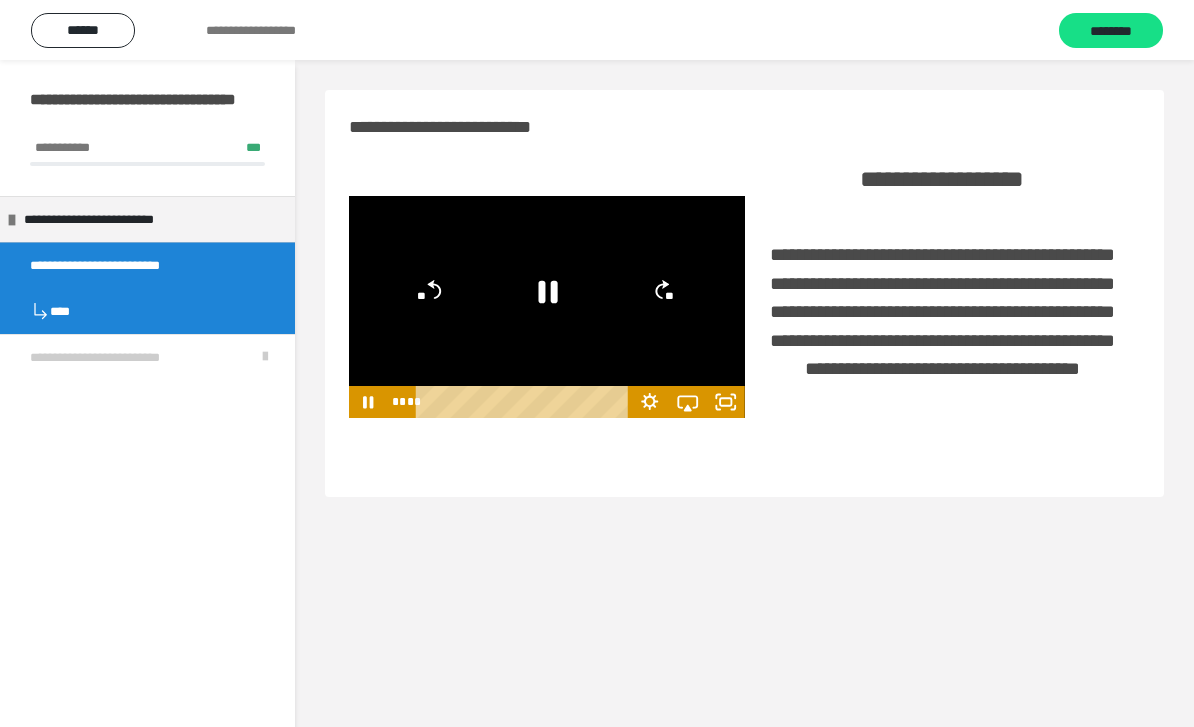scroll, scrollTop: 0, scrollLeft: 0, axis: both 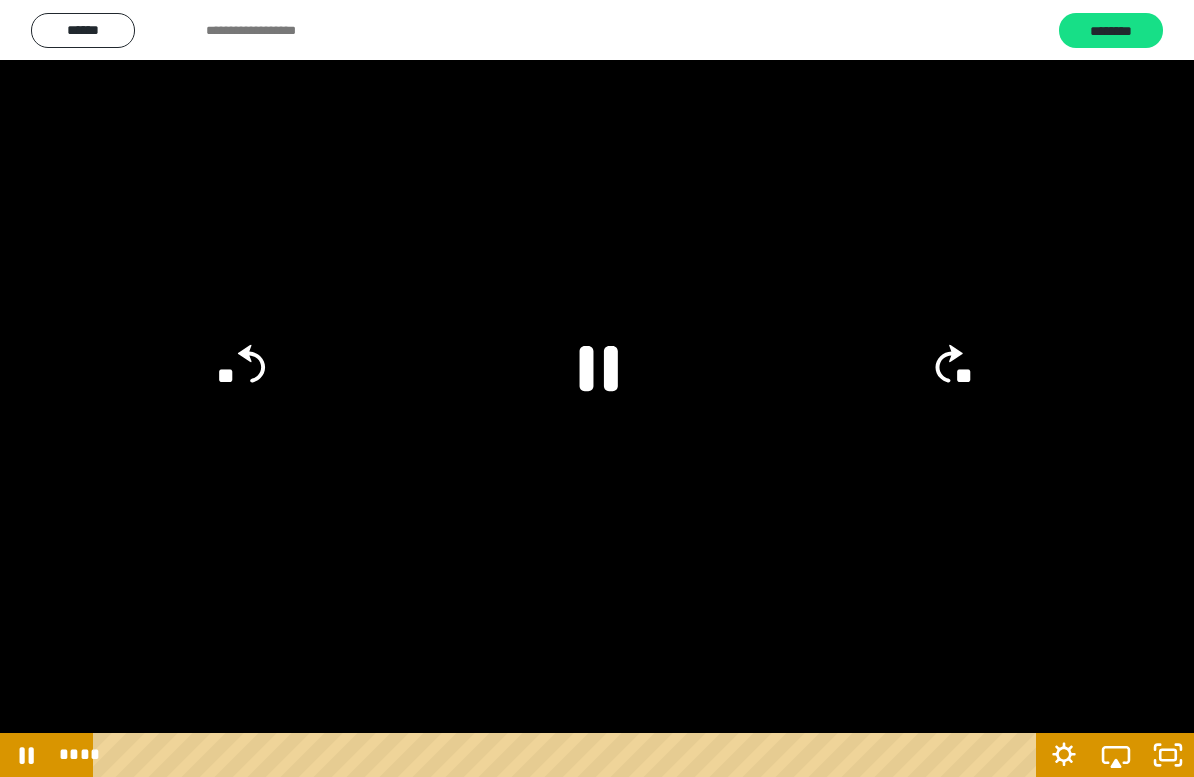 click at bounding box center (597, 388) 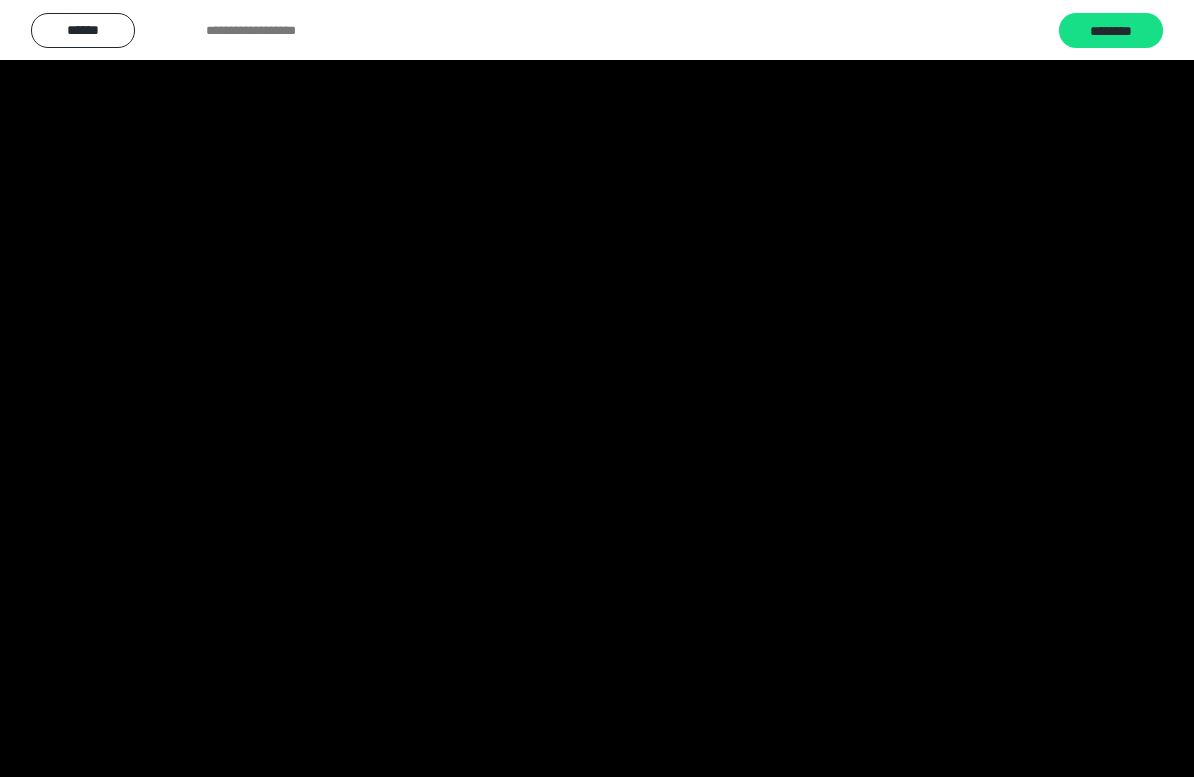 click at bounding box center (597, 388) 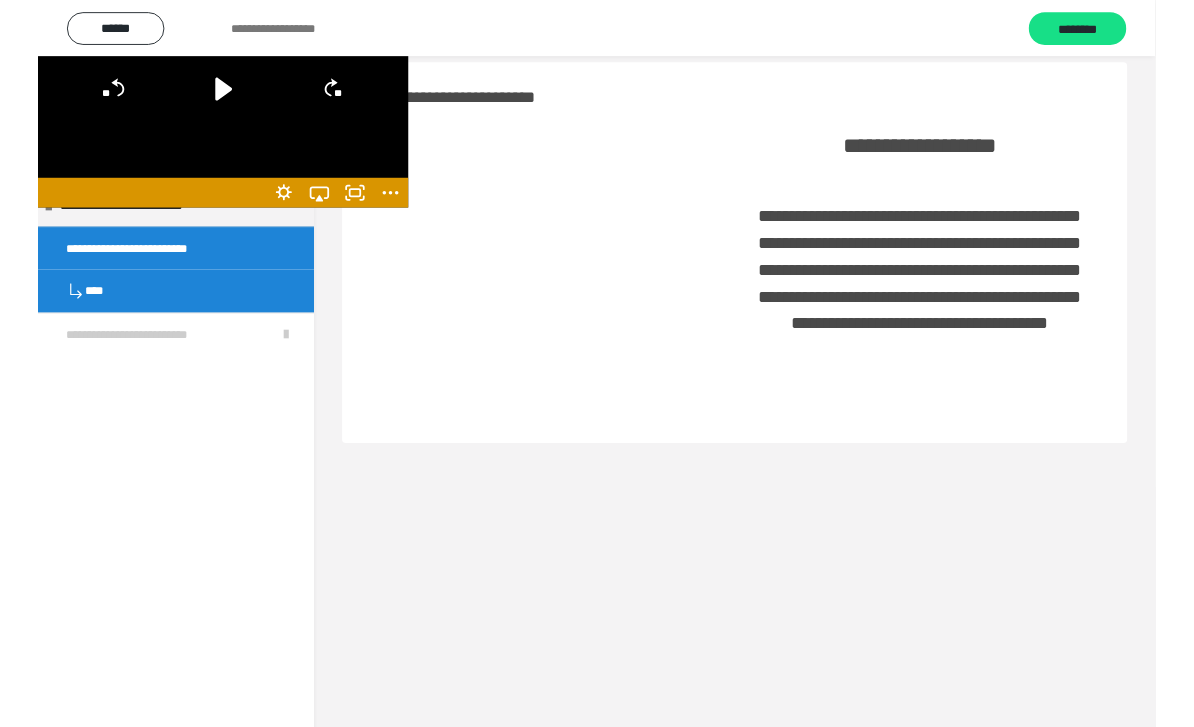 scroll, scrollTop: 0, scrollLeft: 0, axis: both 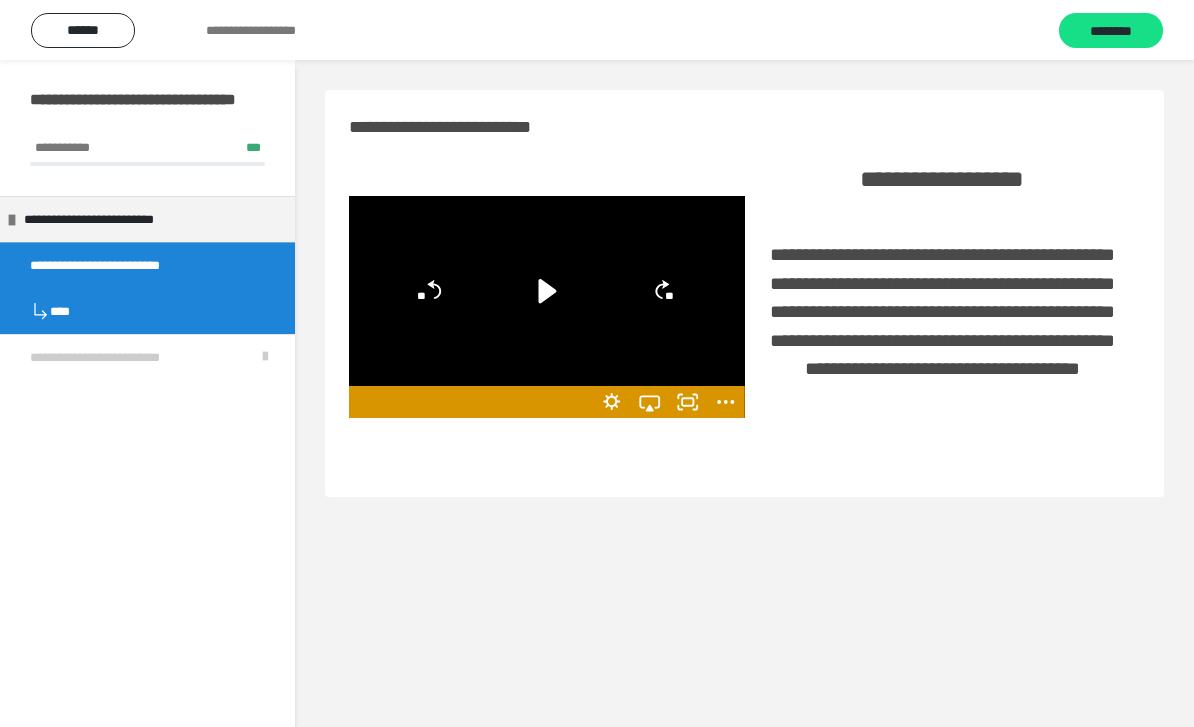 click on "********" at bounding box center [1111, 31] 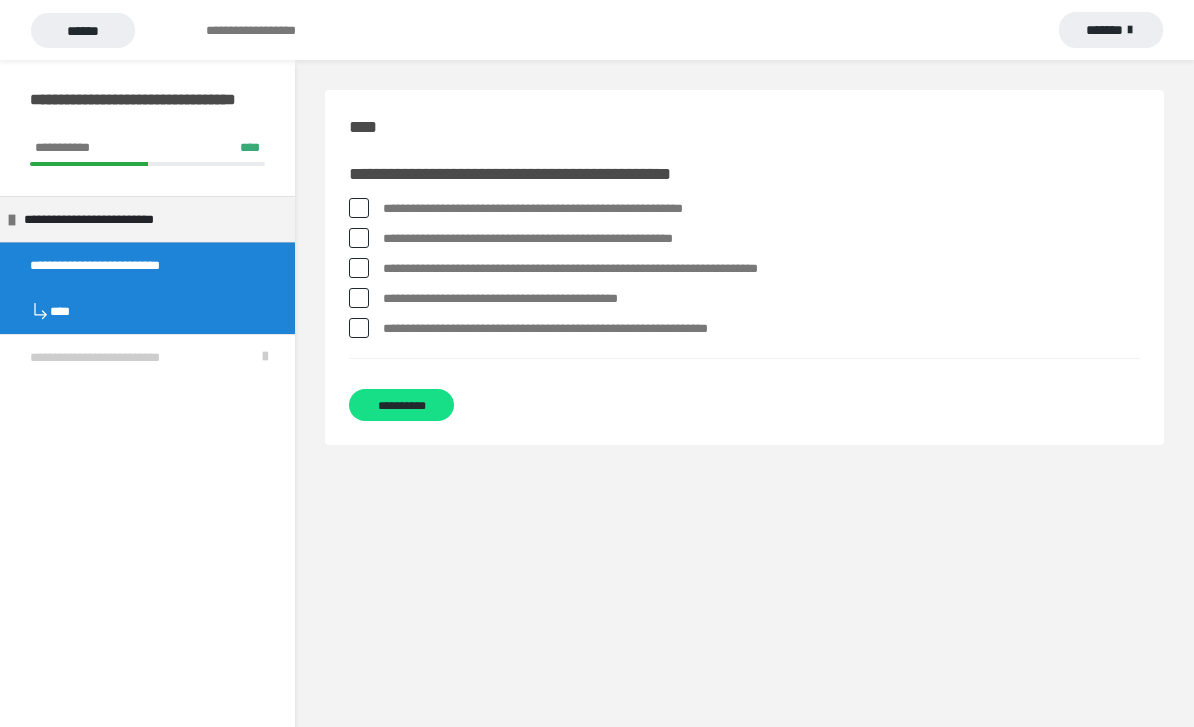 click at bounding box center [359, 238] 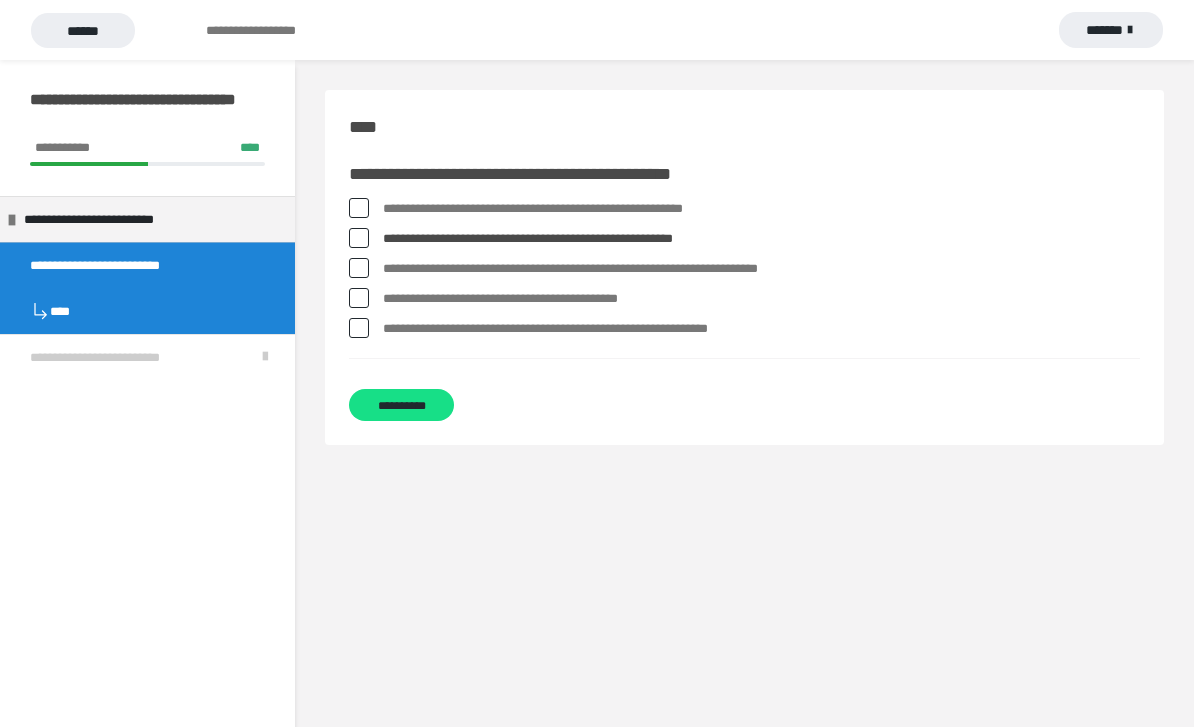 click at bounding box center [359, 268] 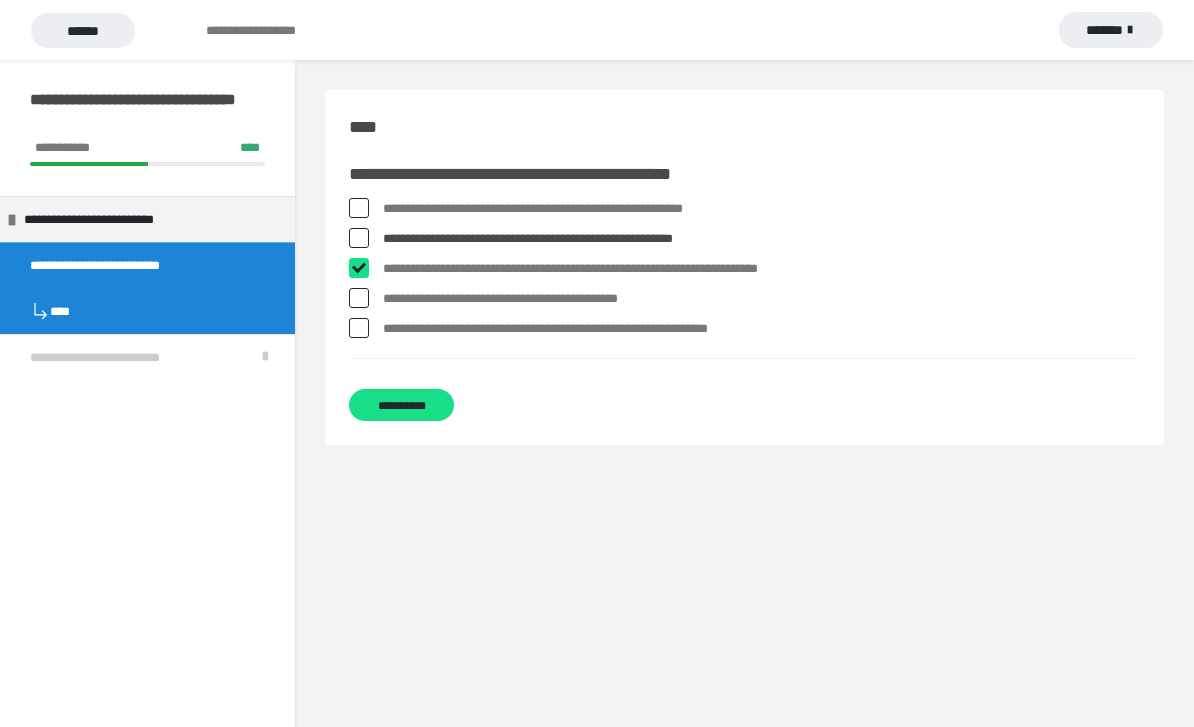 checkbox on "****" 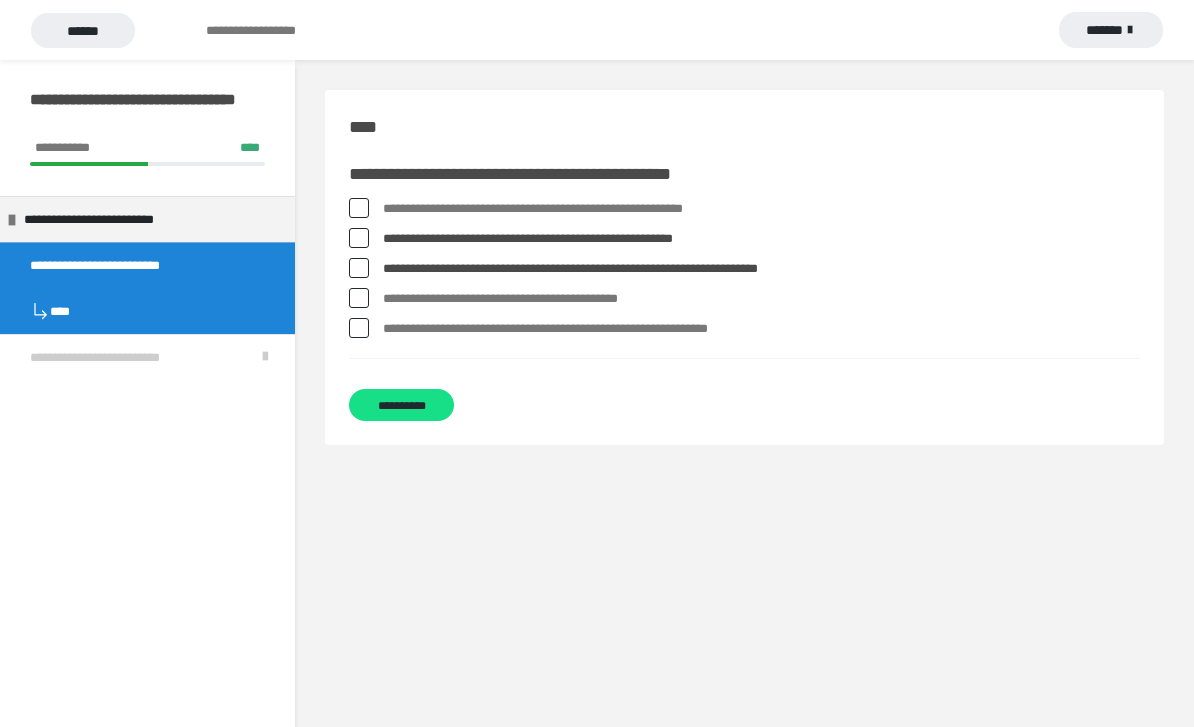 click at bounding box center [359, 328] 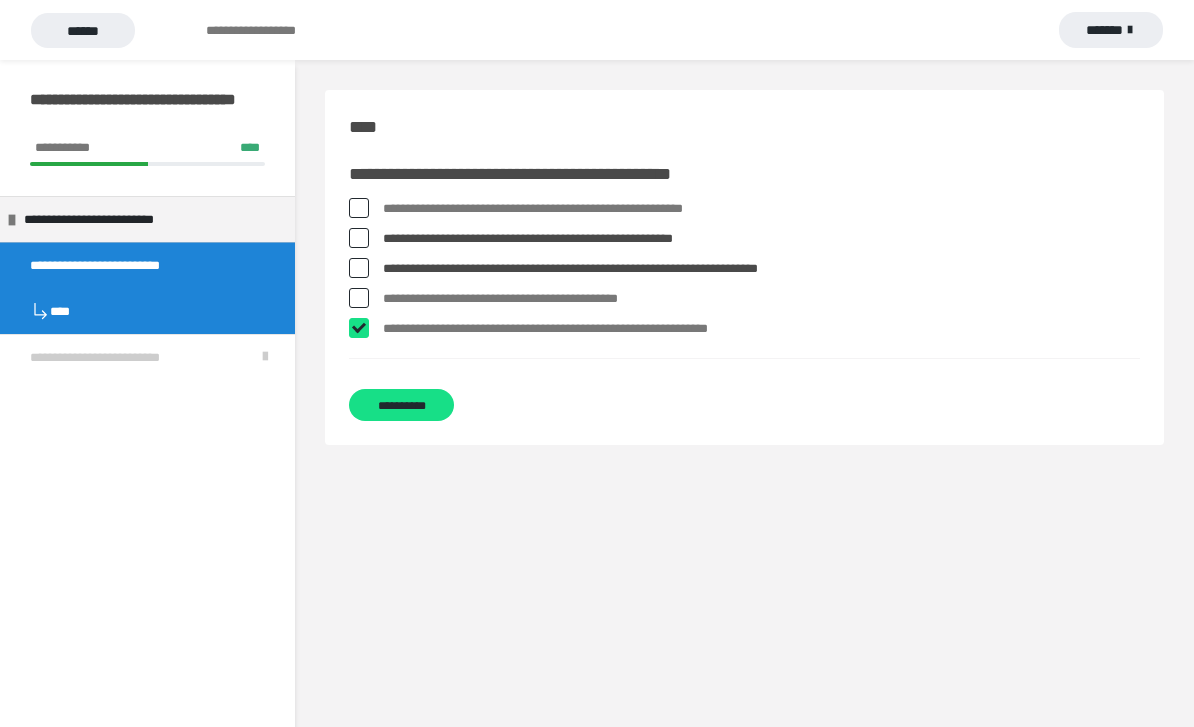 checkbox on "****" 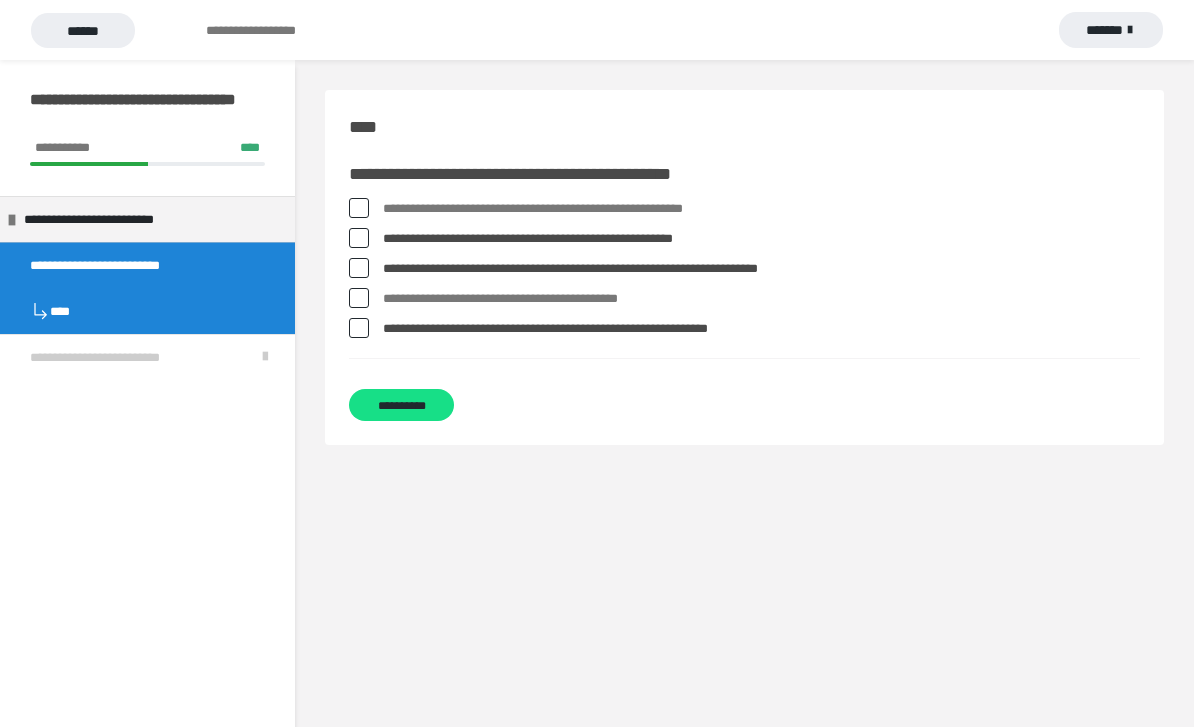 click on "**********" at bounding box center (401, 405) 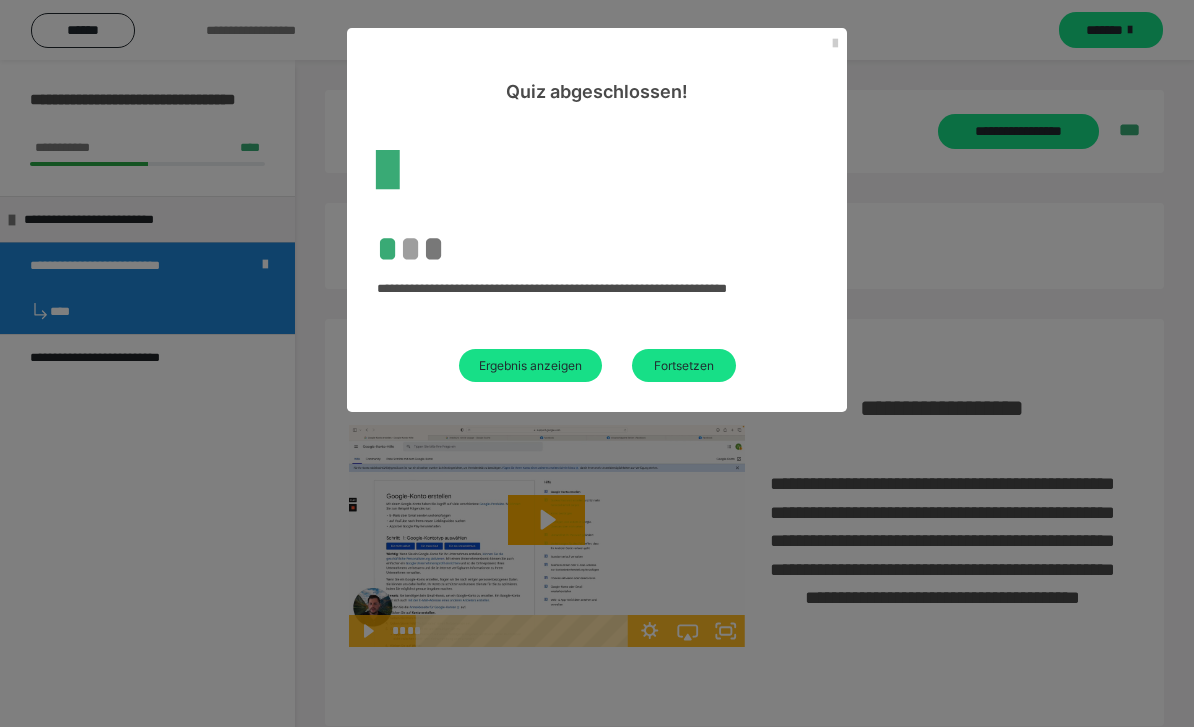 click on "Fortsetzen" at bounding box center [684, 365] 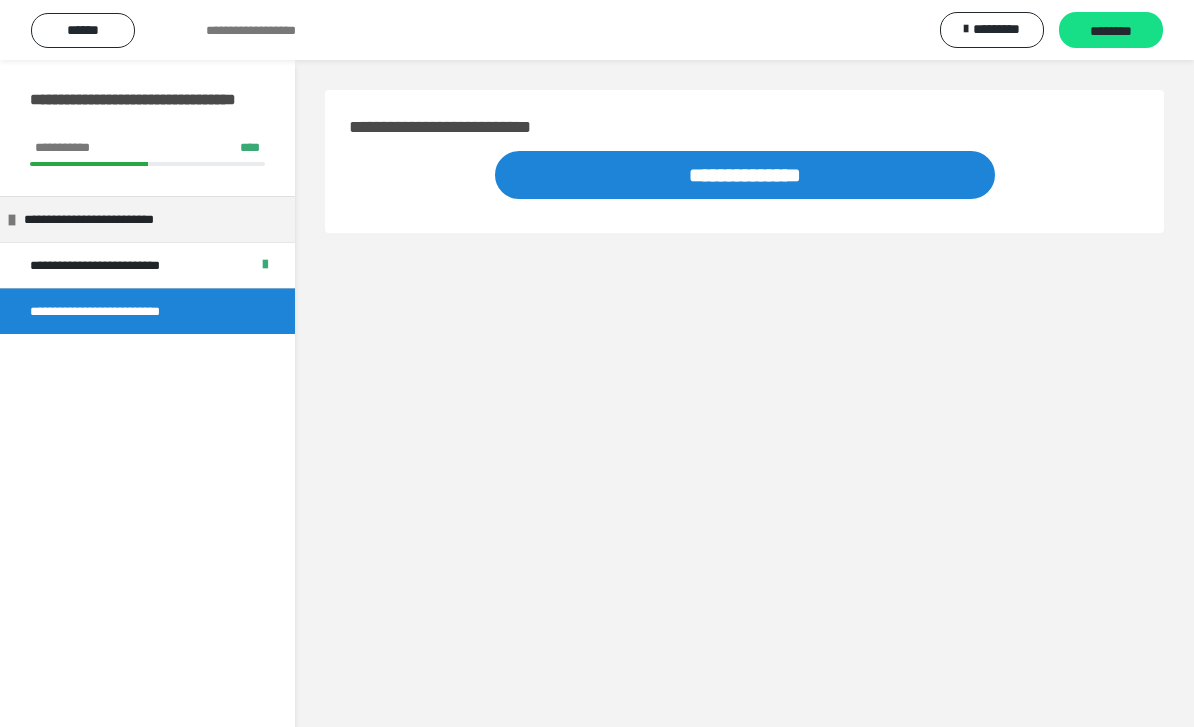 click on "********" at bounding box center [1111, 31] 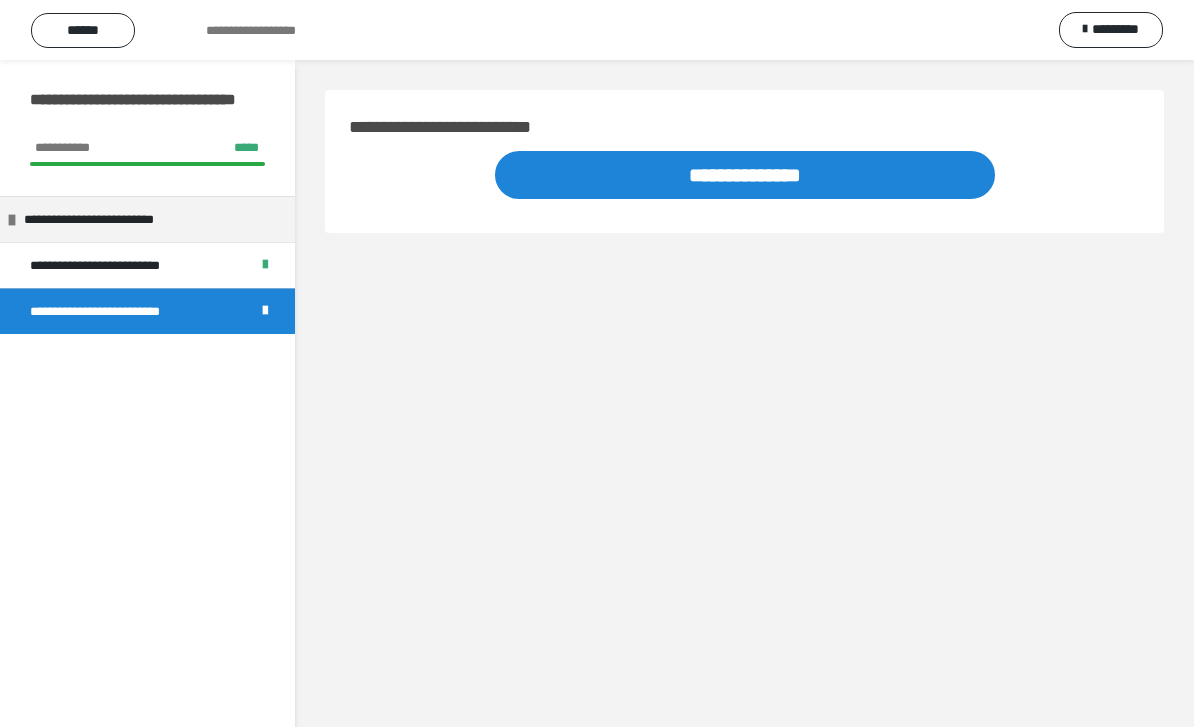 click on "**********" at bounding box center (745, 175) 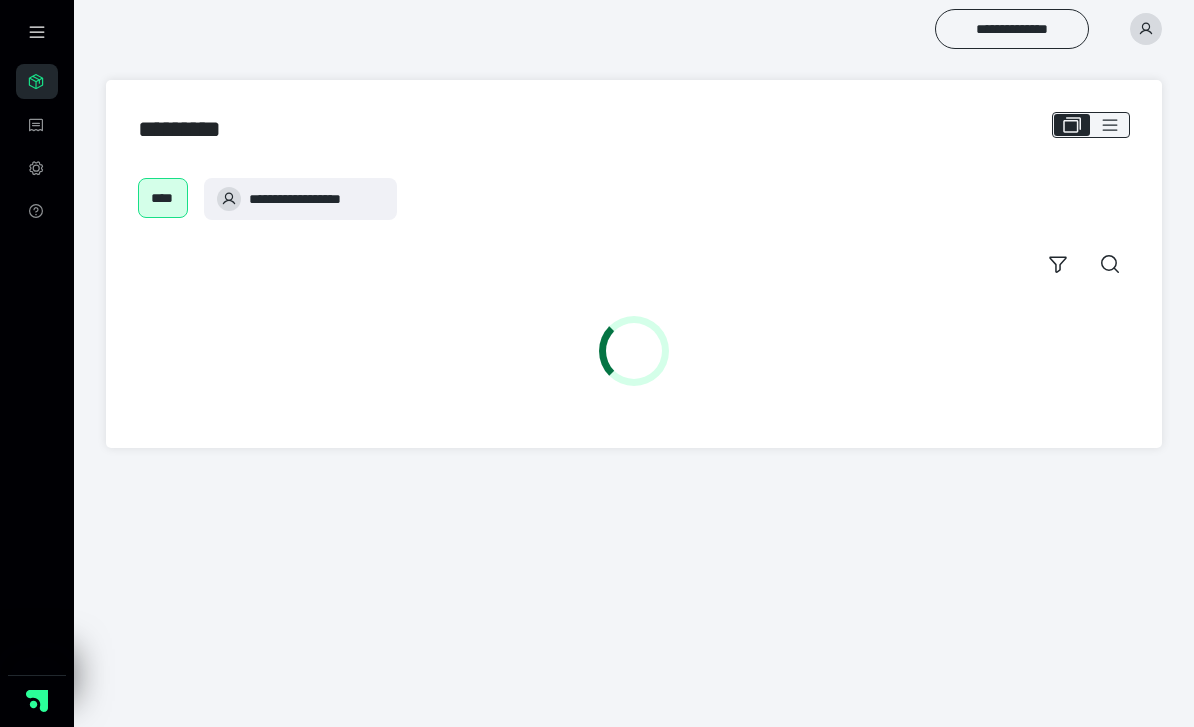 scroll, scrollTop: 0, scrollLeft: 0, axis: both 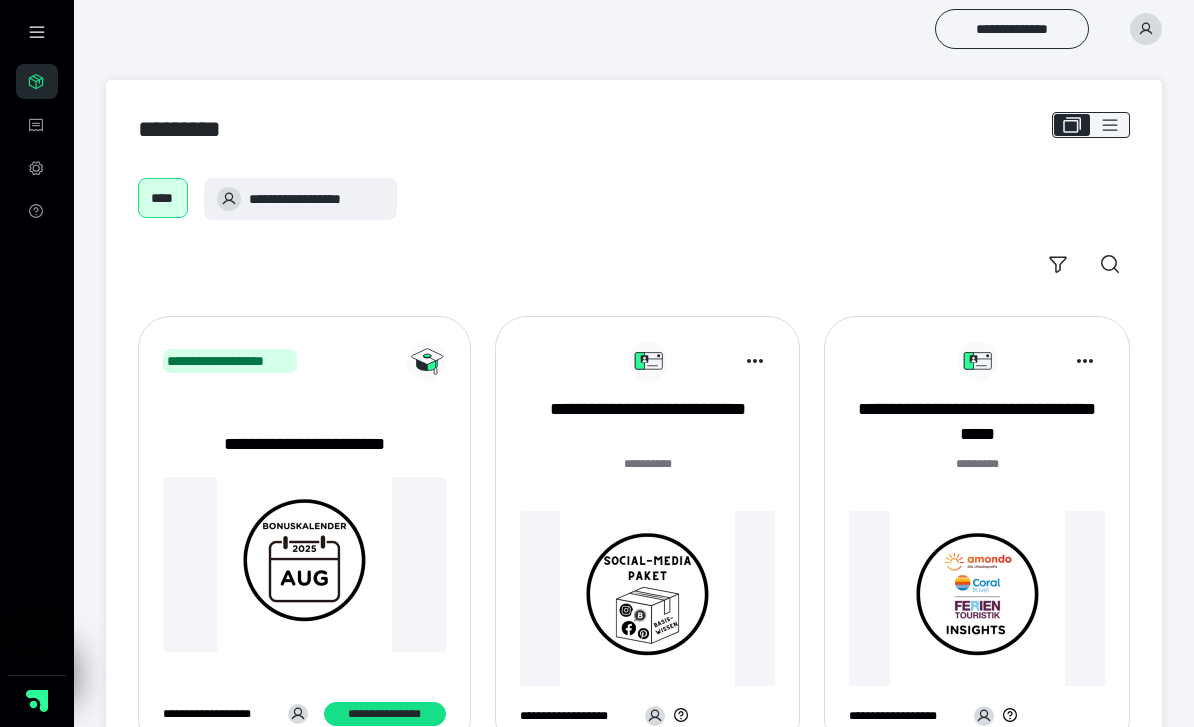 click at bounding box center (648, 598) 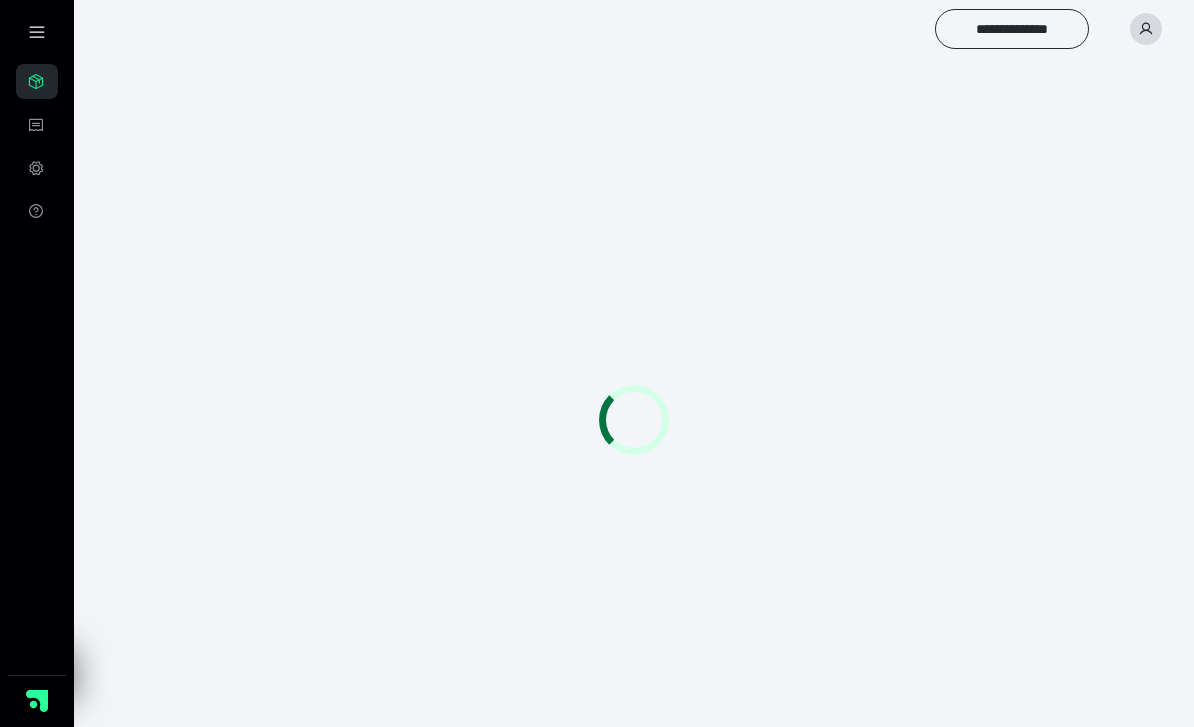 scroll, scrollTop: 0, scrollLeft: 0, axis: both 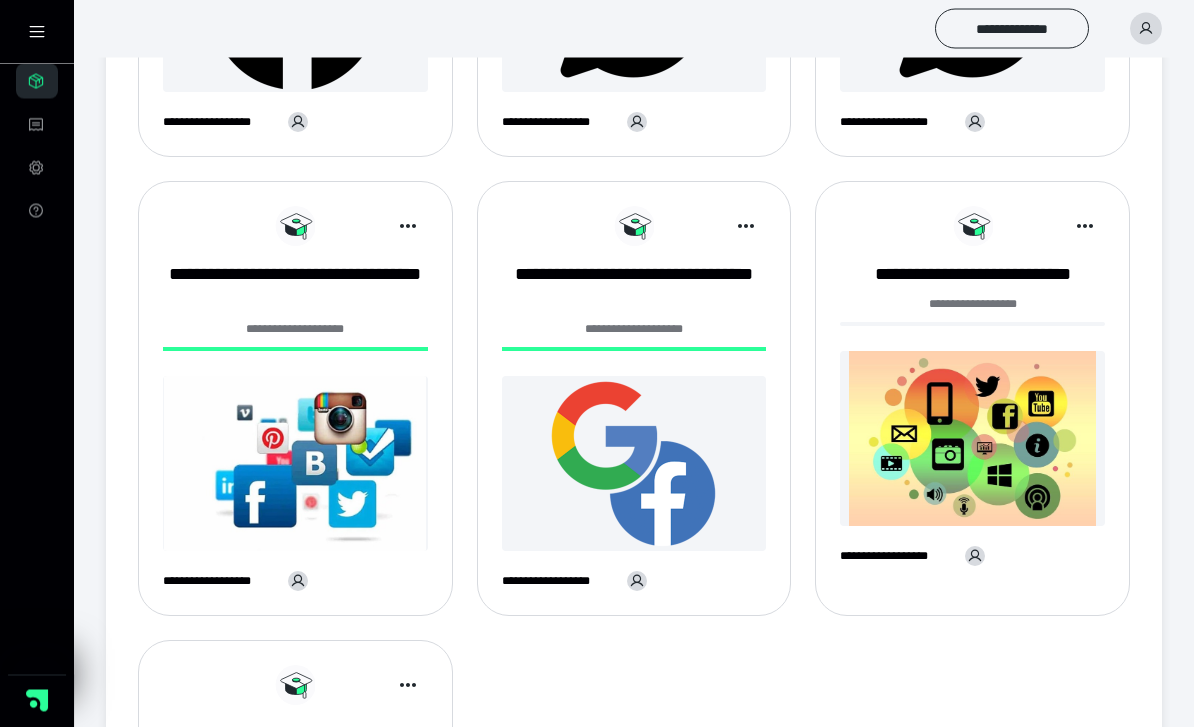 click on "**********" at bounding box center [972, 399] 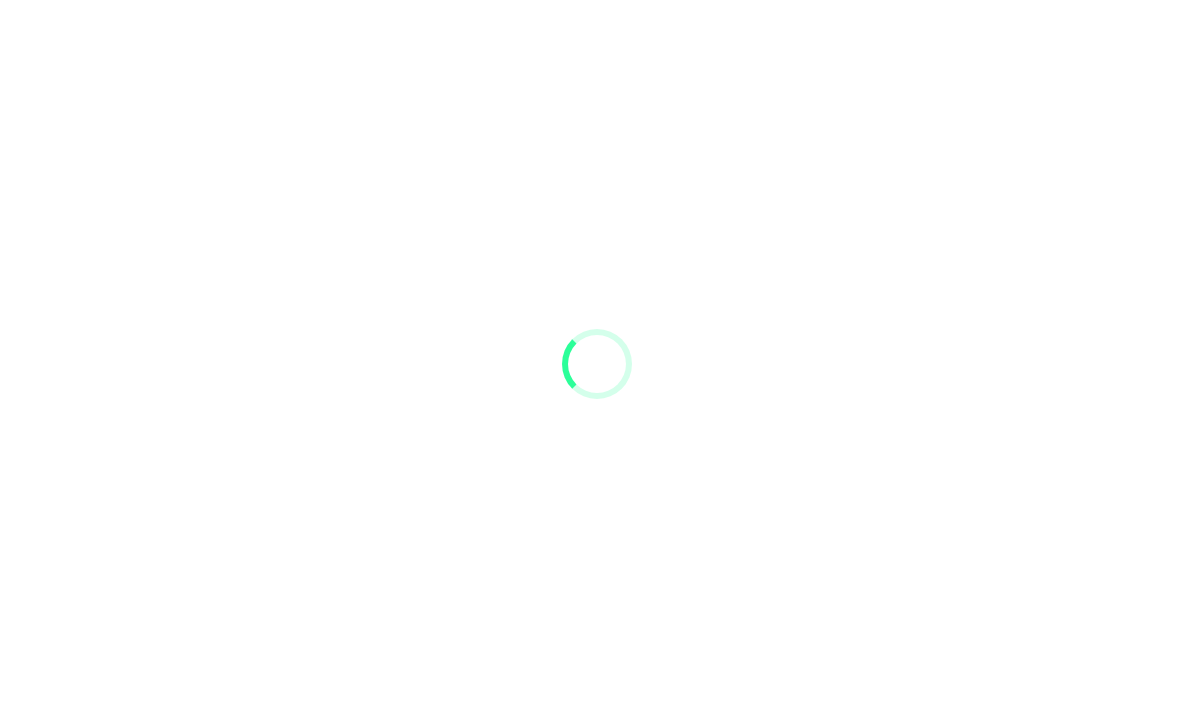 scroll, scrollTop: 0, scrollLeft: 0, axis: both 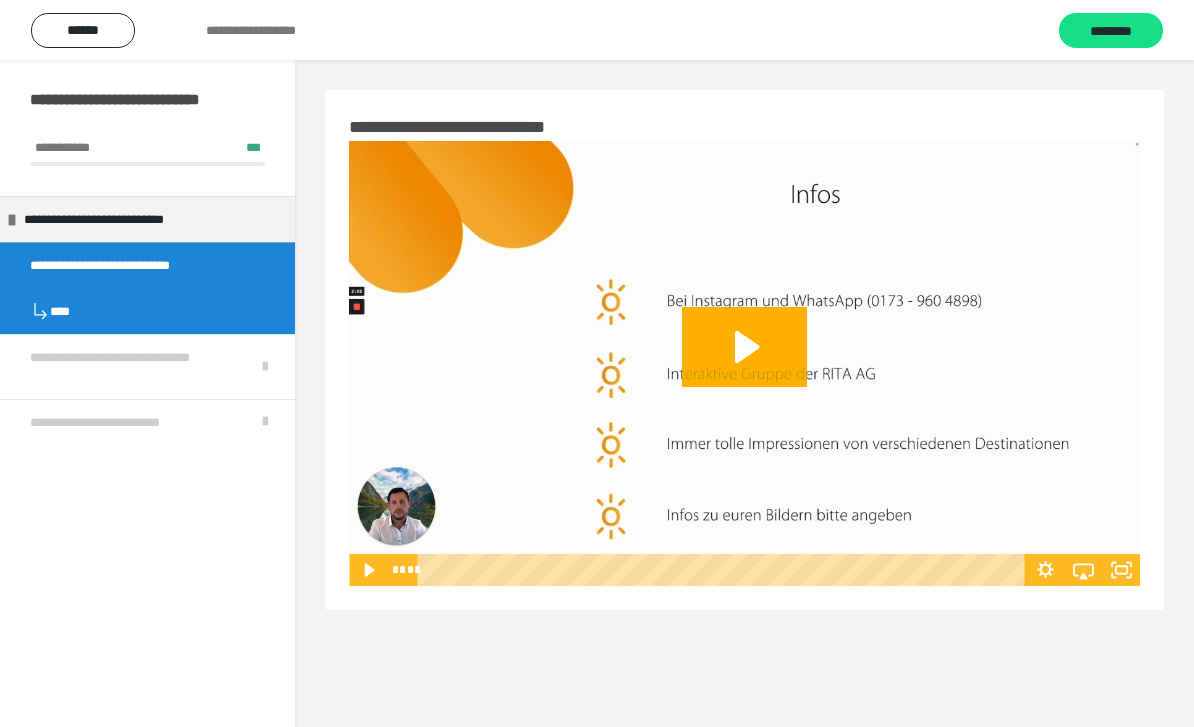 click 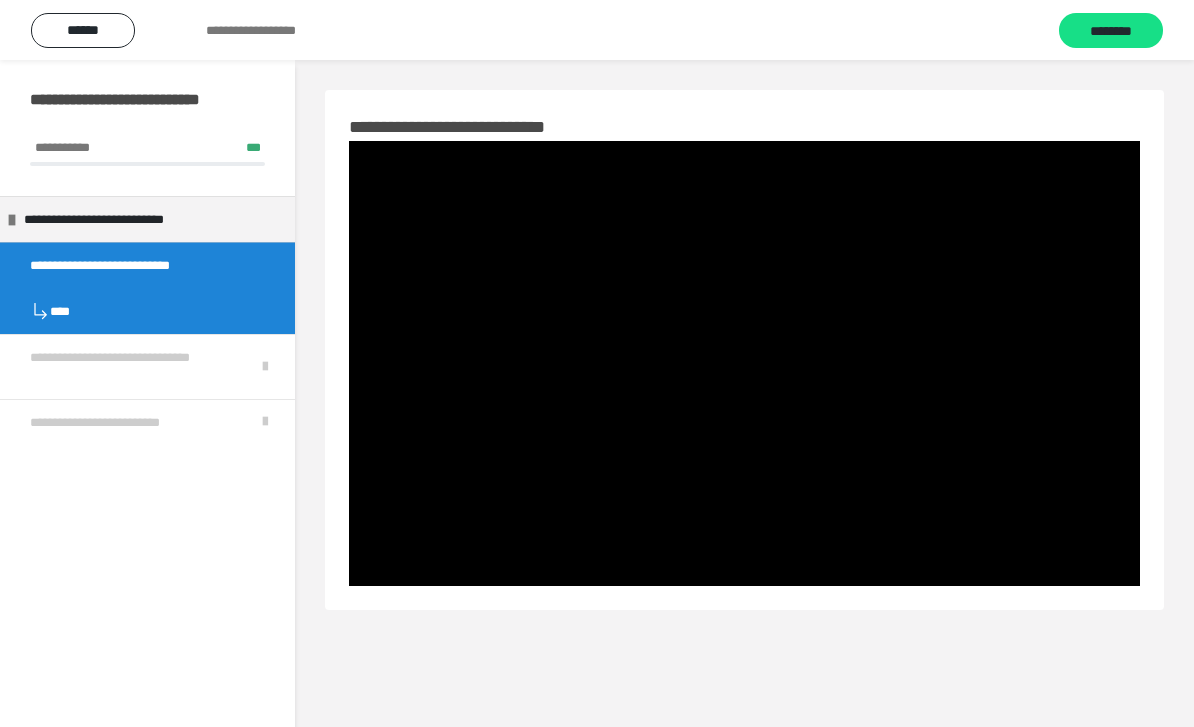 click on "********" at bounding box center [1111, 31] 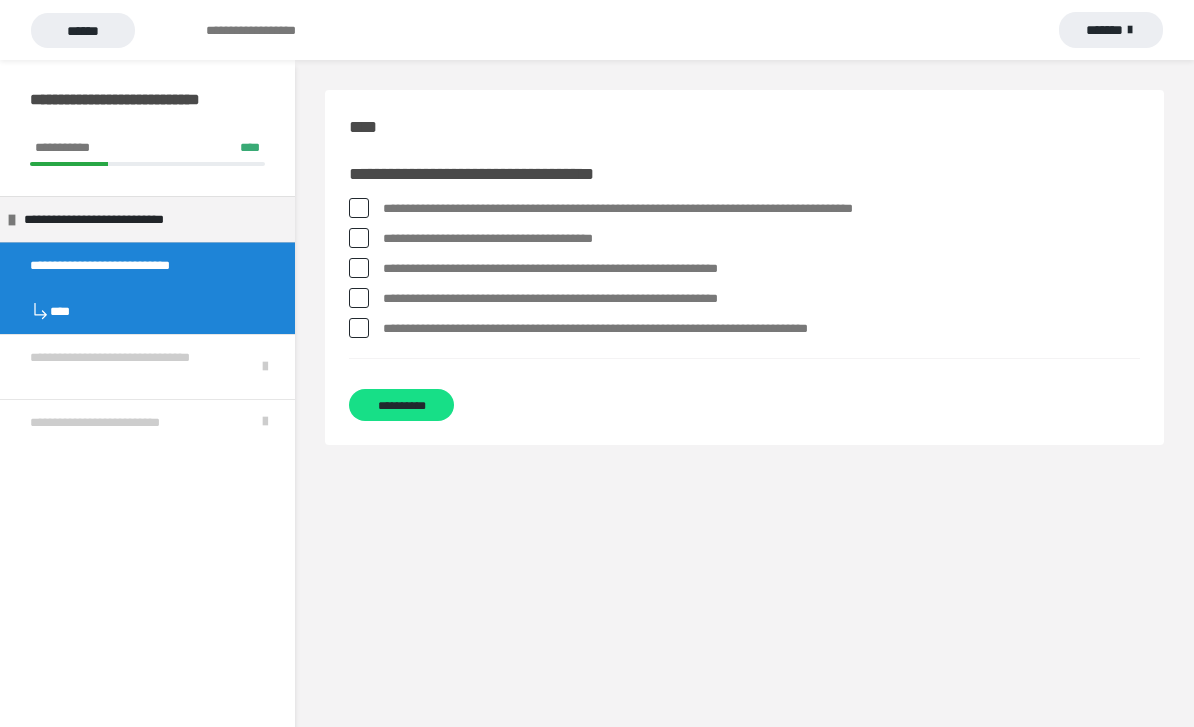 click at bounding box center (359, 208) 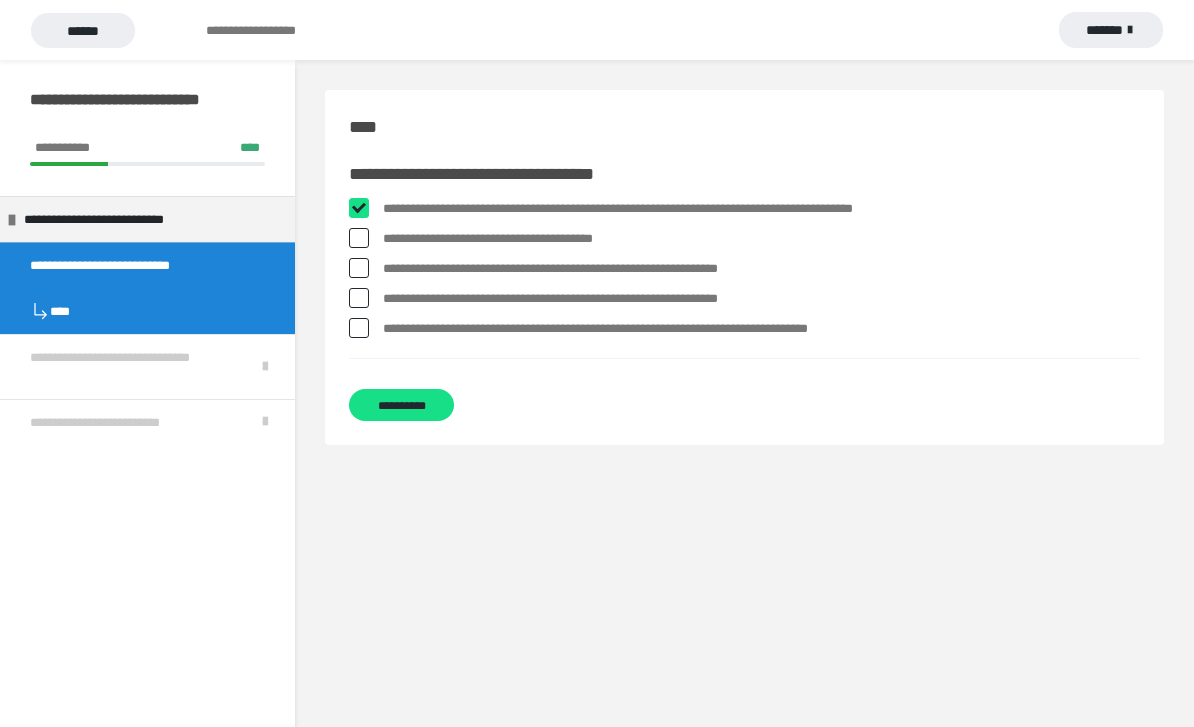 checkbox on "****" 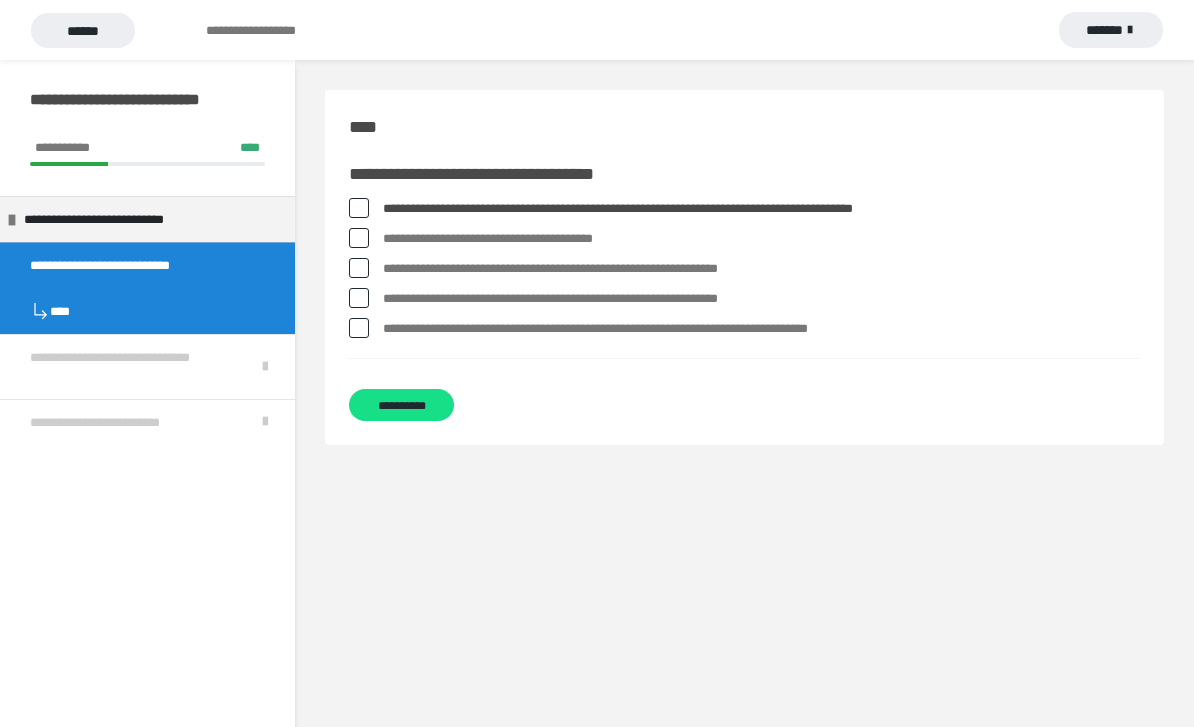 click at bounding box center (359, 238) 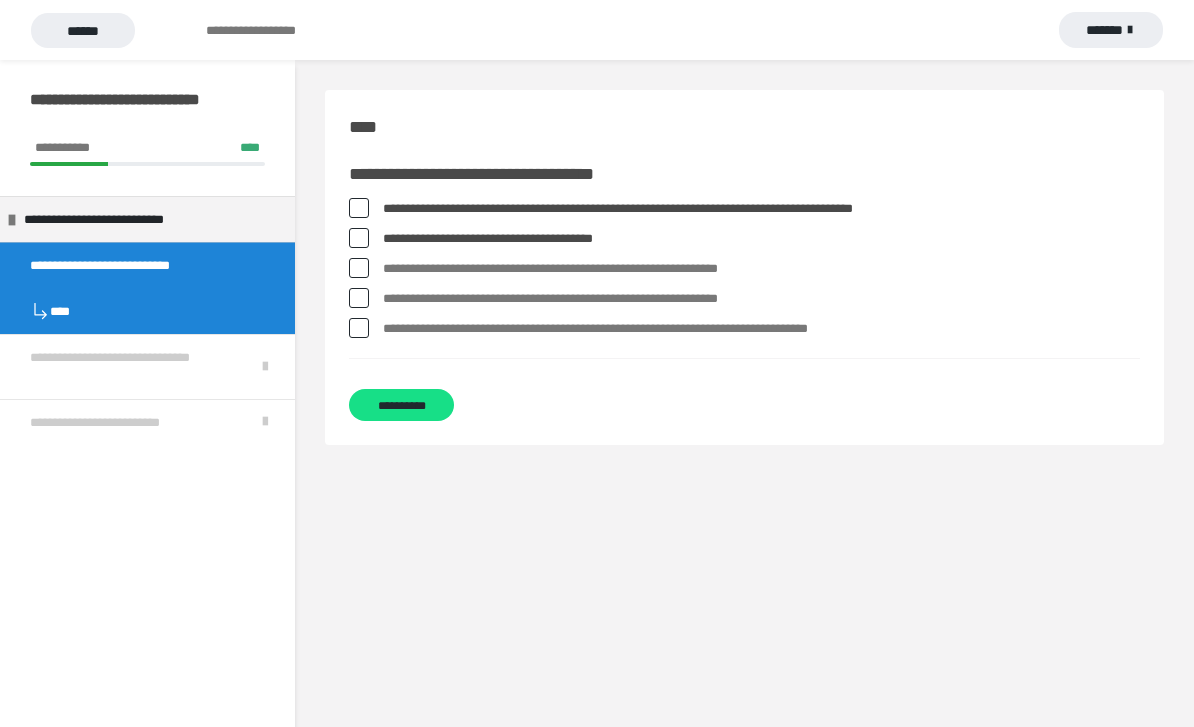 click at bounding box center [359, 298] 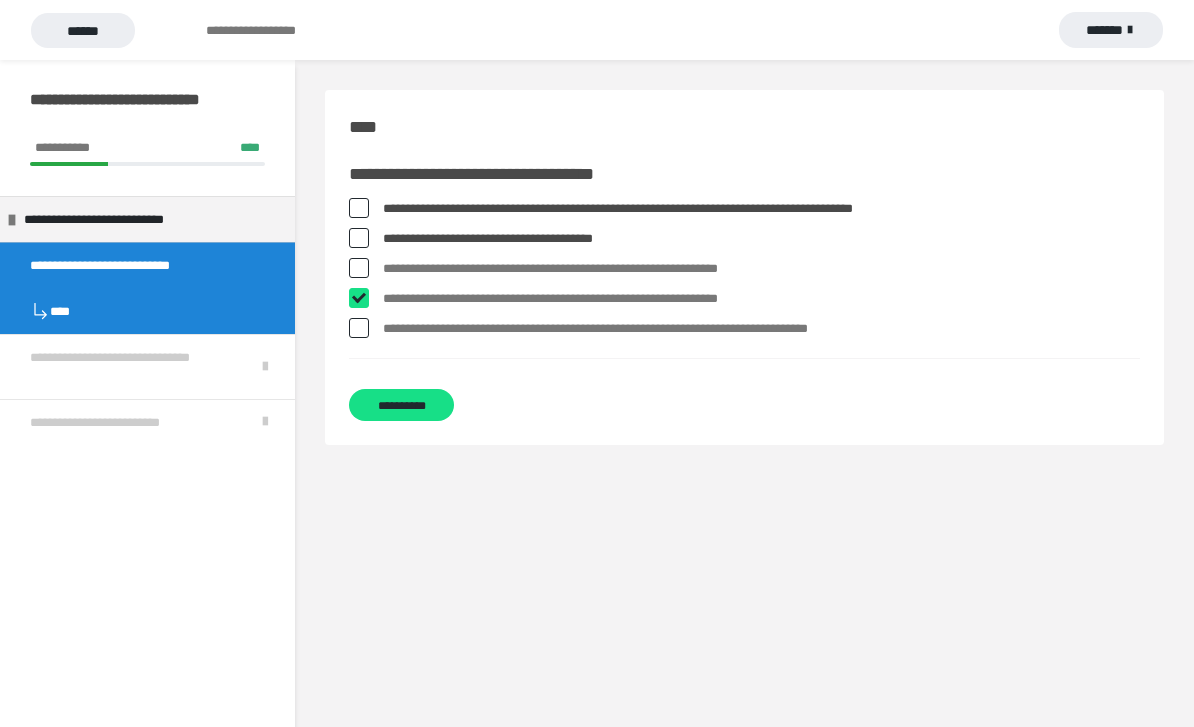 checkbox on "****" 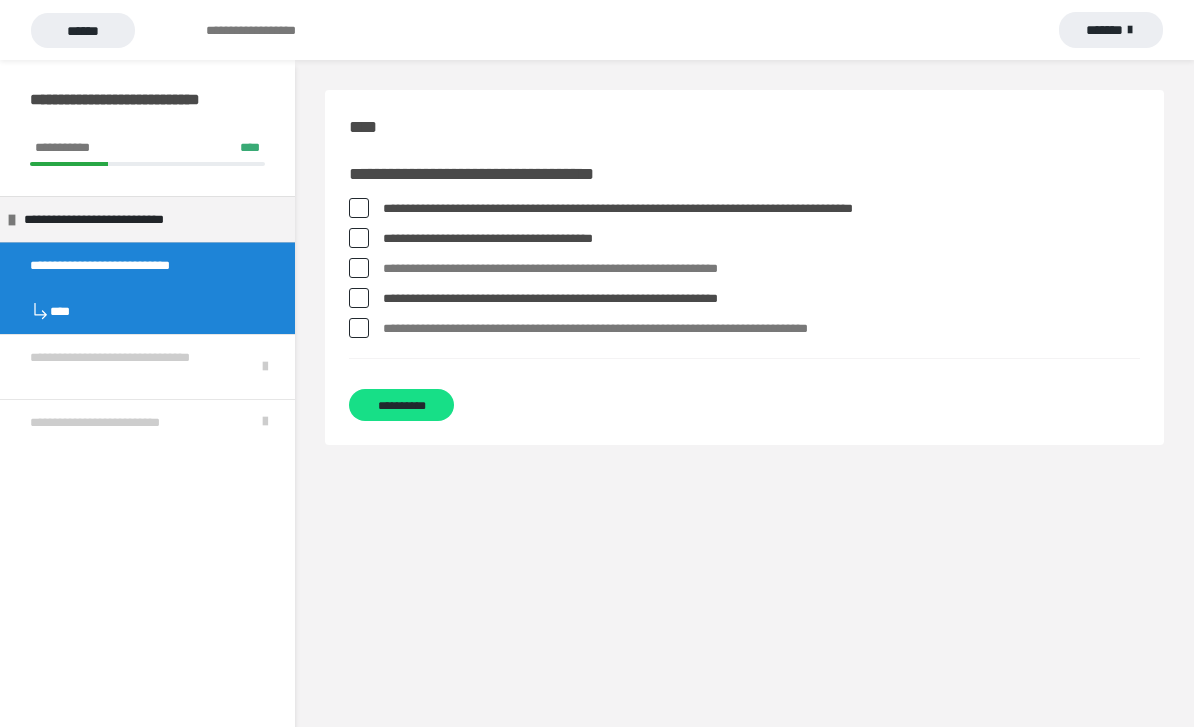 click at bounding box center (359, 328) 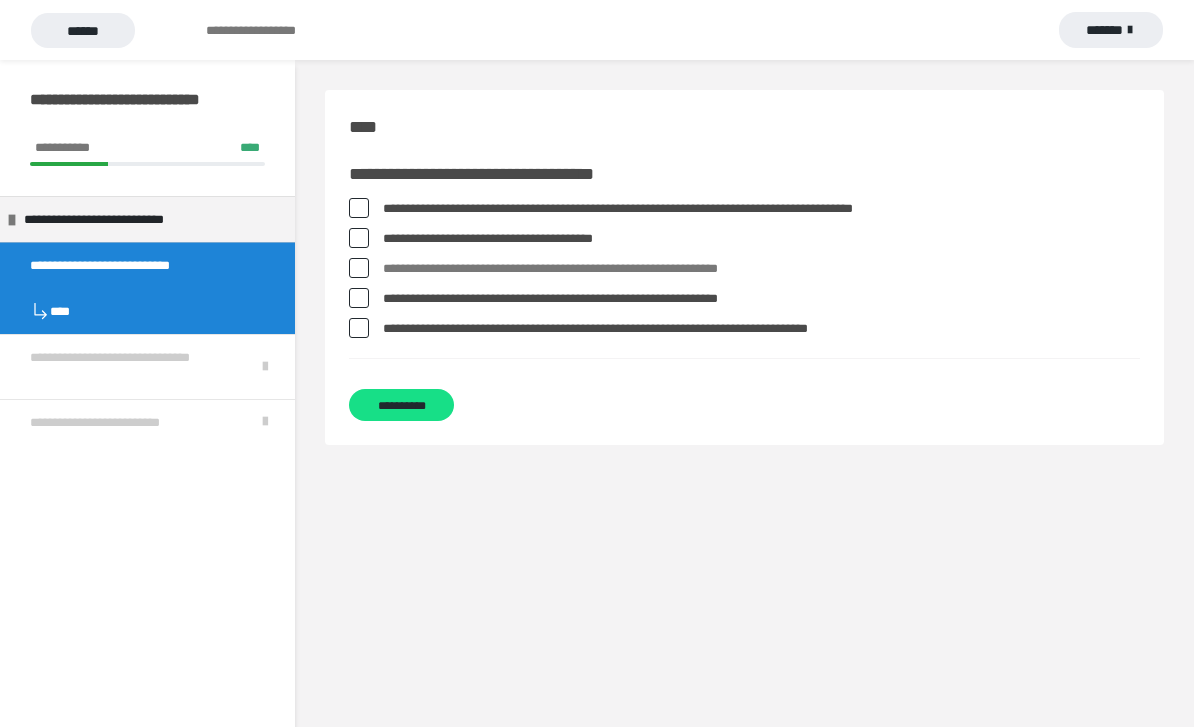 click on "**********" at bounding box center [401, 405] 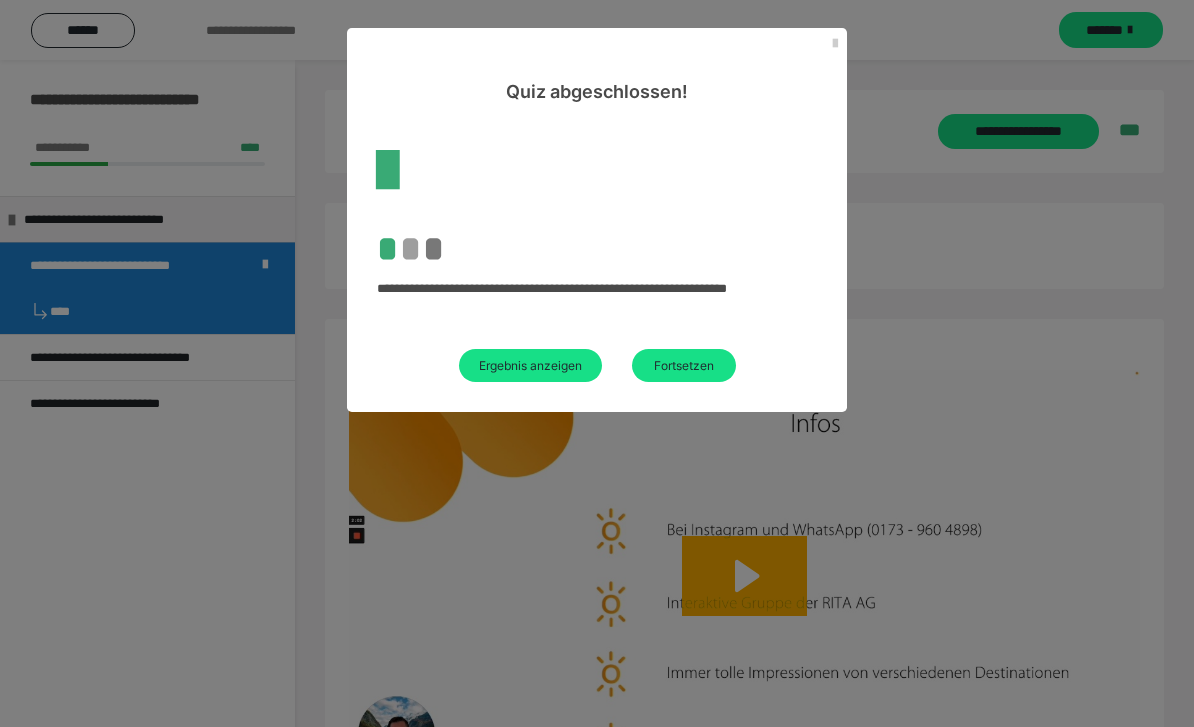 click on "Fortsetzen" at bounding box center [684, 365] 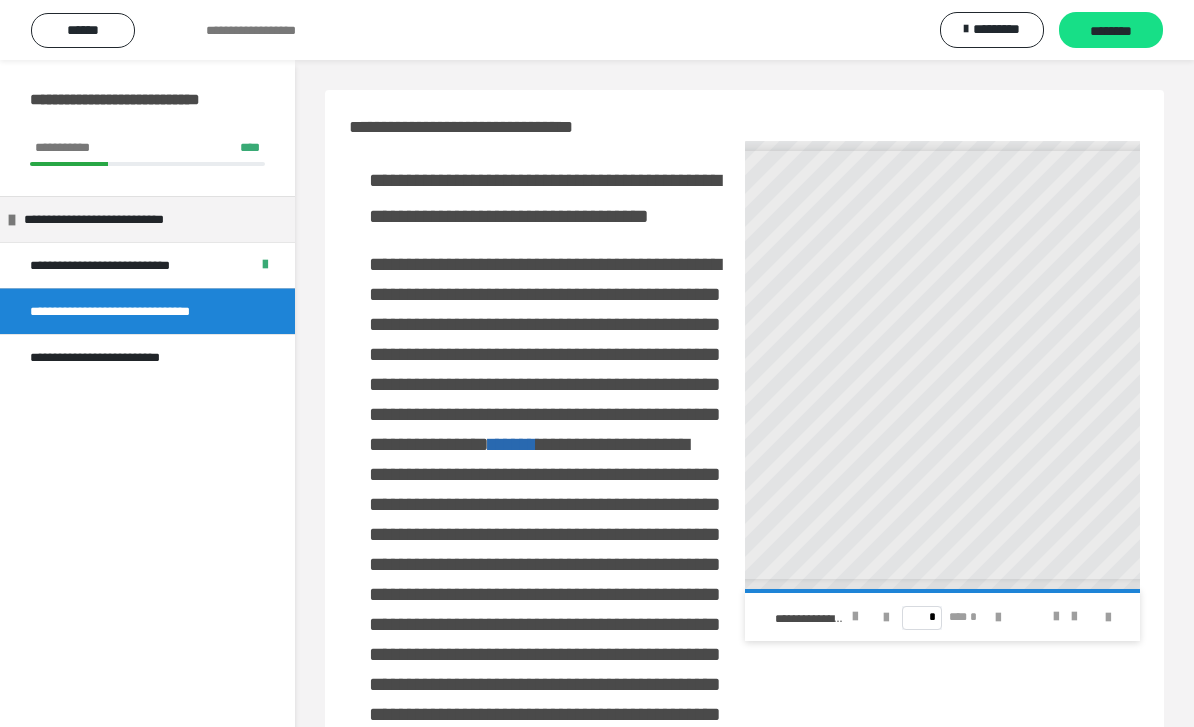 scroll, scrollTop: 0, scrollLeft: 29, axis: horizontal 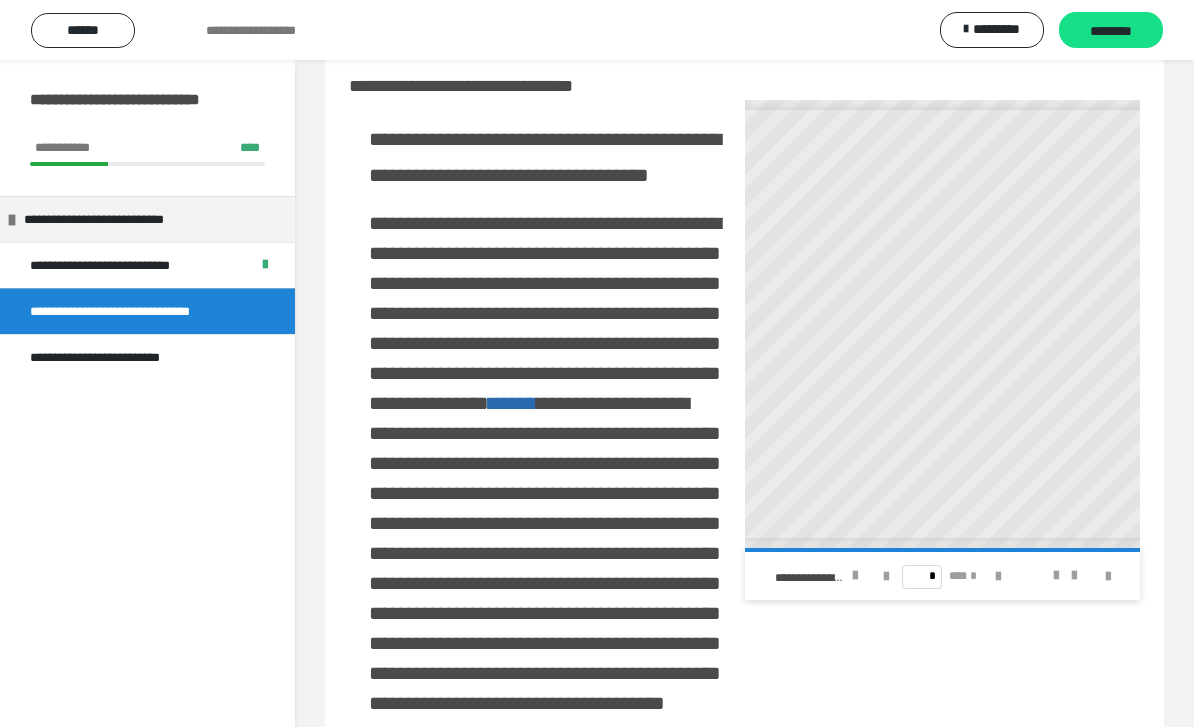 click at bounding box center (855, 576) 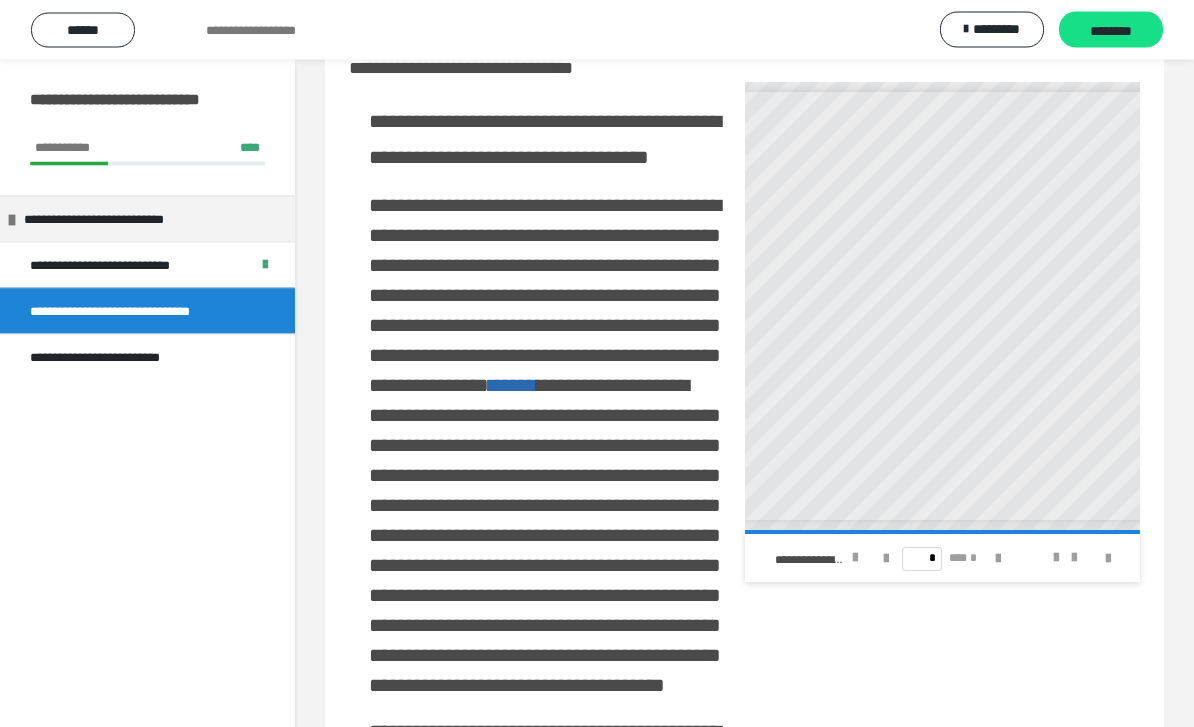 scroll, scrollTop: 0, scrollLeft: 0, axis: both 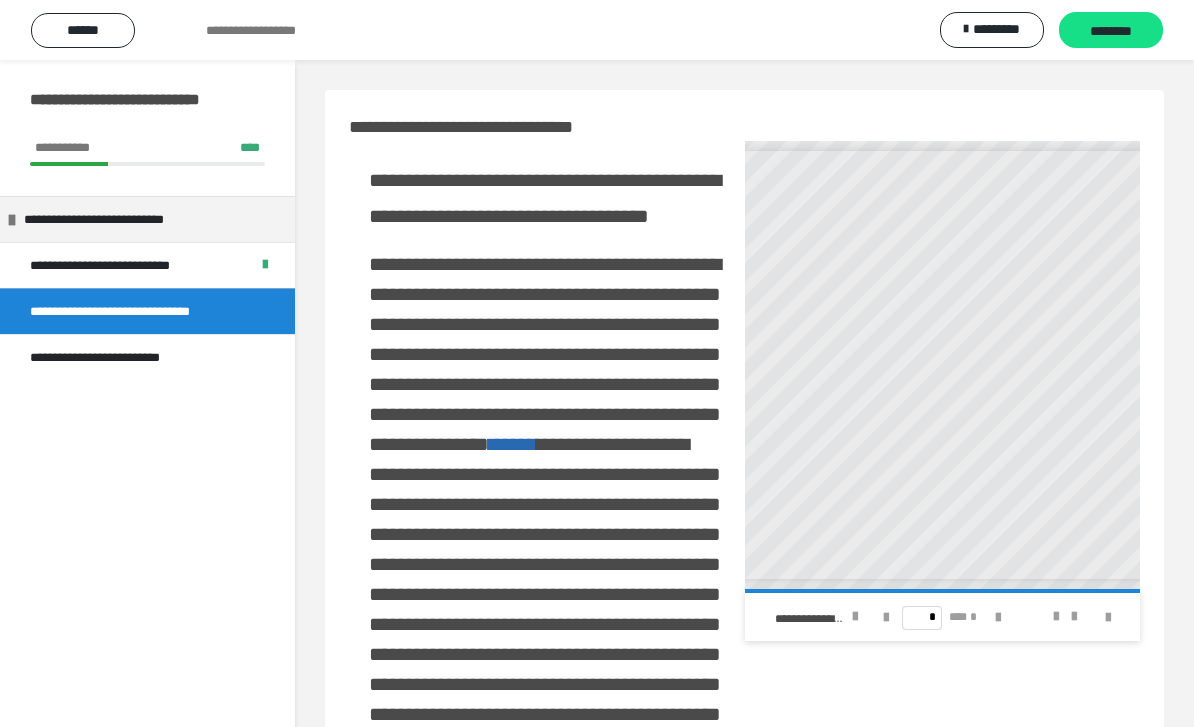 click at bounding box center [855, 617] 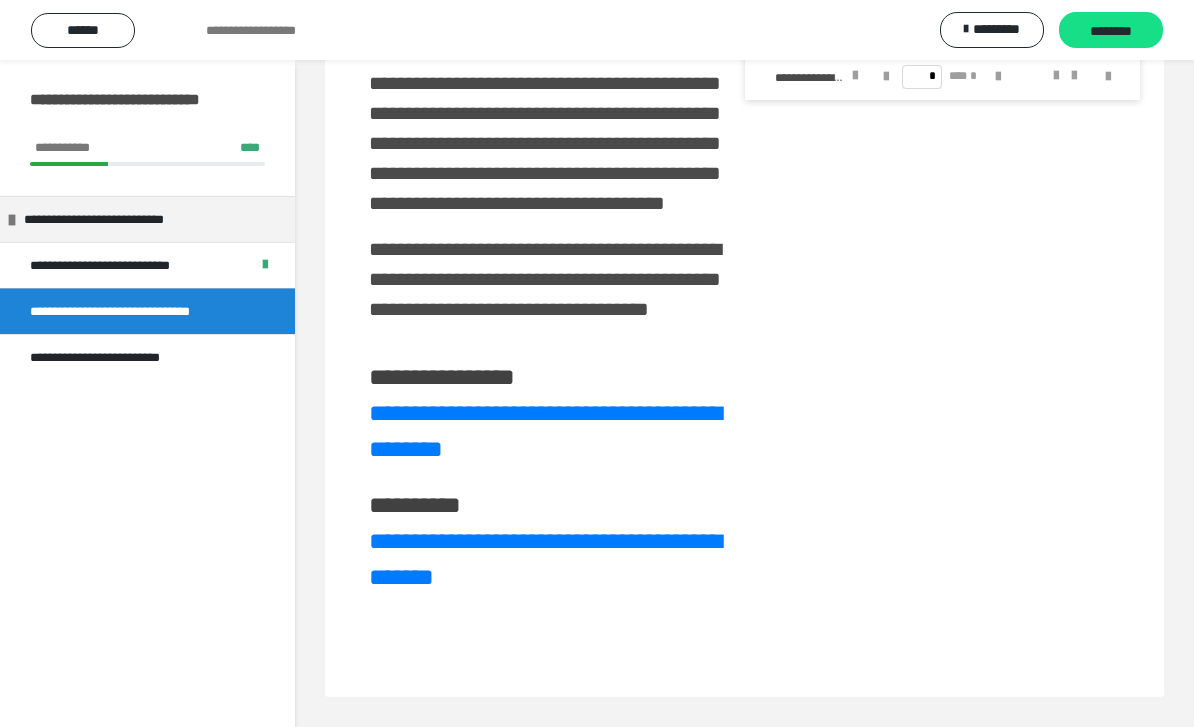 scroll, scrollTop: 726, scrollLeft: 0, axis: vertical 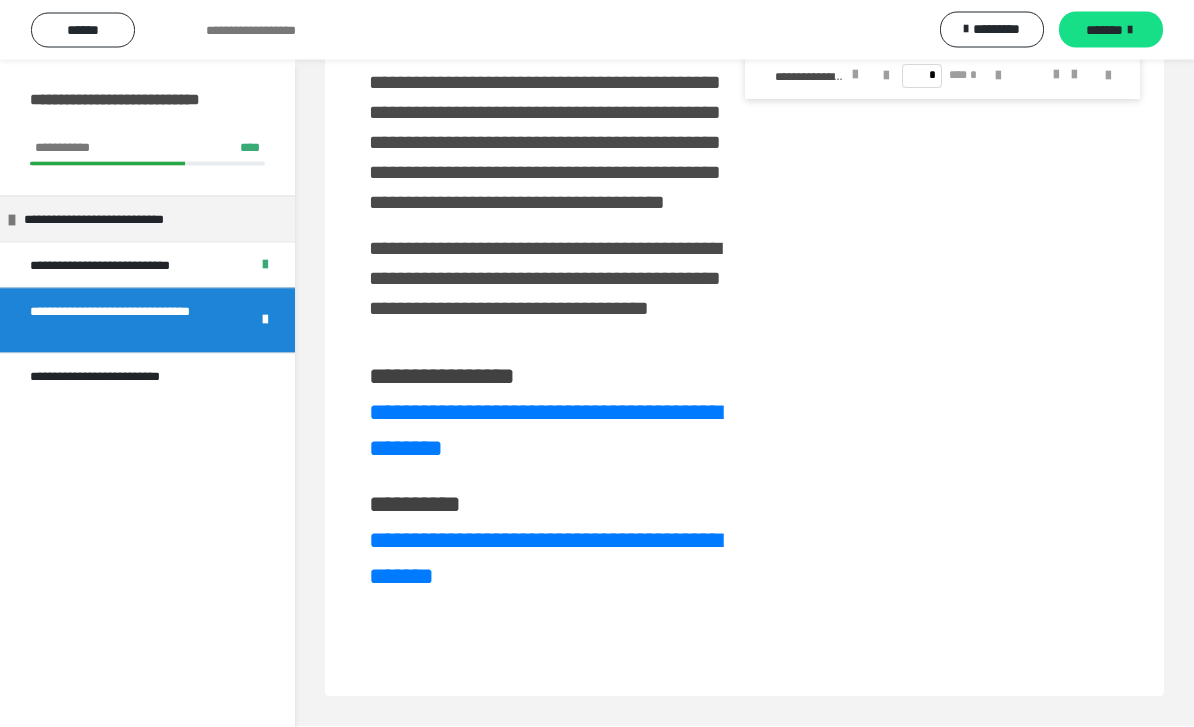 click on "*******" at bounding box center (1104, 30) 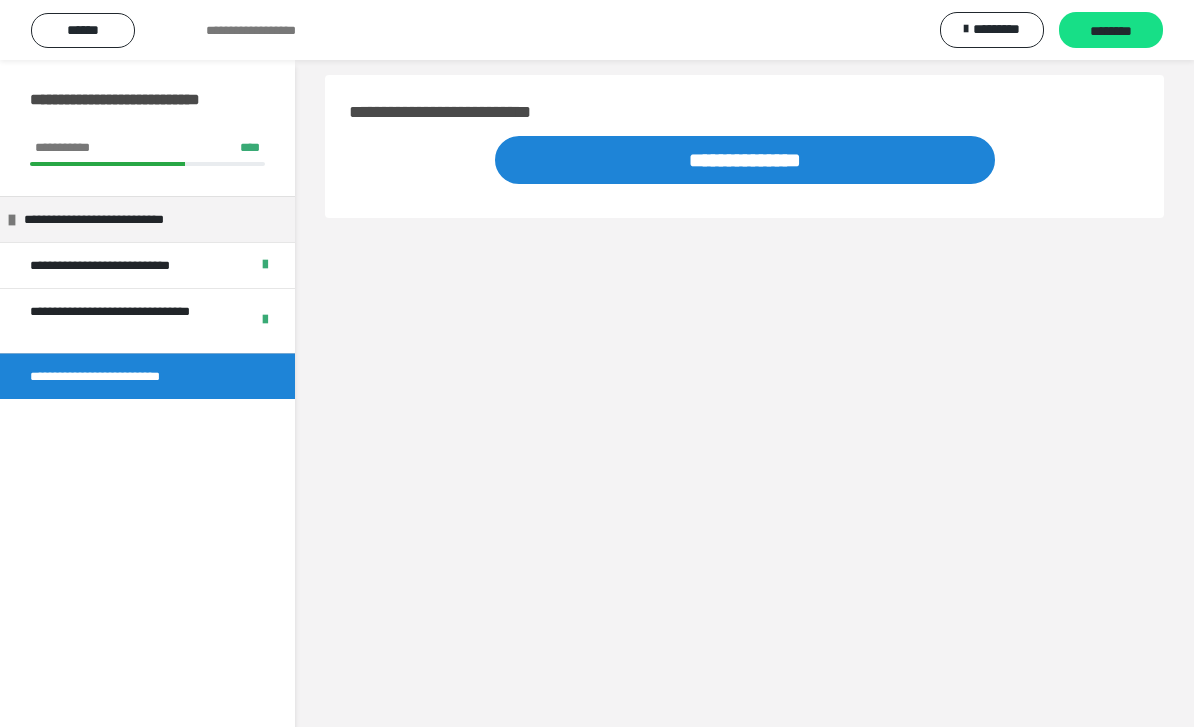 scroll, scrollTop: 6, scrollLeft: 0, axis: vertical 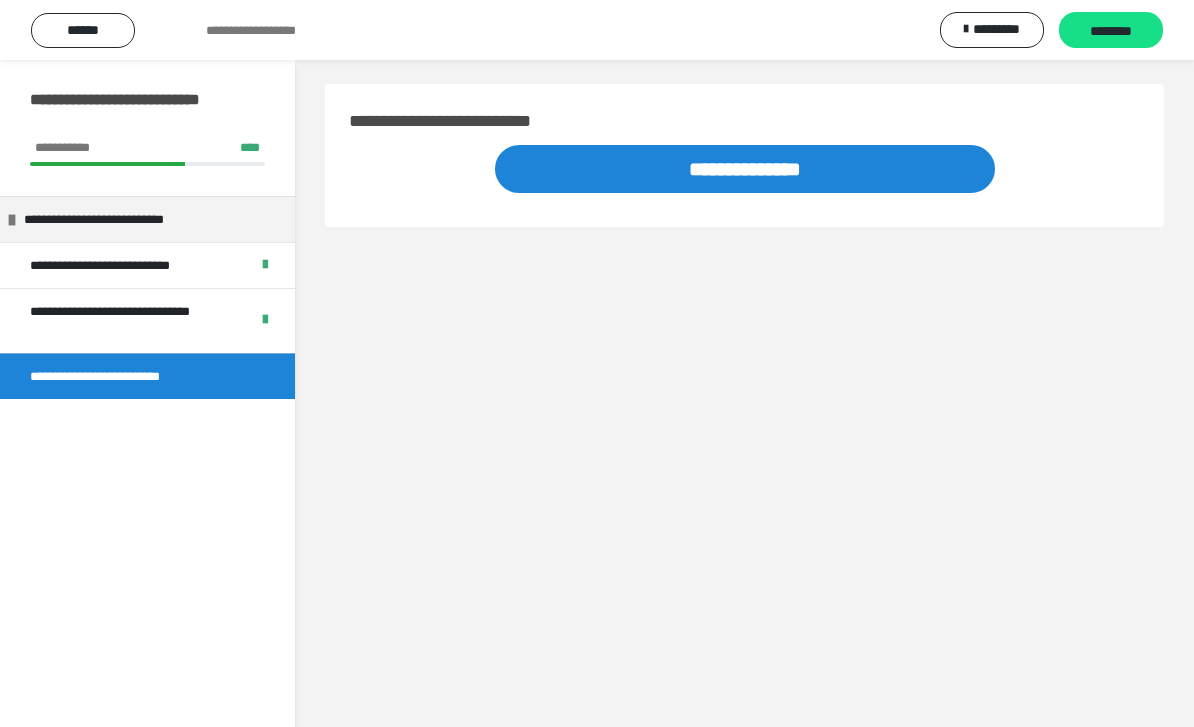 click on "********" at bounding box center (1111, 31) 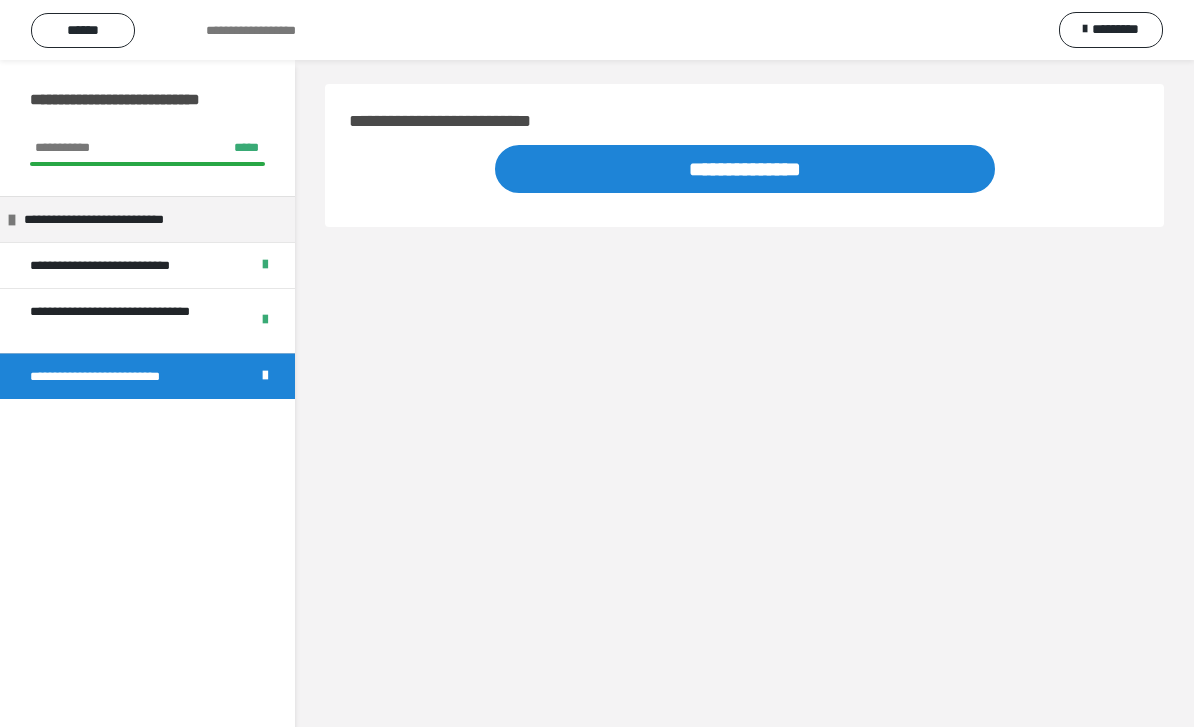click on "**********" at bounding box center (745, 169) 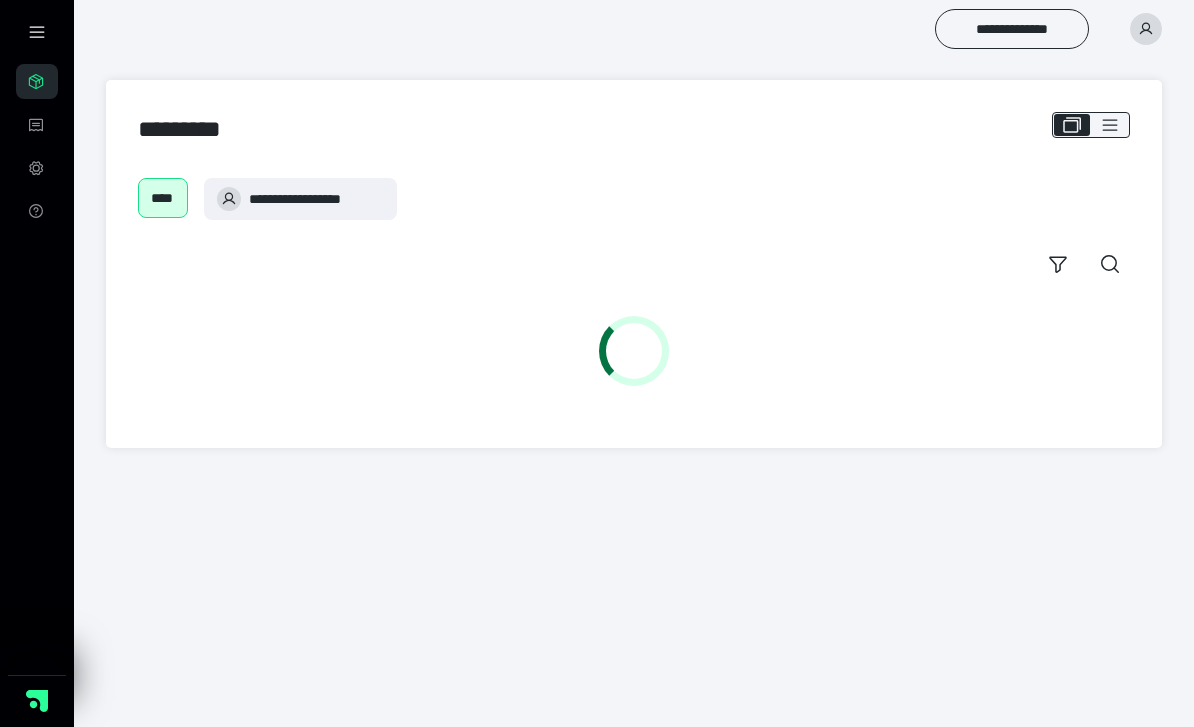 scroll, scrollTop: 0, scrollLeft: 0, axis: both 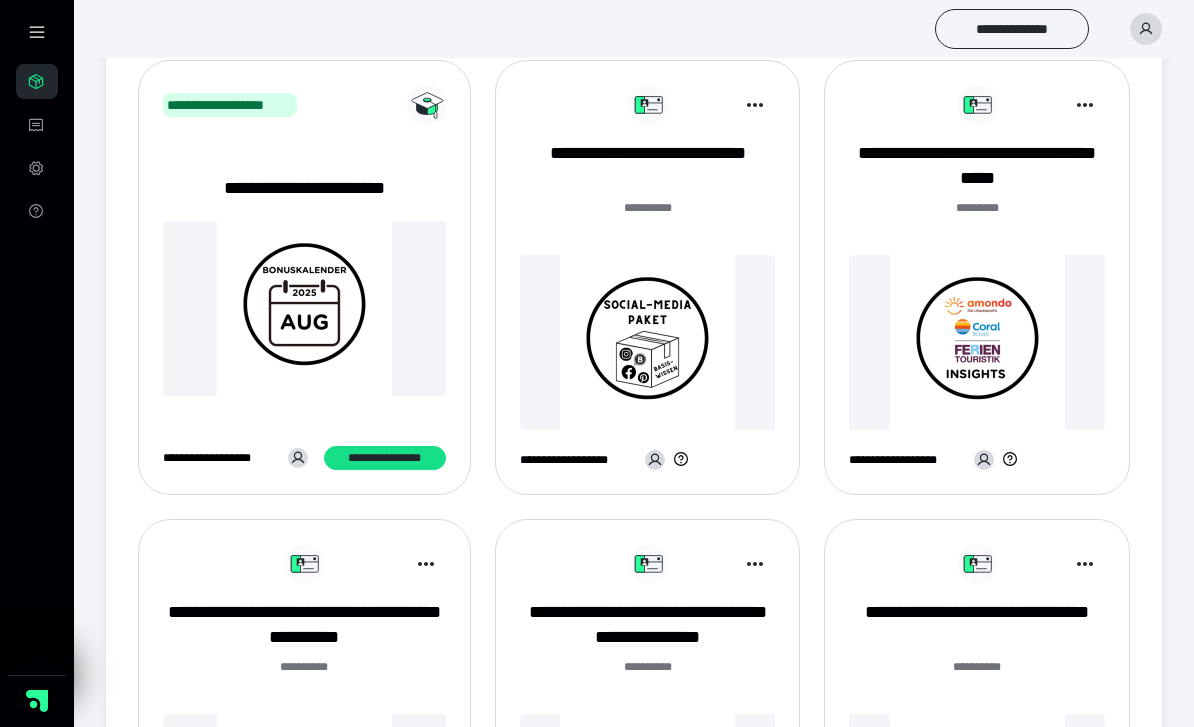 click at bounding box center (648, 342) 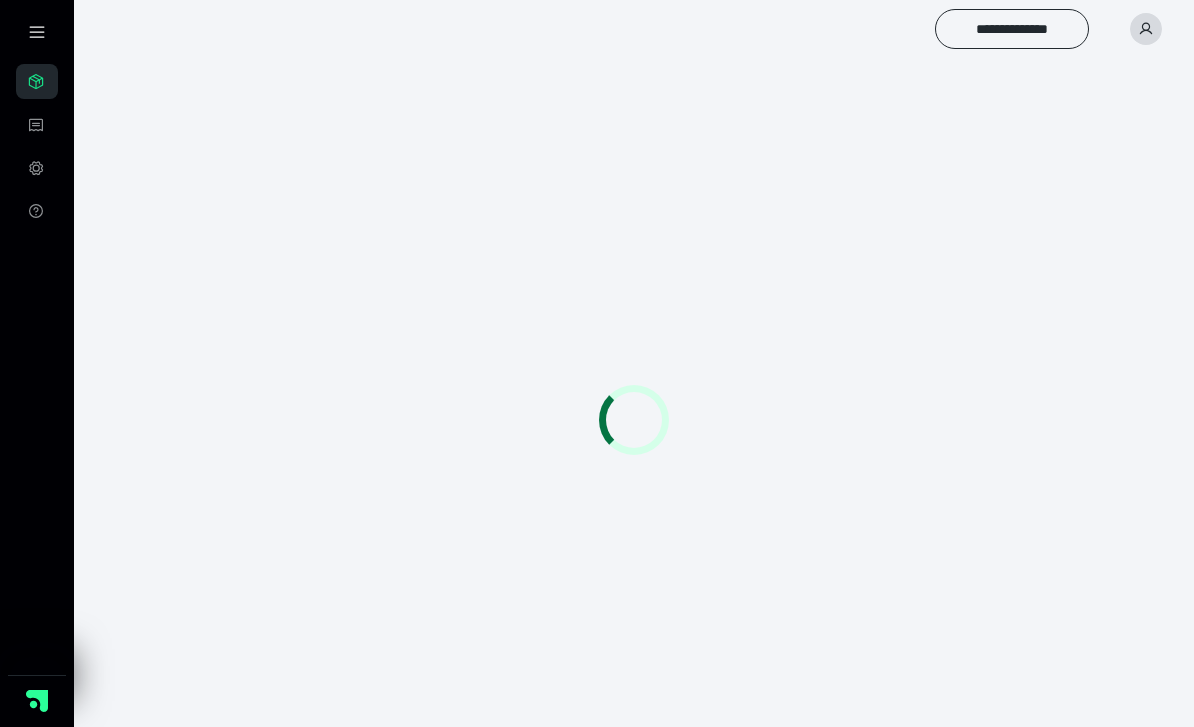 scroll, scrollTop: 0, scrollLeft: 0, axis: both 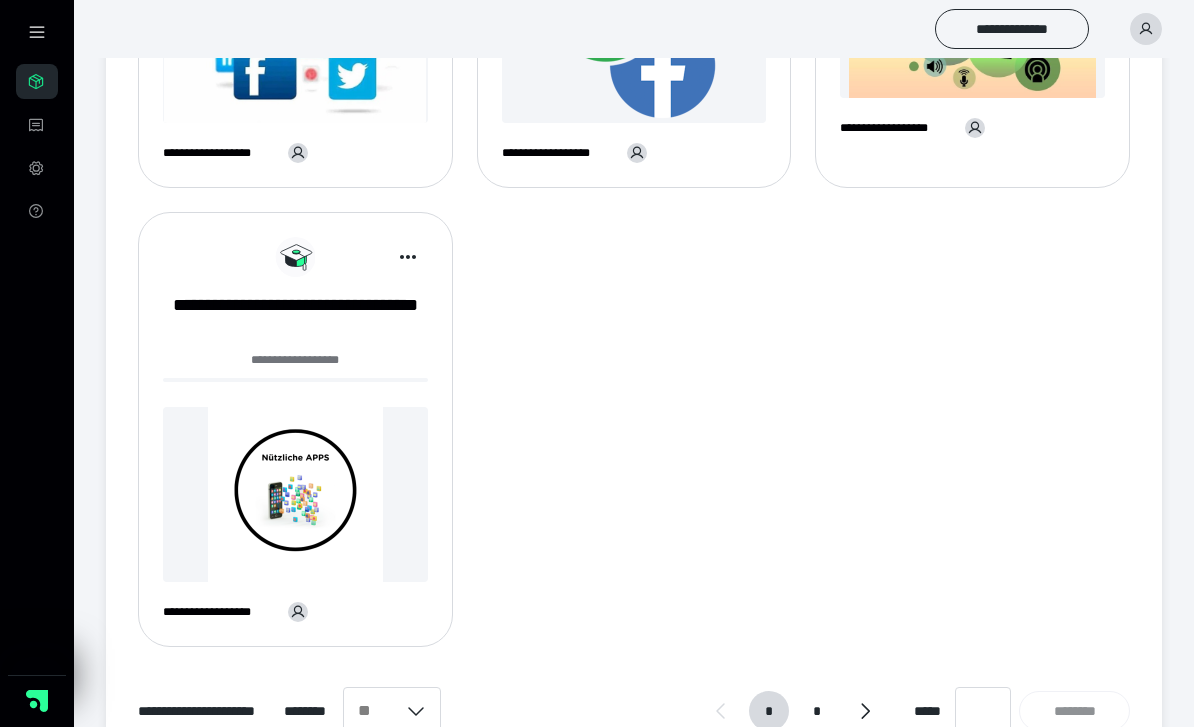 click on "**********" at bounding box center (295, 360) 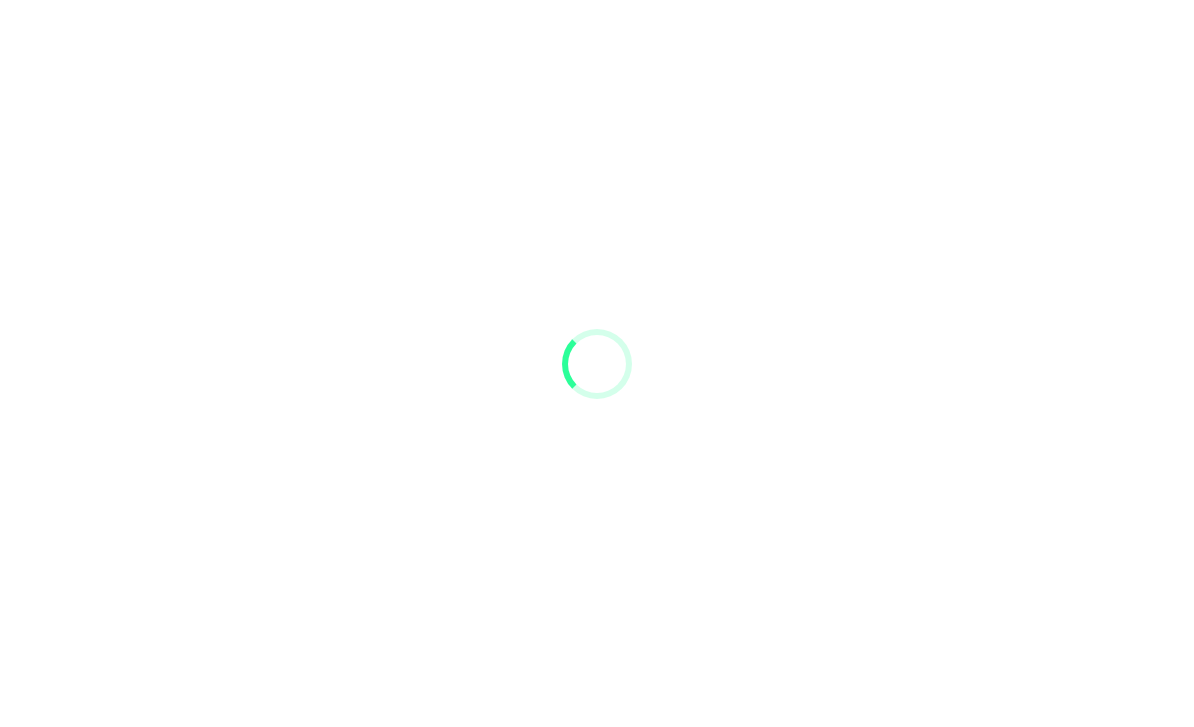 scroll, scrollTop: 0, scrollLeft: 0, axis: both 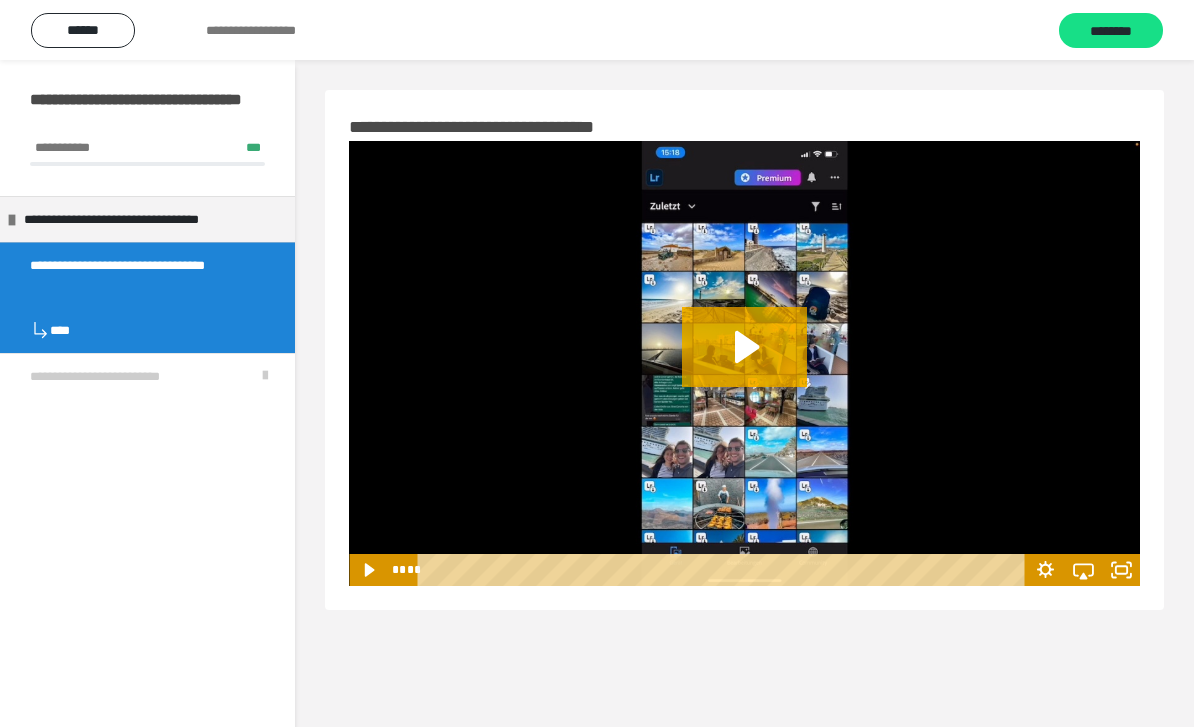 click 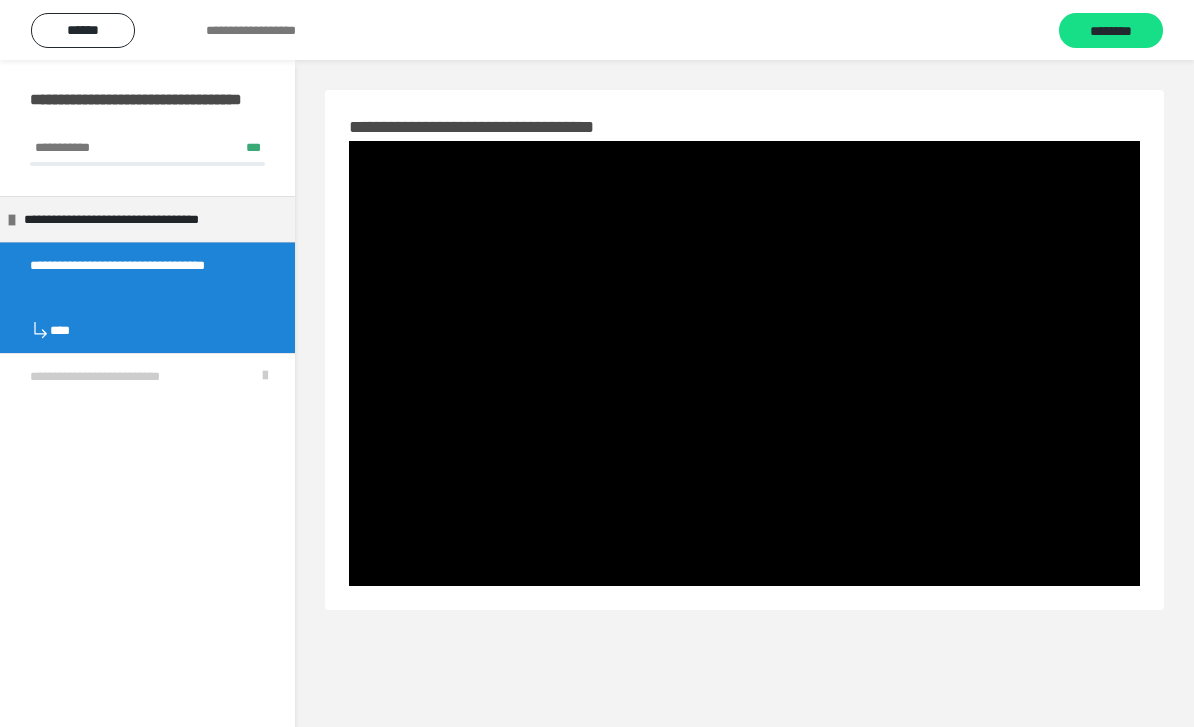 type 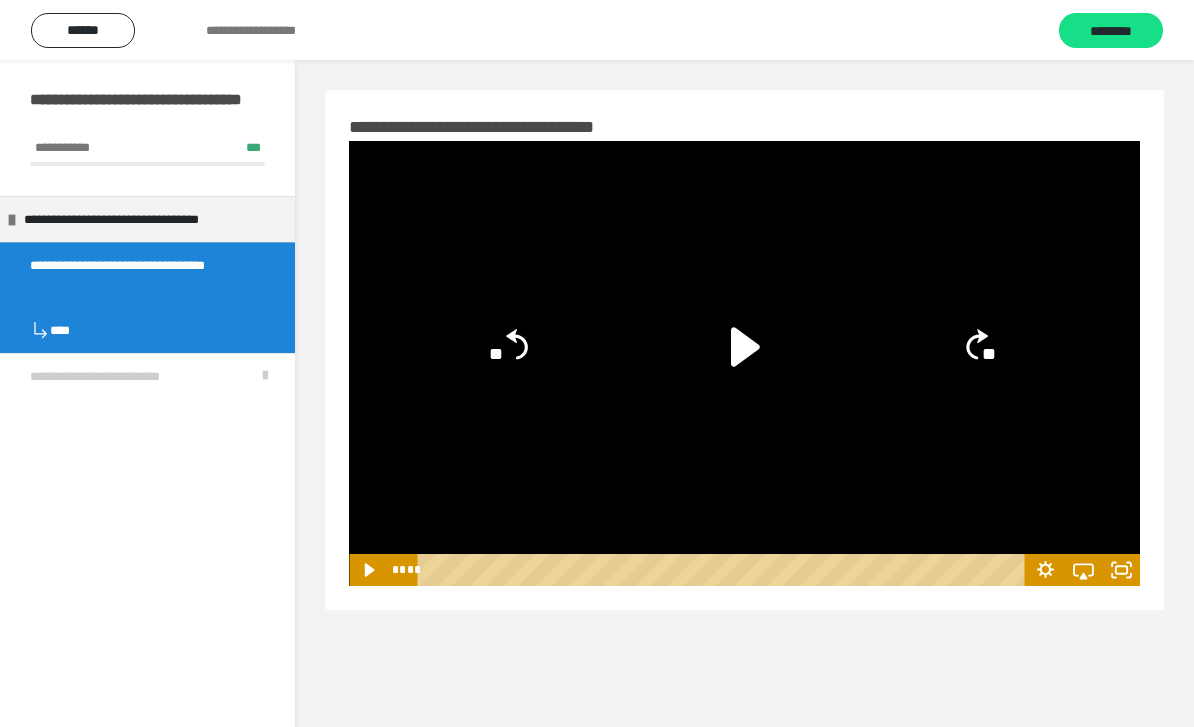 click 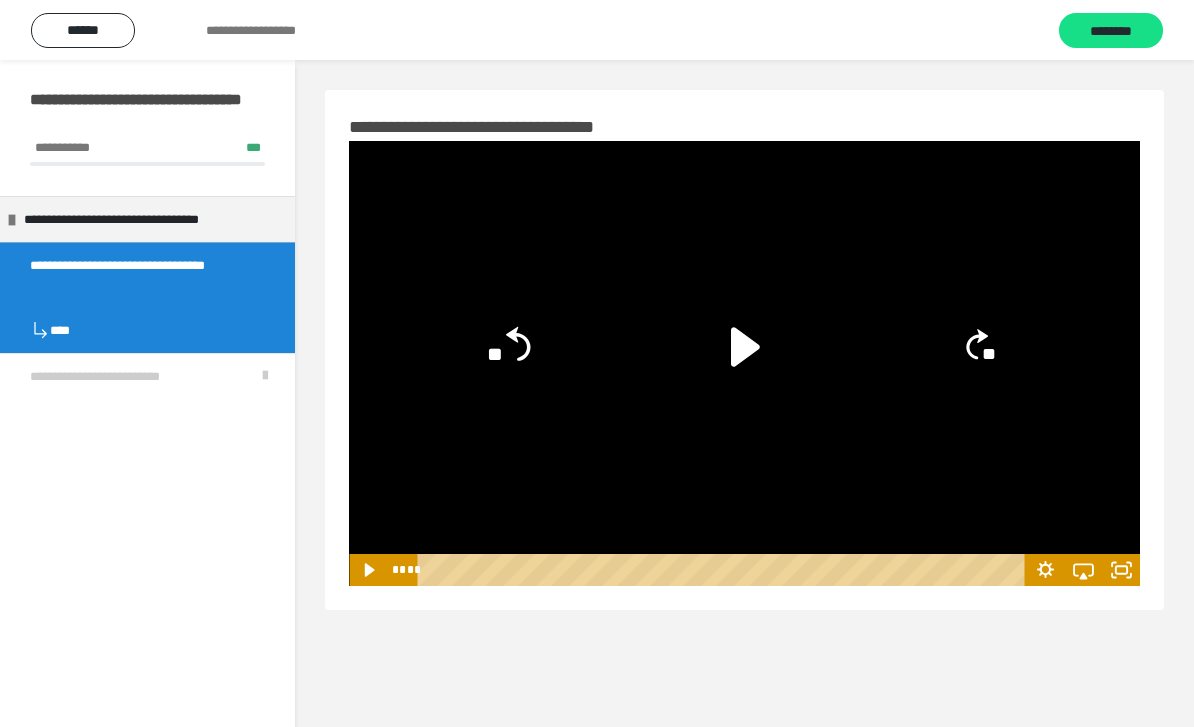 click 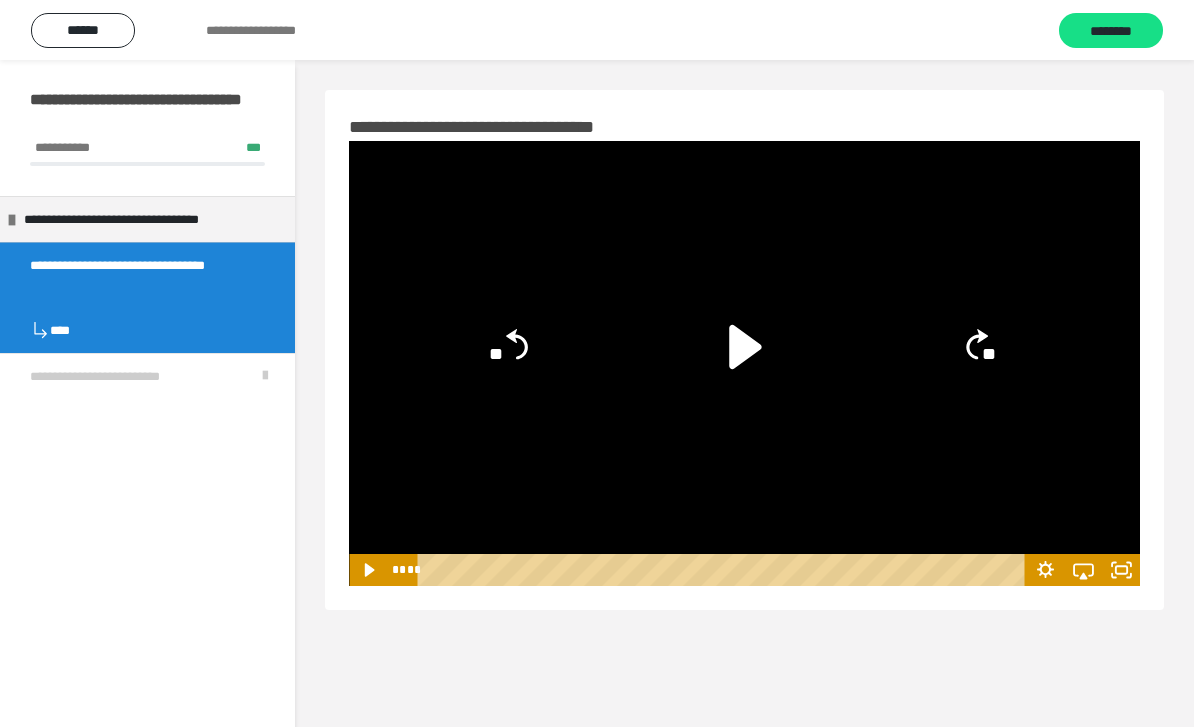 click 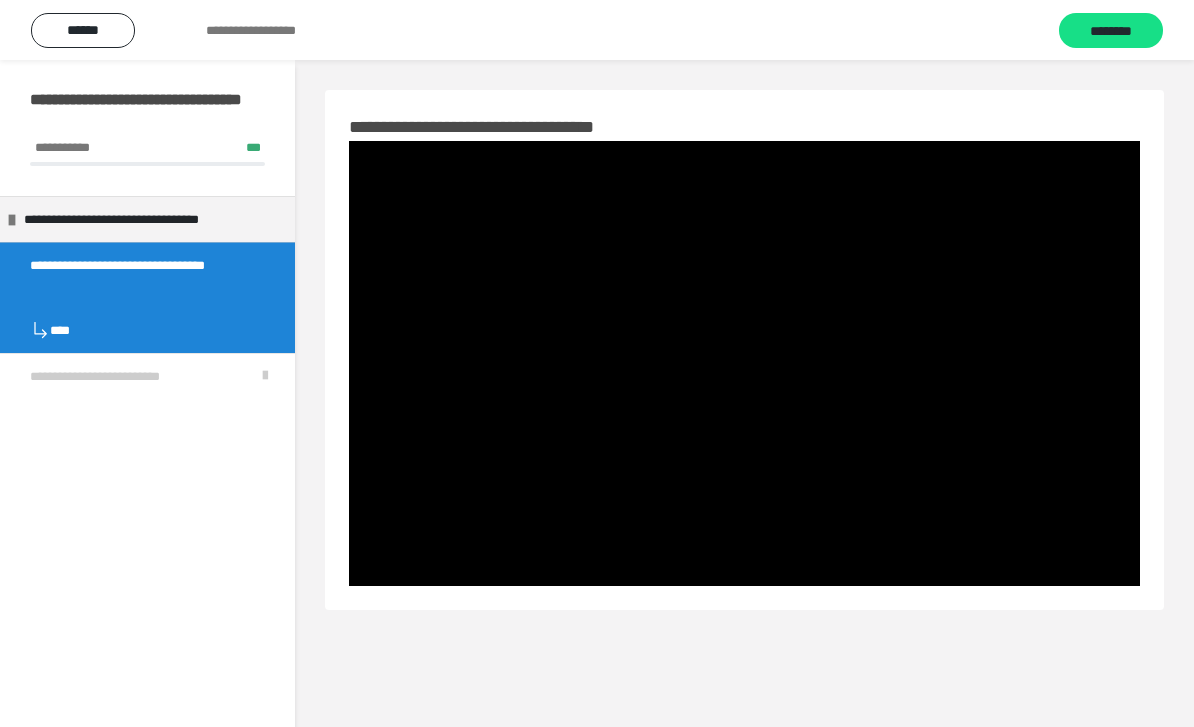 click on "********" at bounding box center (1111, 31) 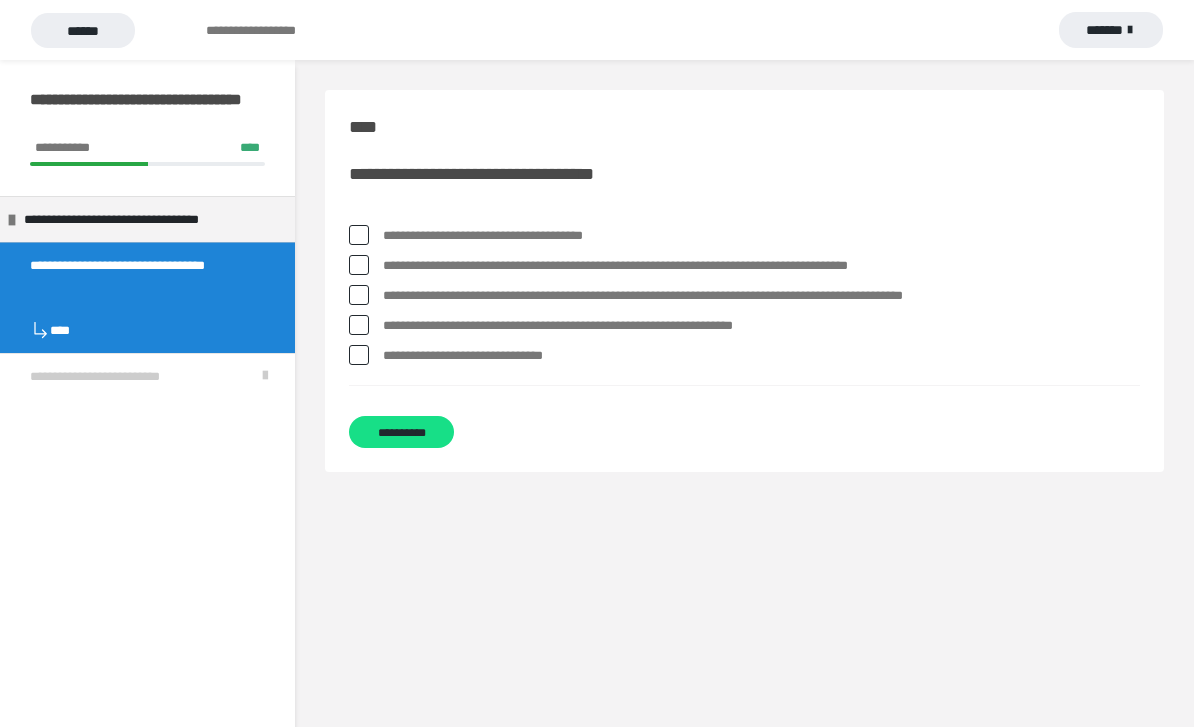 click at bounding box center (359, 265) 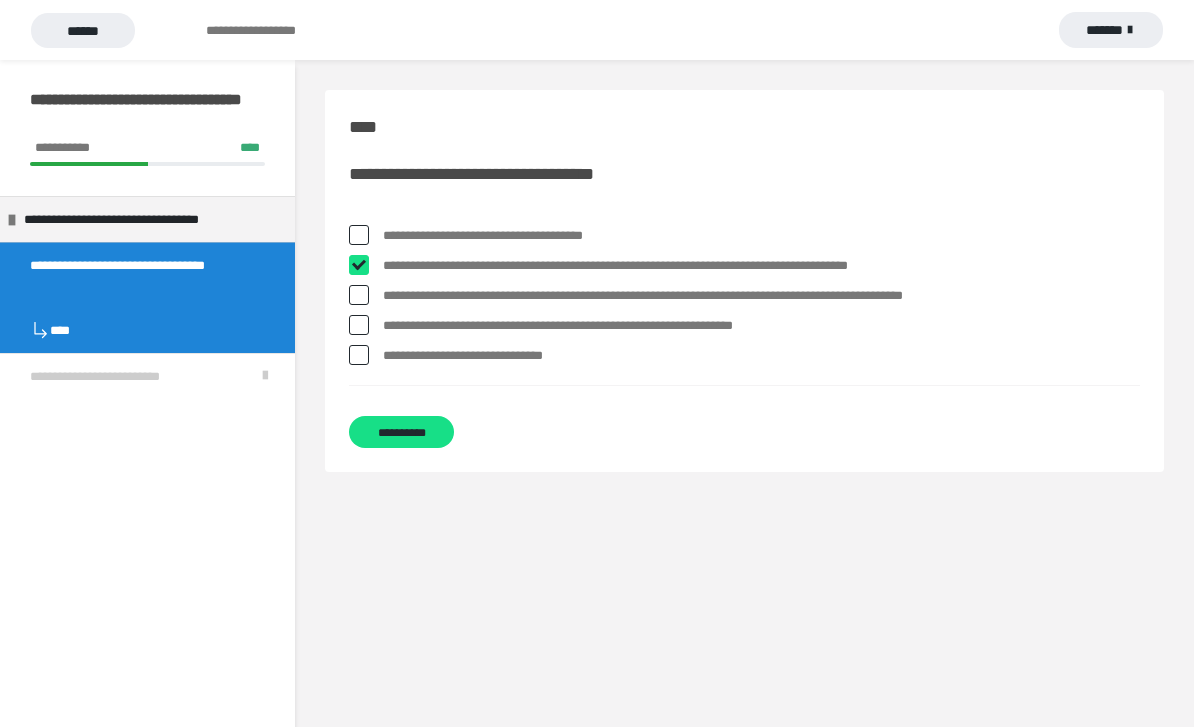 checkbox on "****" 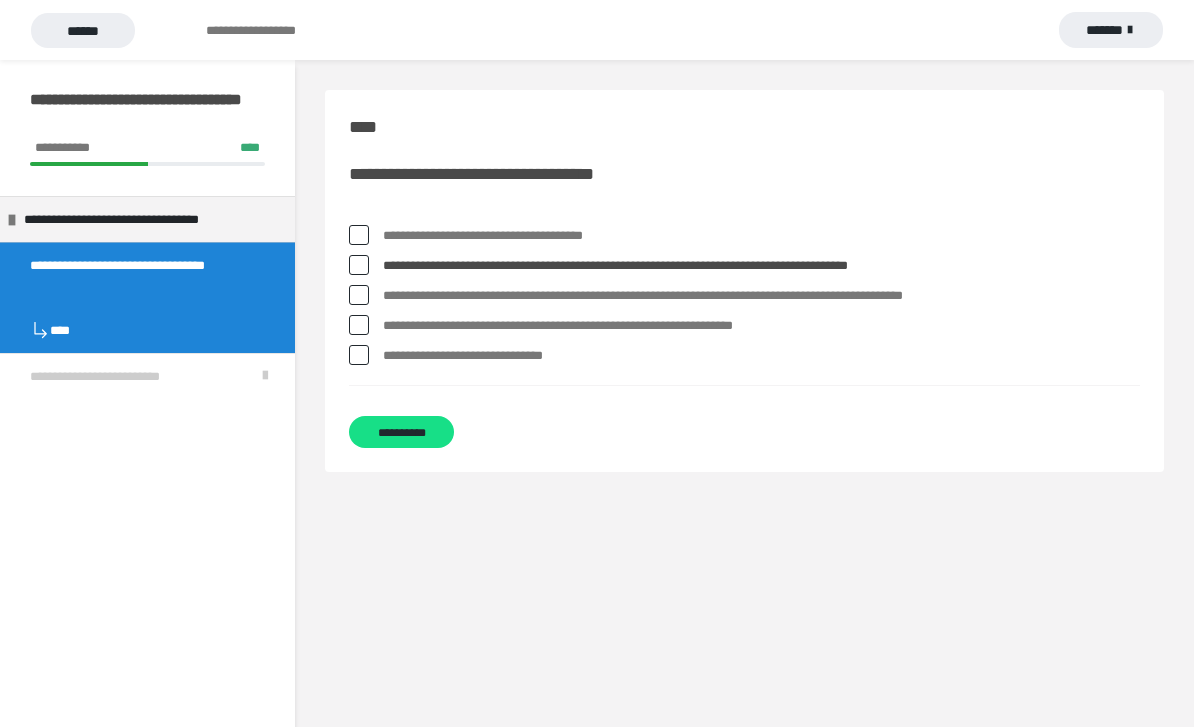 click on "**********" at bounding box center [744, 281] 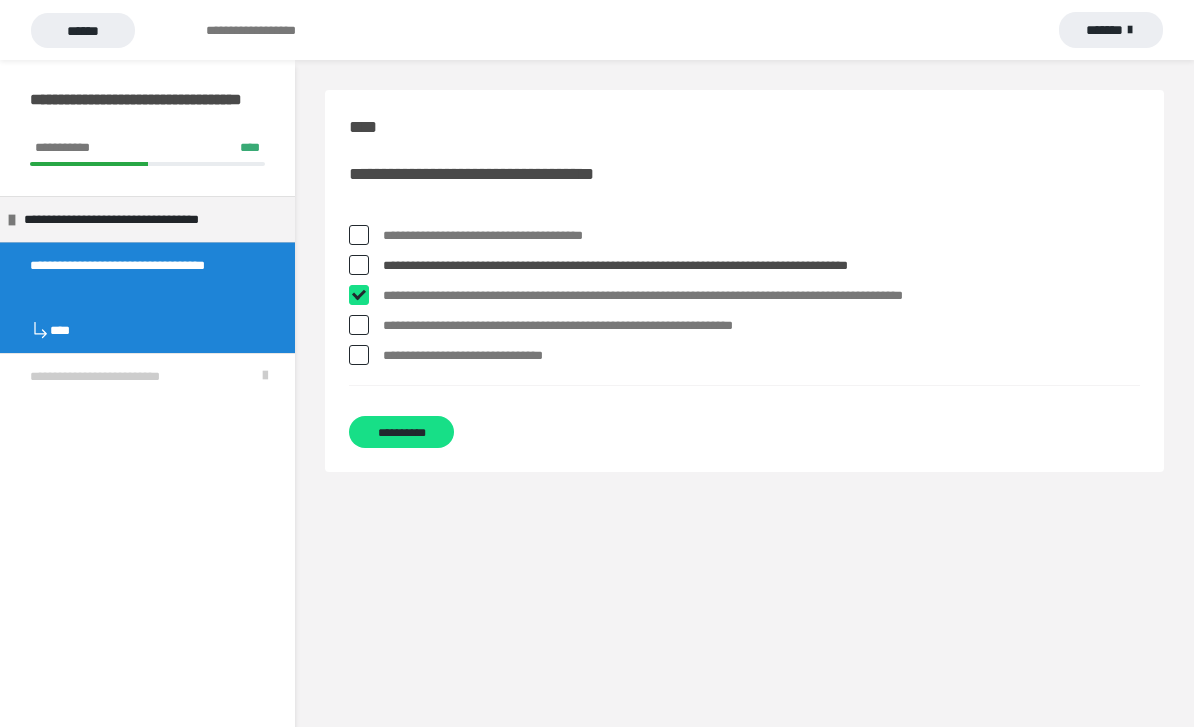checkbox on "****" 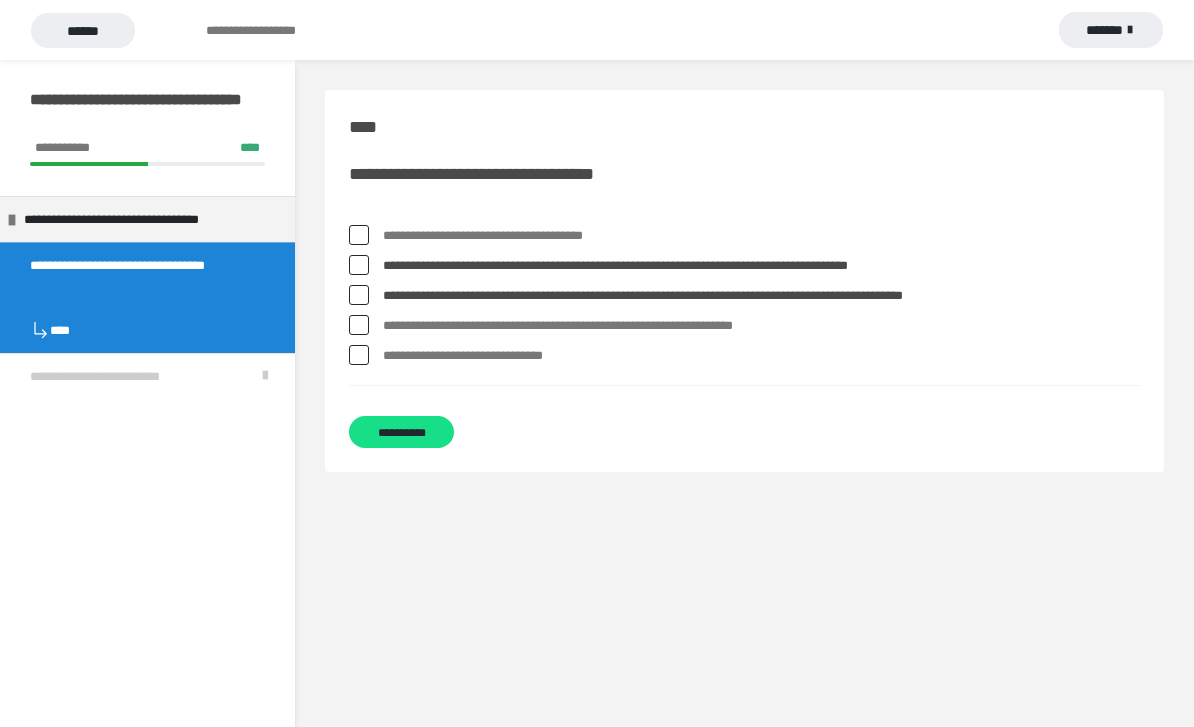 click at bounding box center [359, 325] 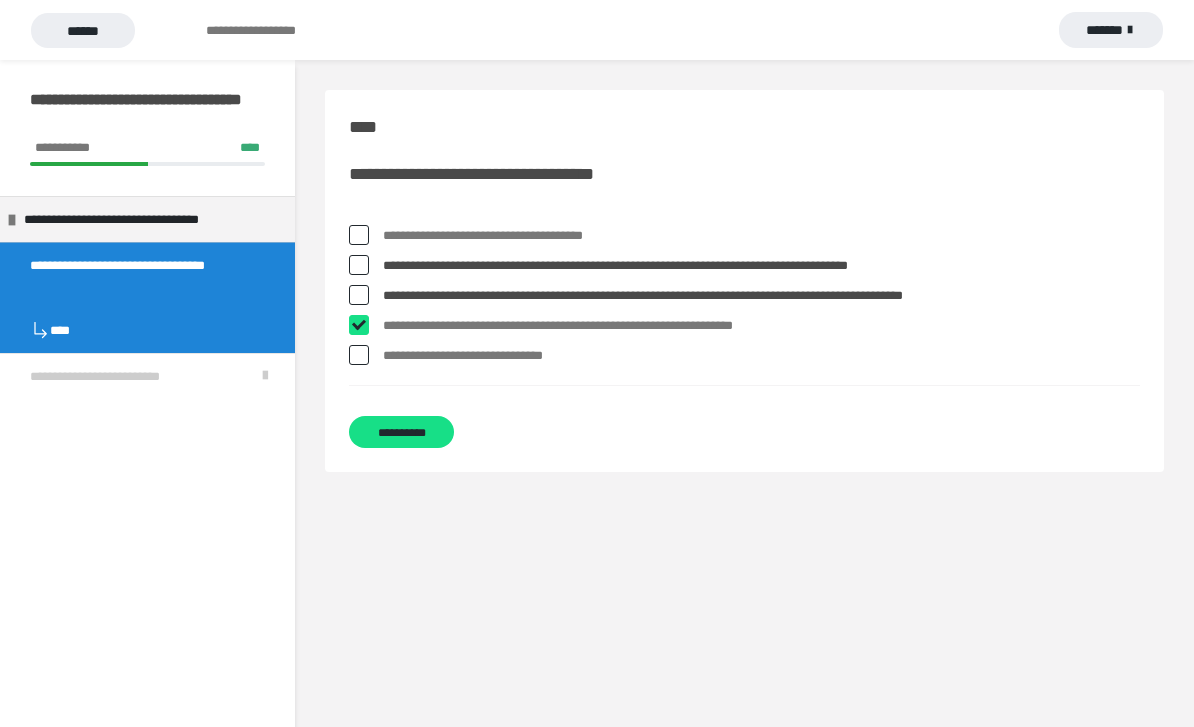 checkbox on "****" 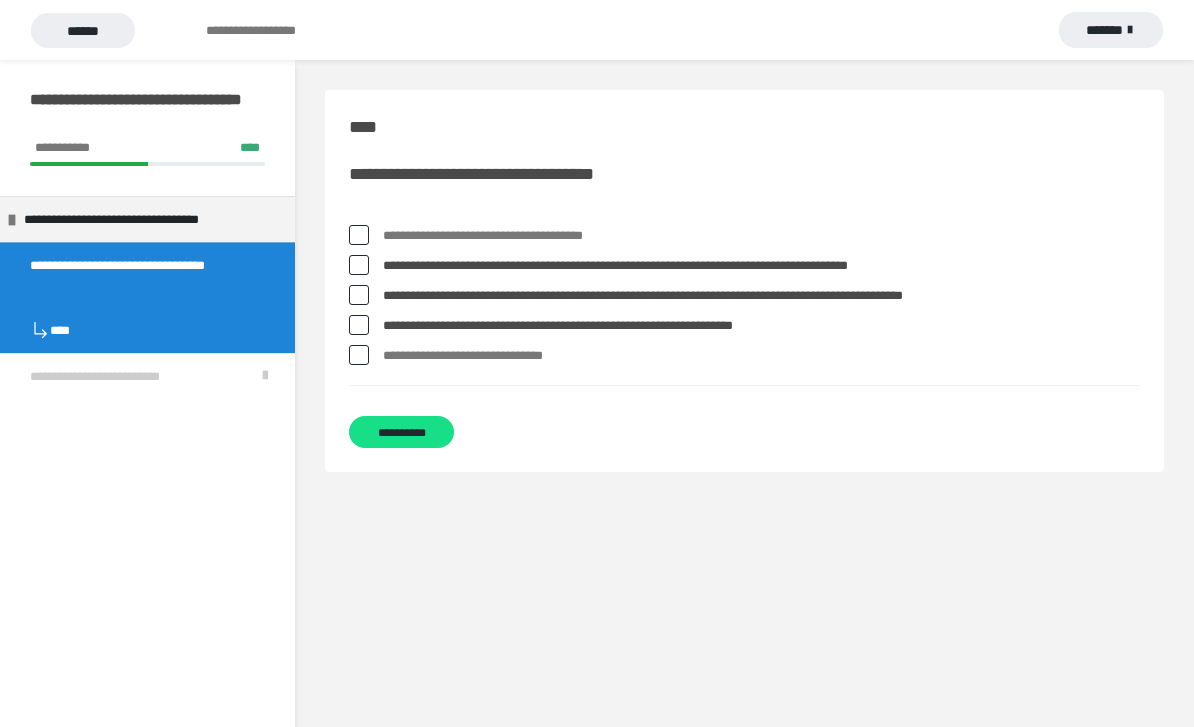 click on "**********" at bounding box center (401, 432) 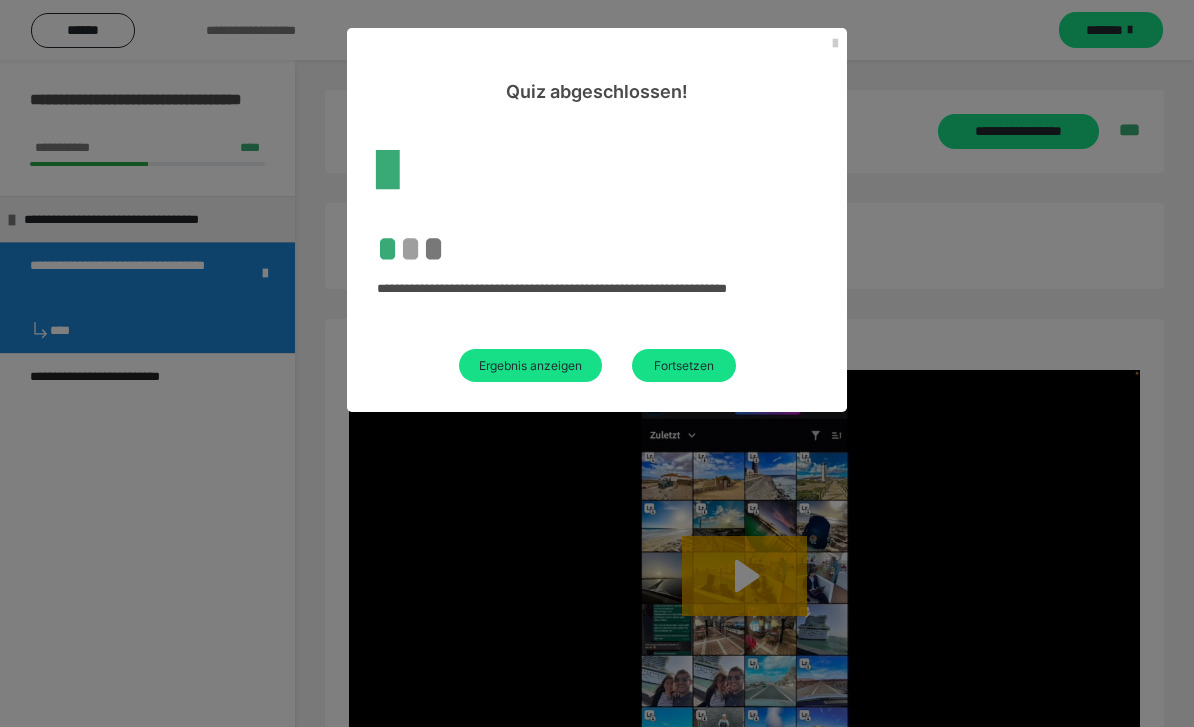 click on "Fortsetzen" at bounding box center (684, 365) 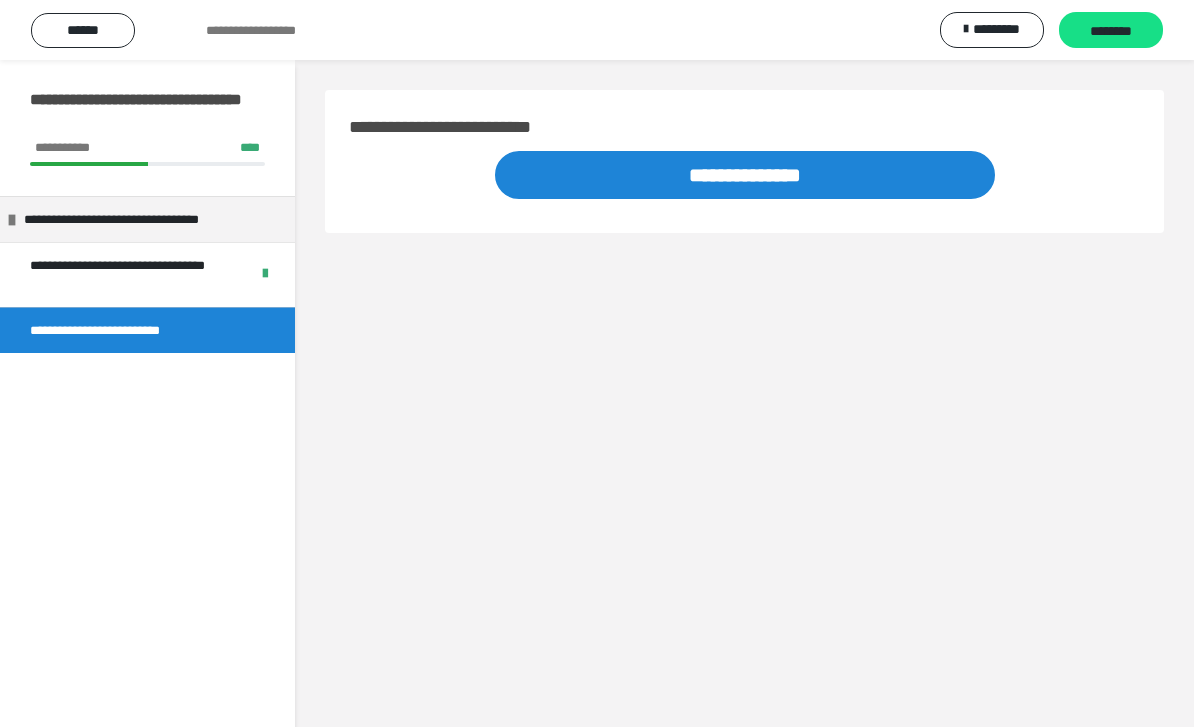click on "********" at bounding box center [1111, 31] 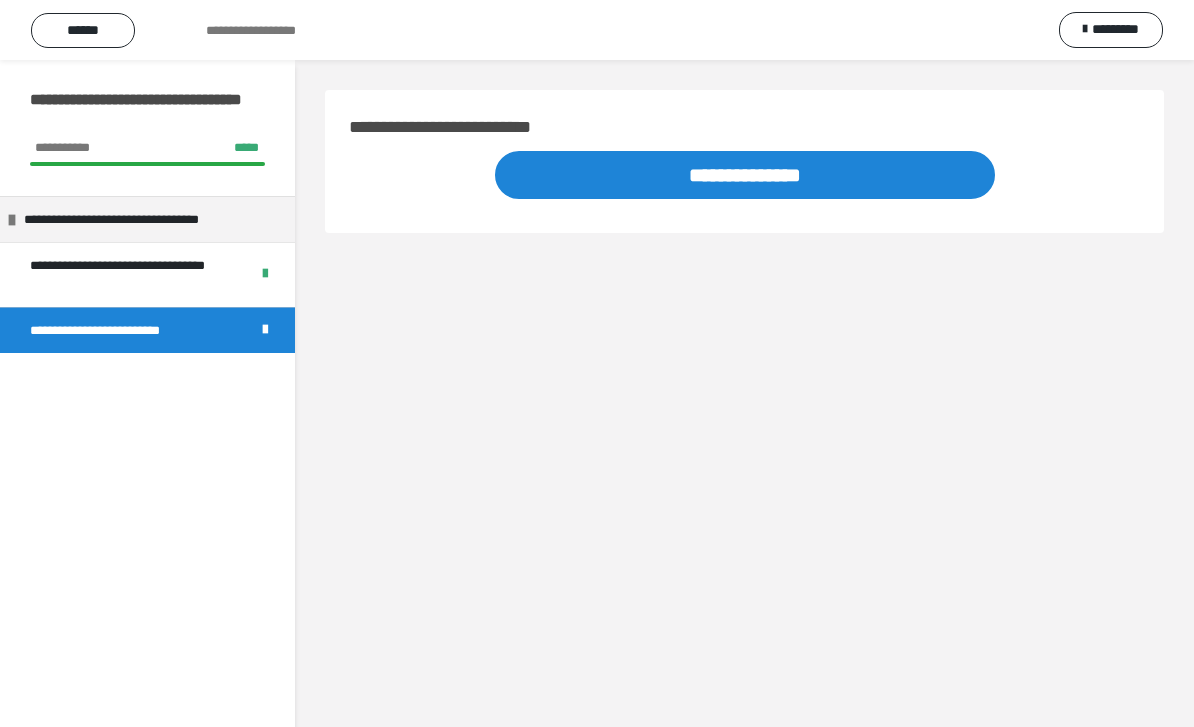 click on "**********" at bounding box center (745, 175) 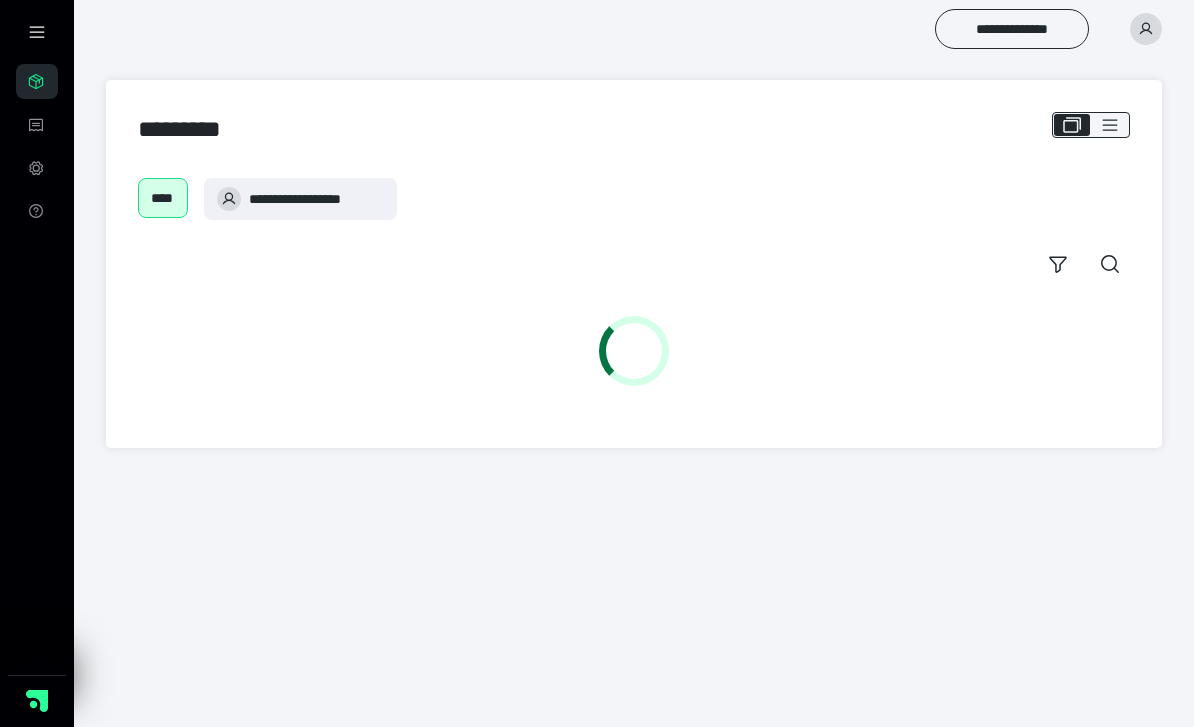 scroll, scrollTop: 0, scrollLeft: 0, axis: both 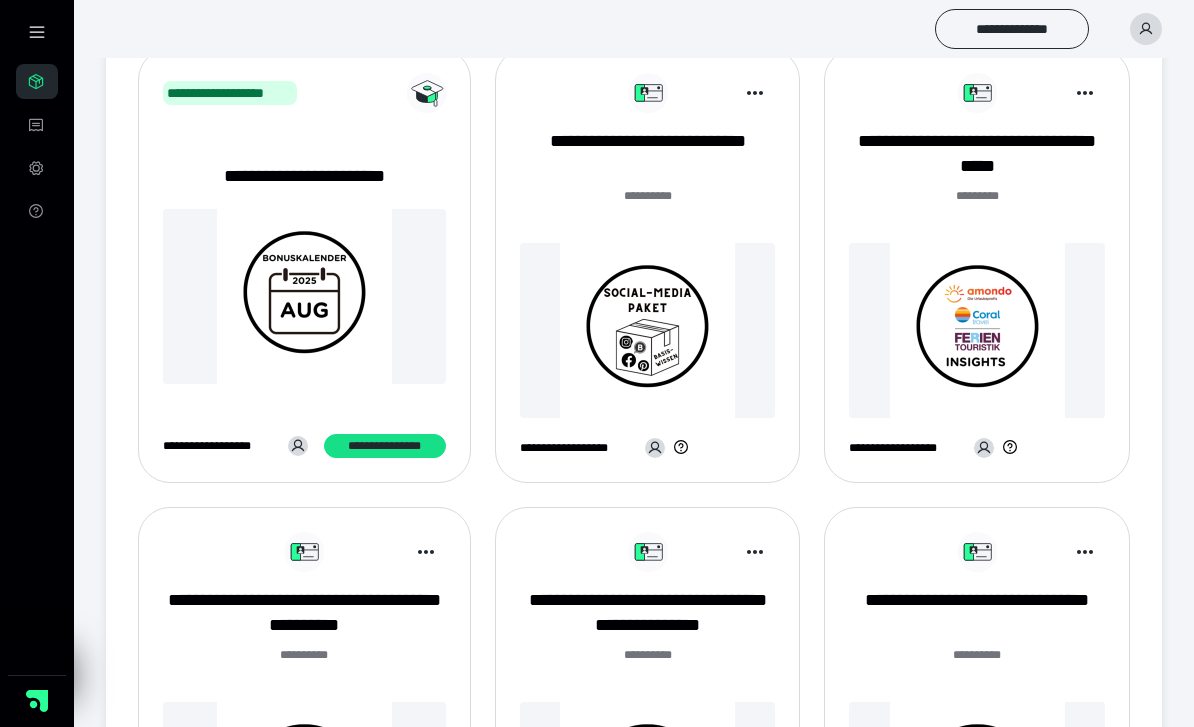 click at bounding box center [648, 330] 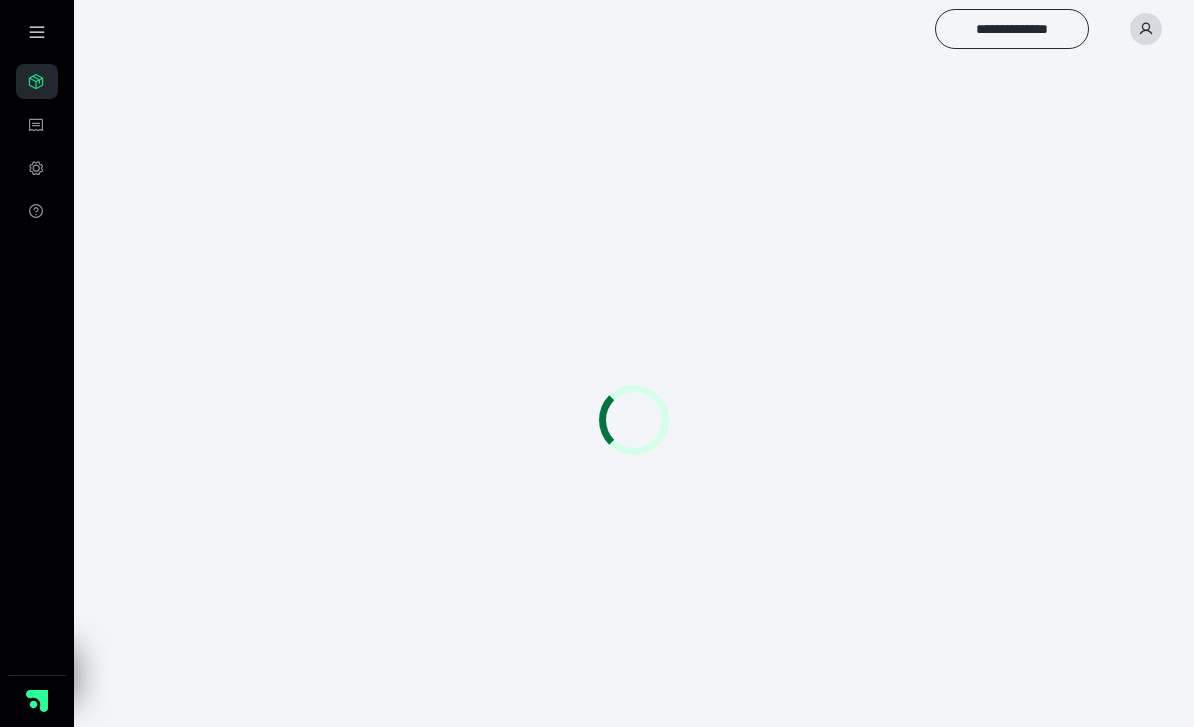 scroll, scrollTop: 0, scrollLeft: 0, axis: both 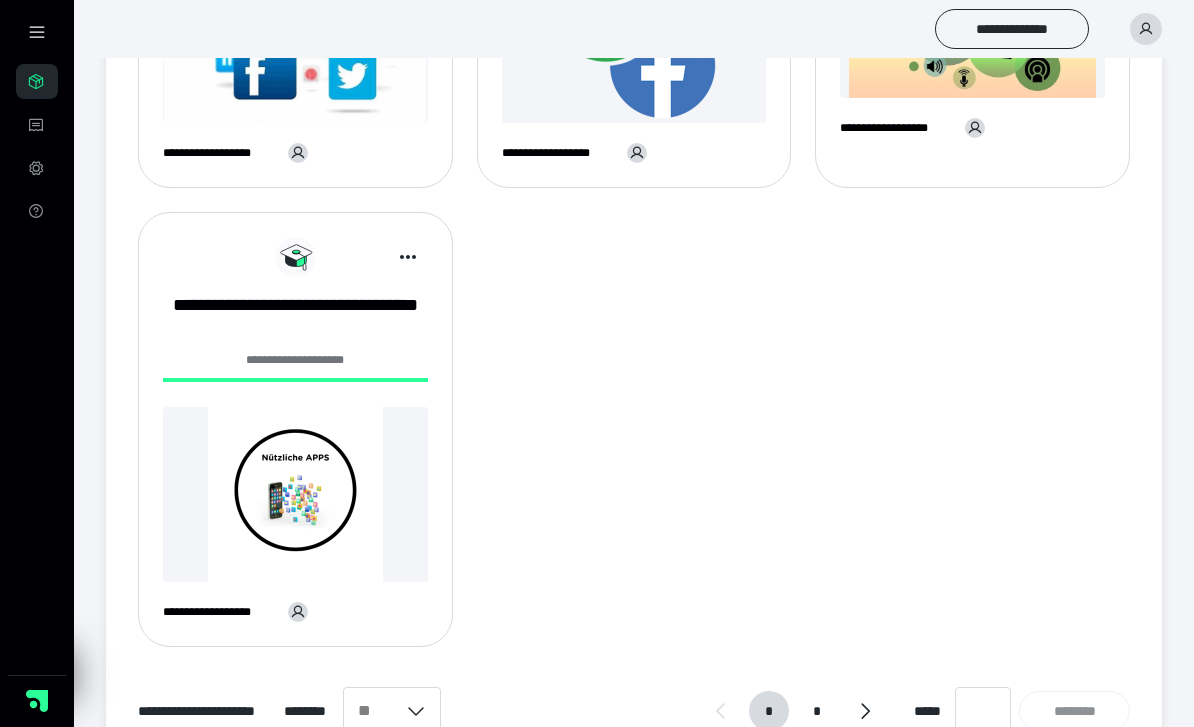 click at bounding box center [865, 711] 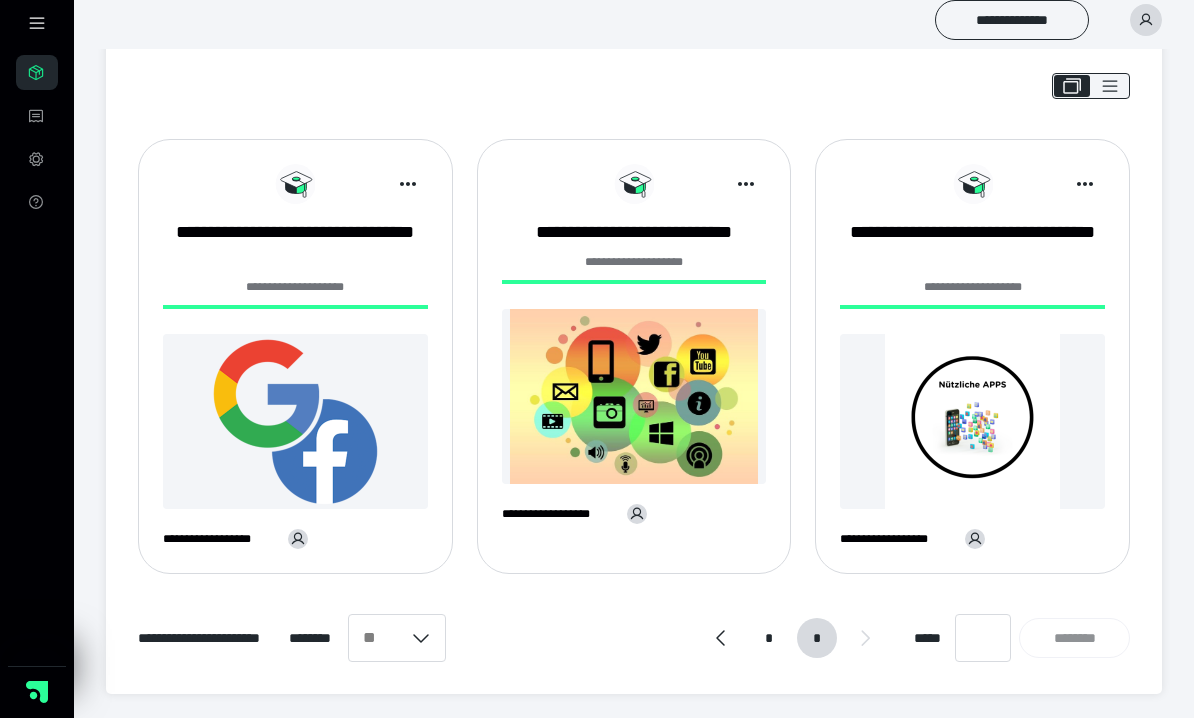 scroll, scrollTop: 0, scrollLeft: 0, axis: both 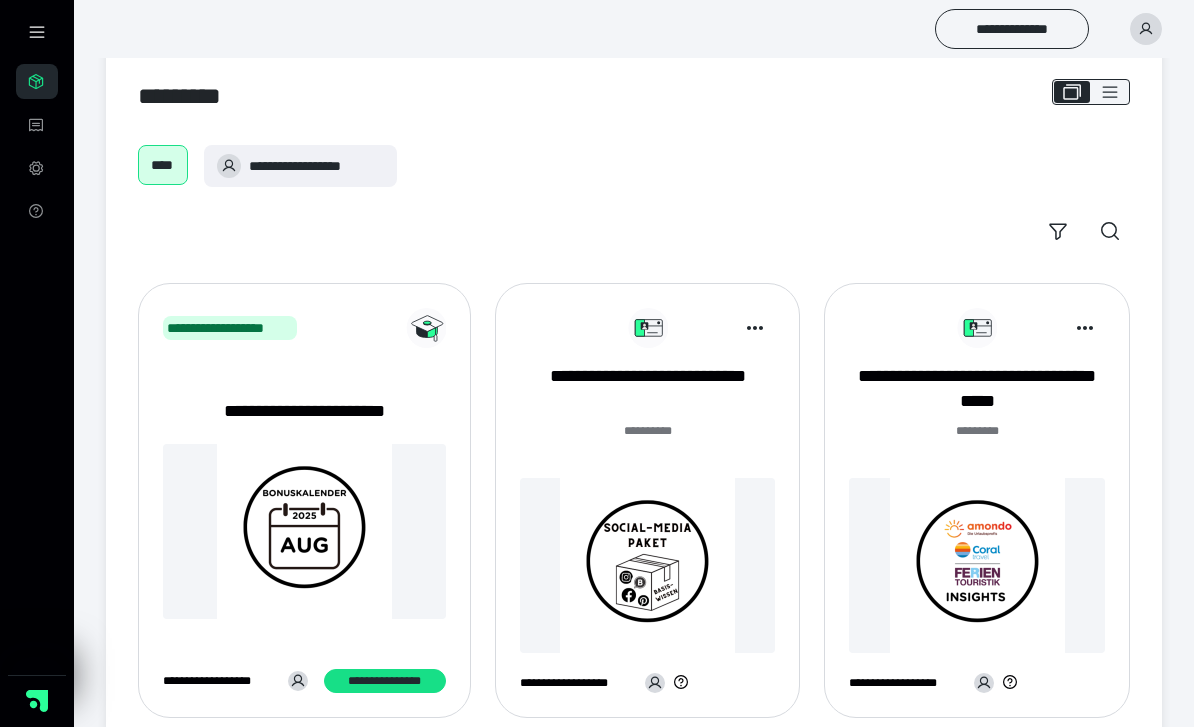 click at bounding box center [304, 531] 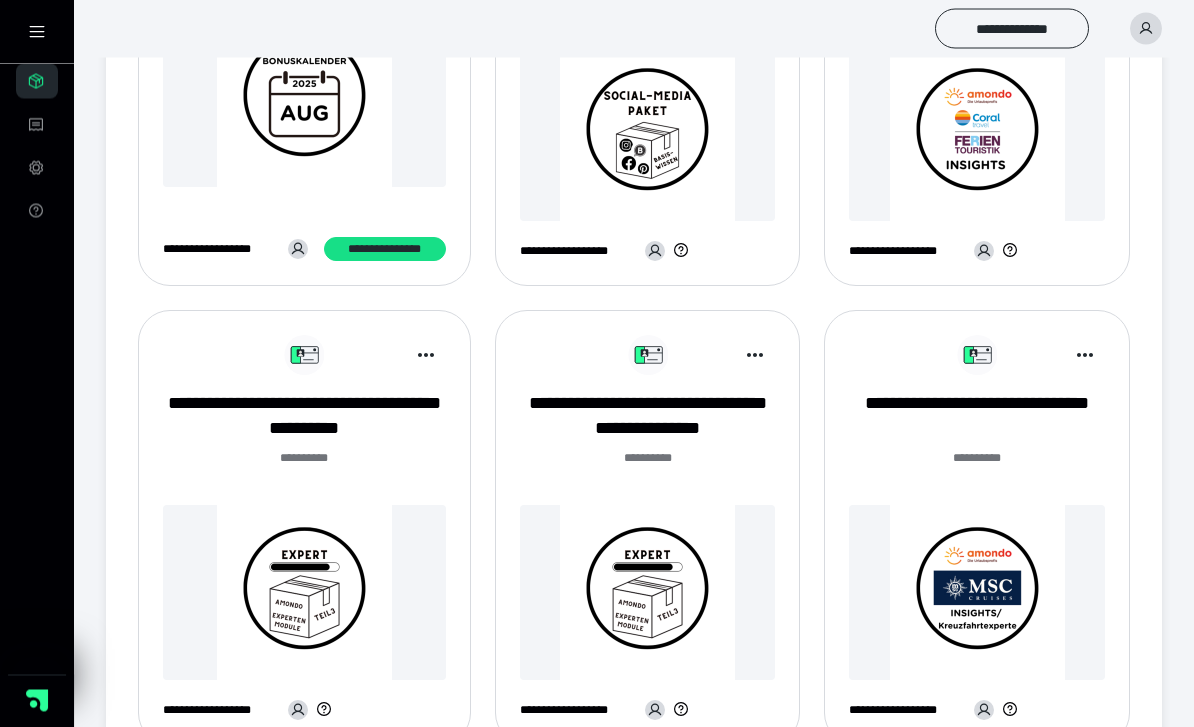 scroll, scrollTop: 465, scrollLeft: 0, axis: vertical 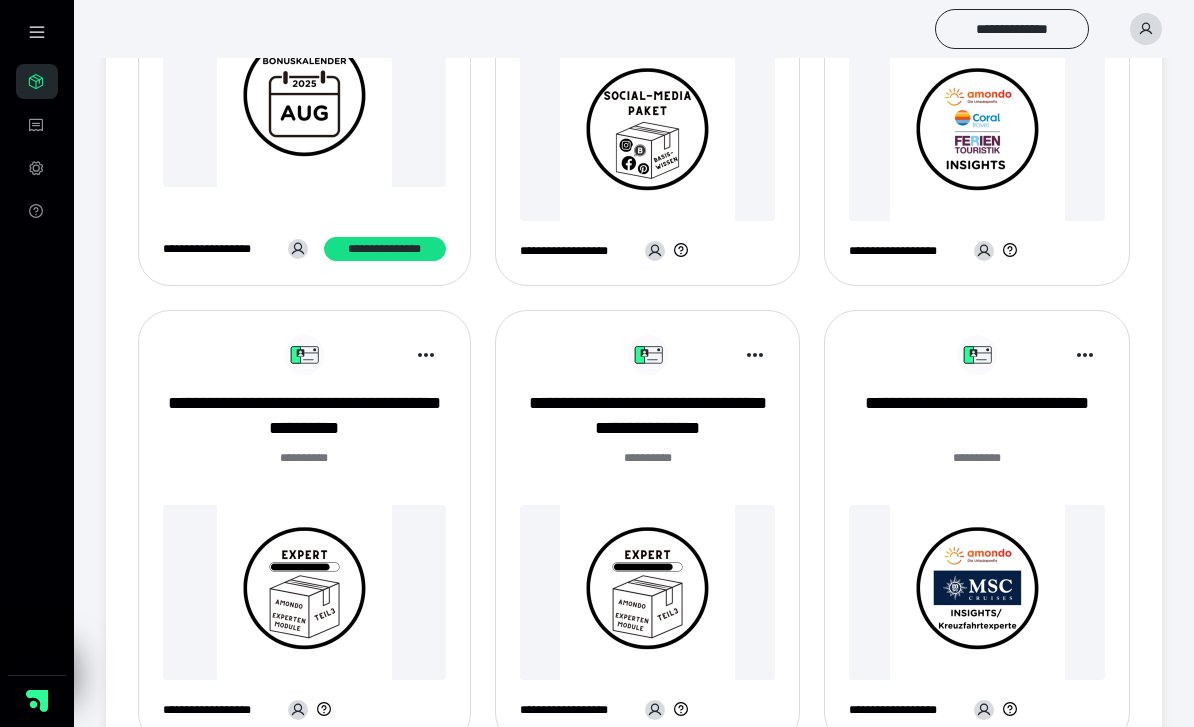 click at bounding box center (648, 592) 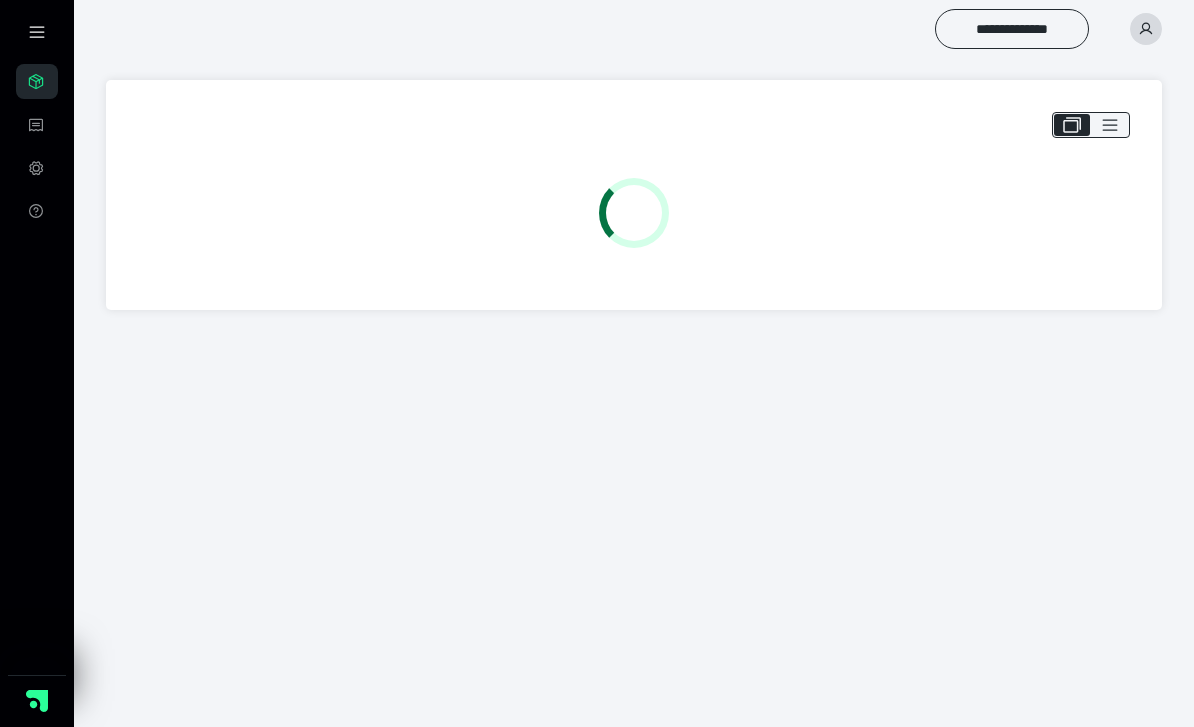 scroll, scrollTop: 0, scrollLeft: 0, axis: both 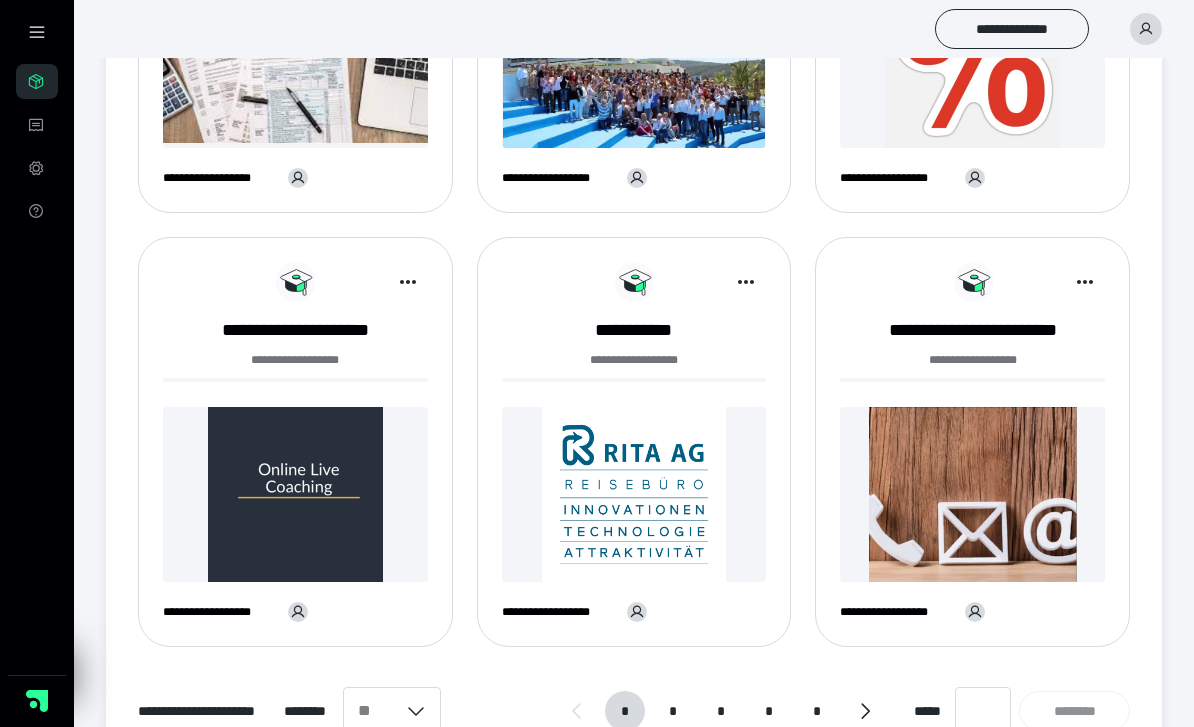 click on "*" at bounding box center [673, 711] 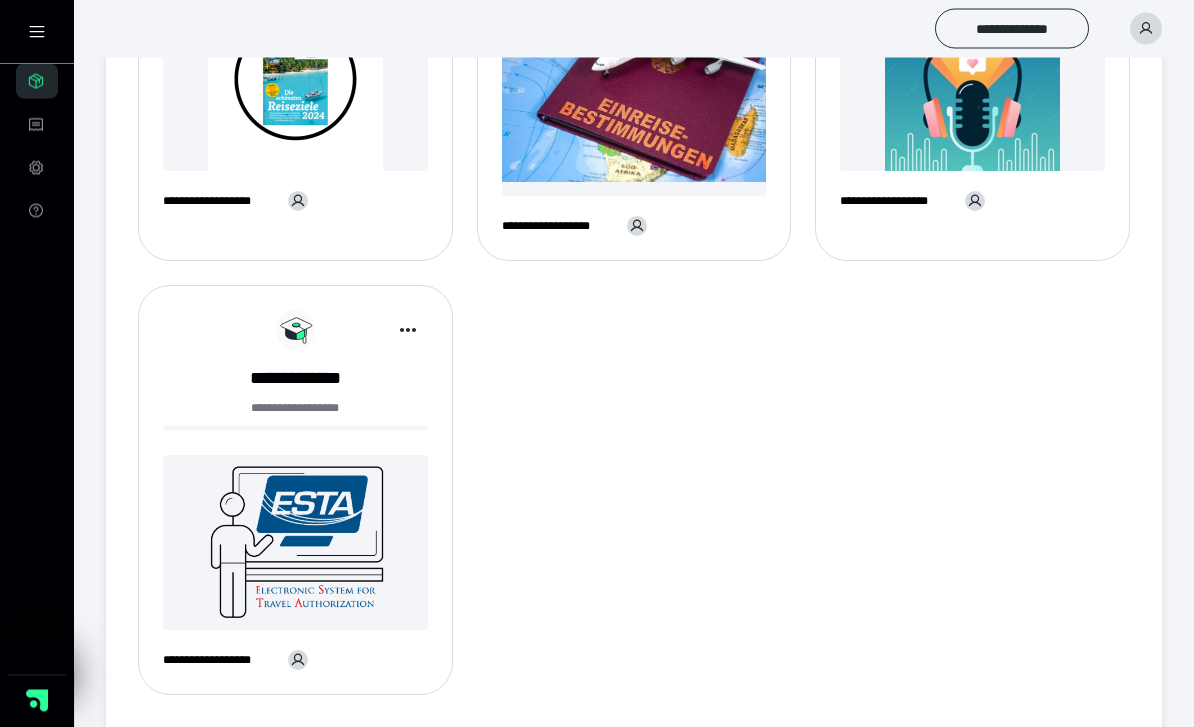 scroll, scrollTop: 1293, scrollLeft: 0, axis: vertical 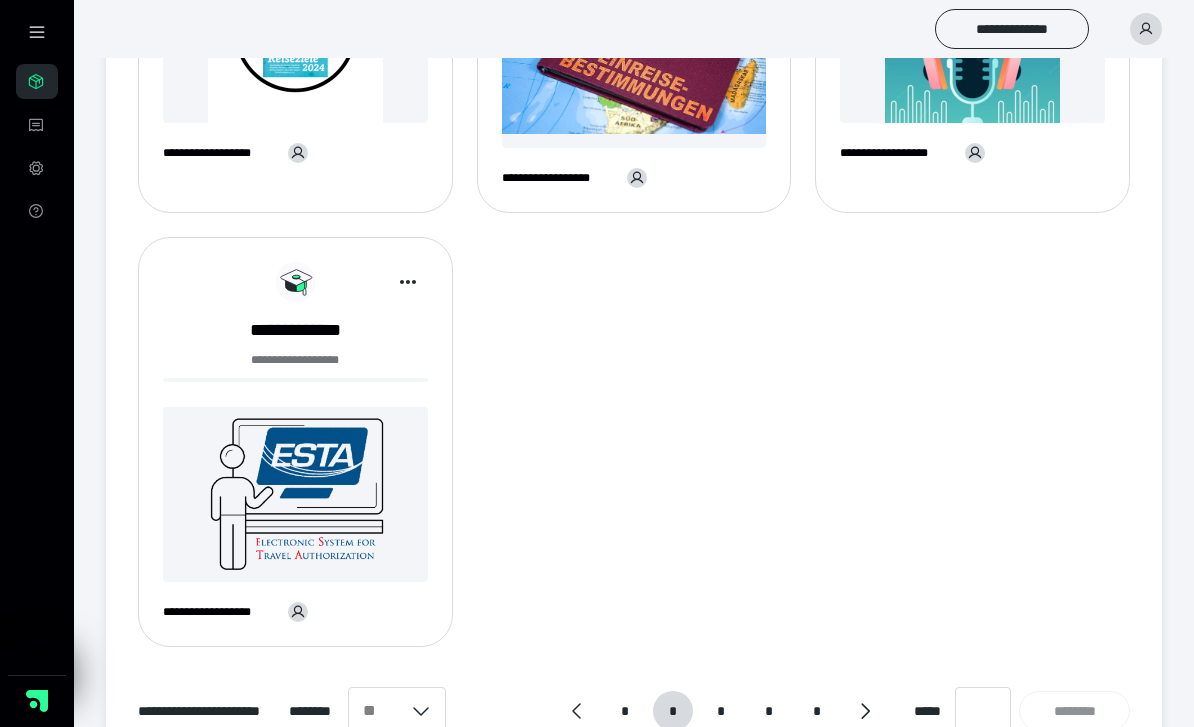 click on "*" at bounding box center (720, 711) 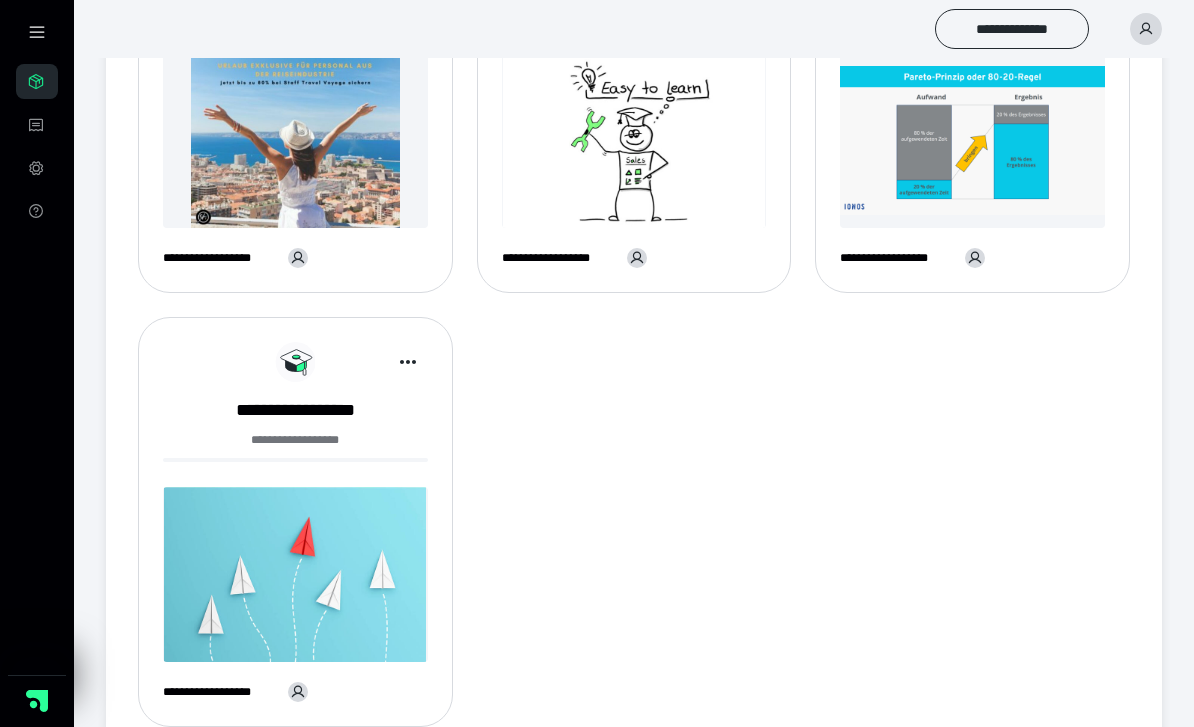 scroll, scrollTop: 1293, scrollLeft: 0, axis: vertical 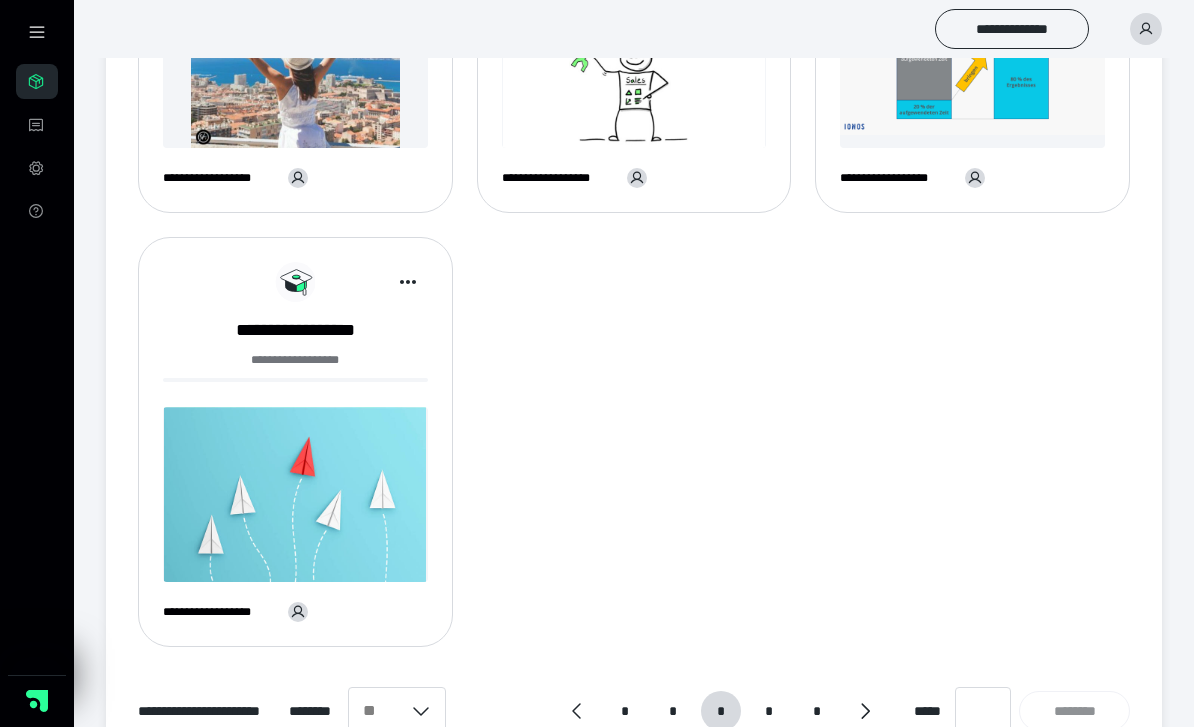 click on "*" at bounding box center (768, 711) 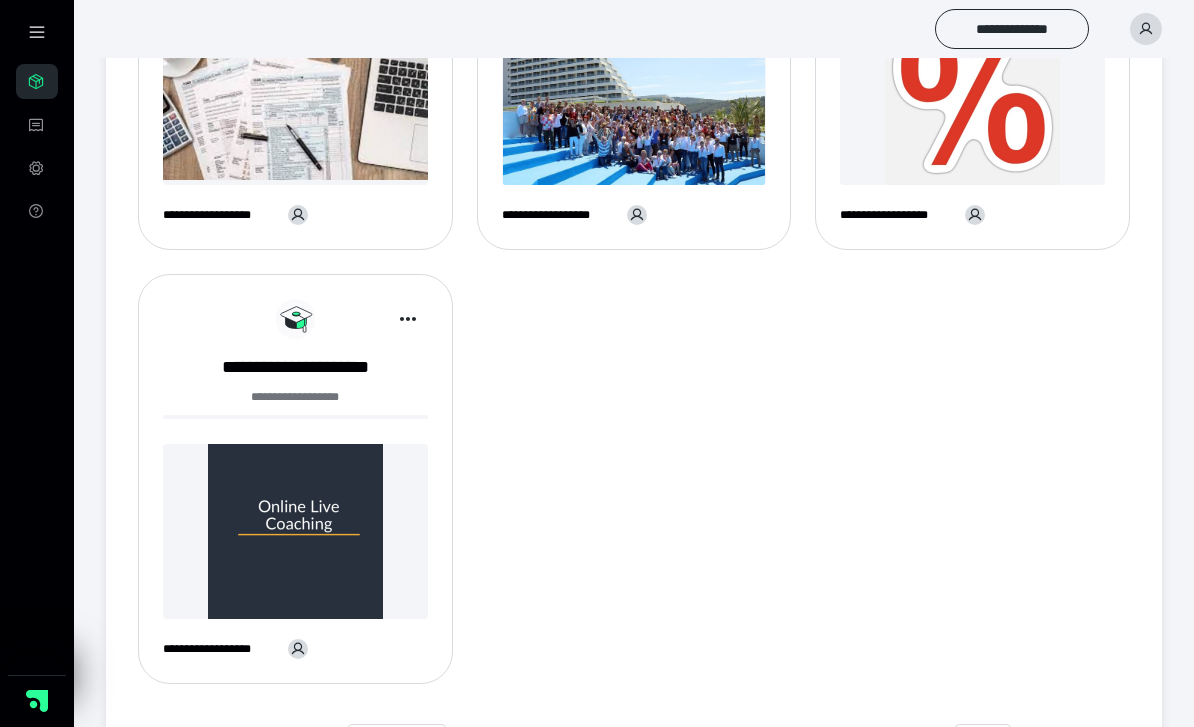 scroll, scrollTop: 1268, scrollLeft: 0, axis: vertical 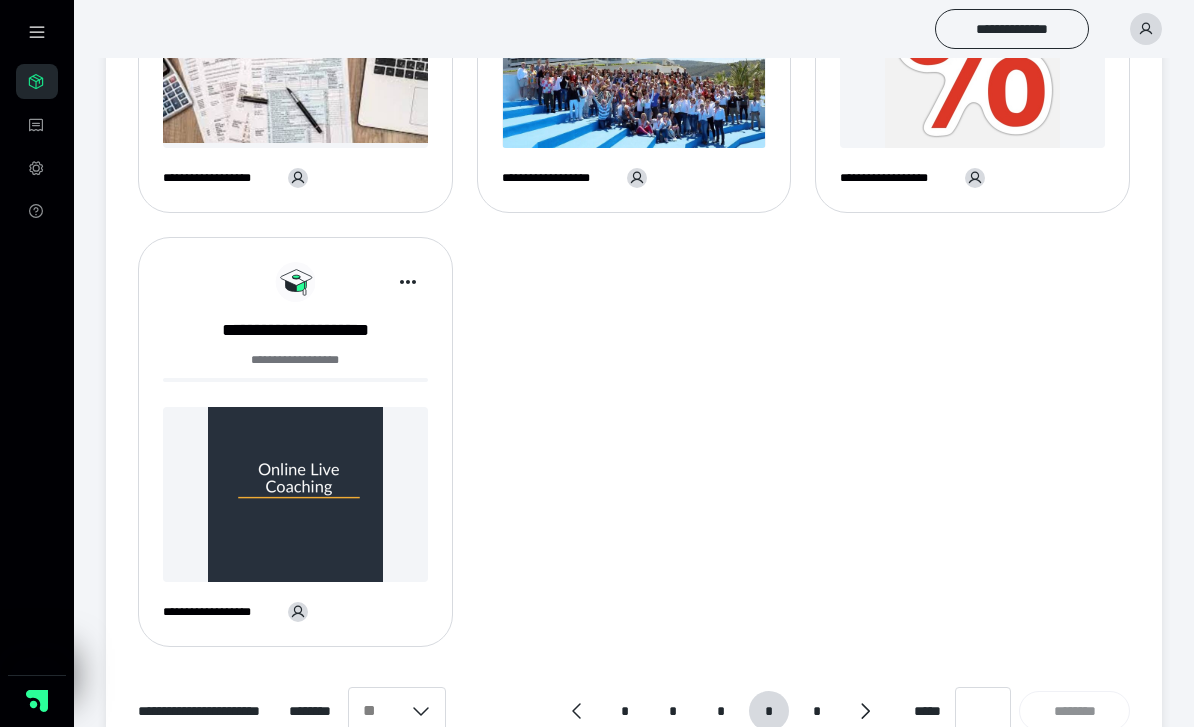 click on "*" at bounding box center [817, 711] 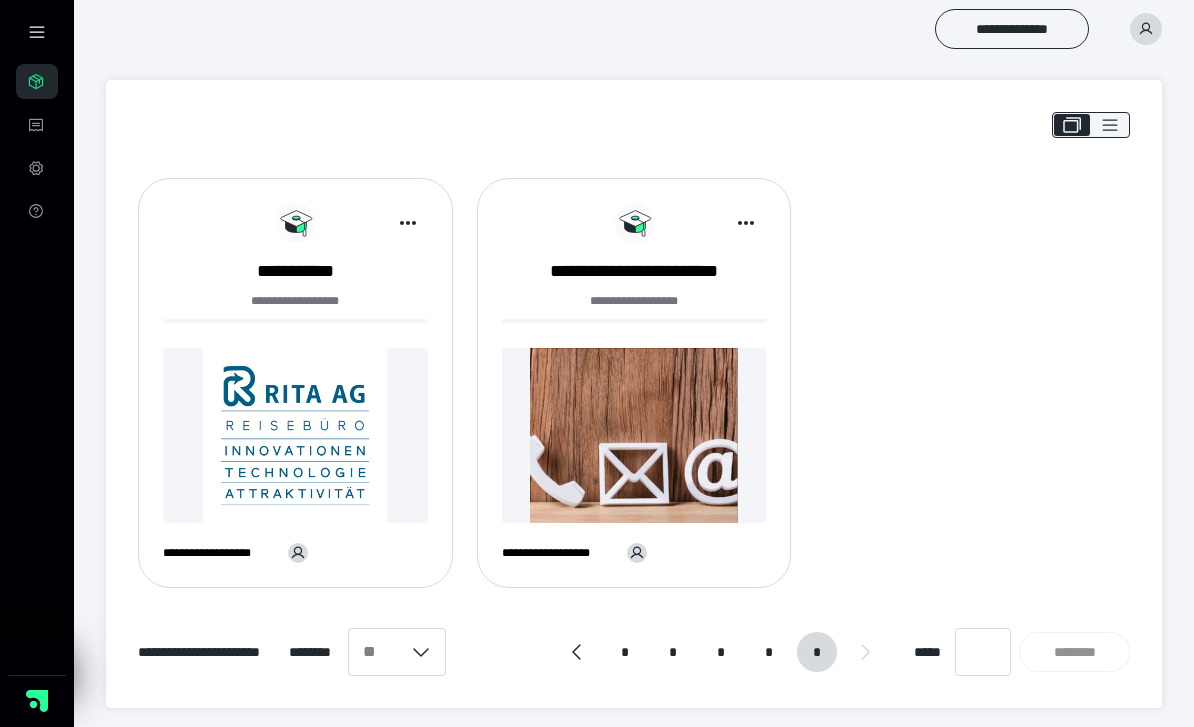 scroll, scrollTop: 5, scrollLeft: 0, axis: vertical 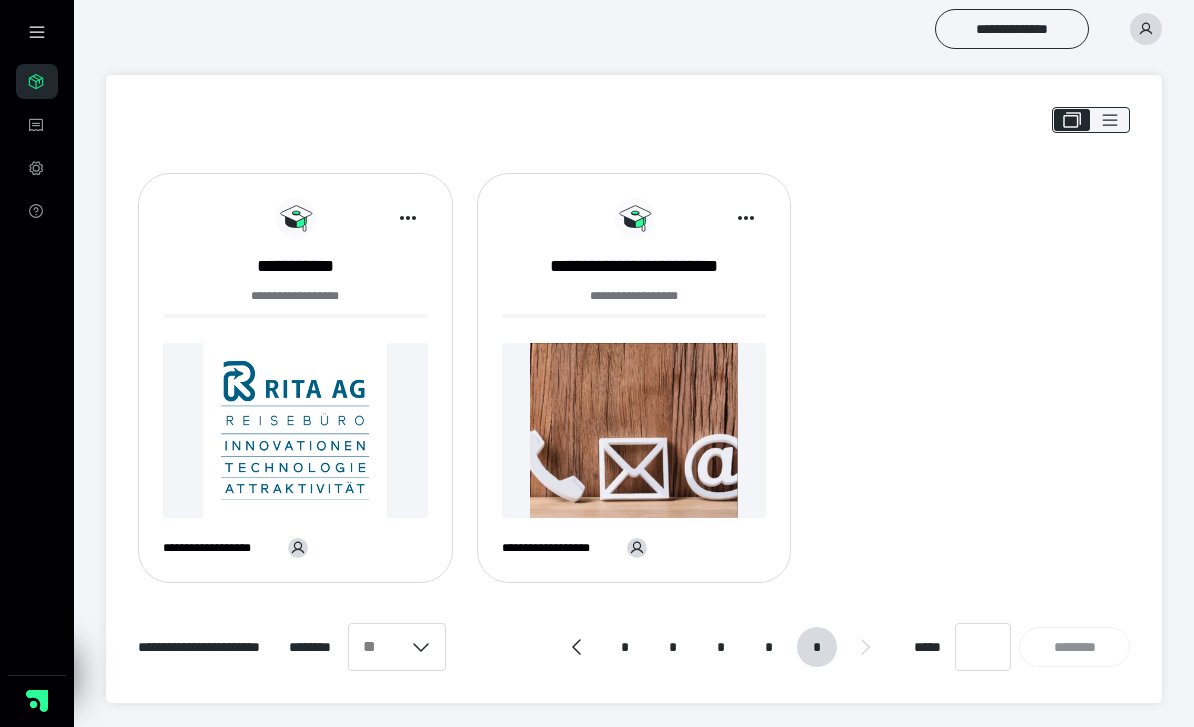 click on "*" at bounding box center [625, 647] 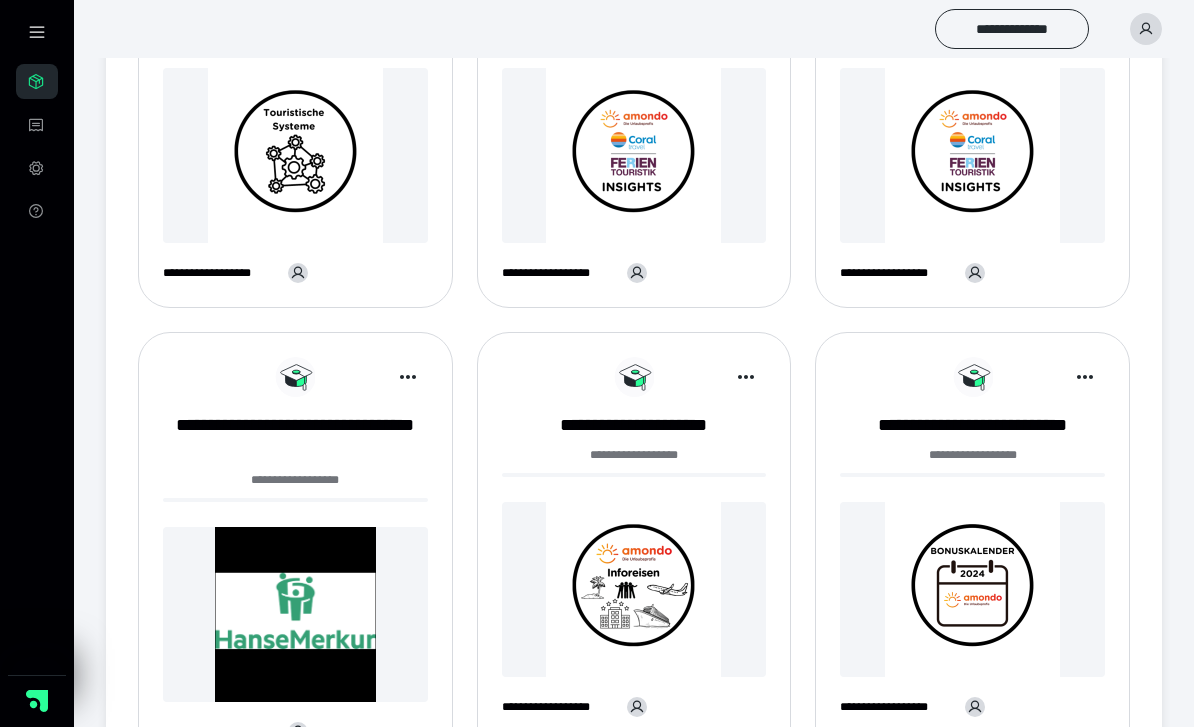scroll, scrollTop: 300, scrollLeft: 0, axis: vertical 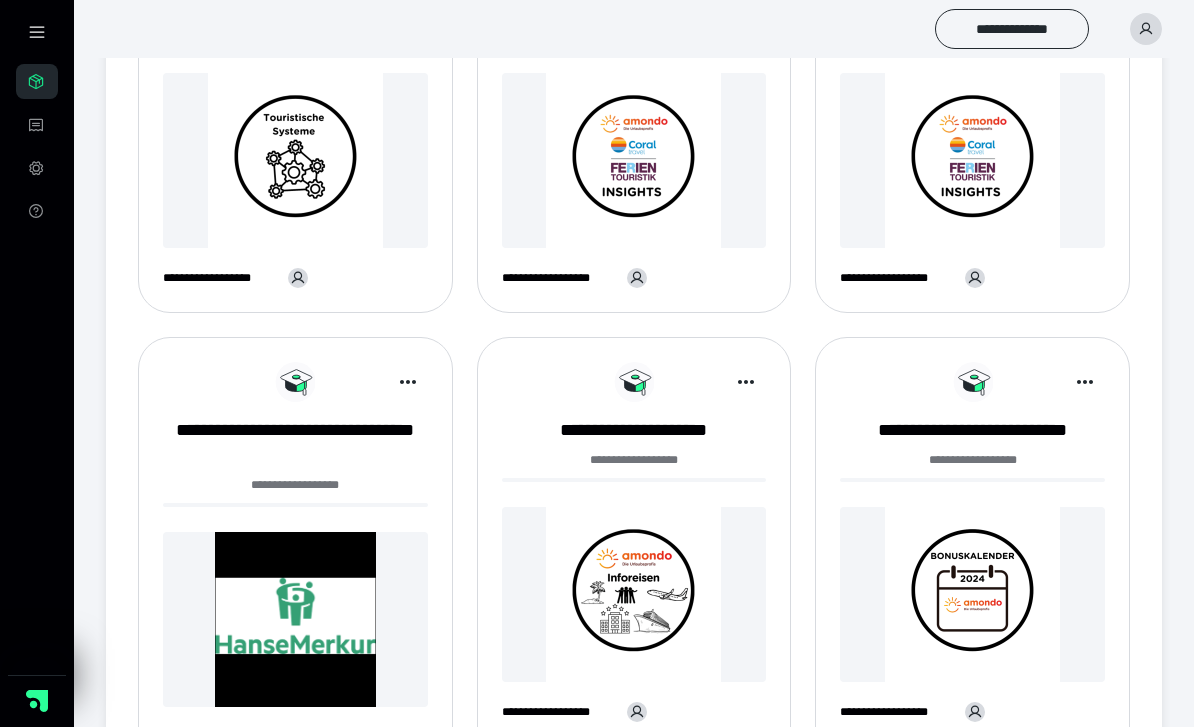 click at bounding box center [972, 594] 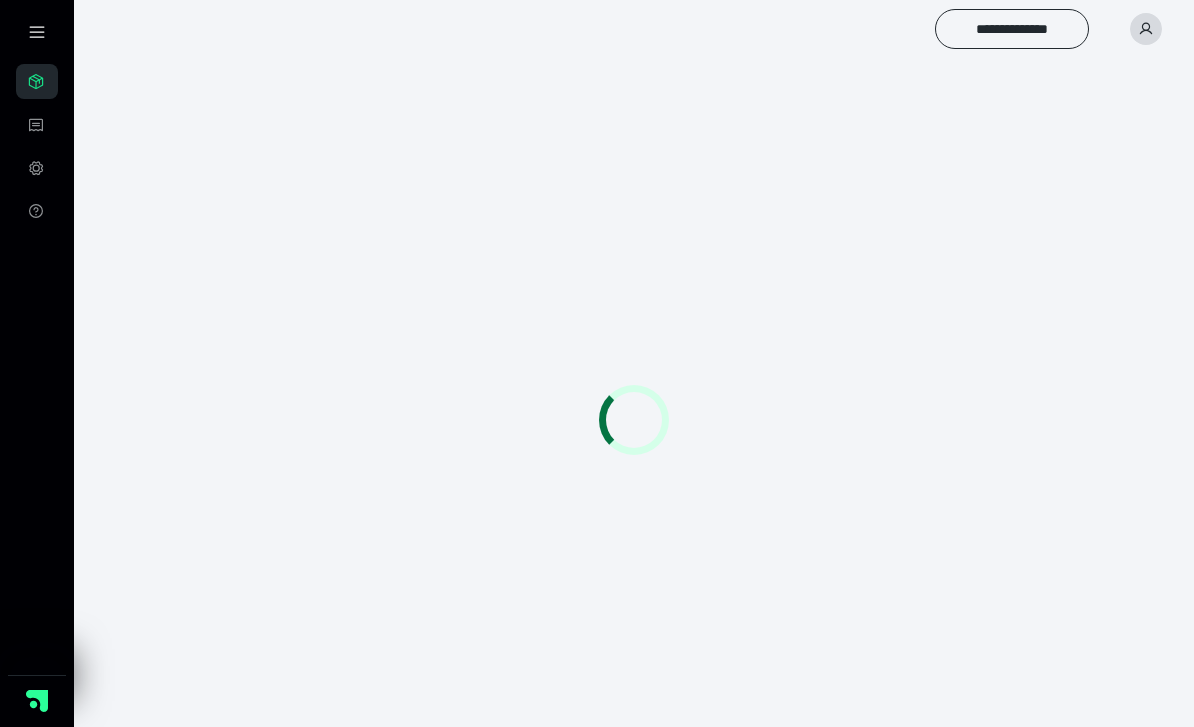 scroll, scrollTop: 0, scrollLeft: 0, axis: both 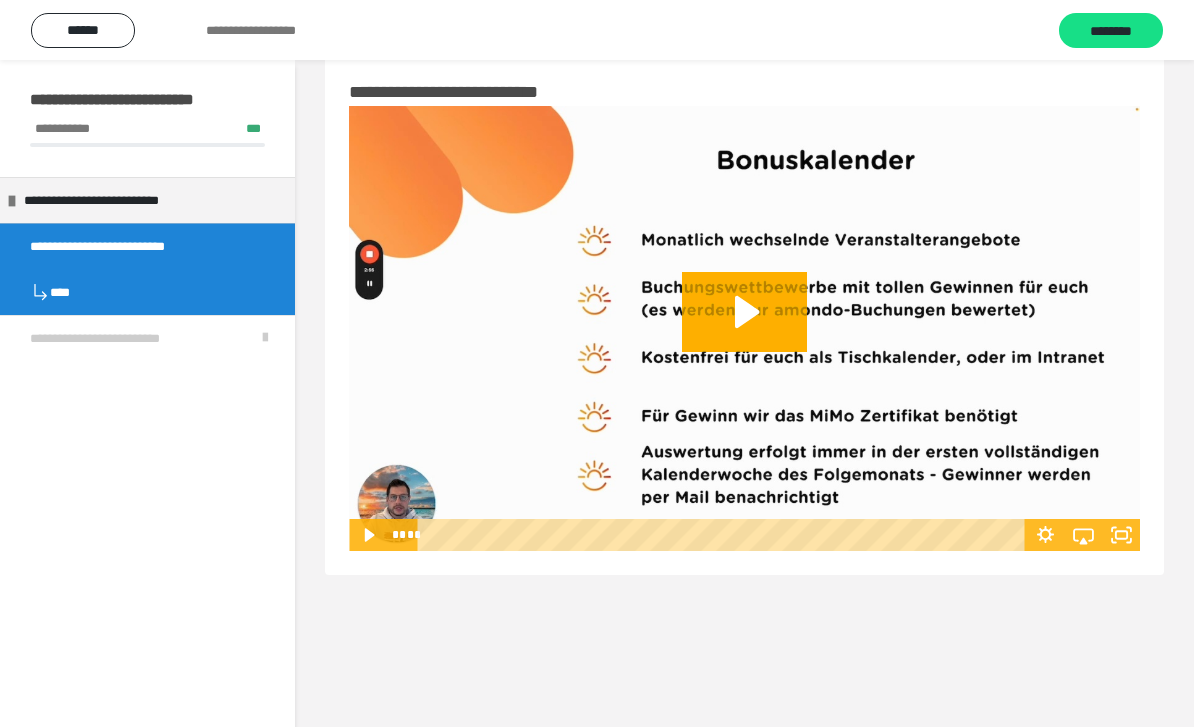 click 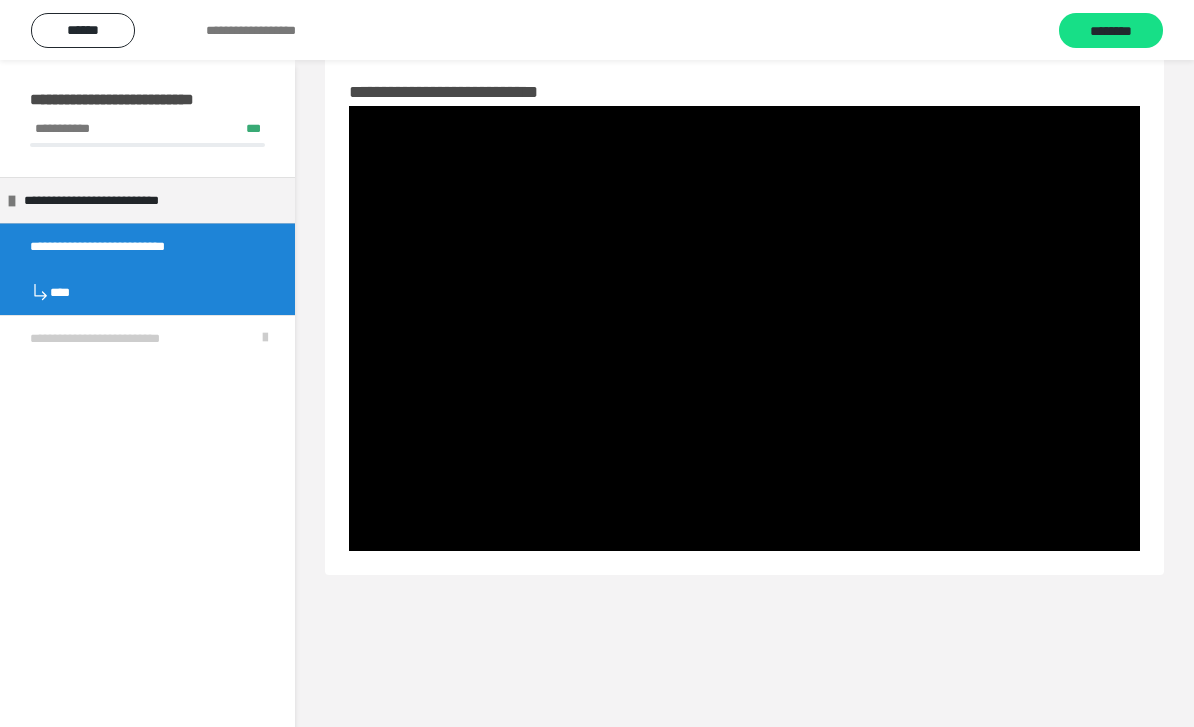 type 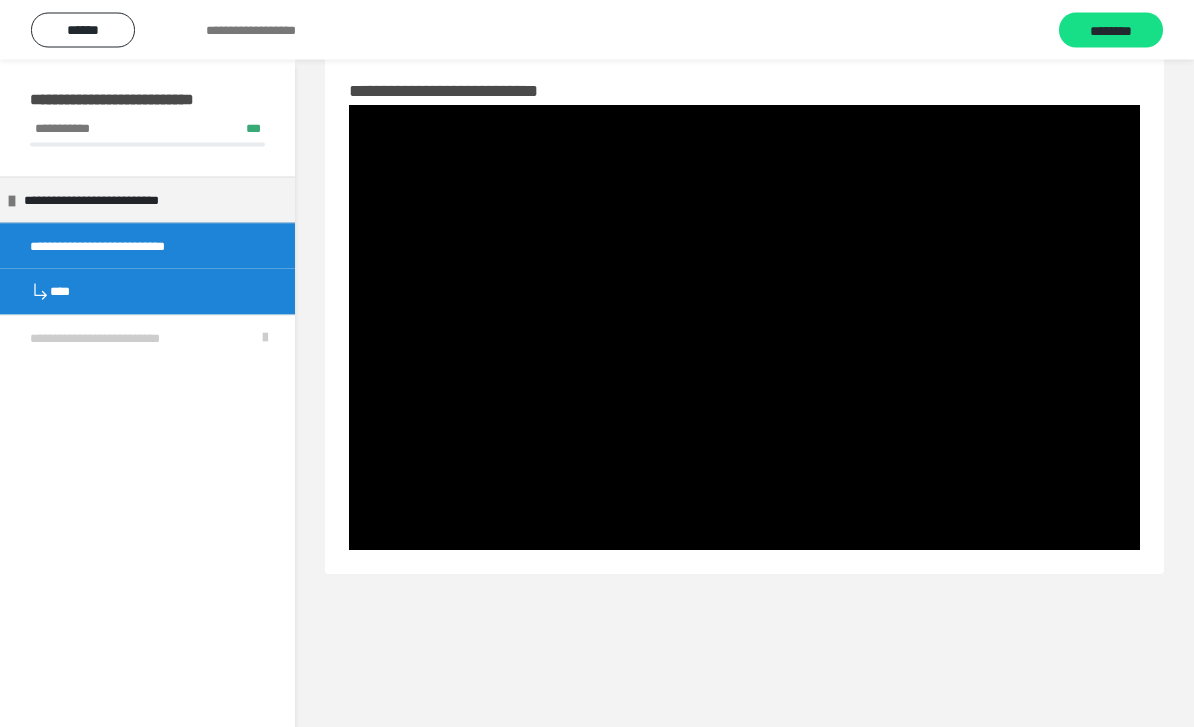 scroll, scrollTop: 19, scrollLeft: 0, axis: vertical 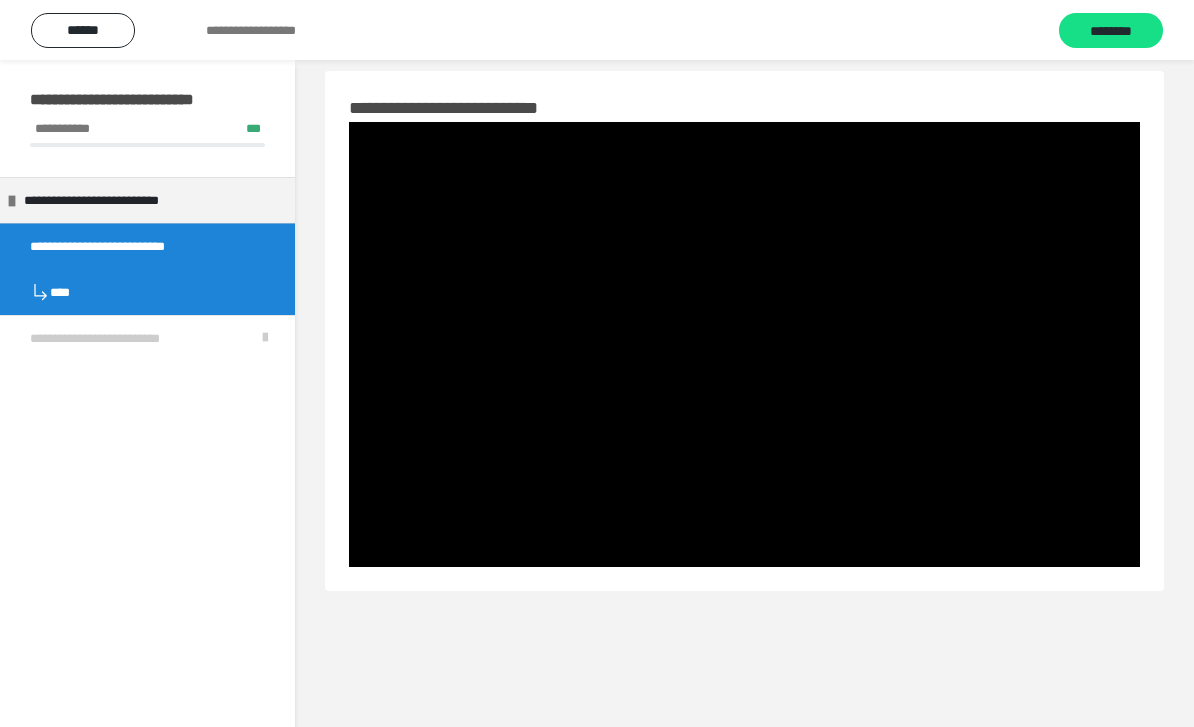 click on "********" at bounding box center [1111, 31] 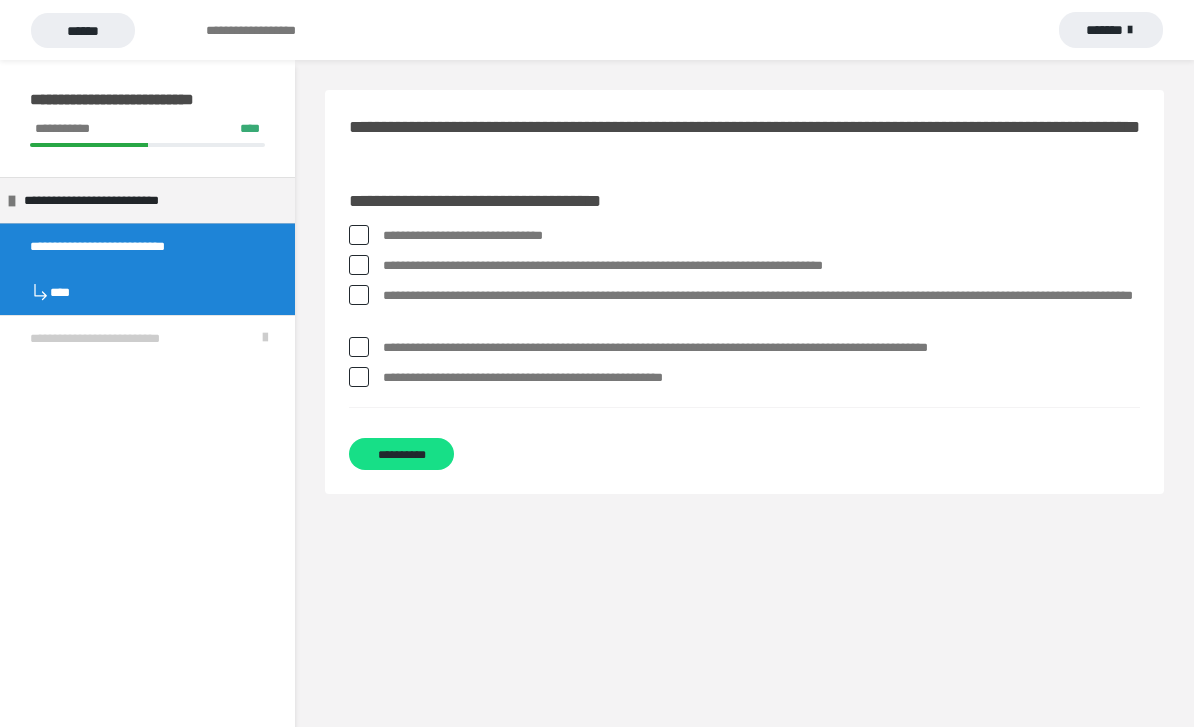 click on "**********" at bounding box center [744, 236] 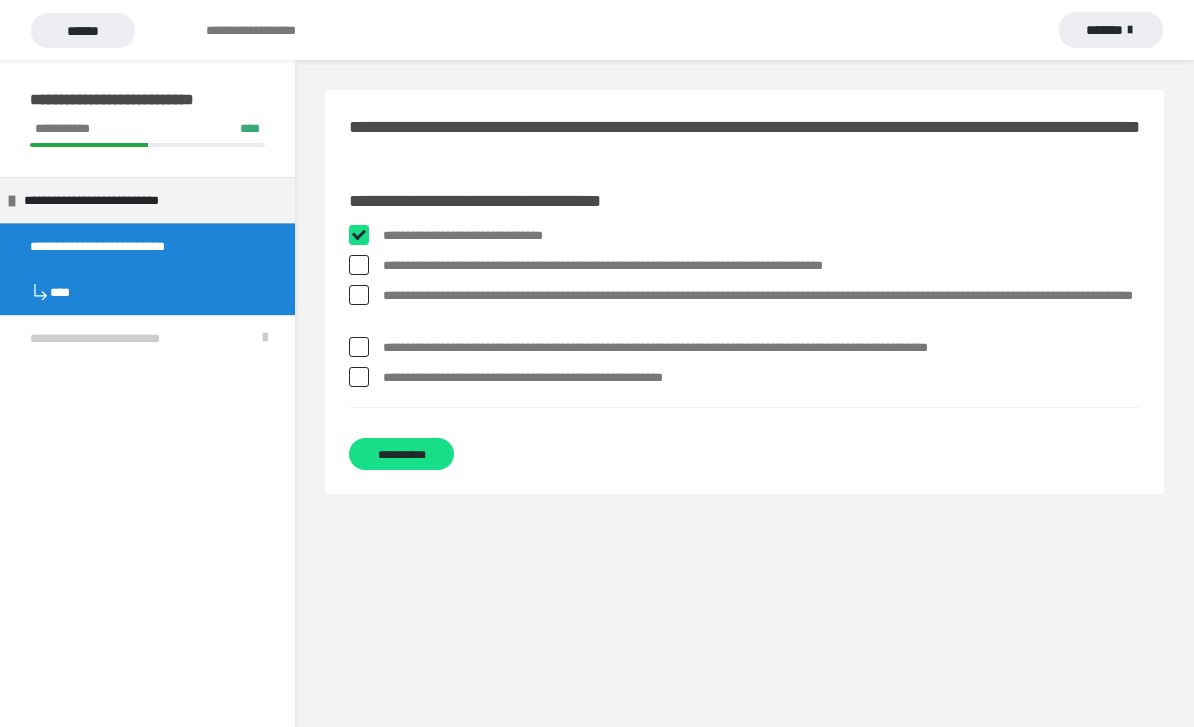 checkbox on "****" 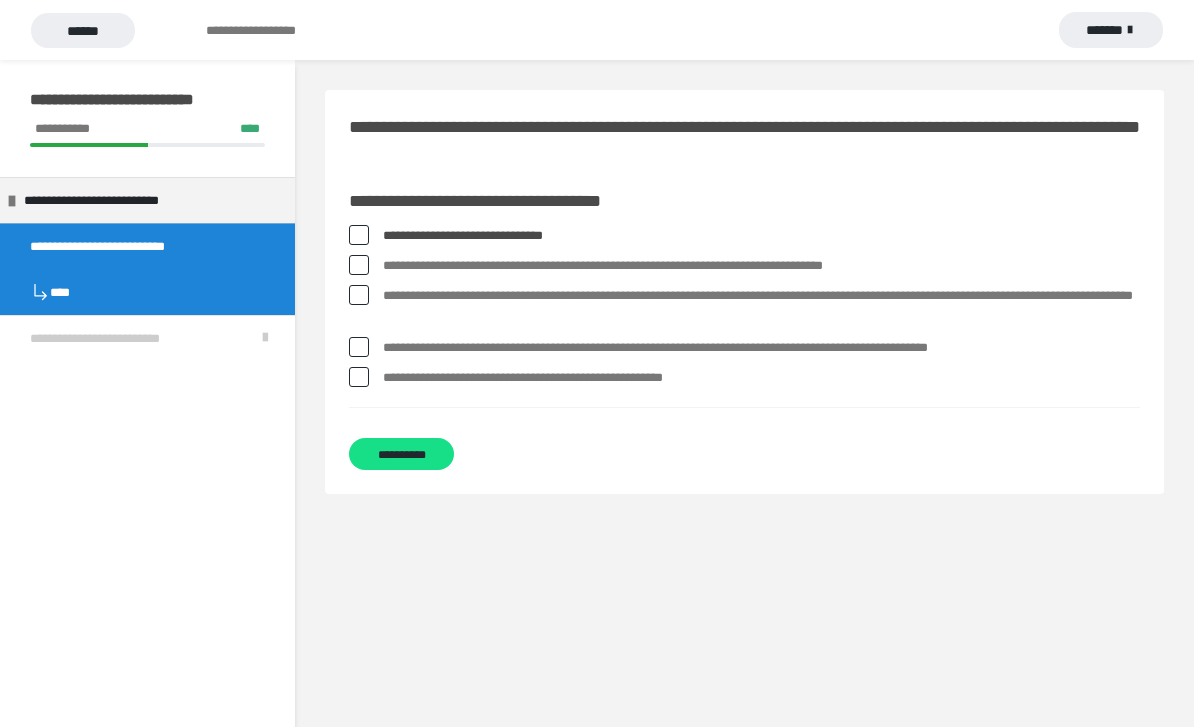 click at bounding box center (359, 265) 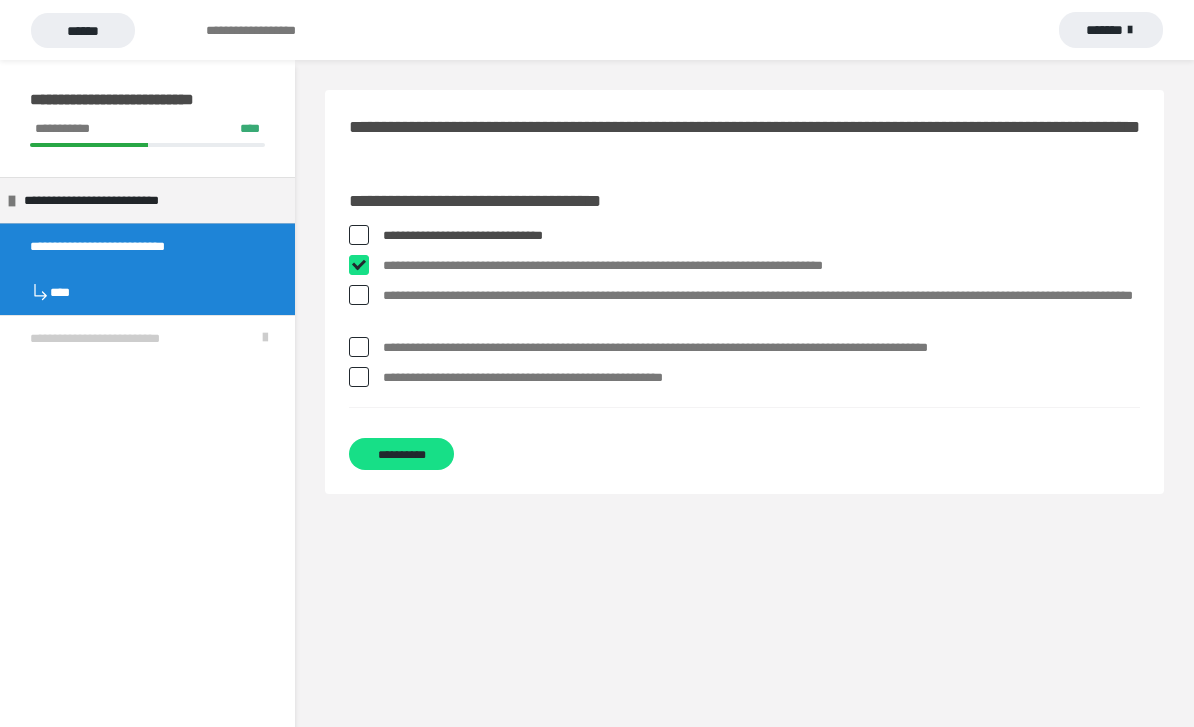 checkbox on "****" 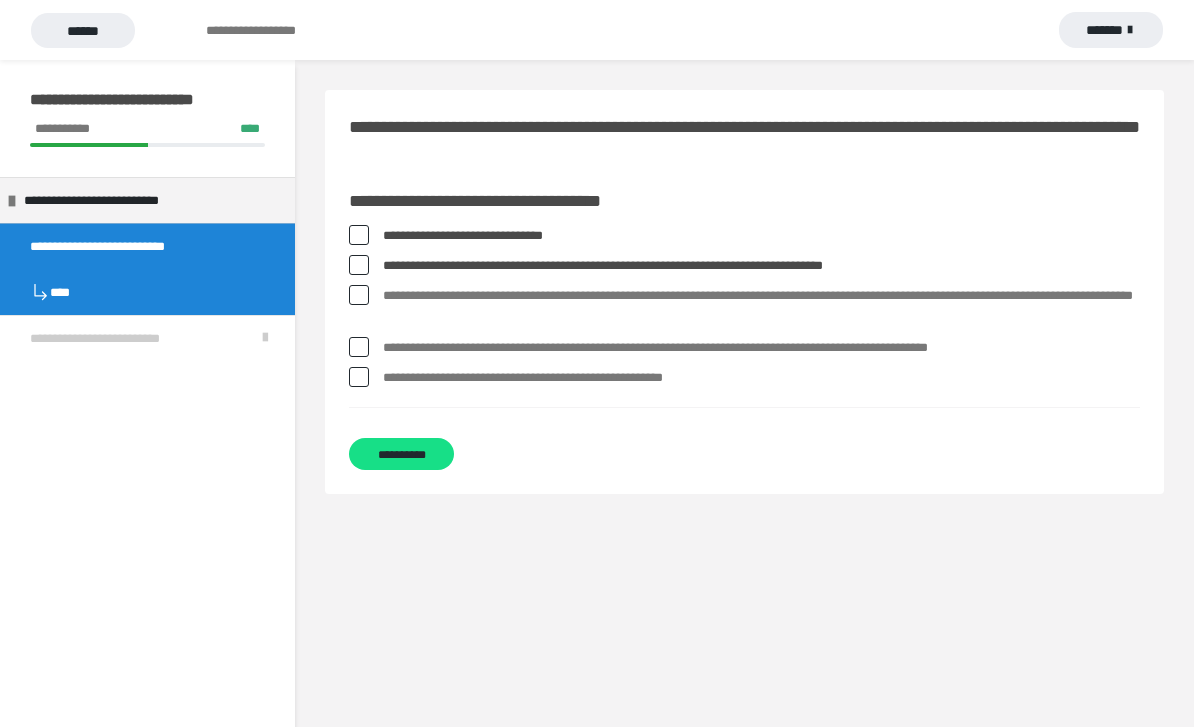 click at bounding box center [359, 295] 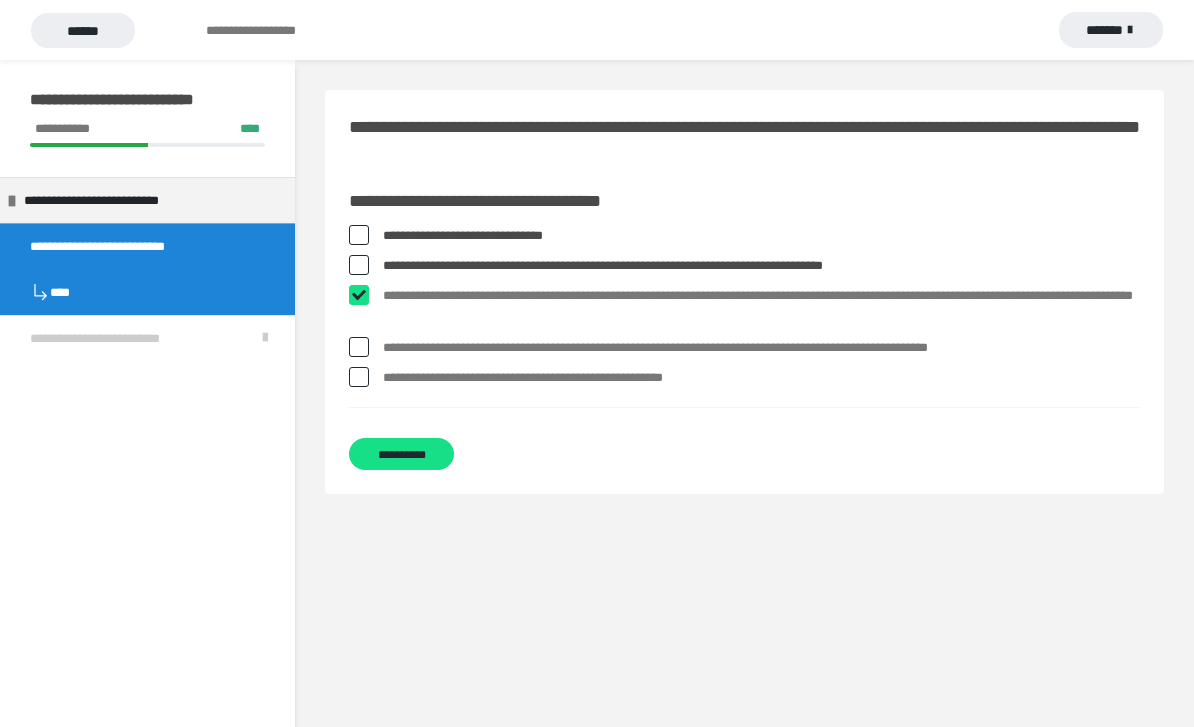 checkbox on "****" 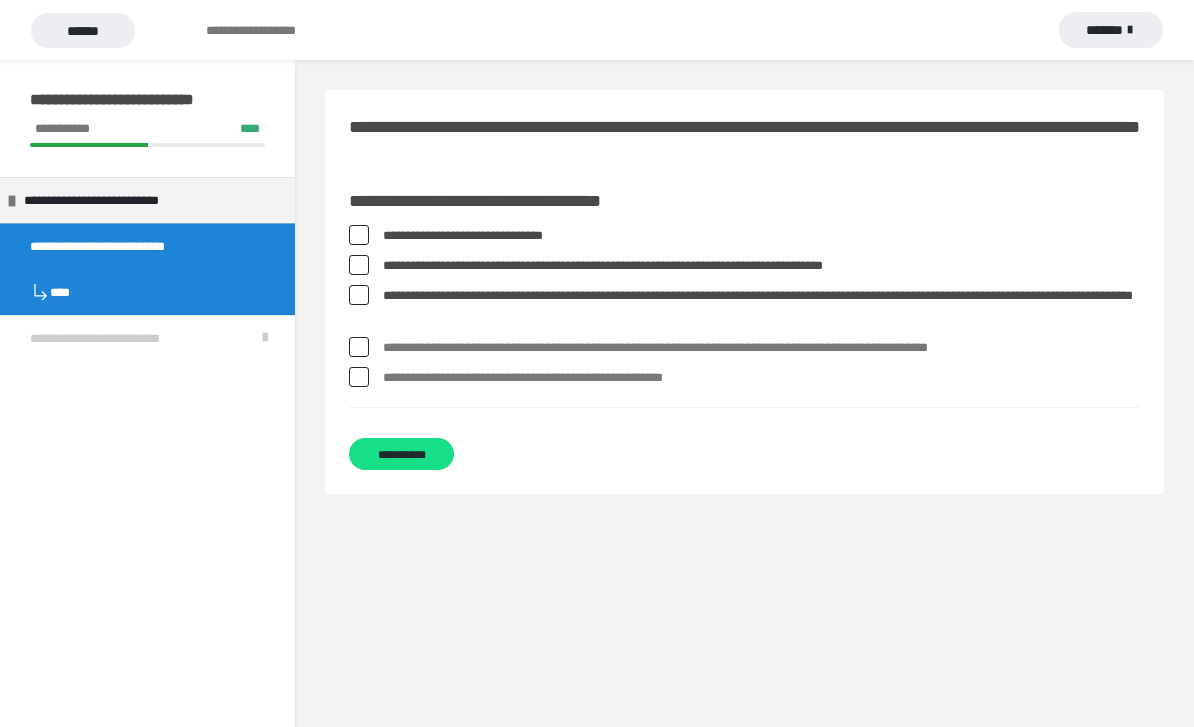 click on "**********" at bounding box center [401, 454] 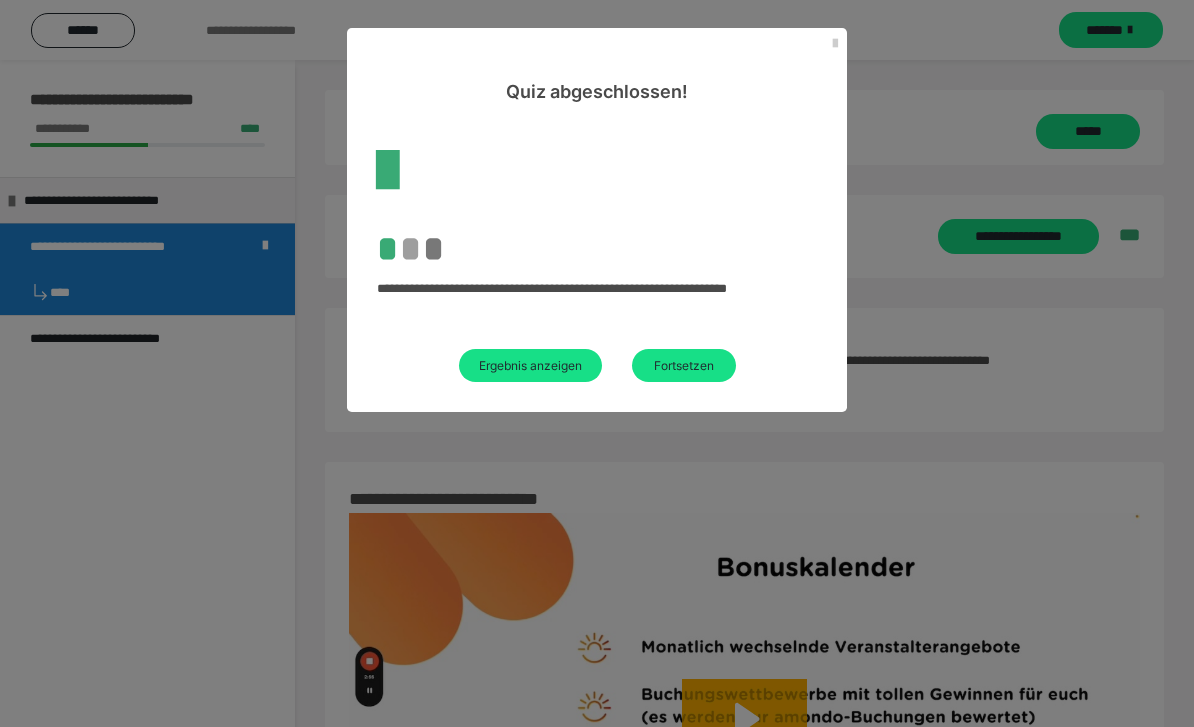 click on "Fortsetzen" at bounding box center (684, 365) 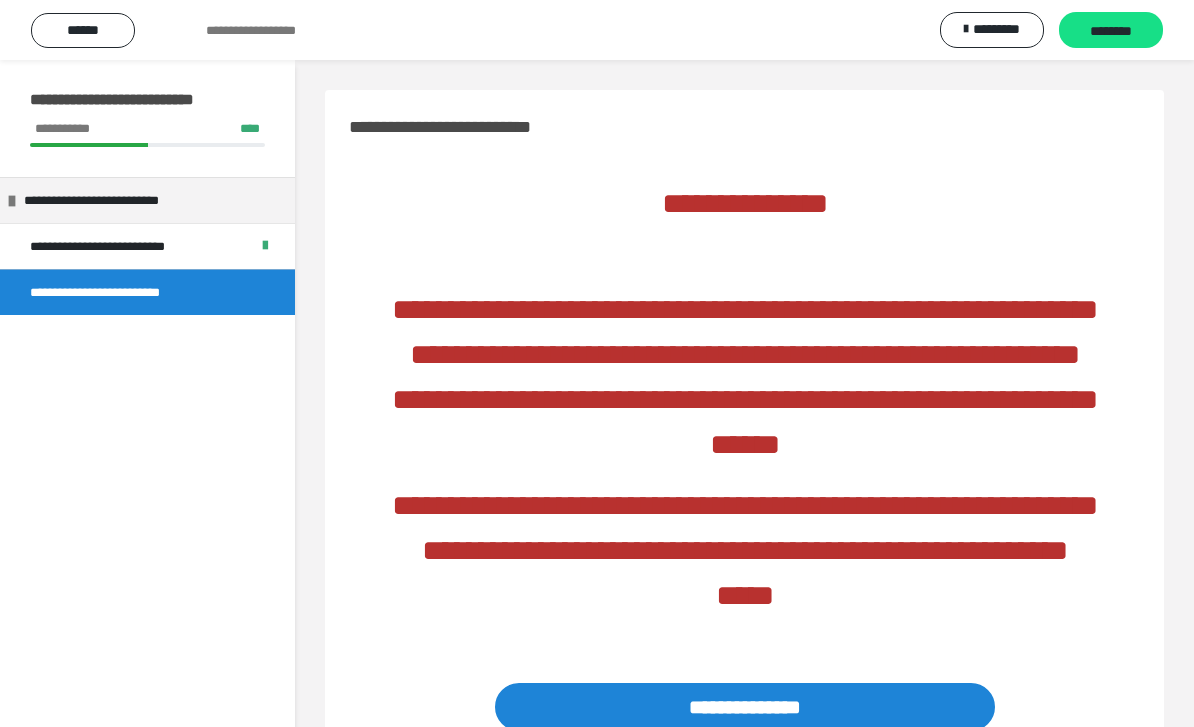 scroll, scrollTop: 60, scrollLeft: 0, axis: vertical 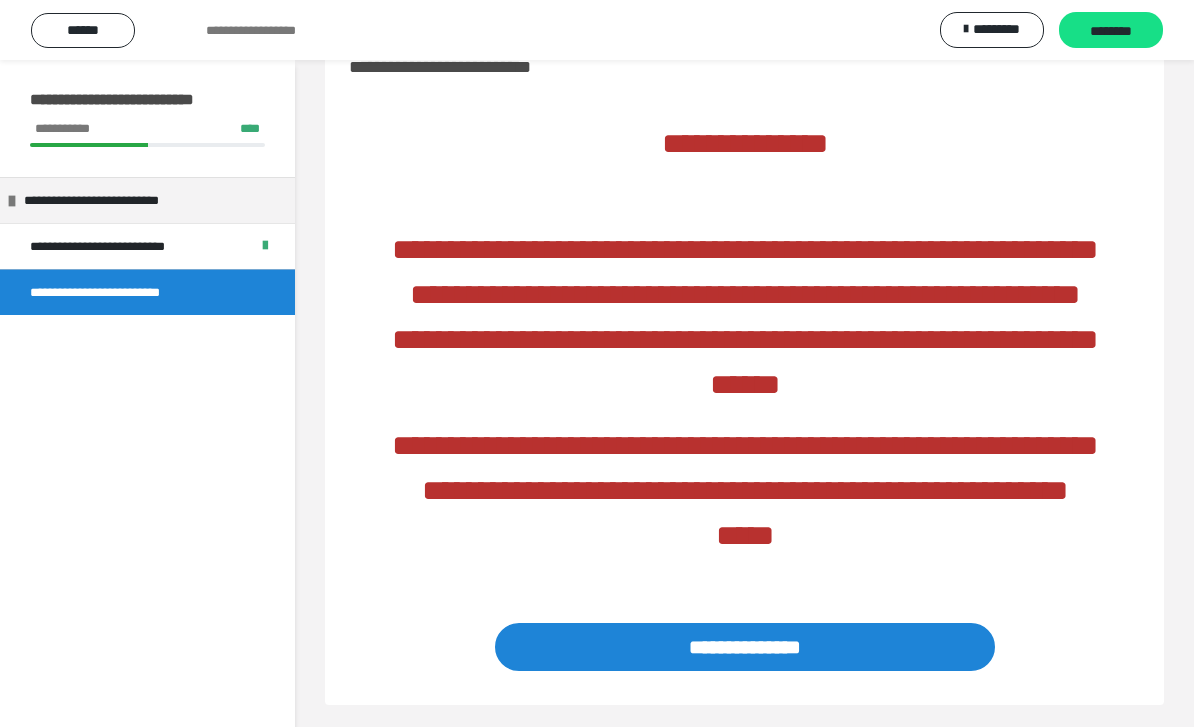 click on "********" at bounding box center (1111, 31) 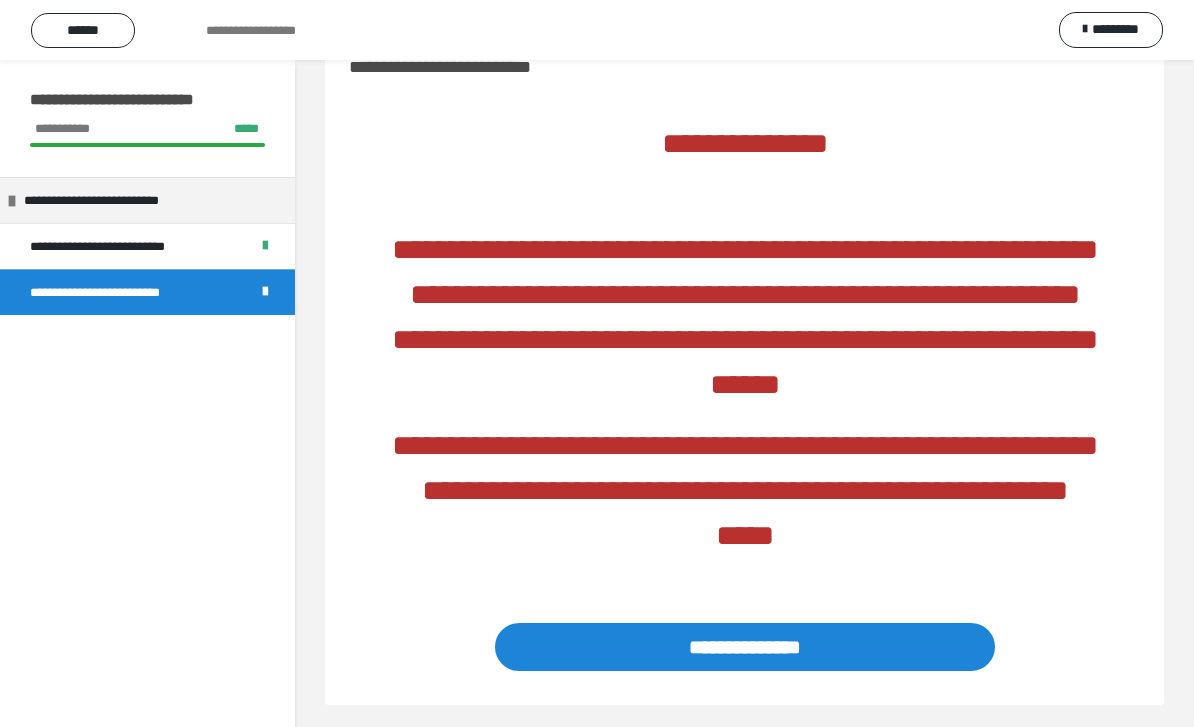 click on "**********" at bounding box center (745, 647) 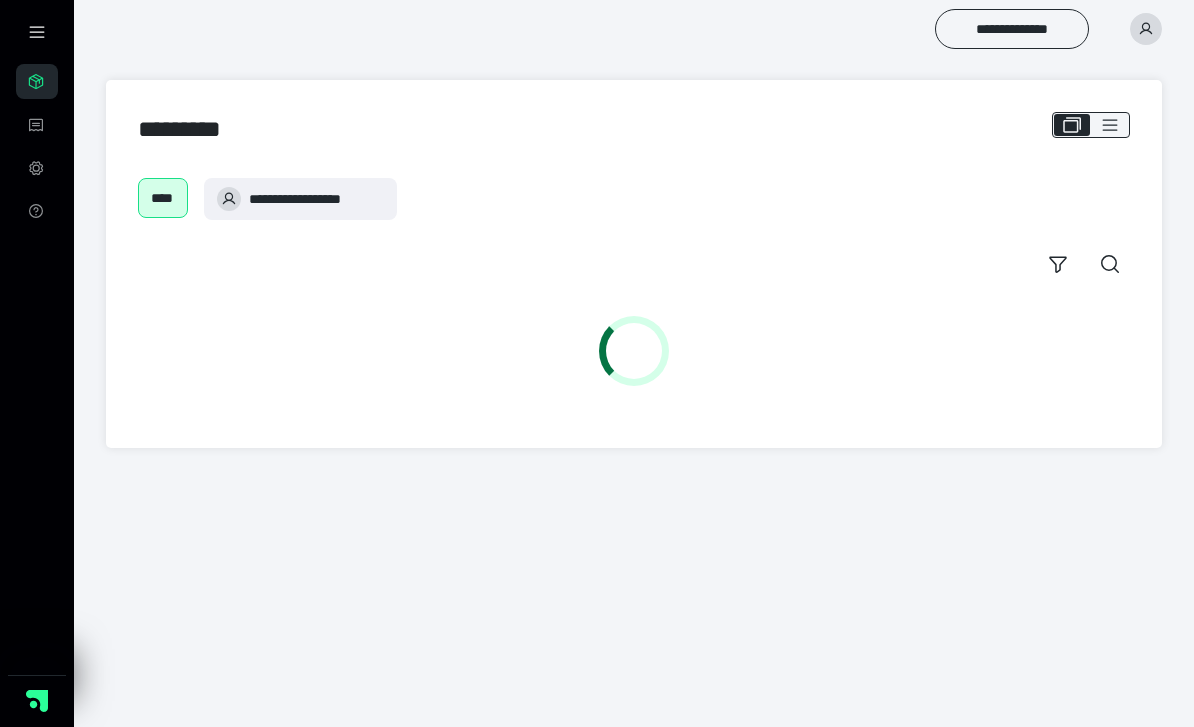 scroll, scrollTop: 0, scrollLeft: 0, axis: both 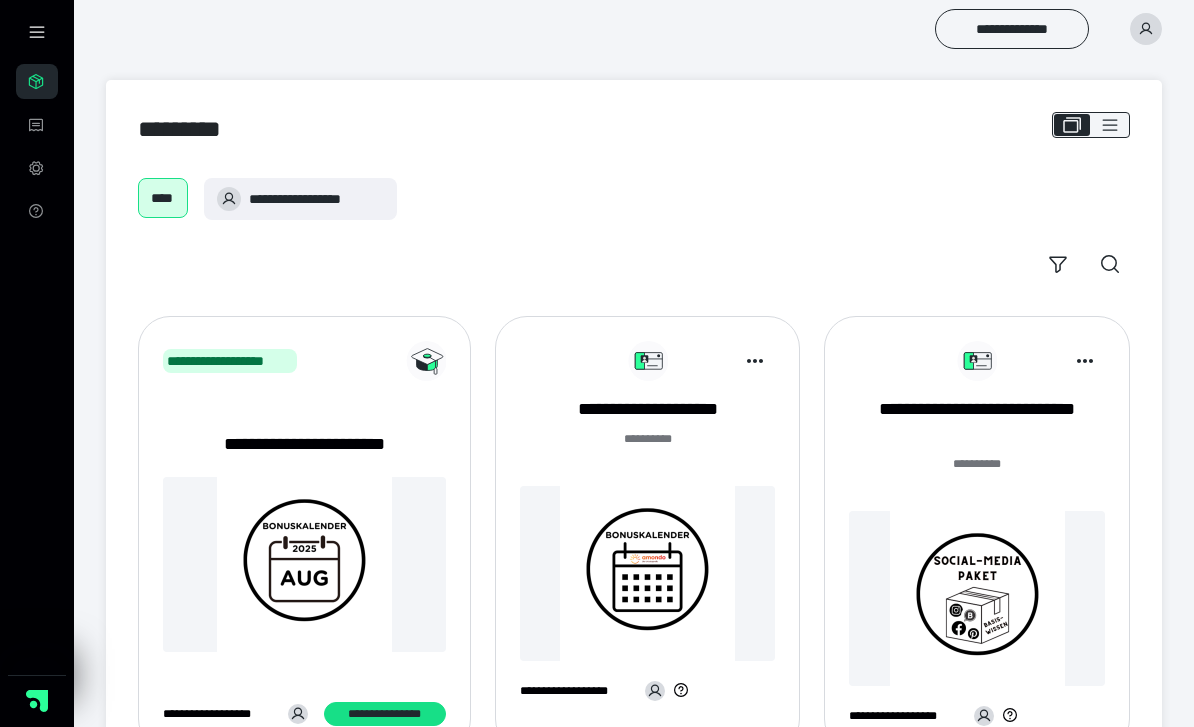 click at bounding box center [304, 564] 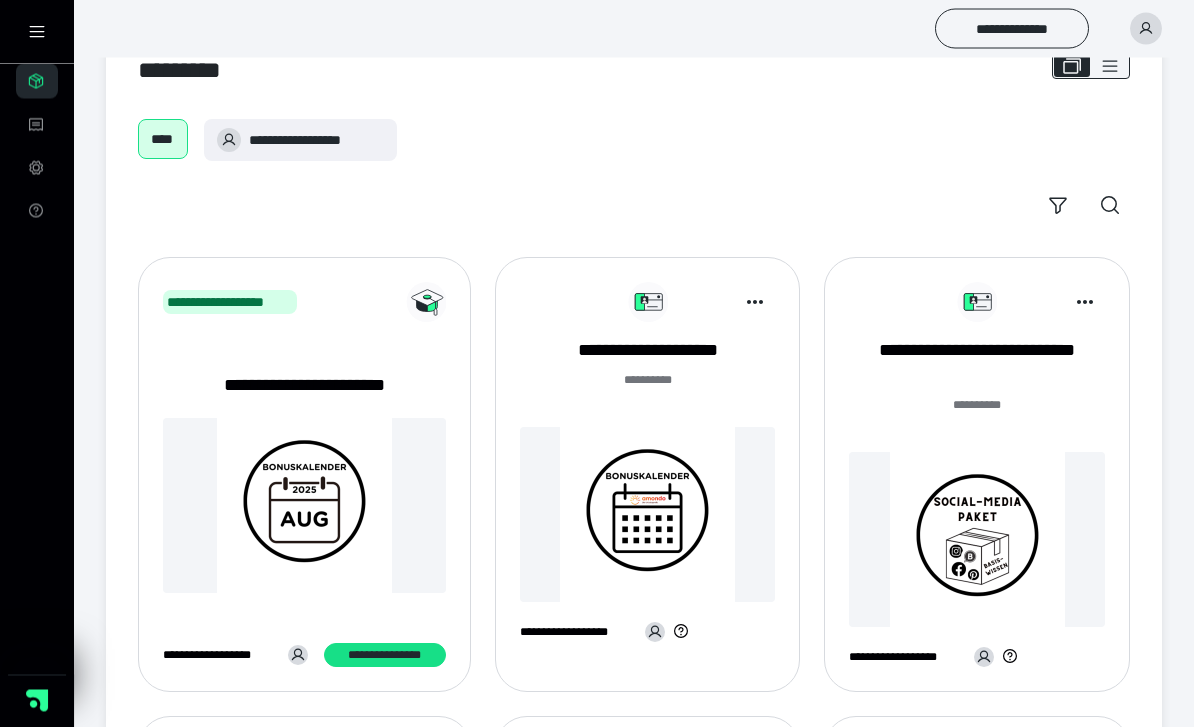 scroll, scrollTop: 59, scrollLeft: 0, axis: vertical 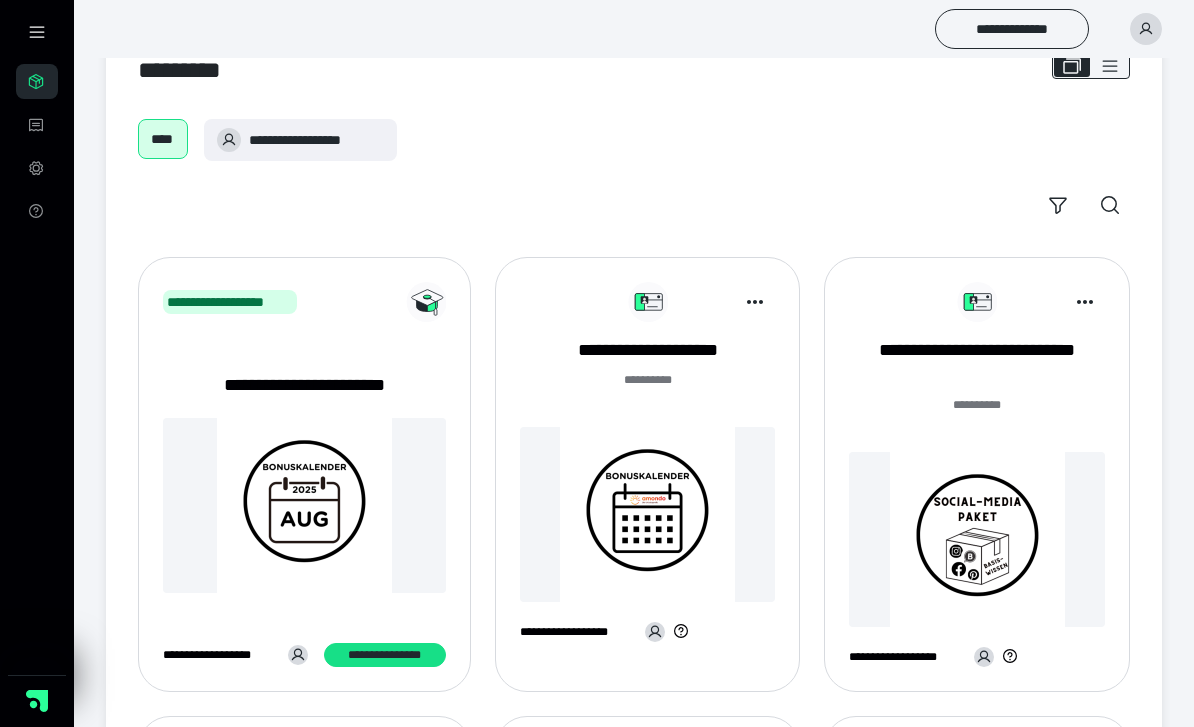 click at bounding box center (304, 505) 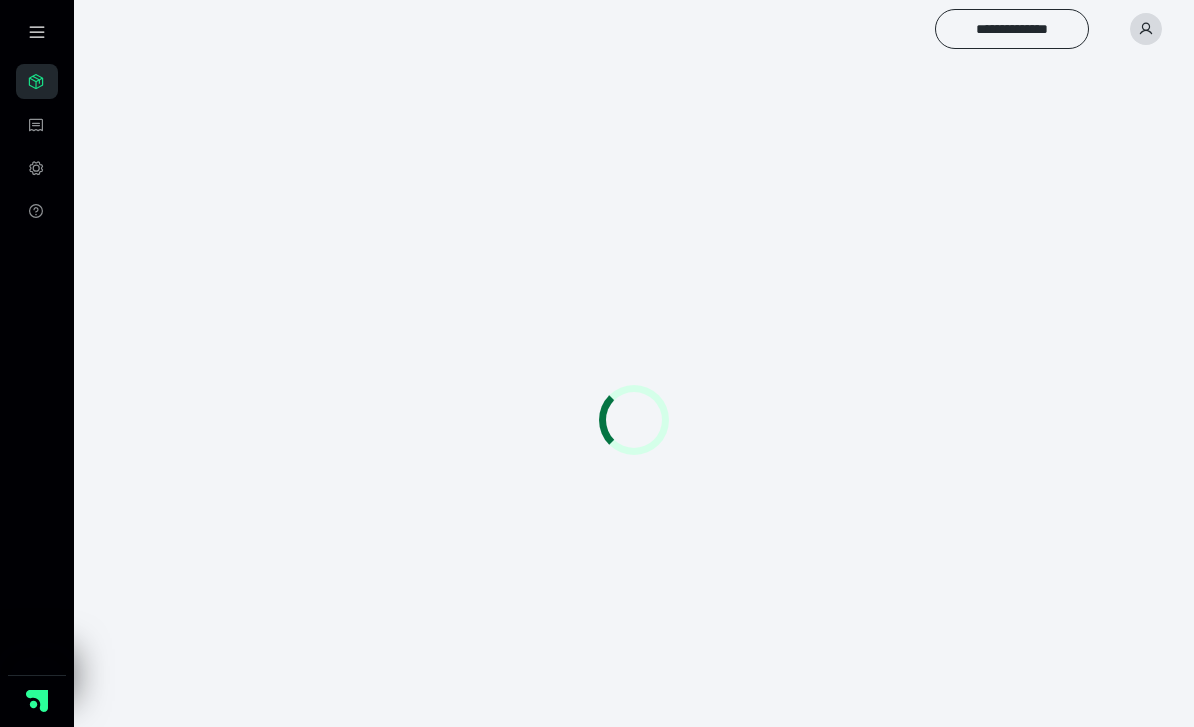 scroll, scrollTop: 0, scrollLeft: 0, axis: both 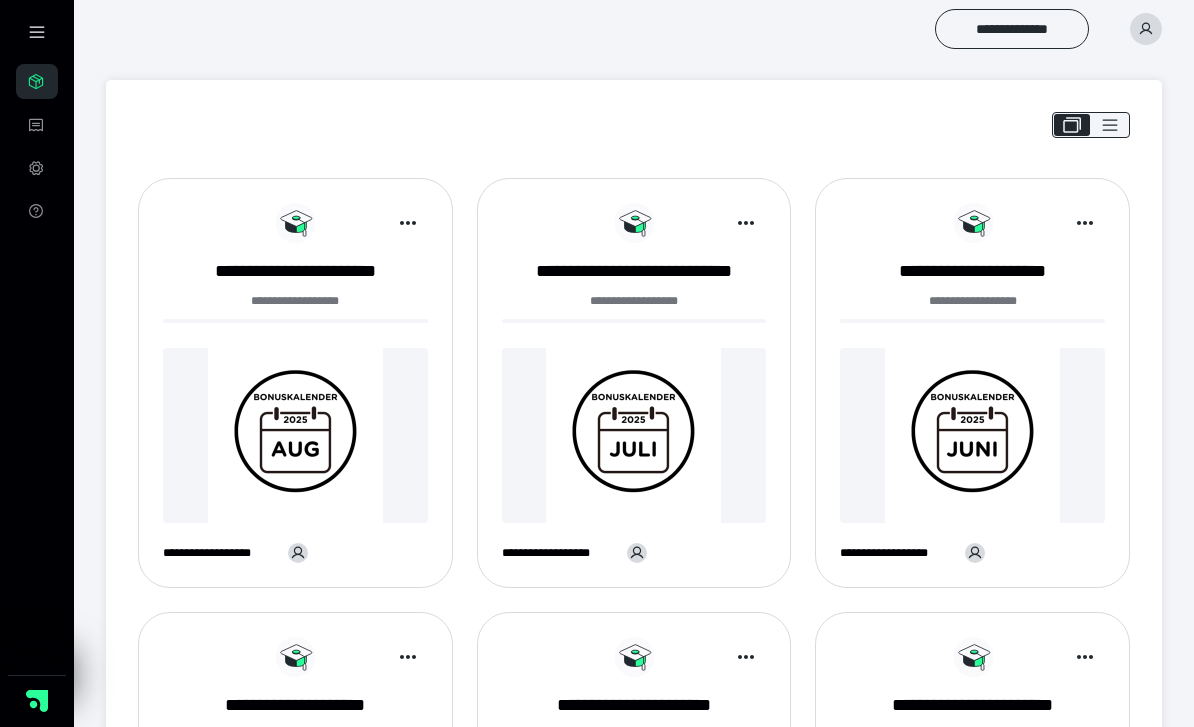 click at bounding box center [295, 435] 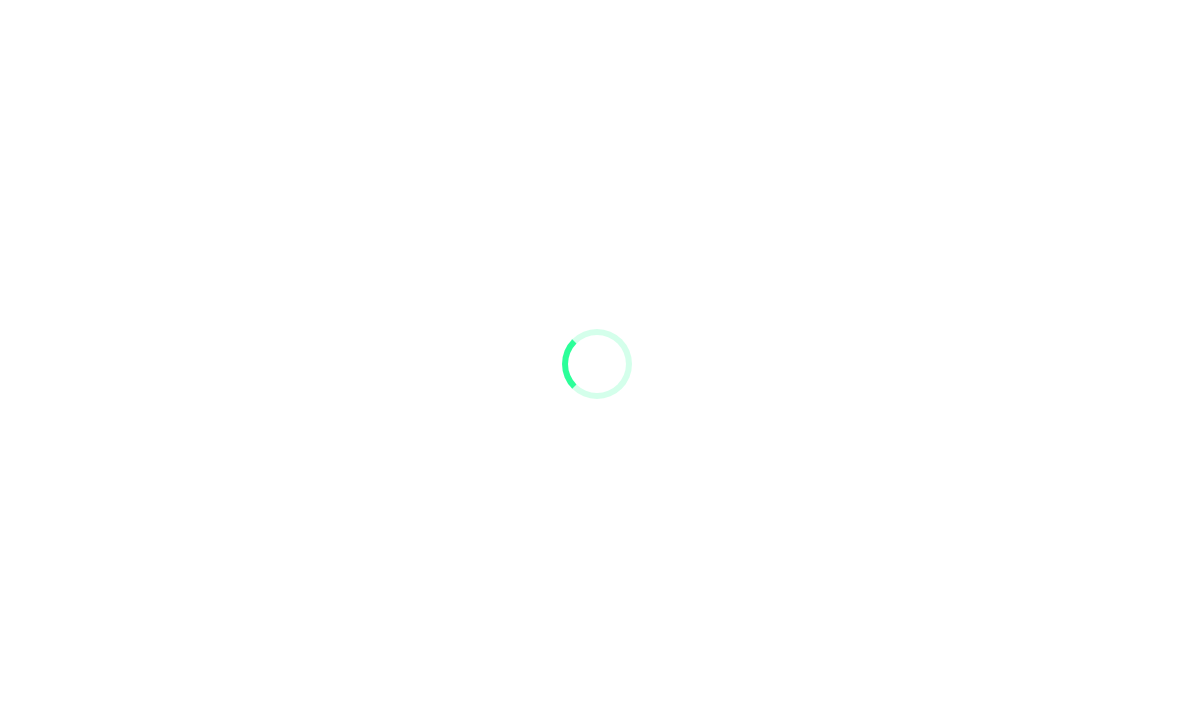 scroll, scrollTop: 0, scrollLeft: 0, axis: both 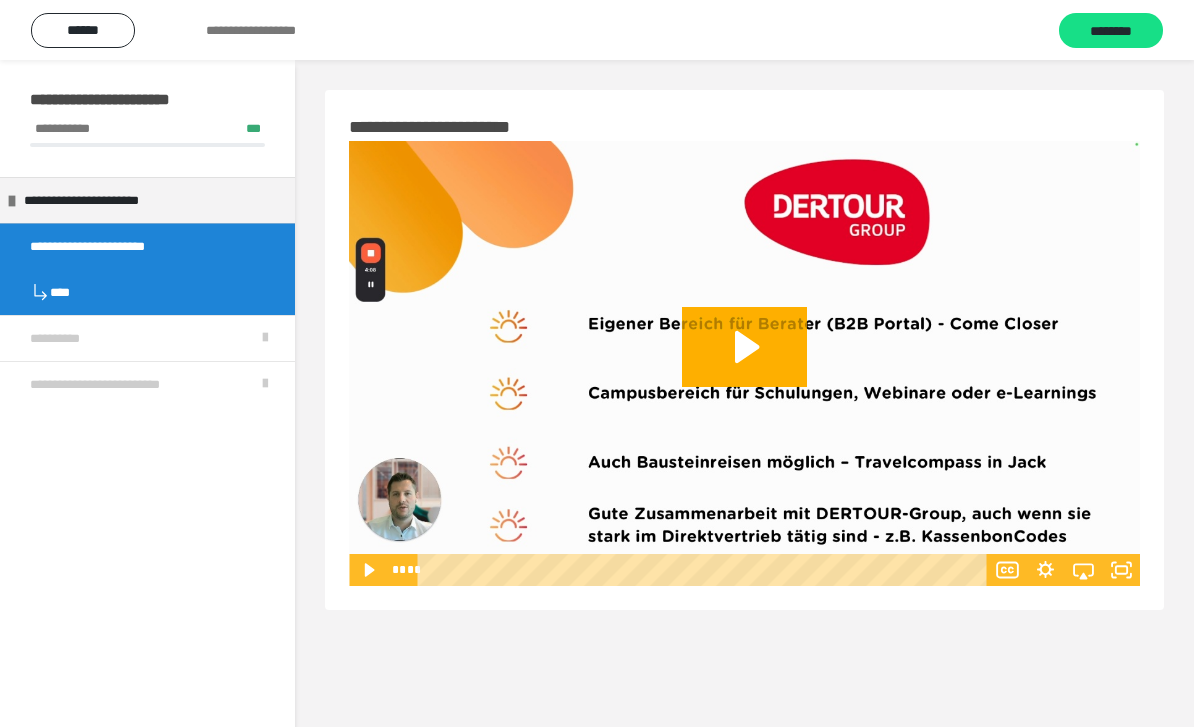 click 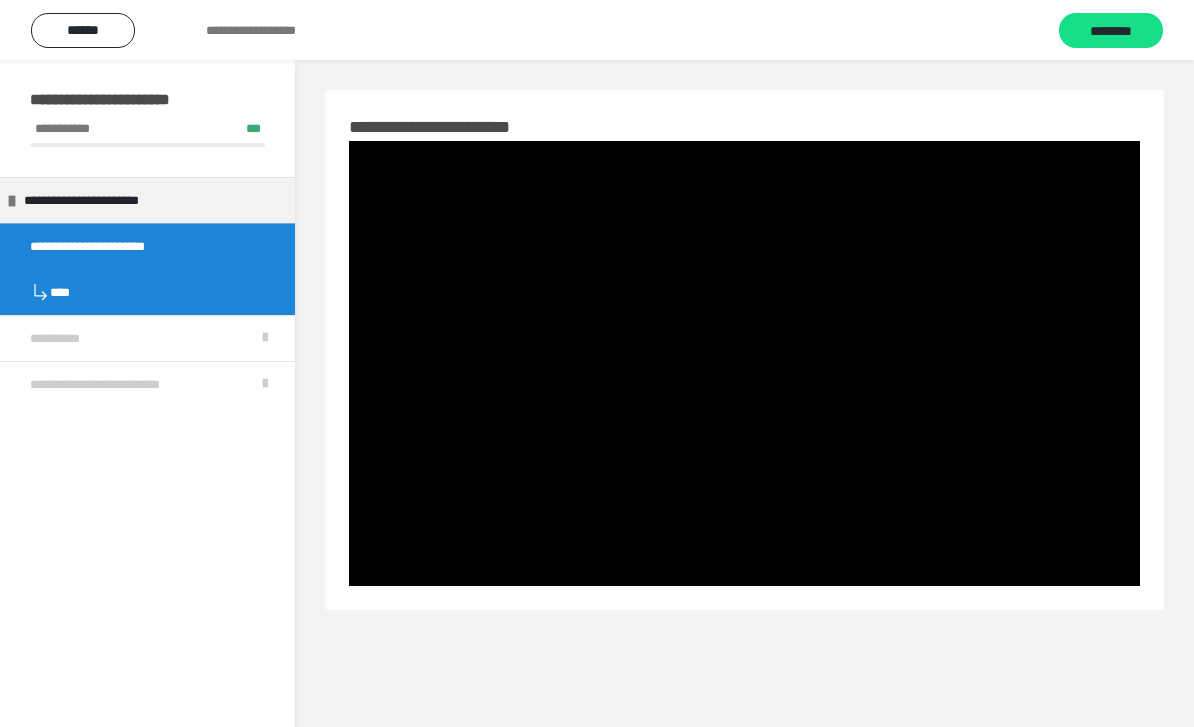 click at bounding box center [744, 363] 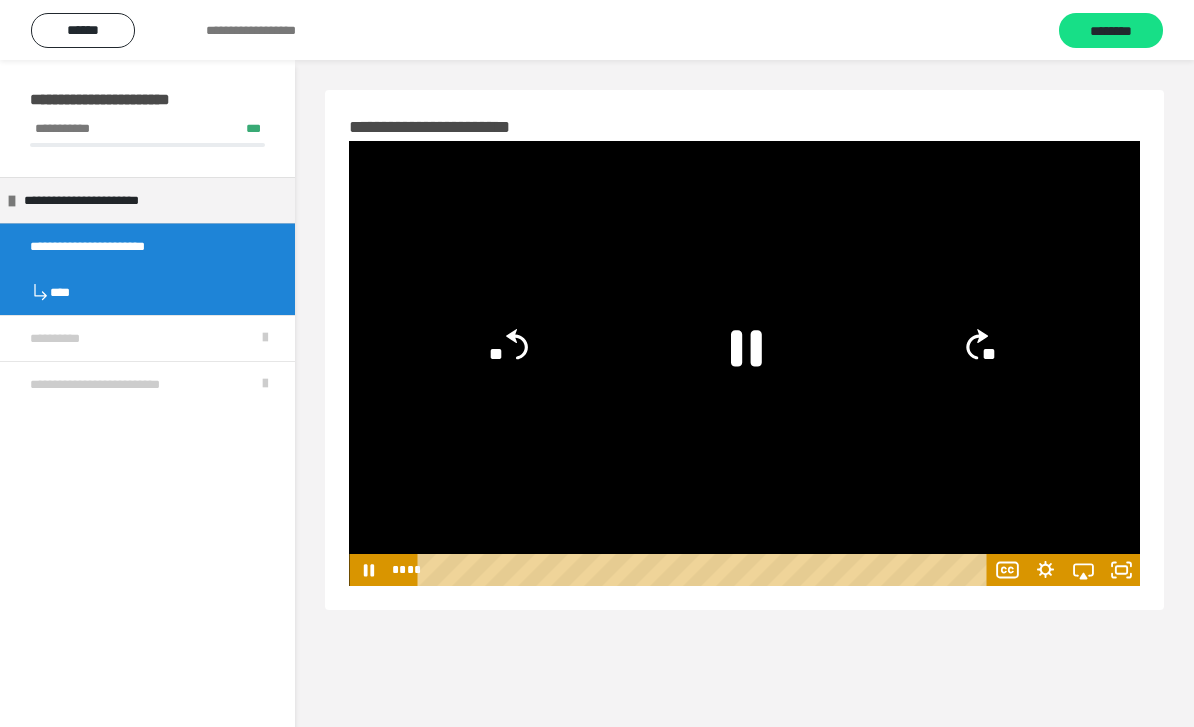 click 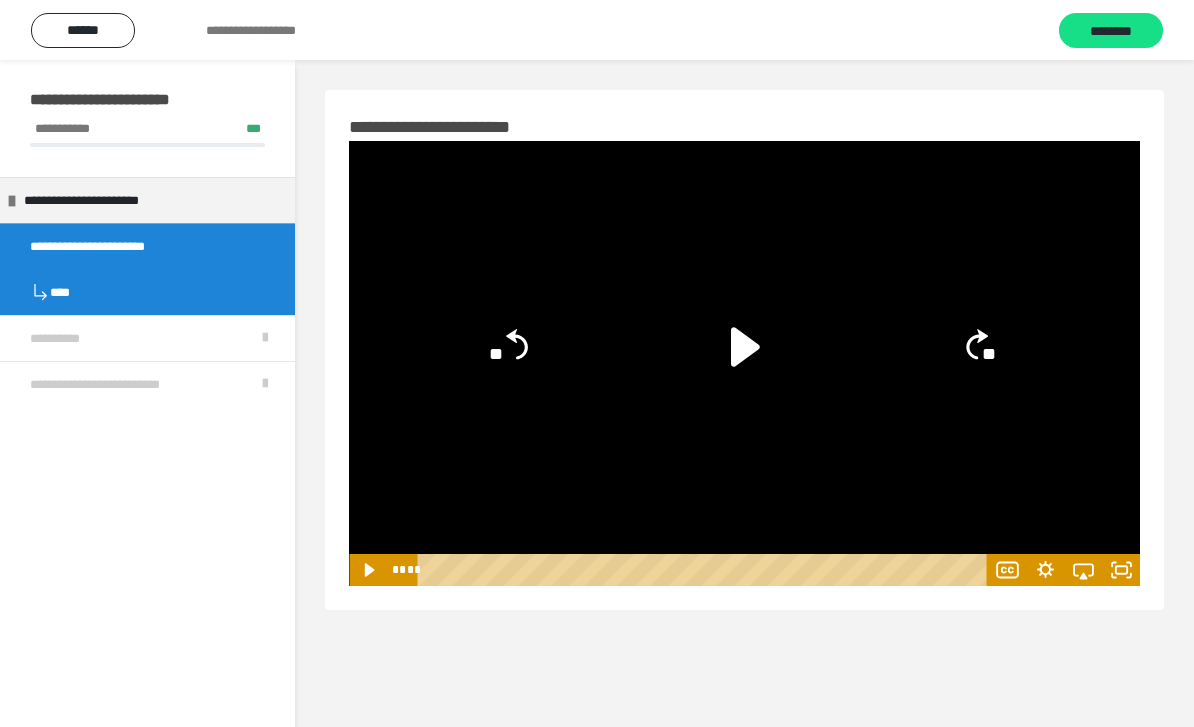 click 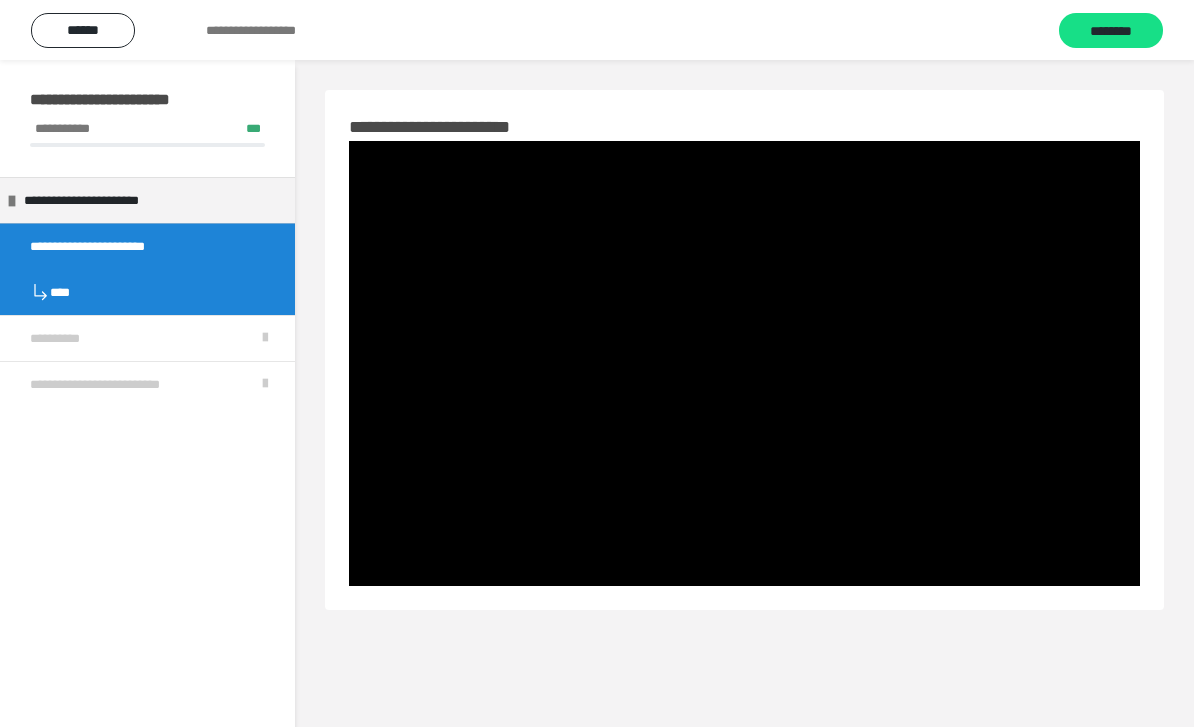click at bounding box center (744, 363) 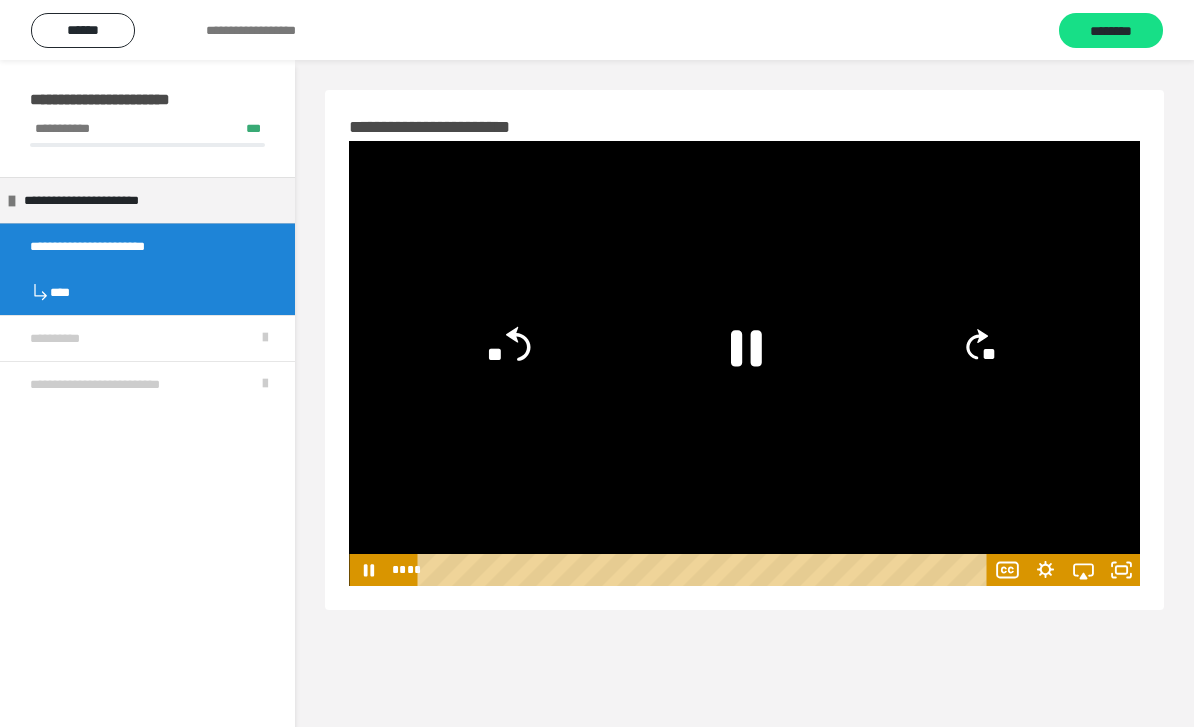 click on "**" 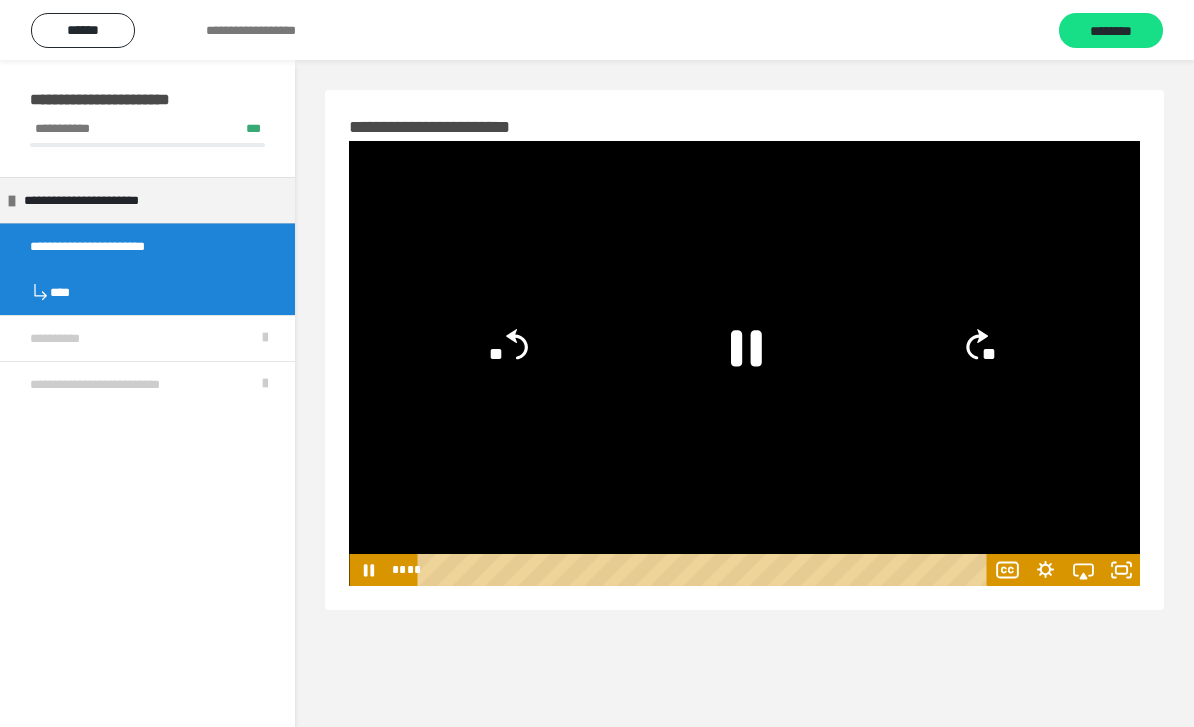 click 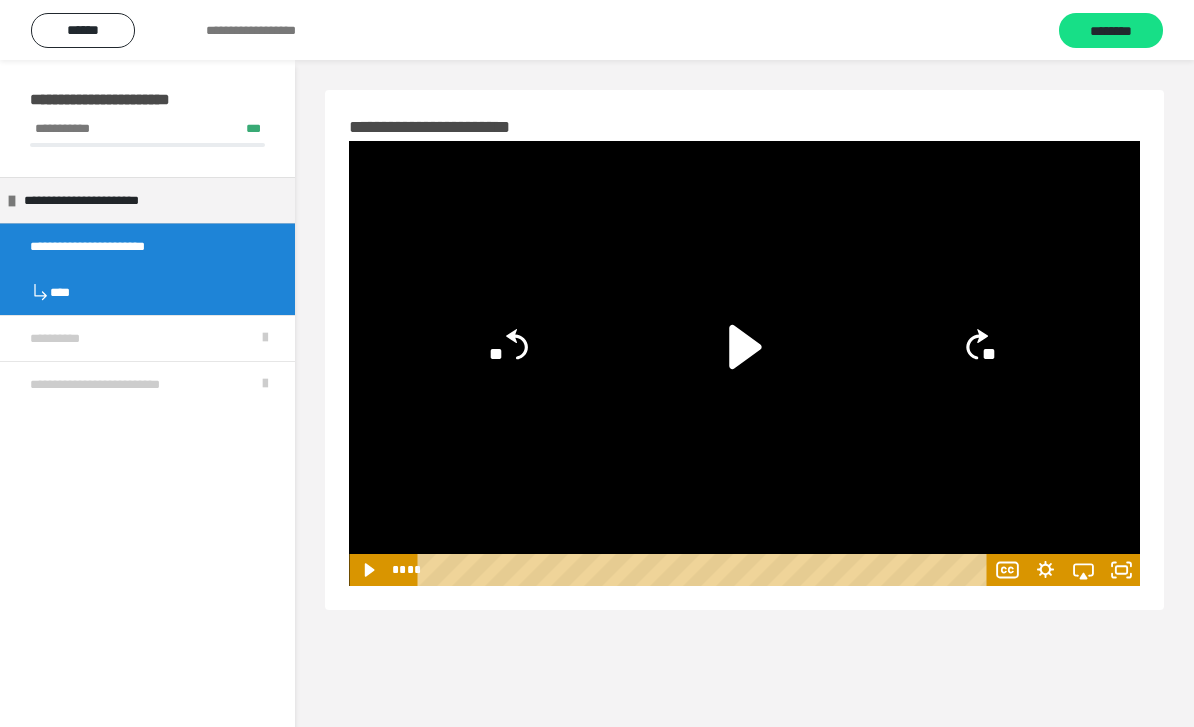 click 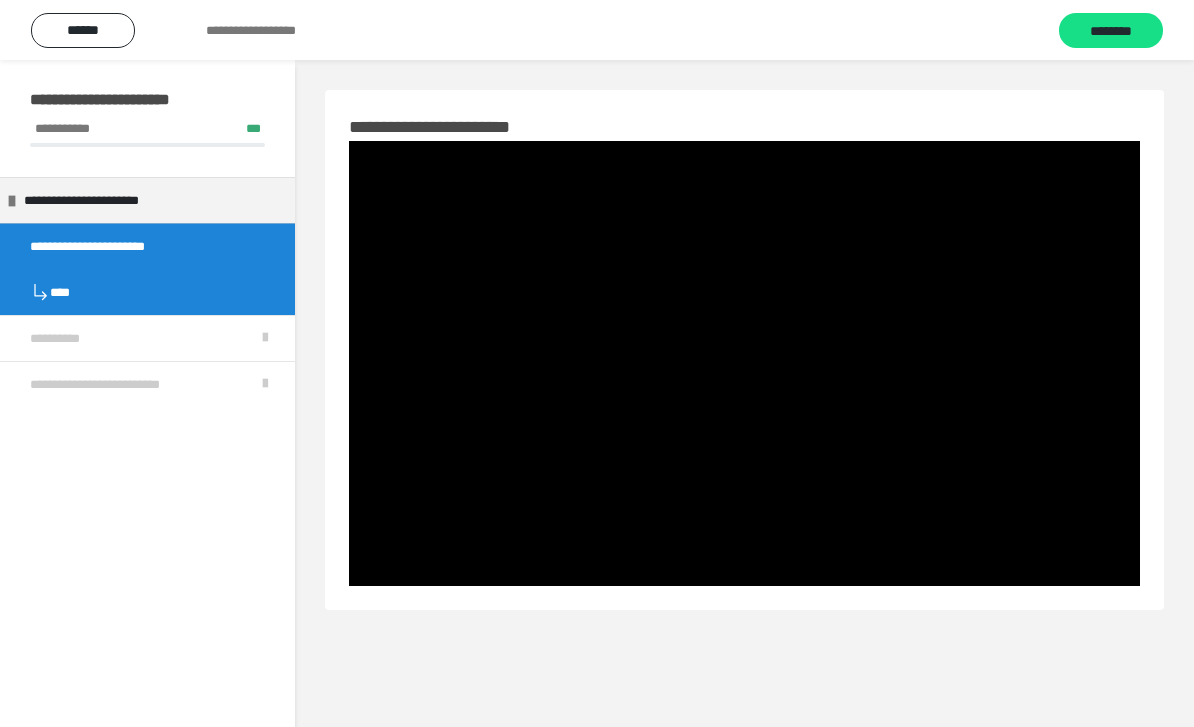 click on "********" at bounding box center [1111, 31] 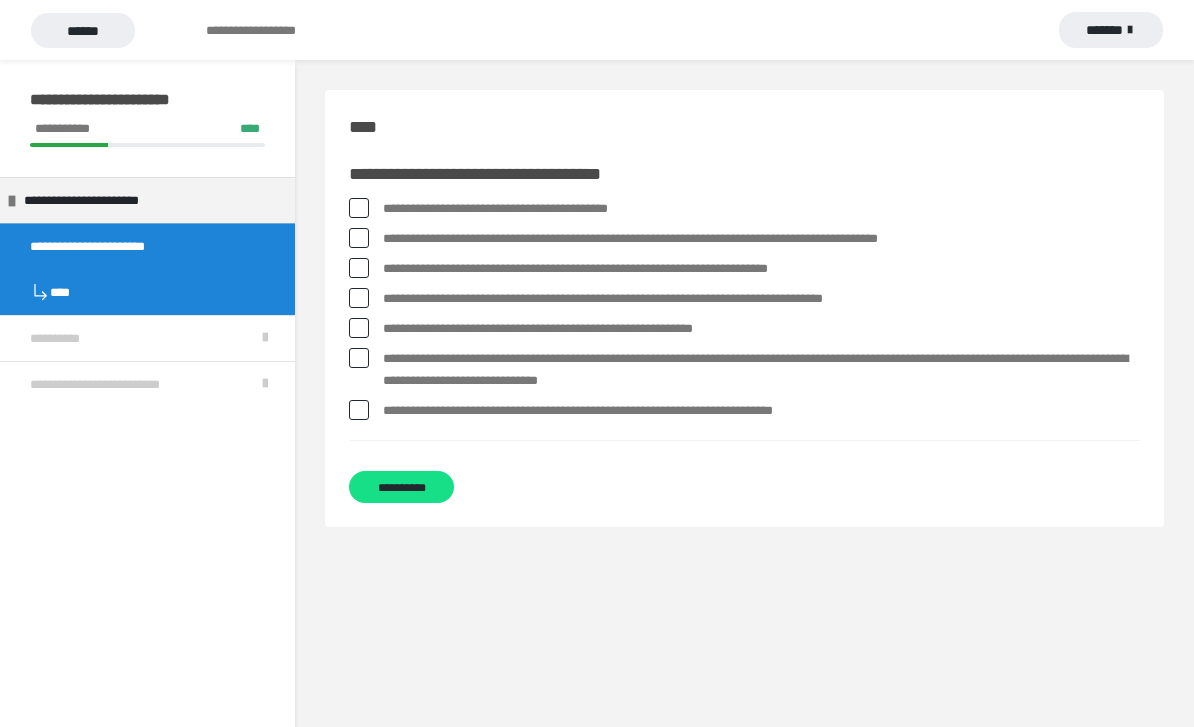 click on "**********" at bounding box center (744, 174) 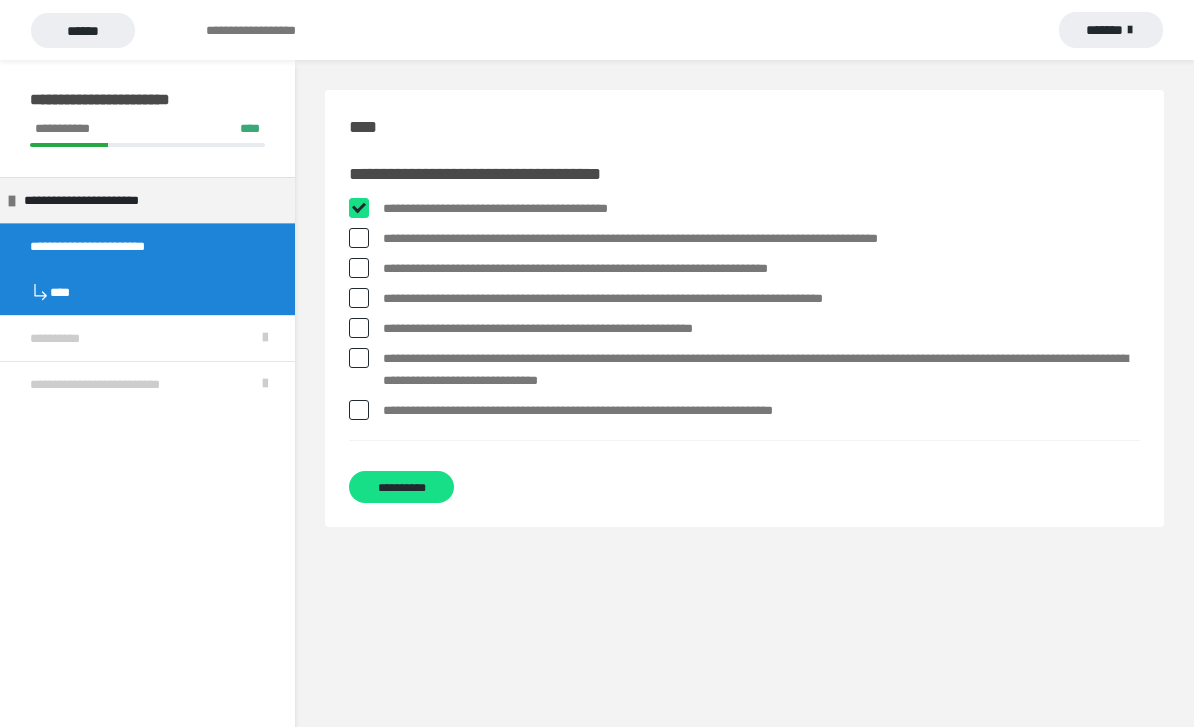 checkbox on "****" 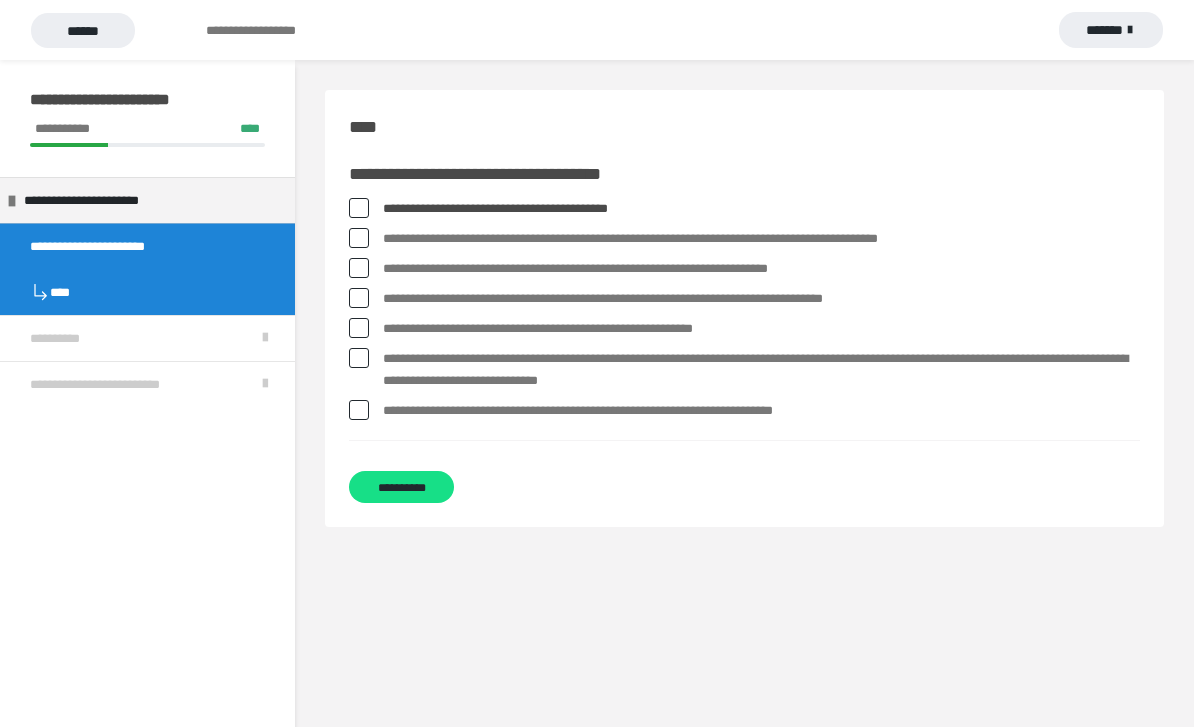 click at bounding box center [359, 268] 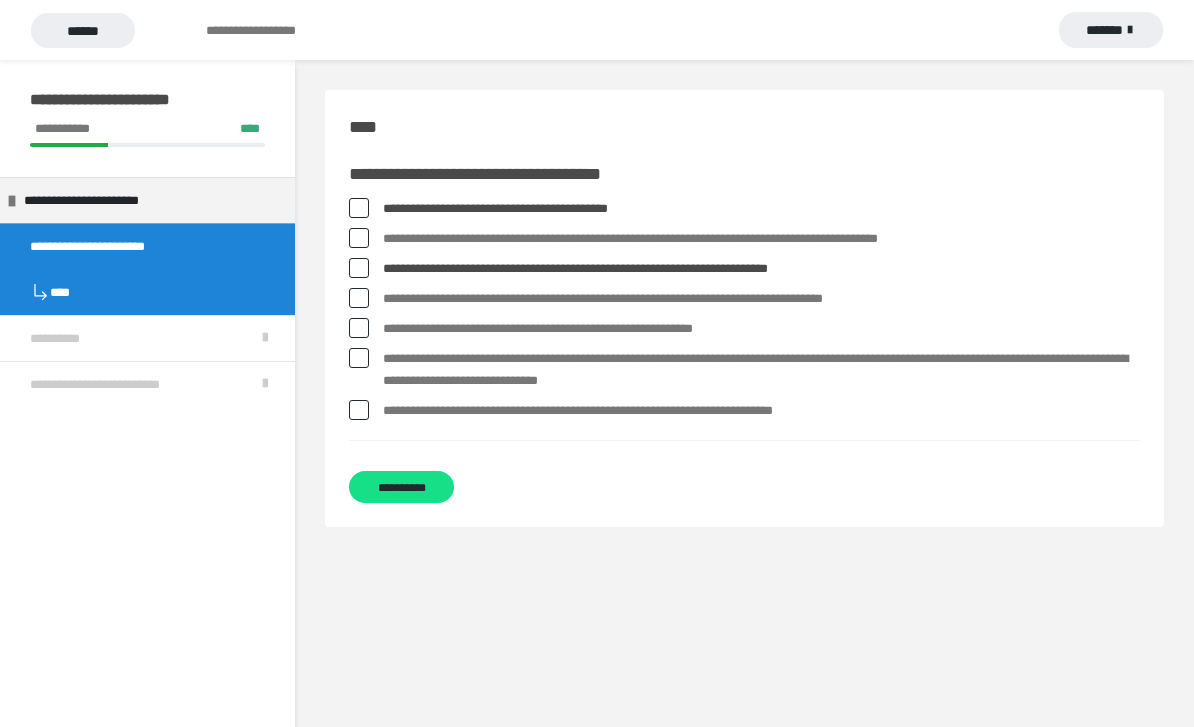click at bounding box center (359, 298) 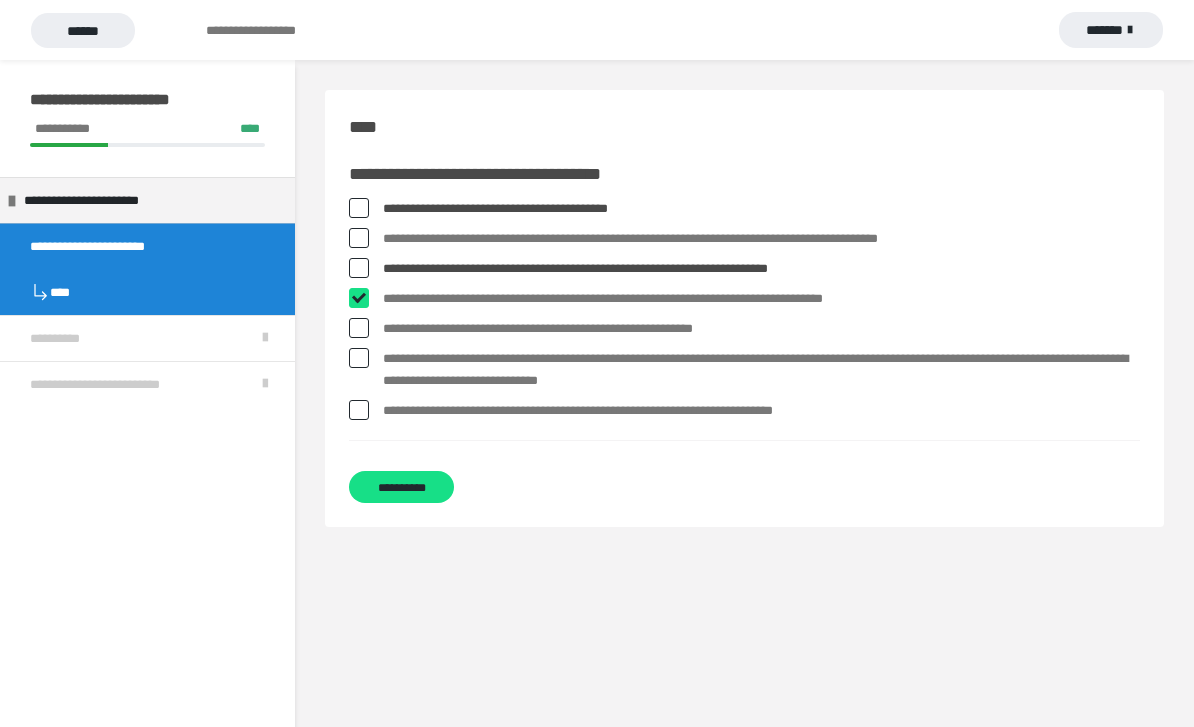 checkbox on "****" 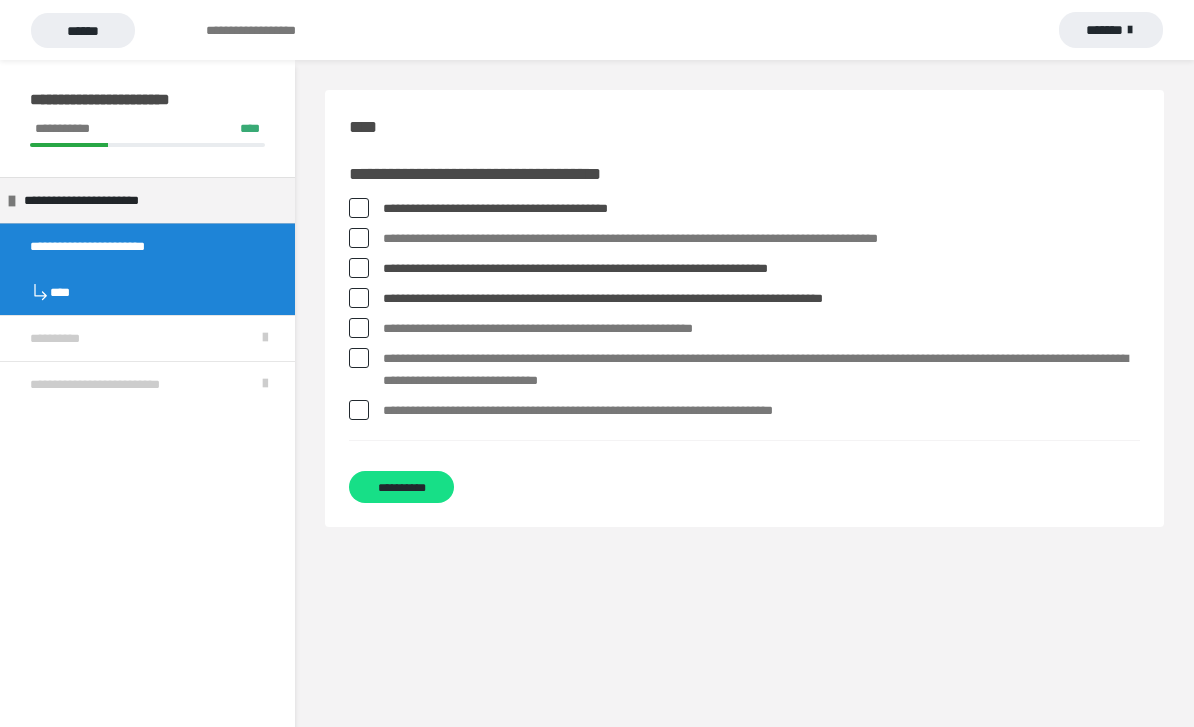 click at bounding box center (359, 328) 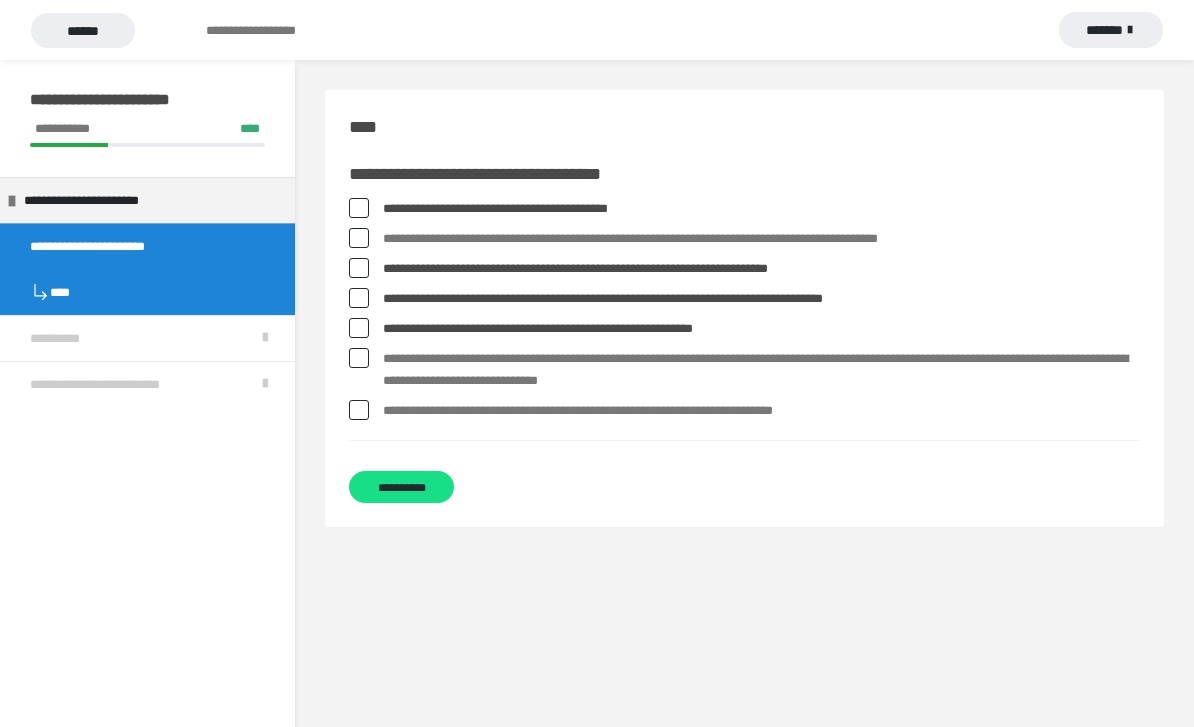 click on "**********" at bounding box center [744, 370] 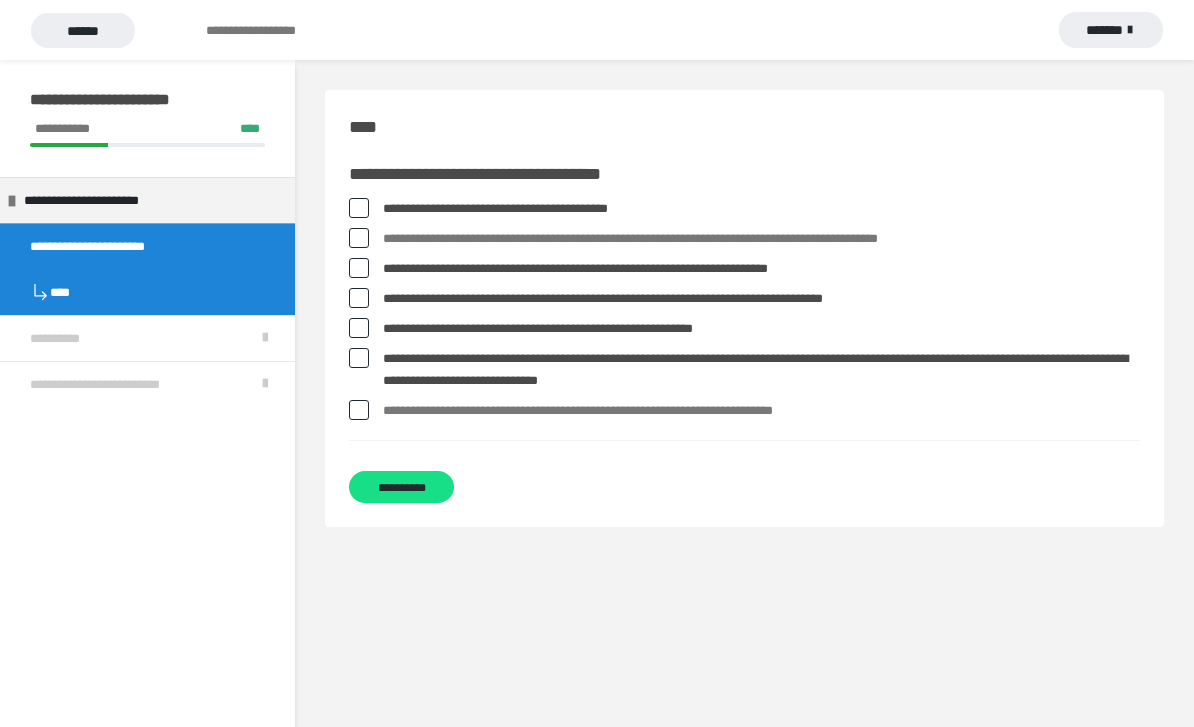 click at bounding box center [359, 358] 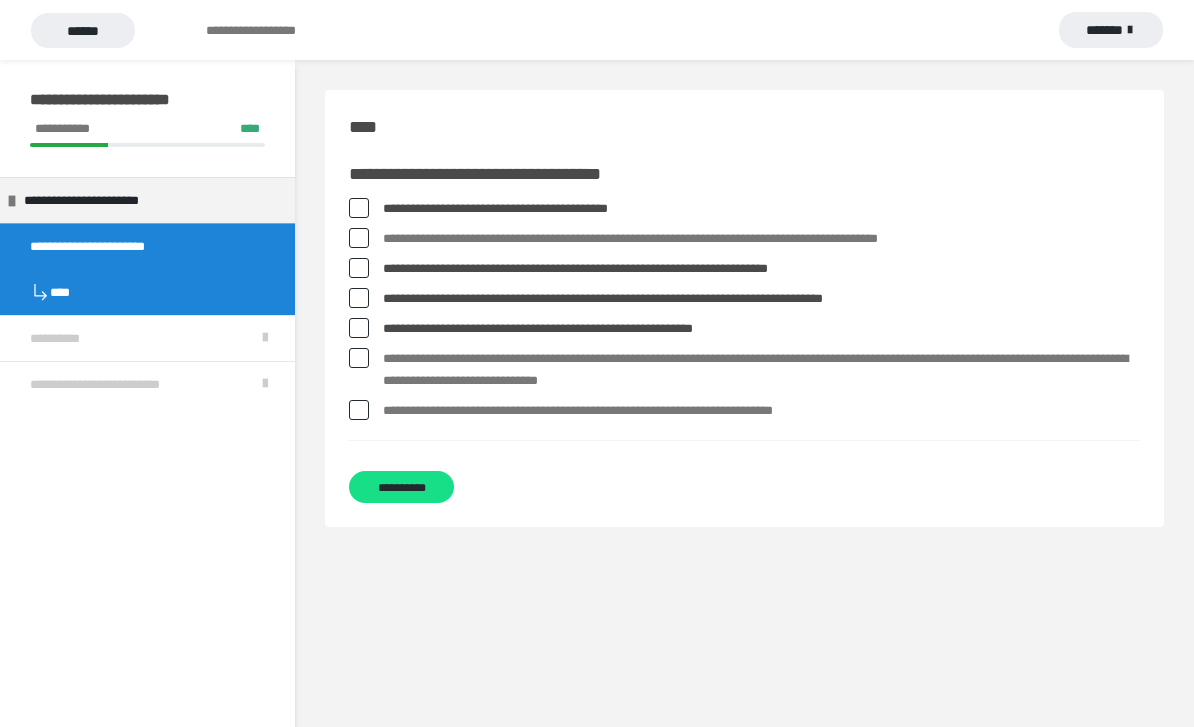 click at bounding box center (359, 358) 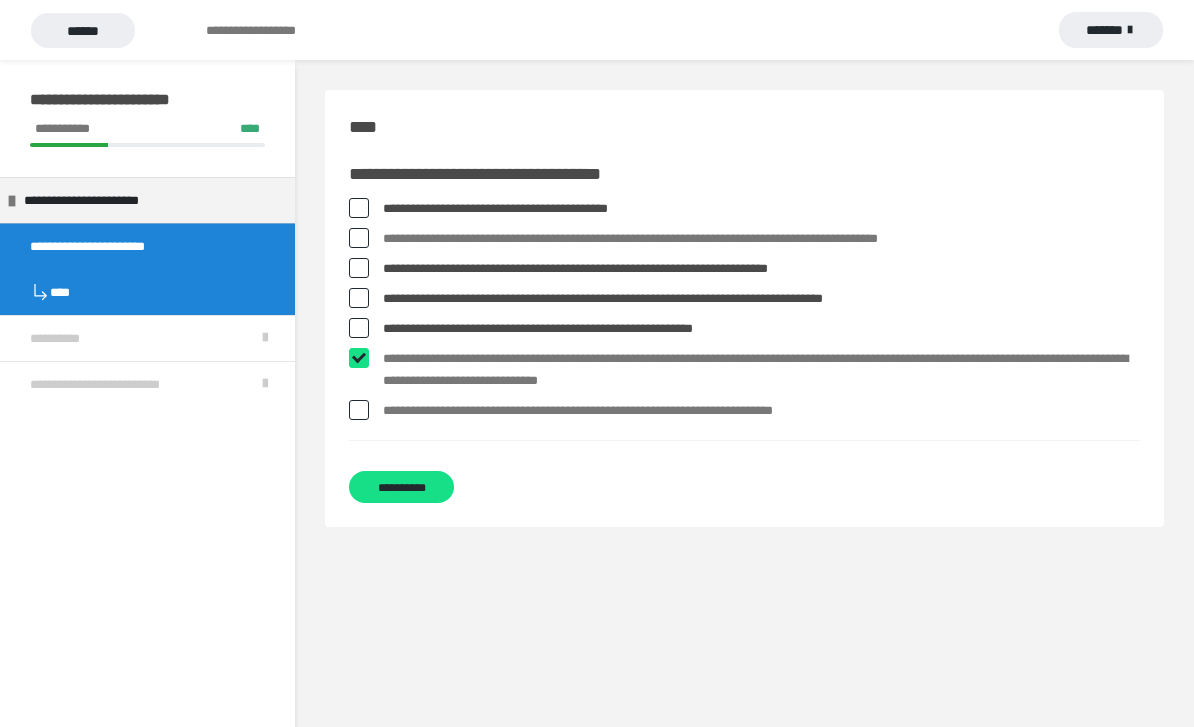 checkbox on "****" 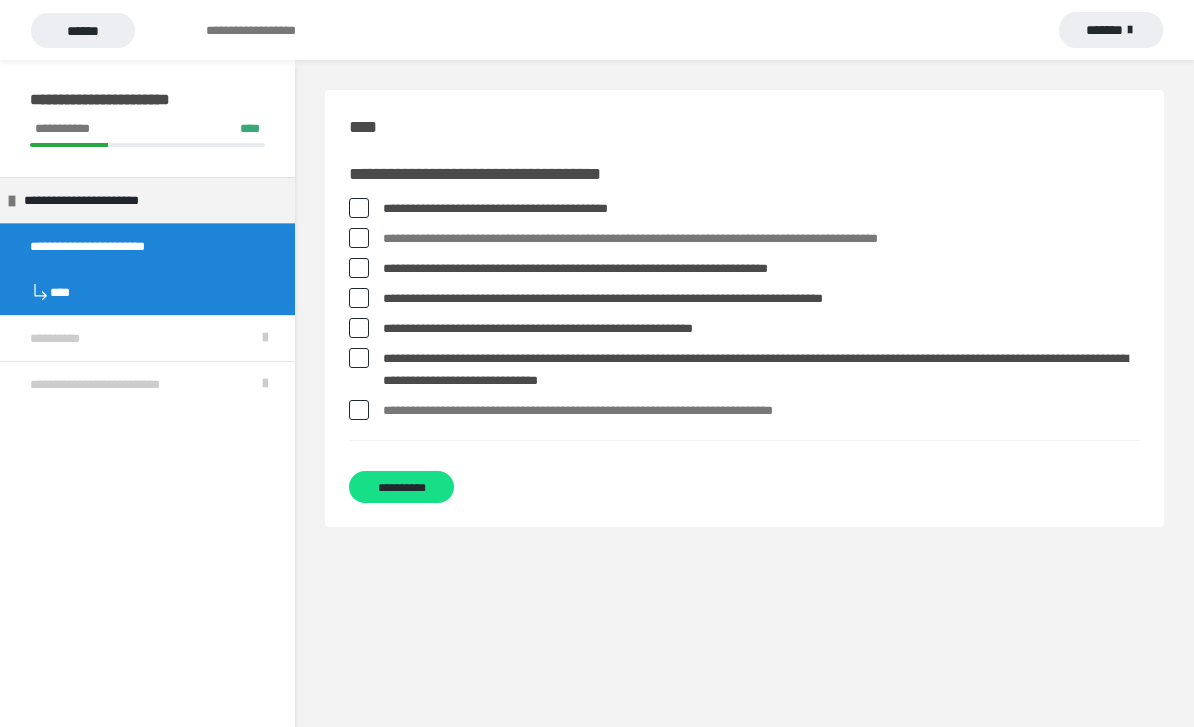 click at bounding box center [359, 410] 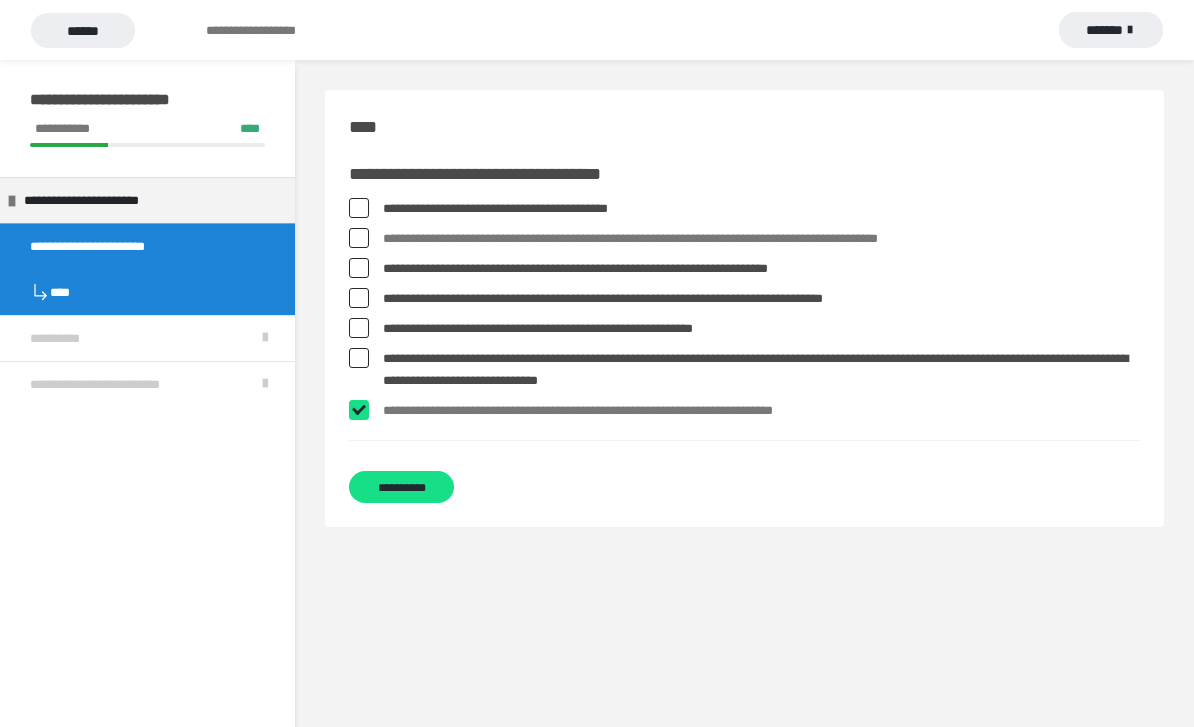 checkbox on "****" 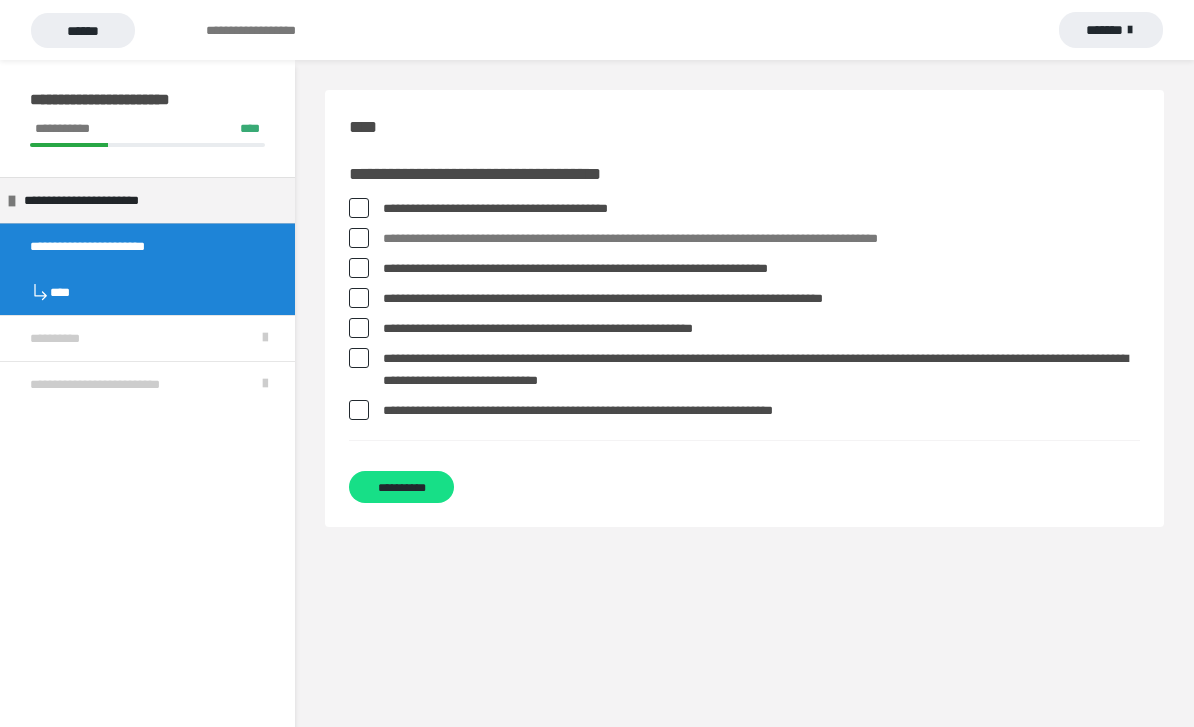 click on "**********" at bounding box center [401, 487] 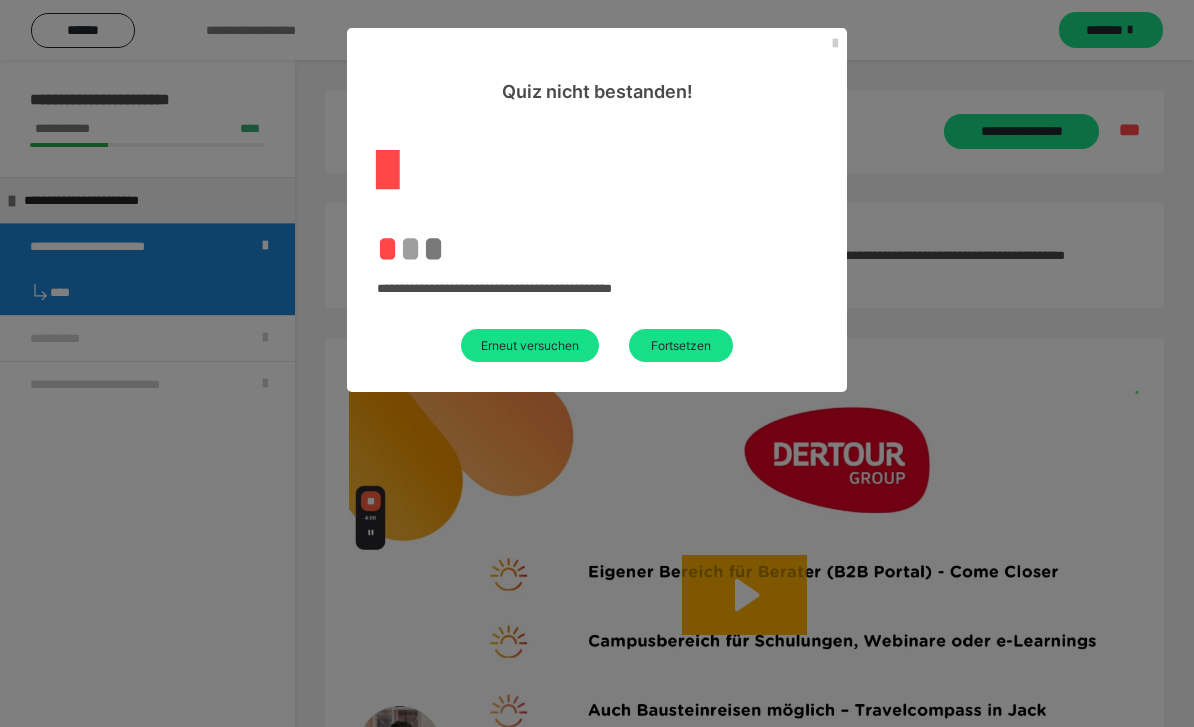 click on "Fortsetzen" at bounding box center [681, 345] 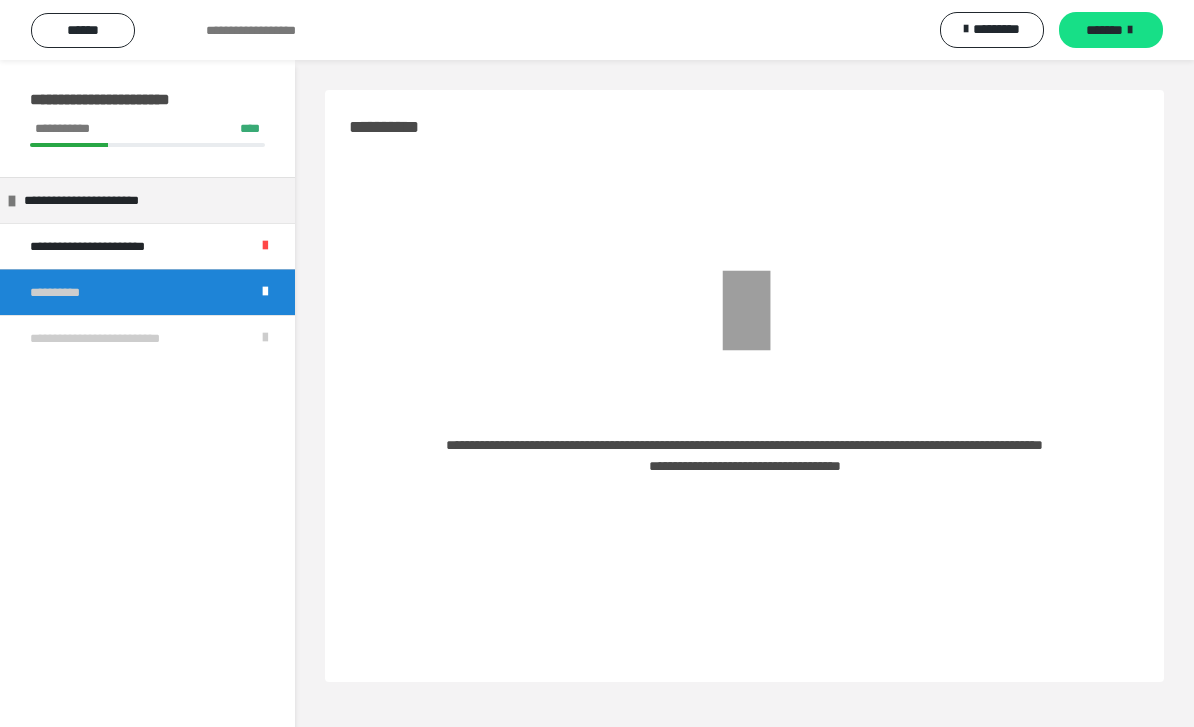 click on "**********" at bounding box center (114, 246) 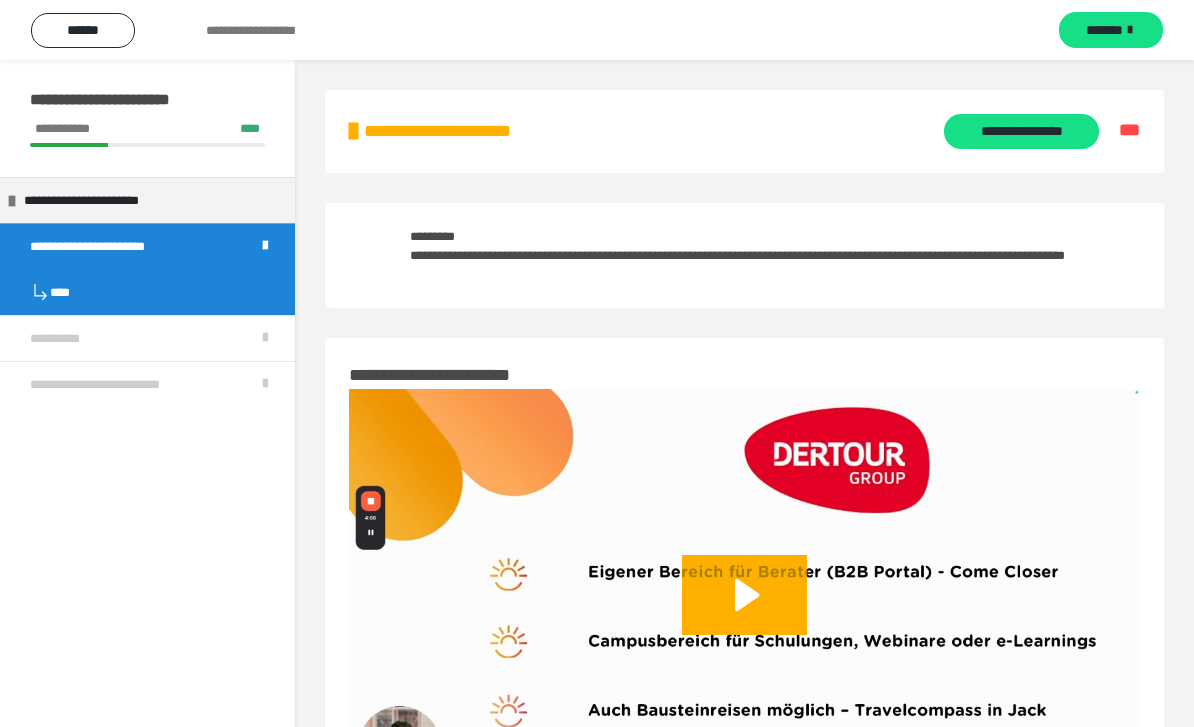 click on "**********" at bounding box center (1021, 131) 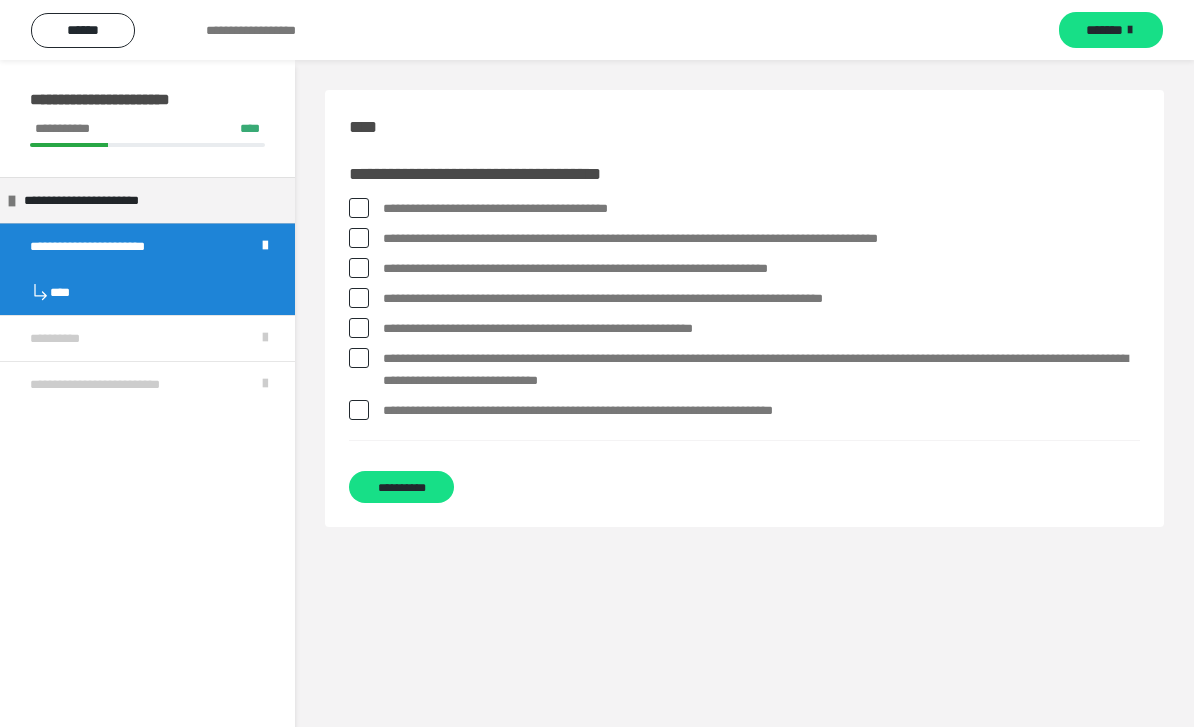 click on "**********" at bounding box center (744, 308) 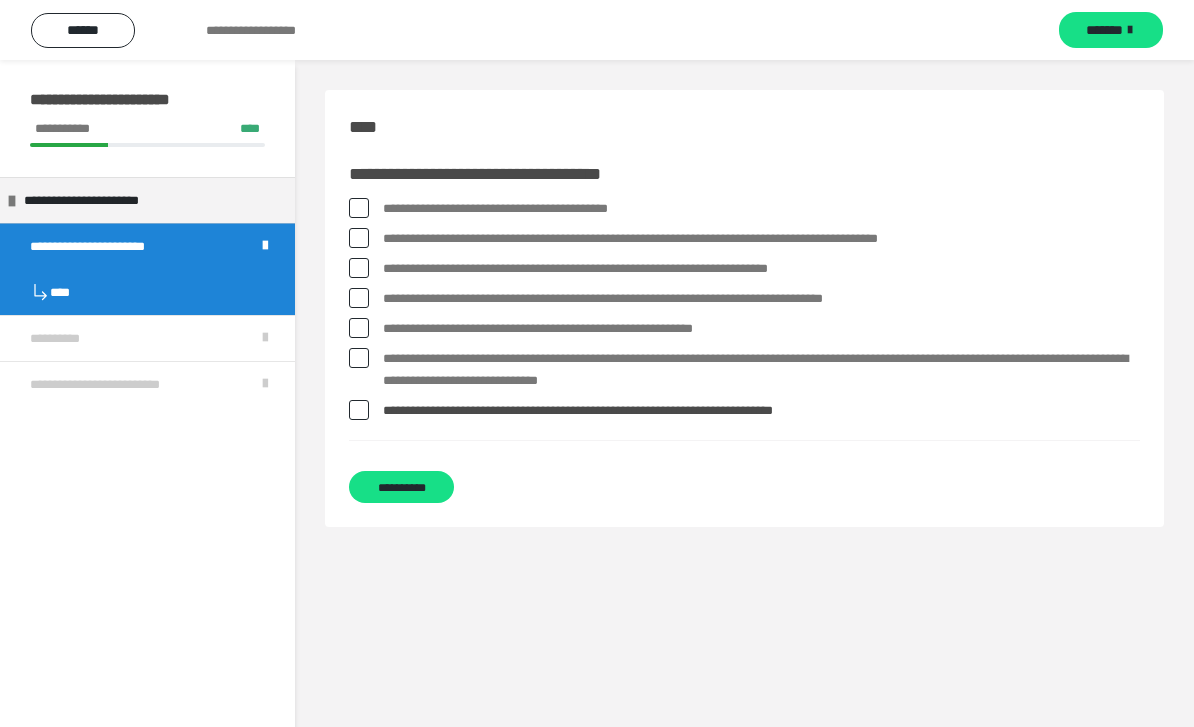 click at bounding box center [359, 328] 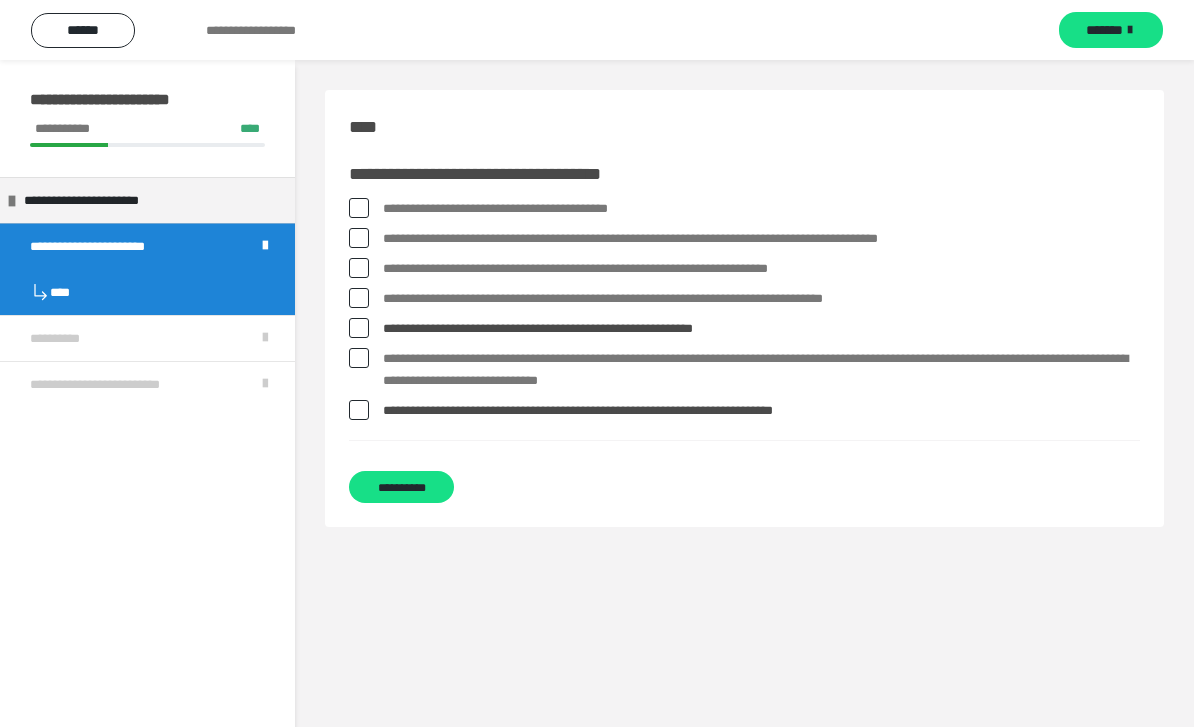 click at bounding box center (359, 208) 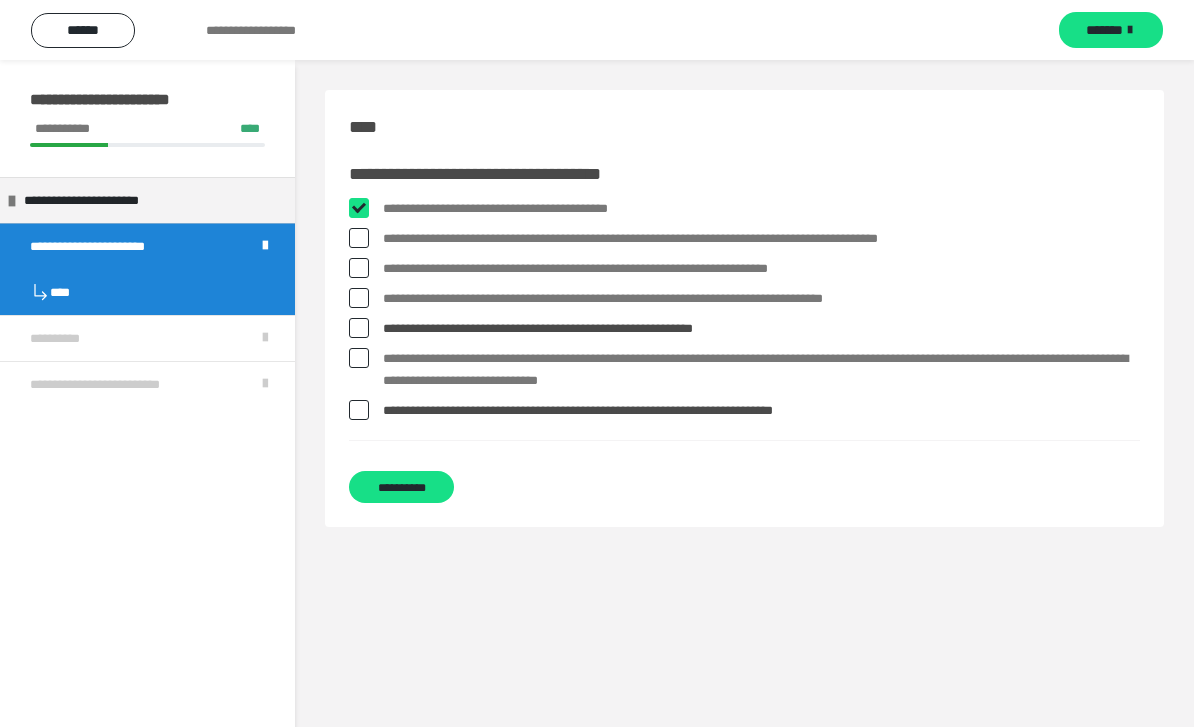 checkbox on "****" 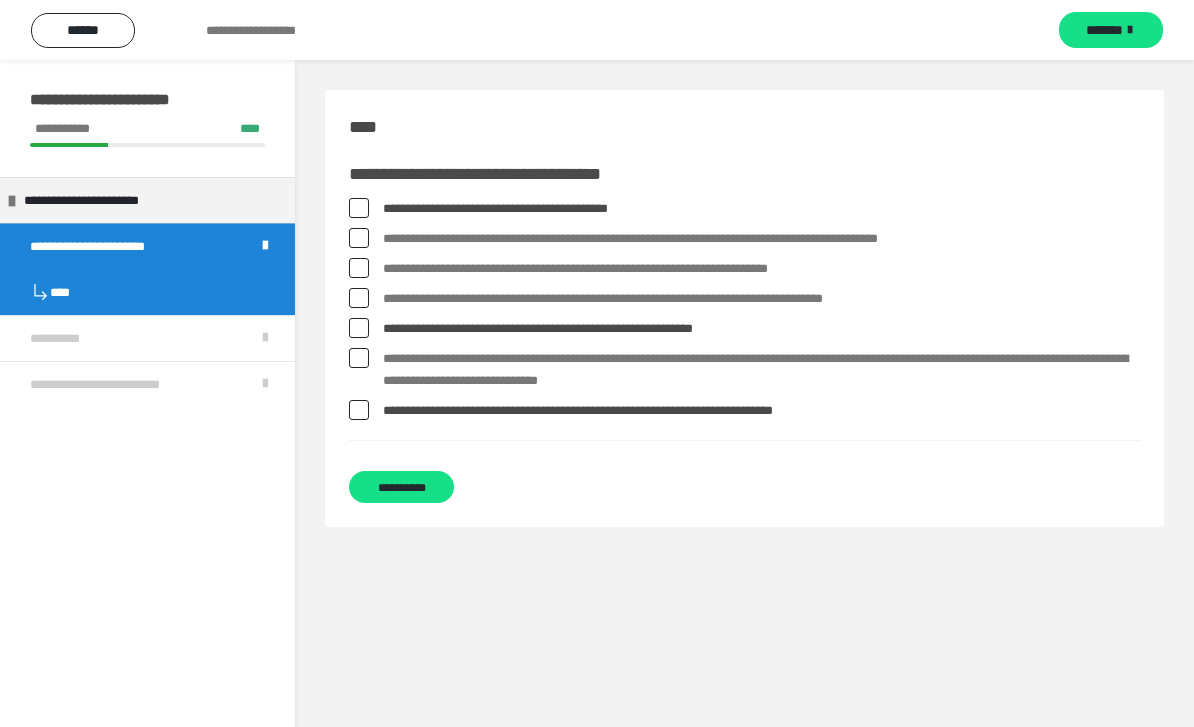 click at bounding box center (359, 268) 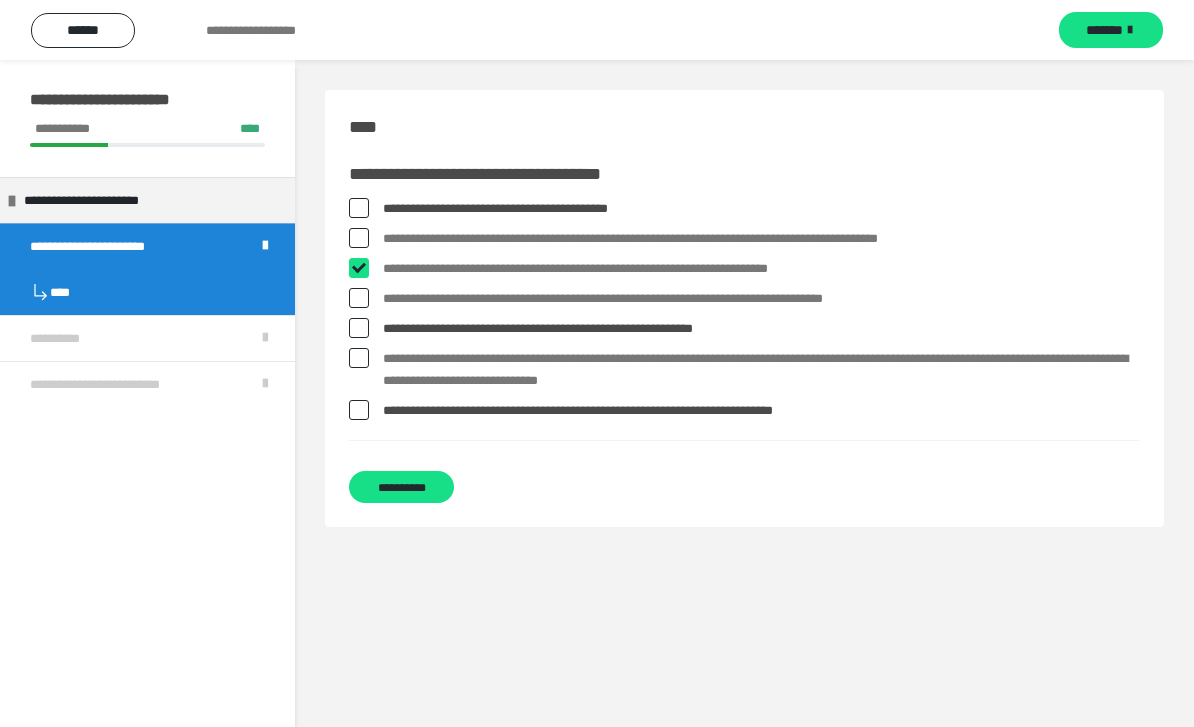 checkbox on "****" 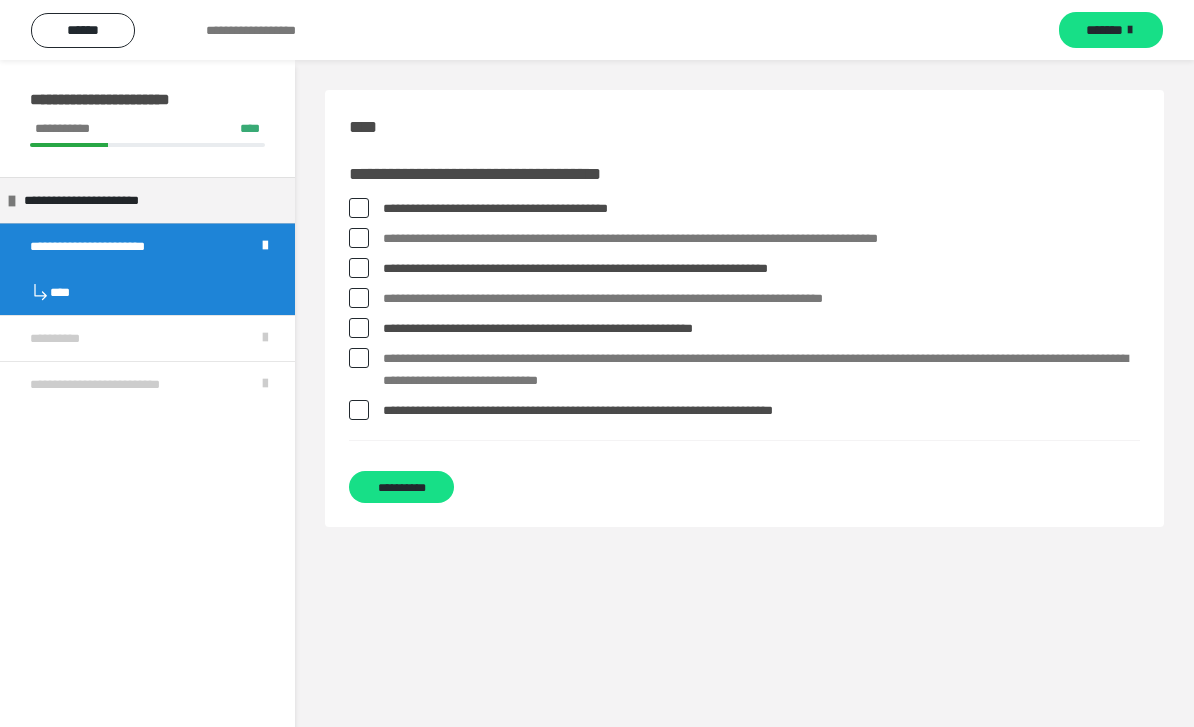 click at bounding box center (359, 298) 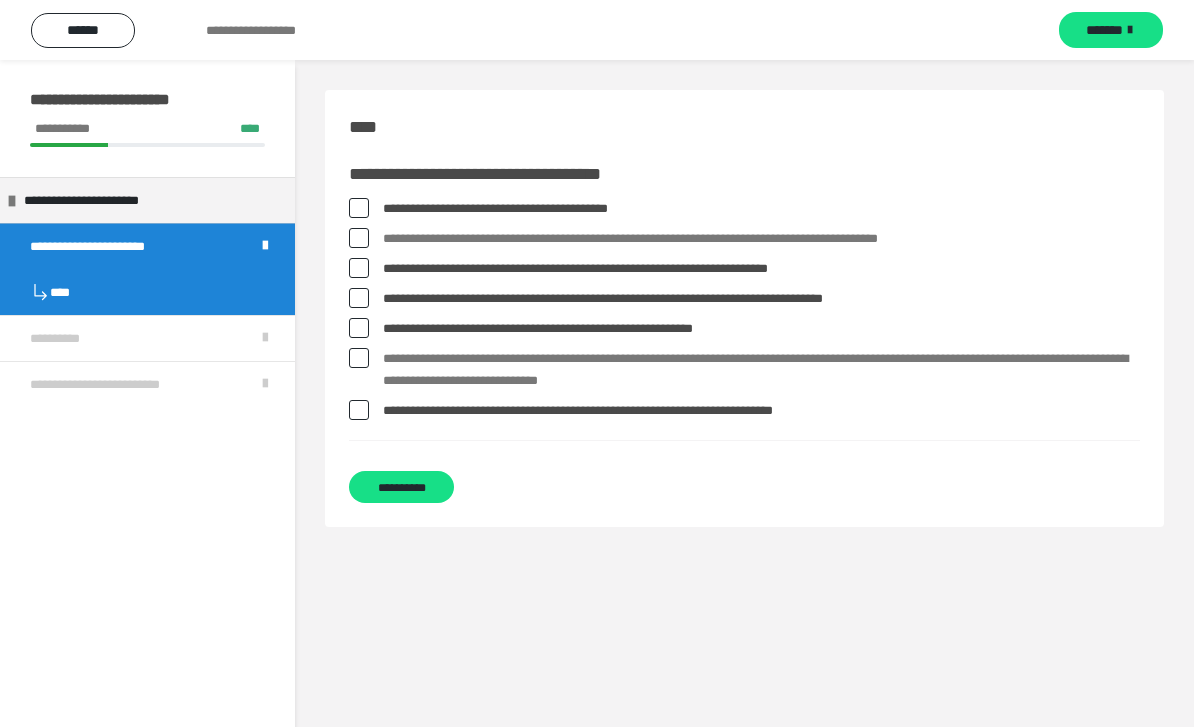 click on "**********" at bounding box center [401, 487] 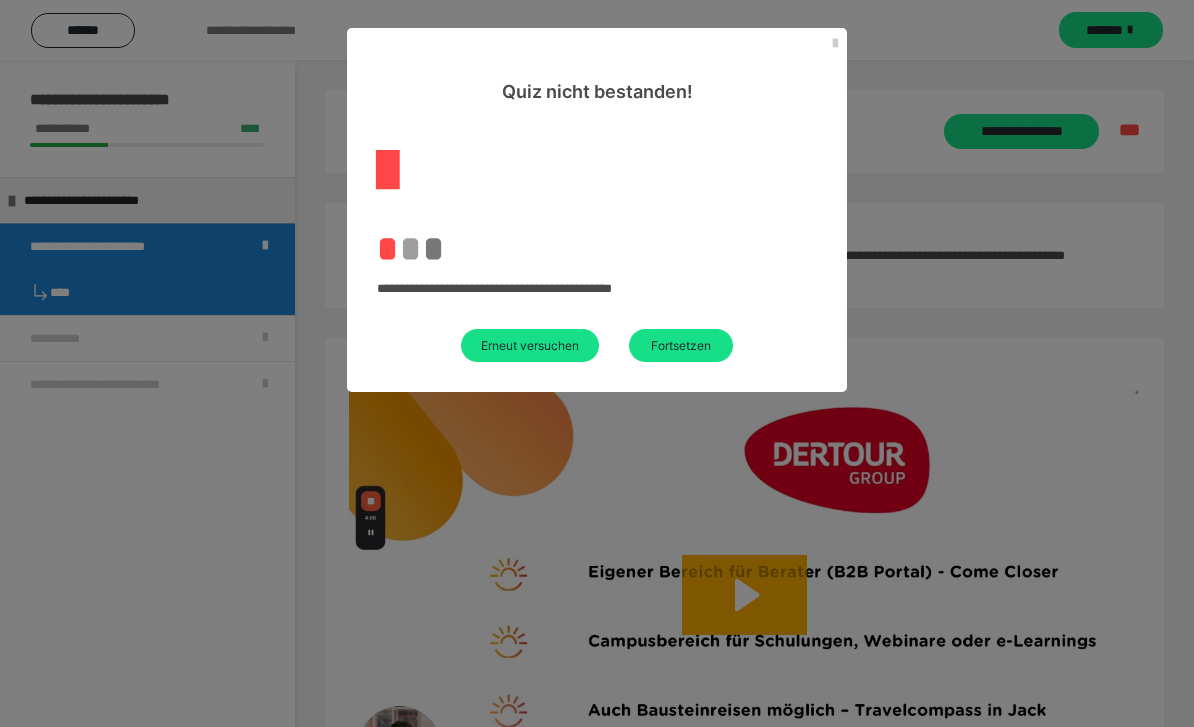 click on "**********" at bounding box center [597, 248] 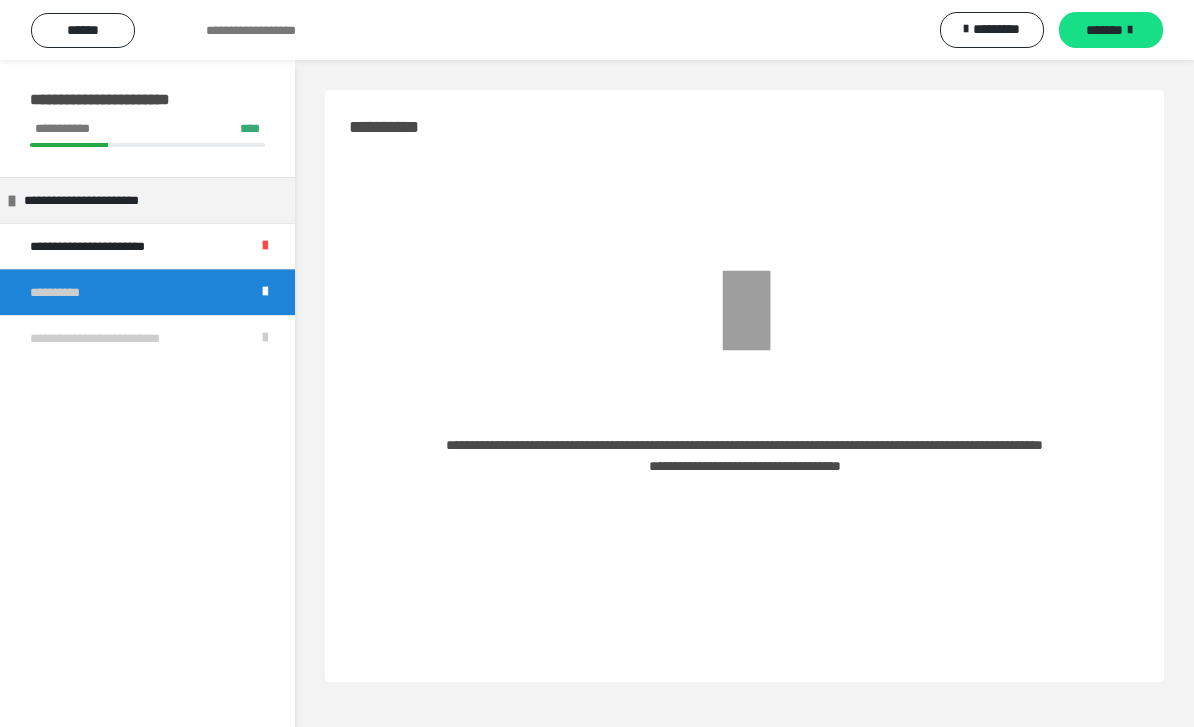 click on "**********" at bounding box center [114, 246] 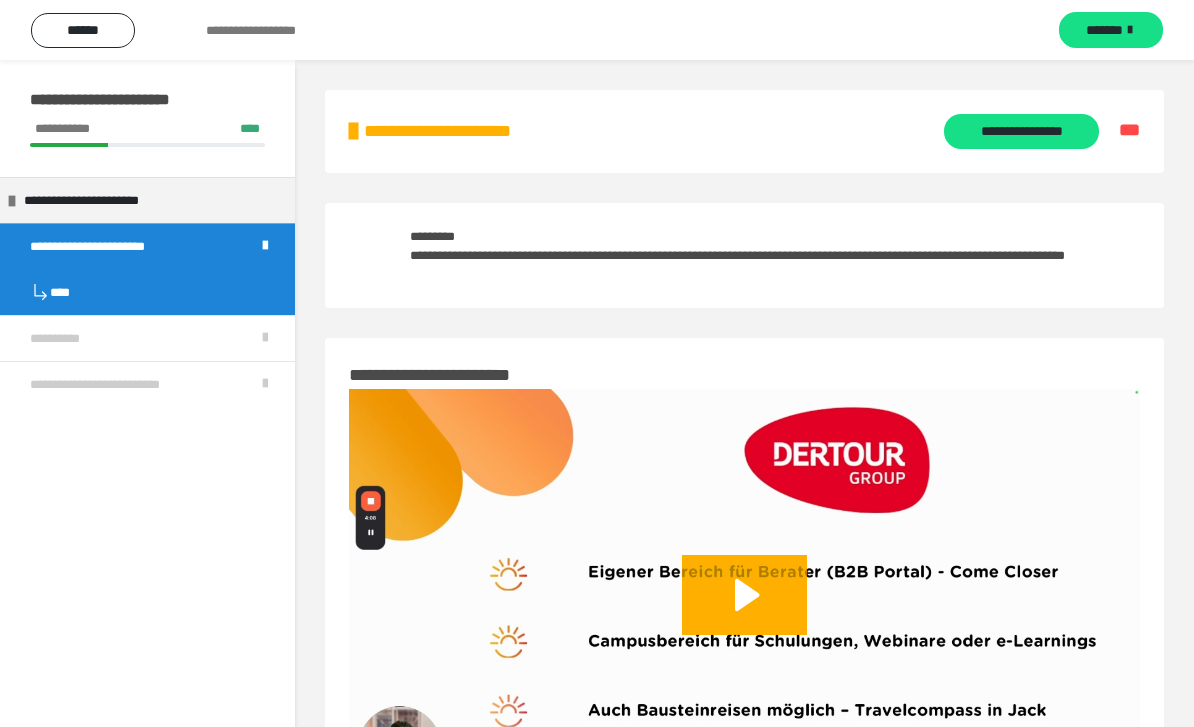 click on "**********" at bounding box center [1021, 131] 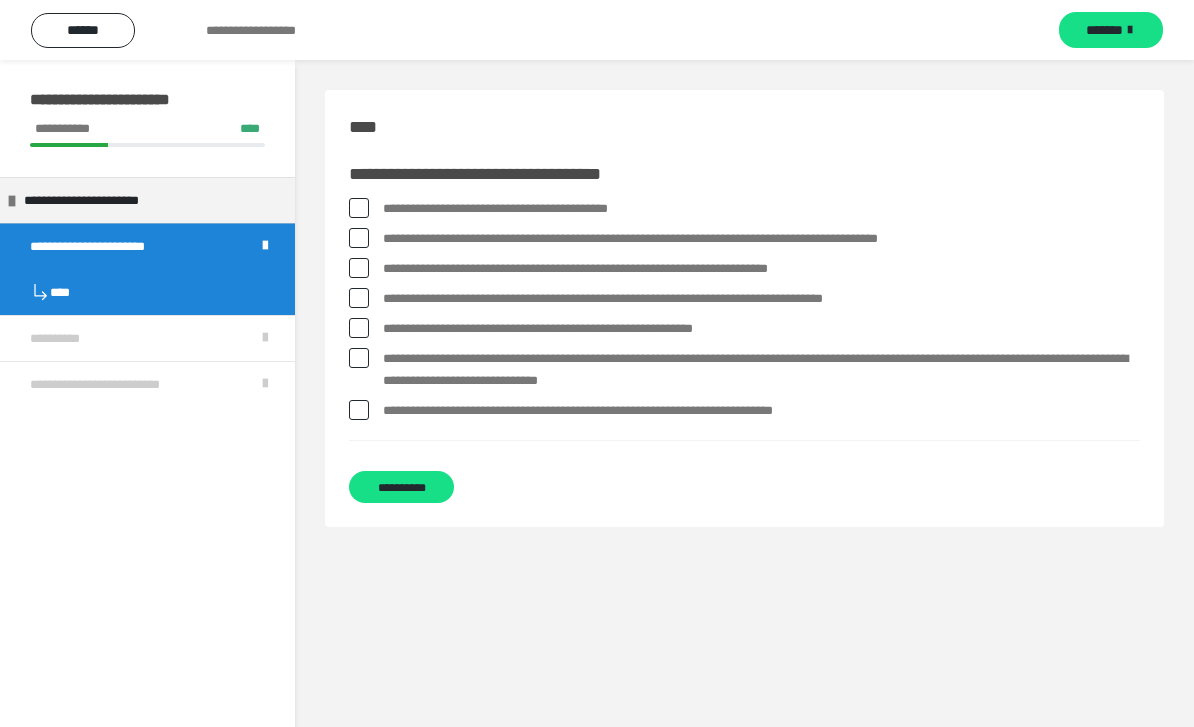 click at bounding box center [359, 410] 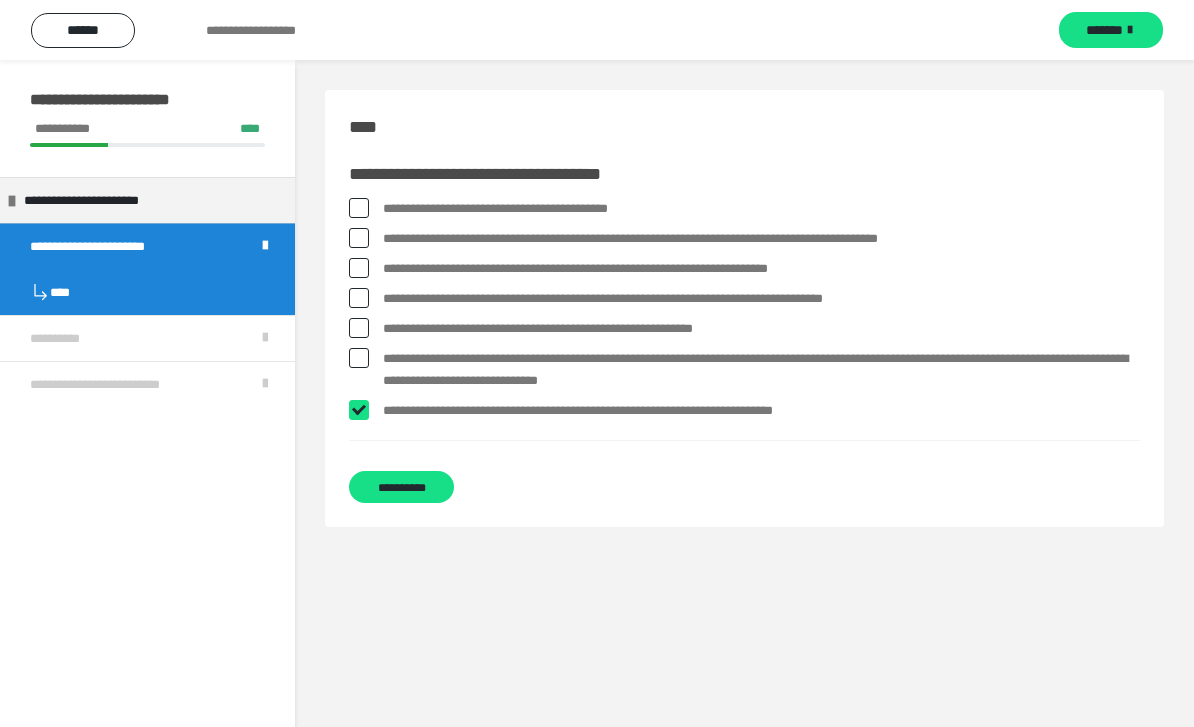 checkbox on "****" 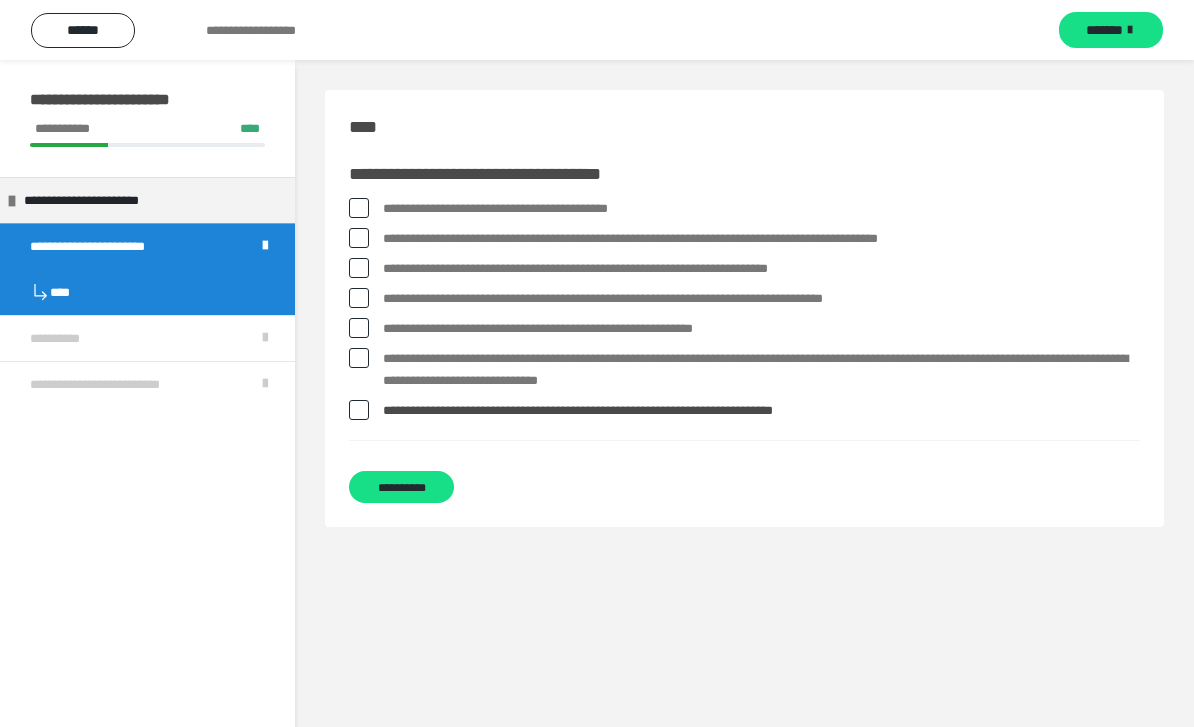 click at bounding box center (359, 358) 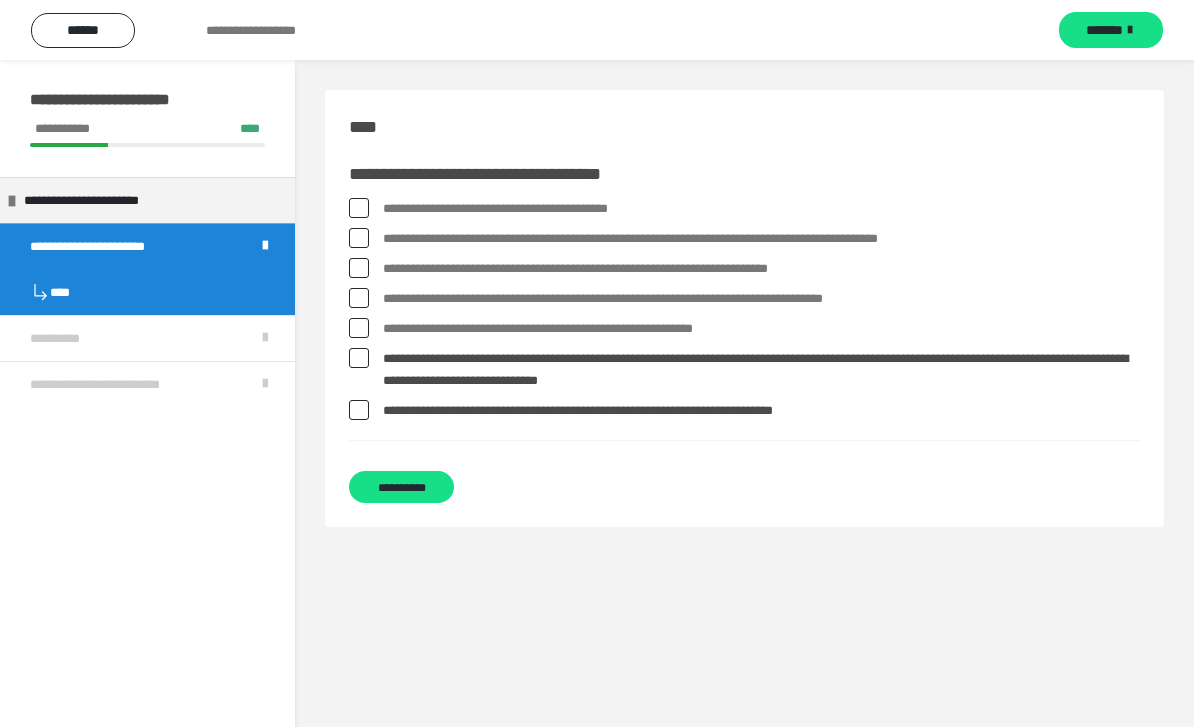 click at bounding box center (359, 328) 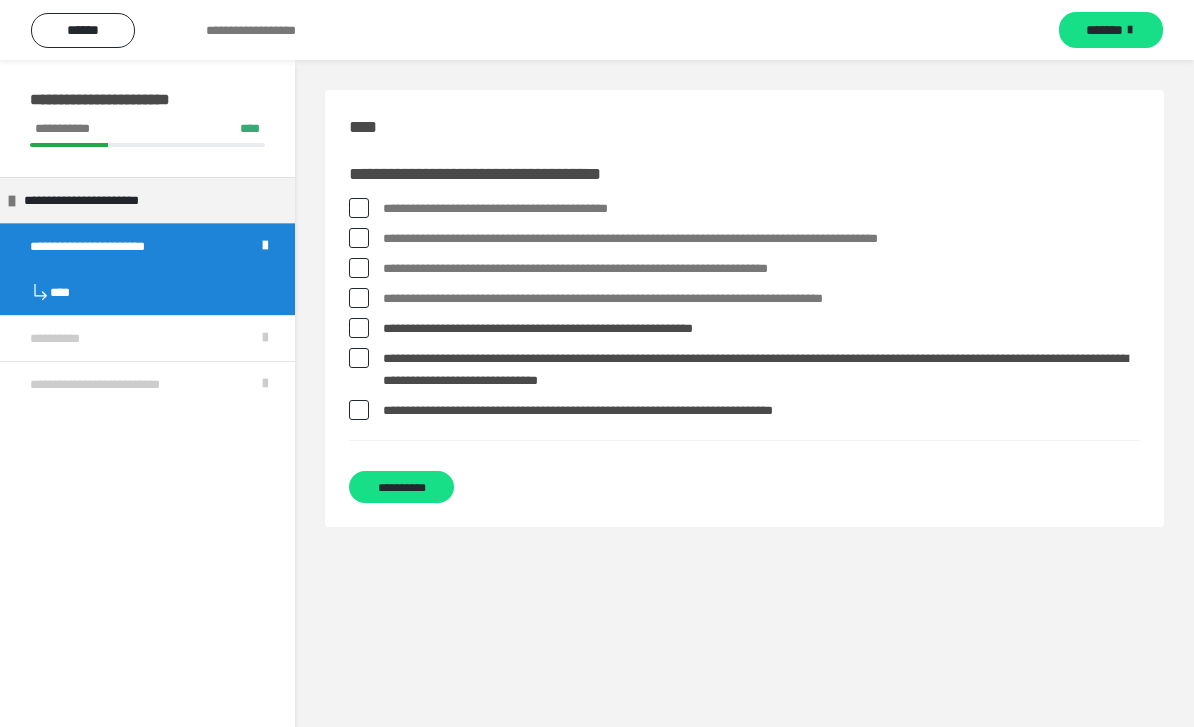 click at bounding box center [359, 268] 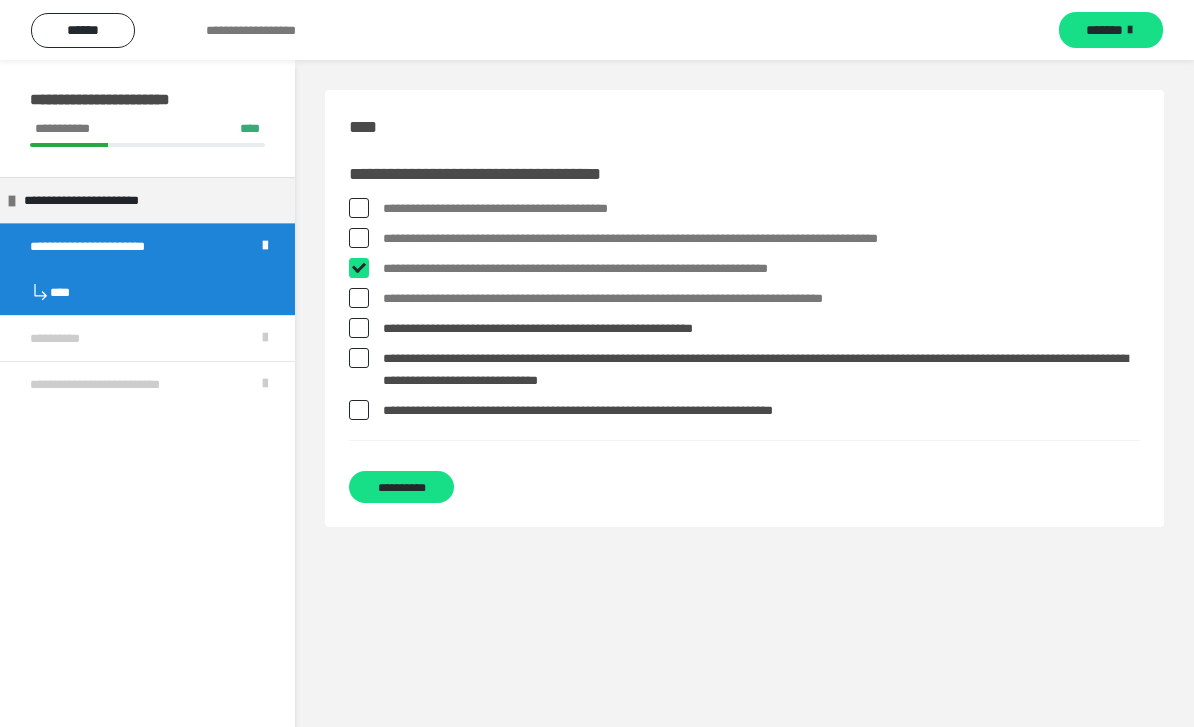 checkbox on "****" 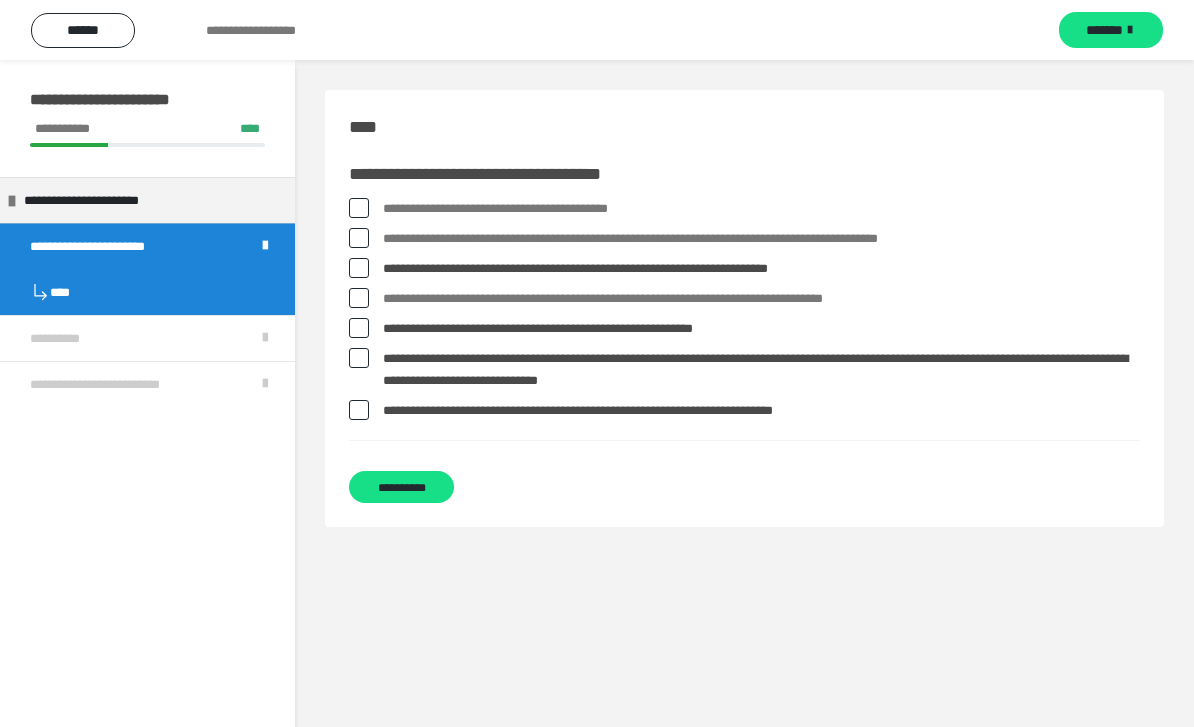 click at bounding box center [359, 208] 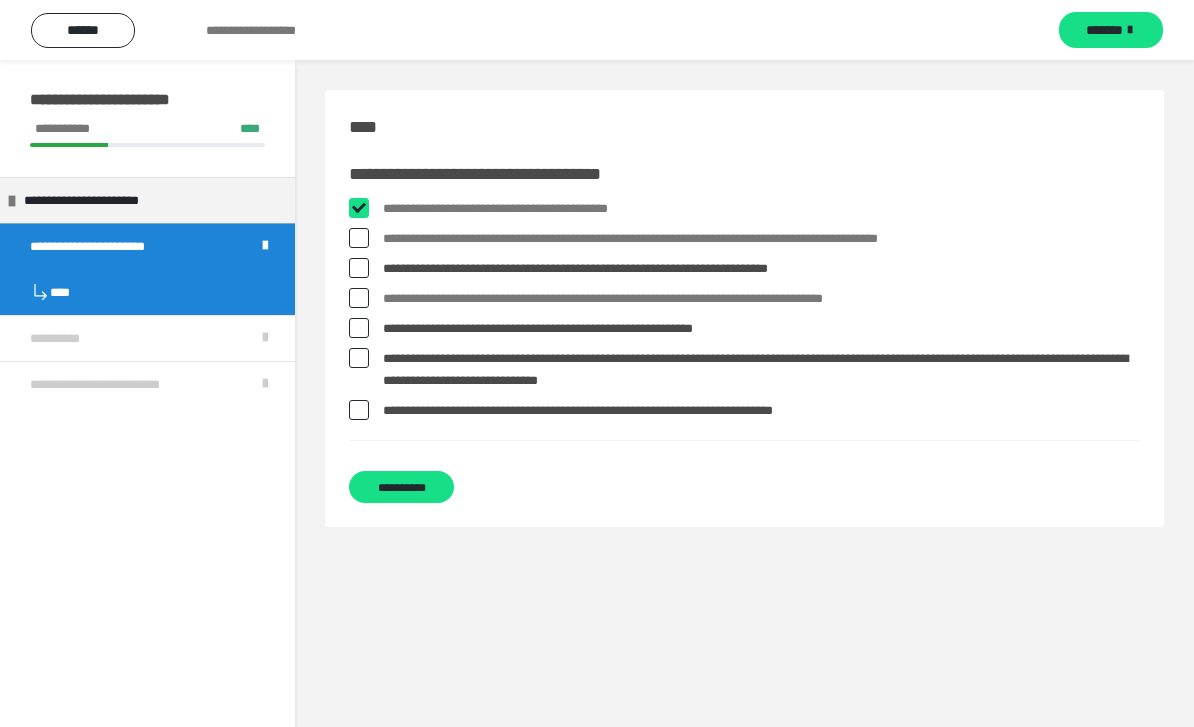 checkbox on "****" 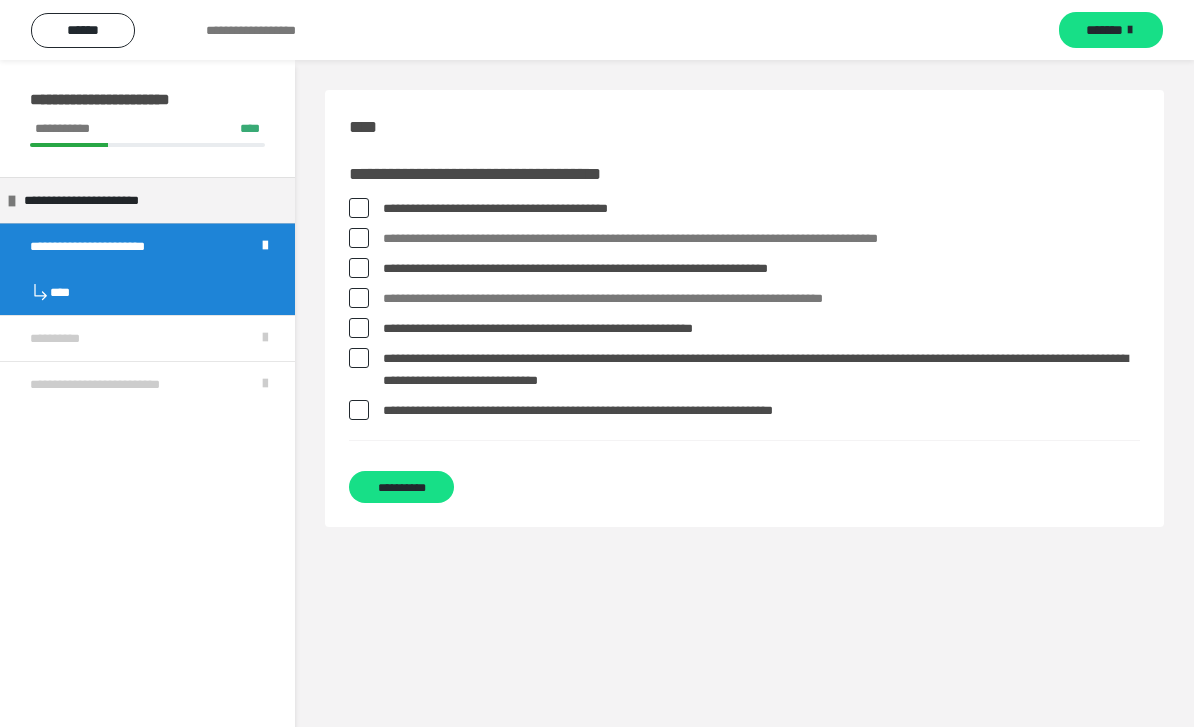 click on "**********" at bounding box center (401, 487) 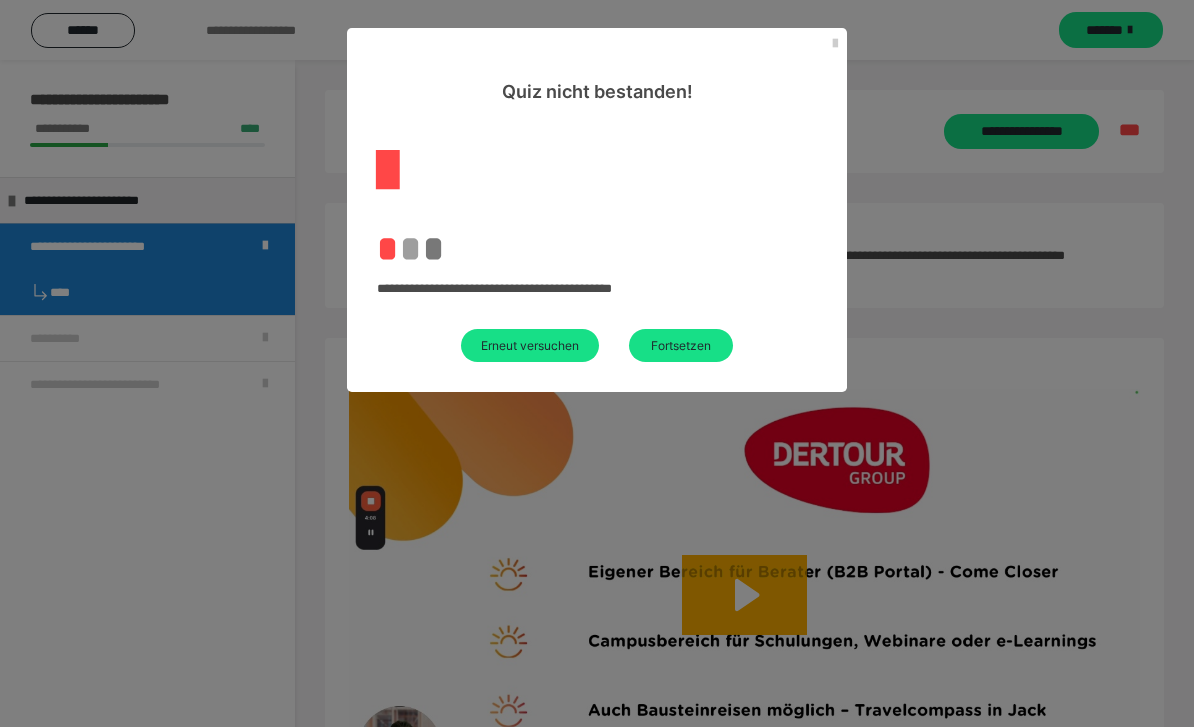 click on "Fortsetzen" at bounding box center (681, 345) 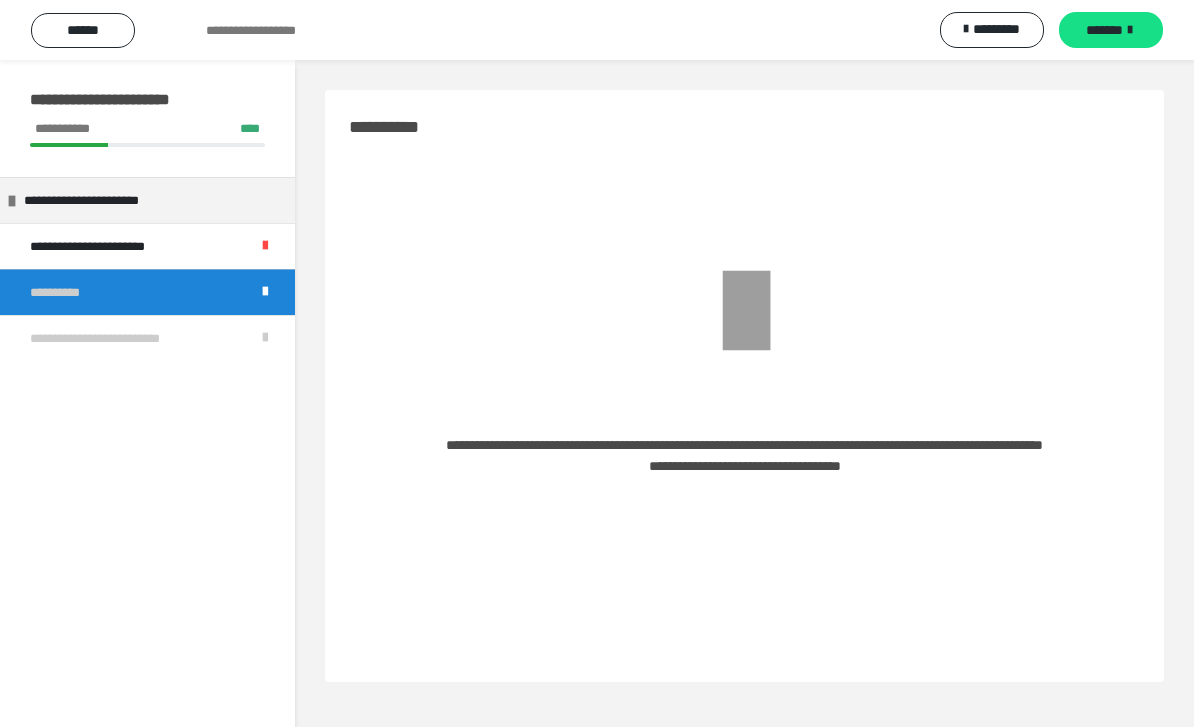 click on "**********" at bounding box center [114, 246] 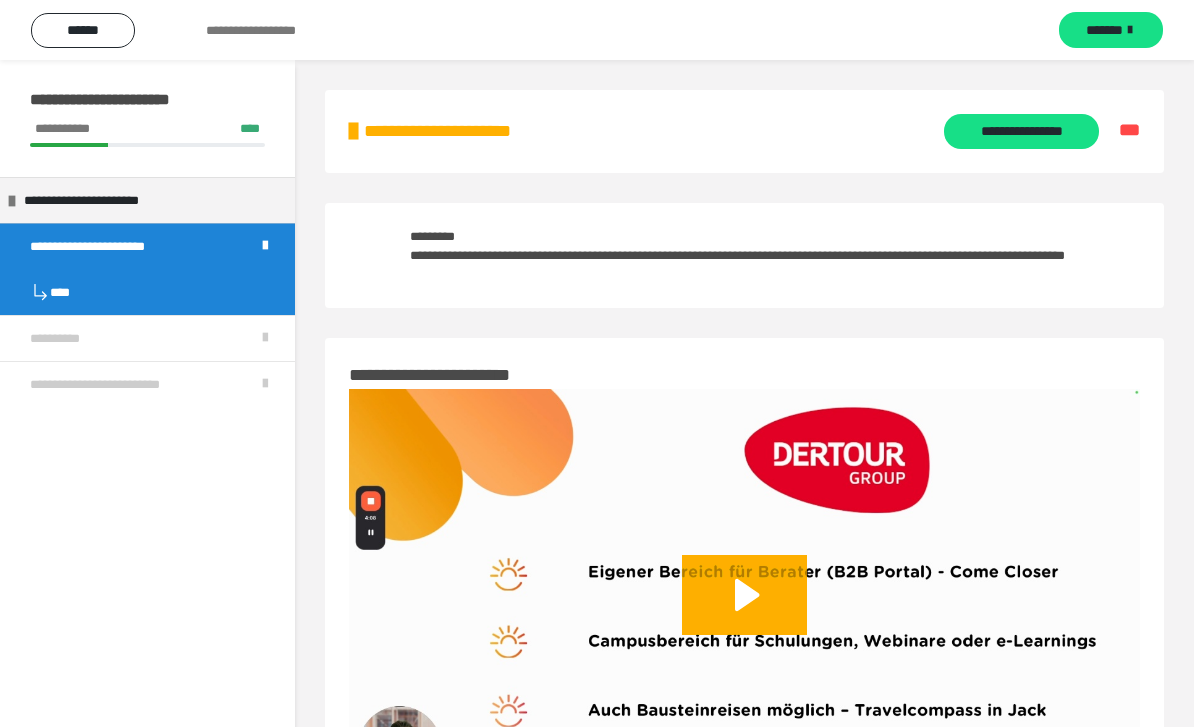 click on "**********" at bounding box center (1021, 131) 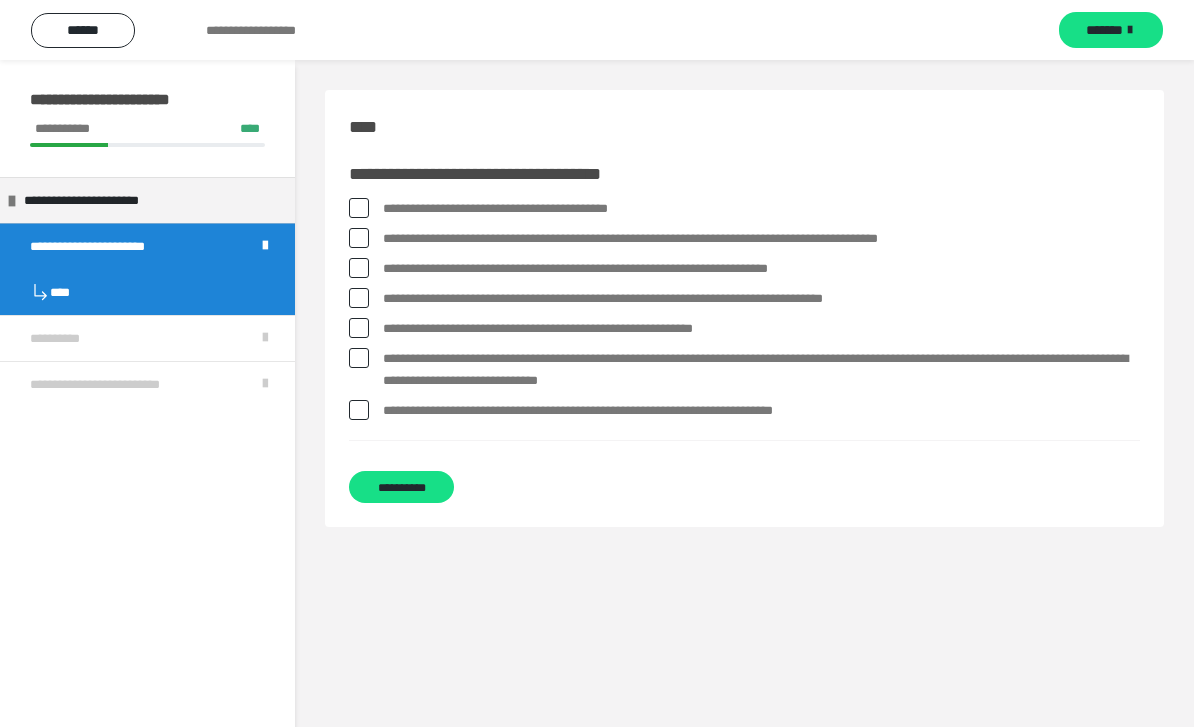 click at bounding box center [359, 208] 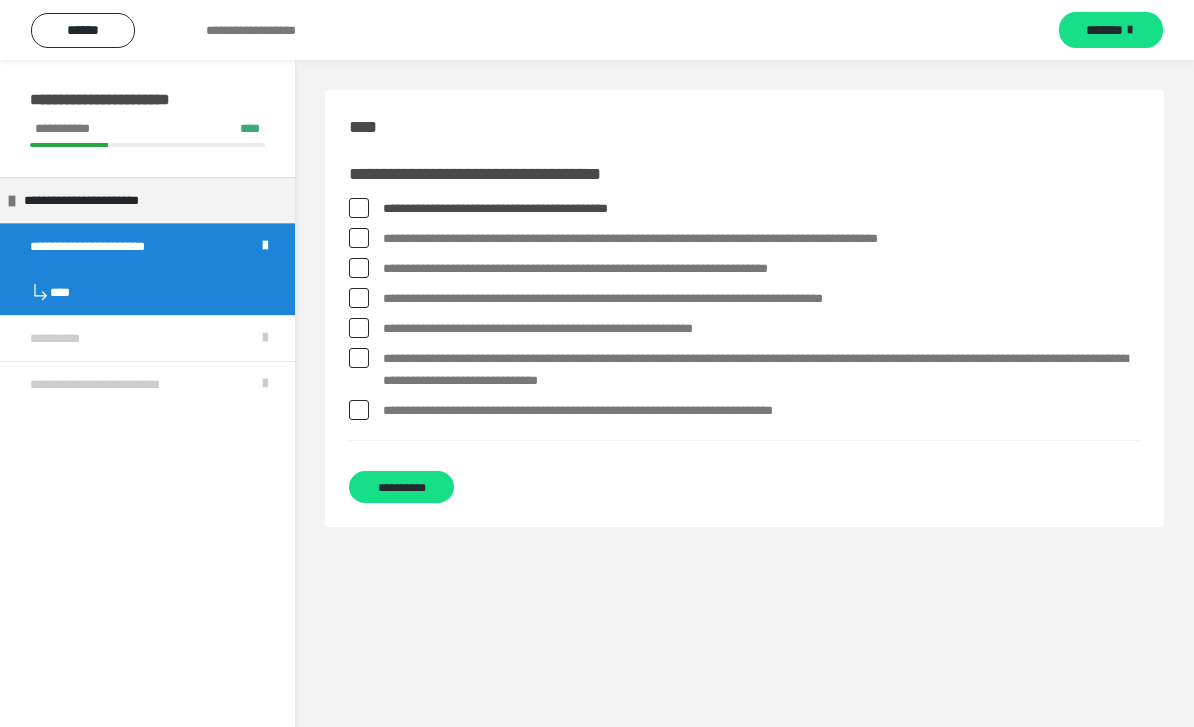 click on "**********" at bounding box center [761, 209] 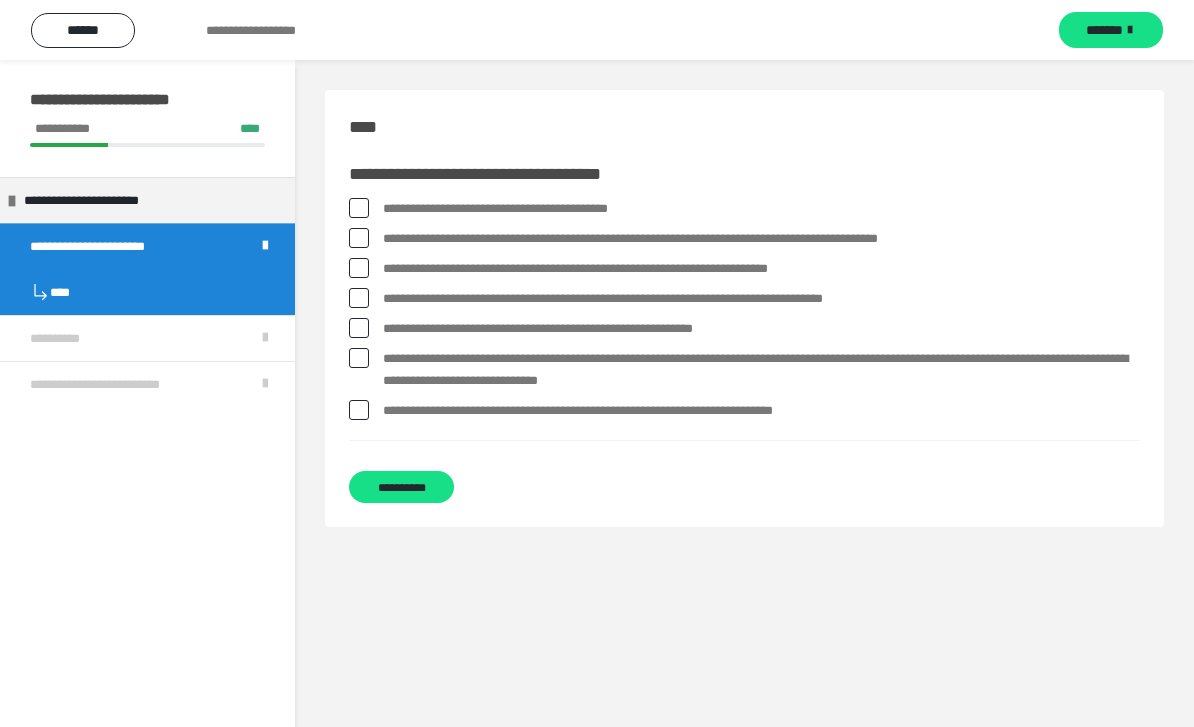 click at bounding box center (359, 208) 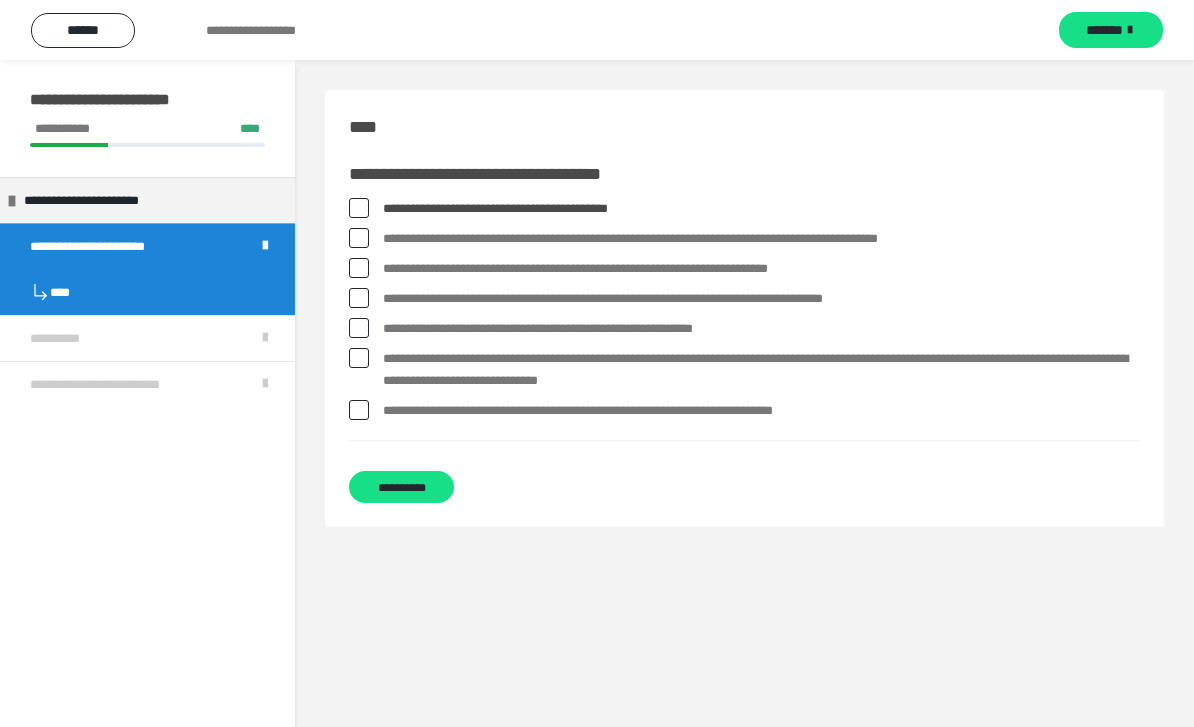 click at bounding box center (359, 268) 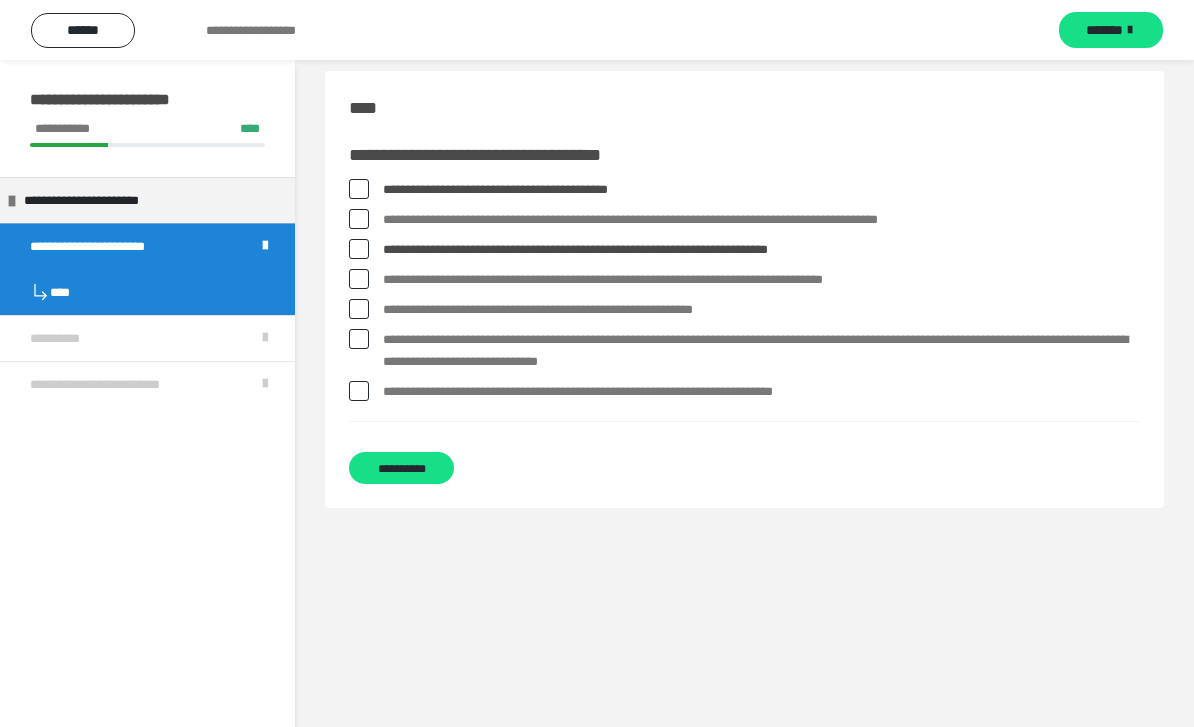 scroll, scrollTop: 22, scrollLeft: 0, axis: vertical 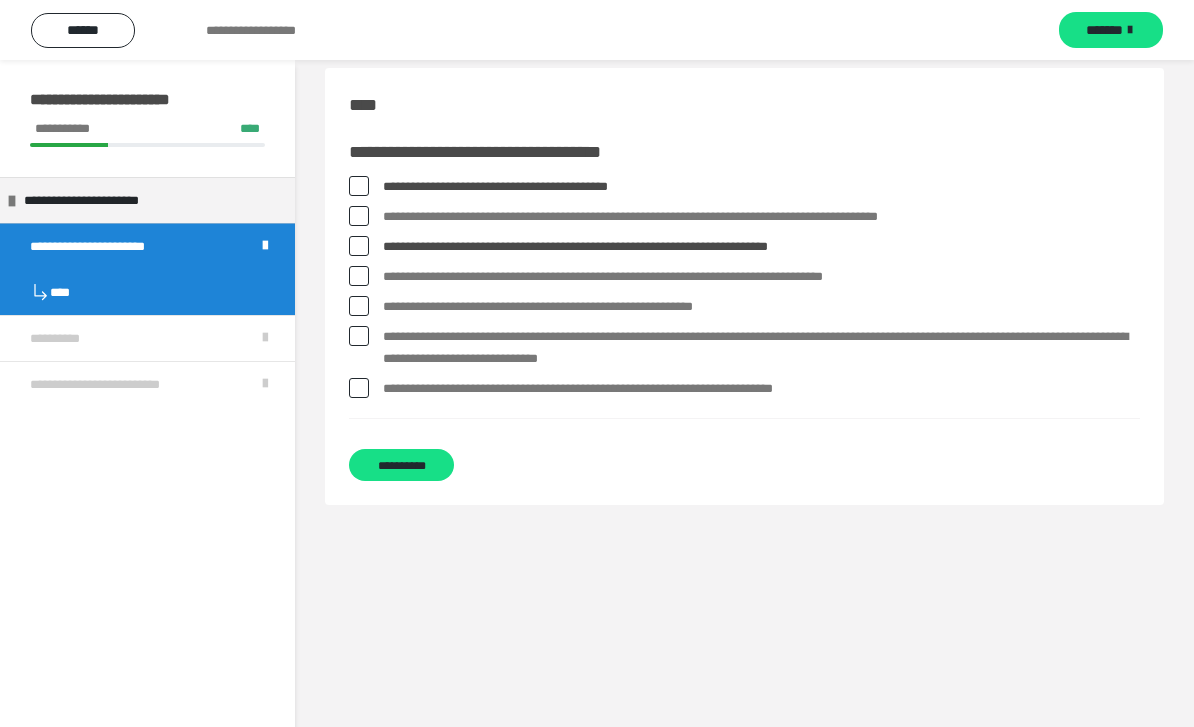 click at bounding box center (359, 388) 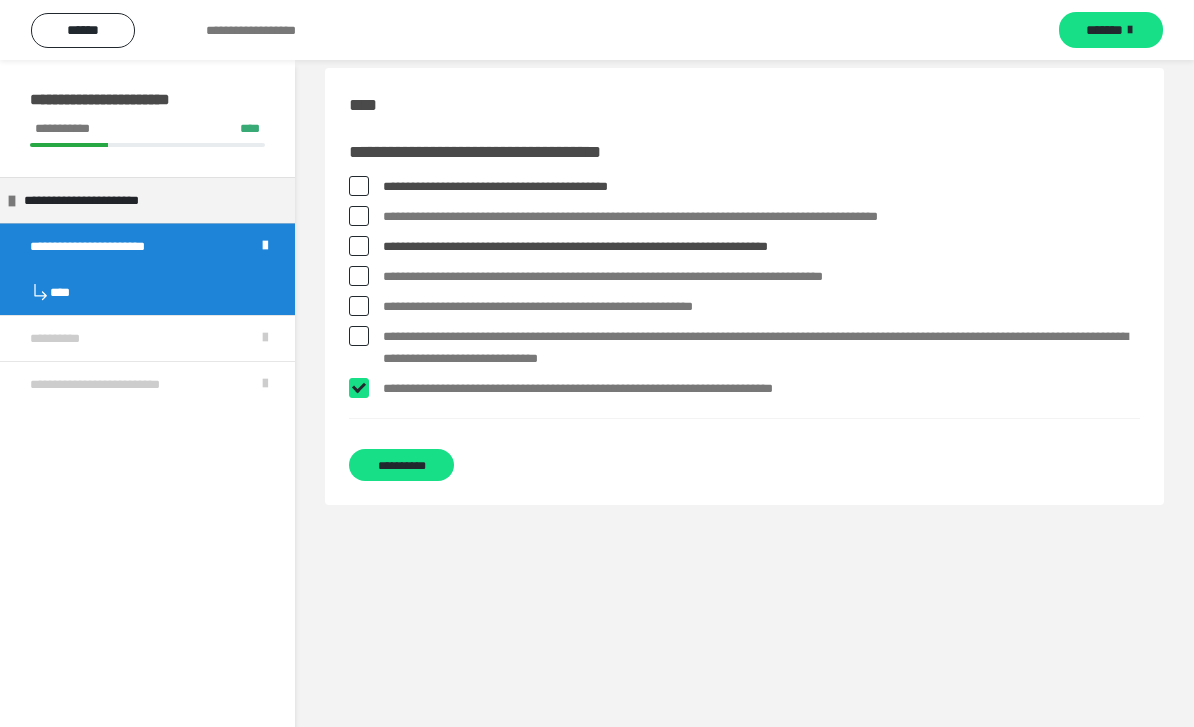 checkbox on "****" 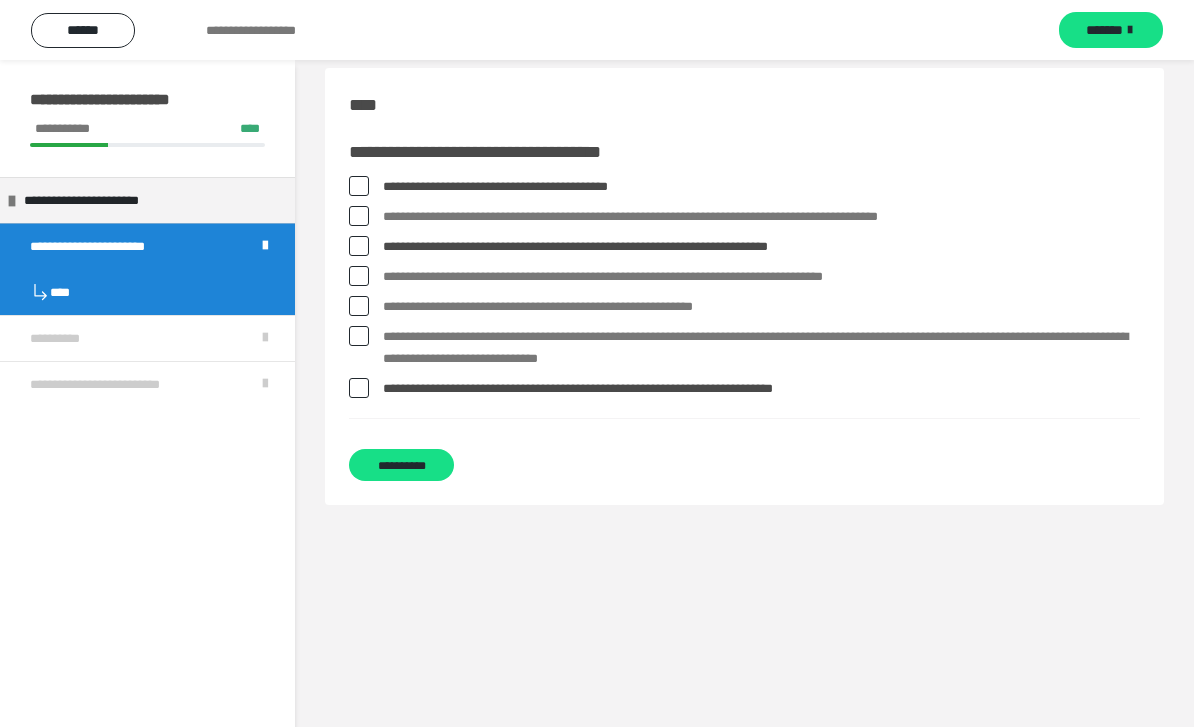 click on "**********" at bounding box center (744, 277) 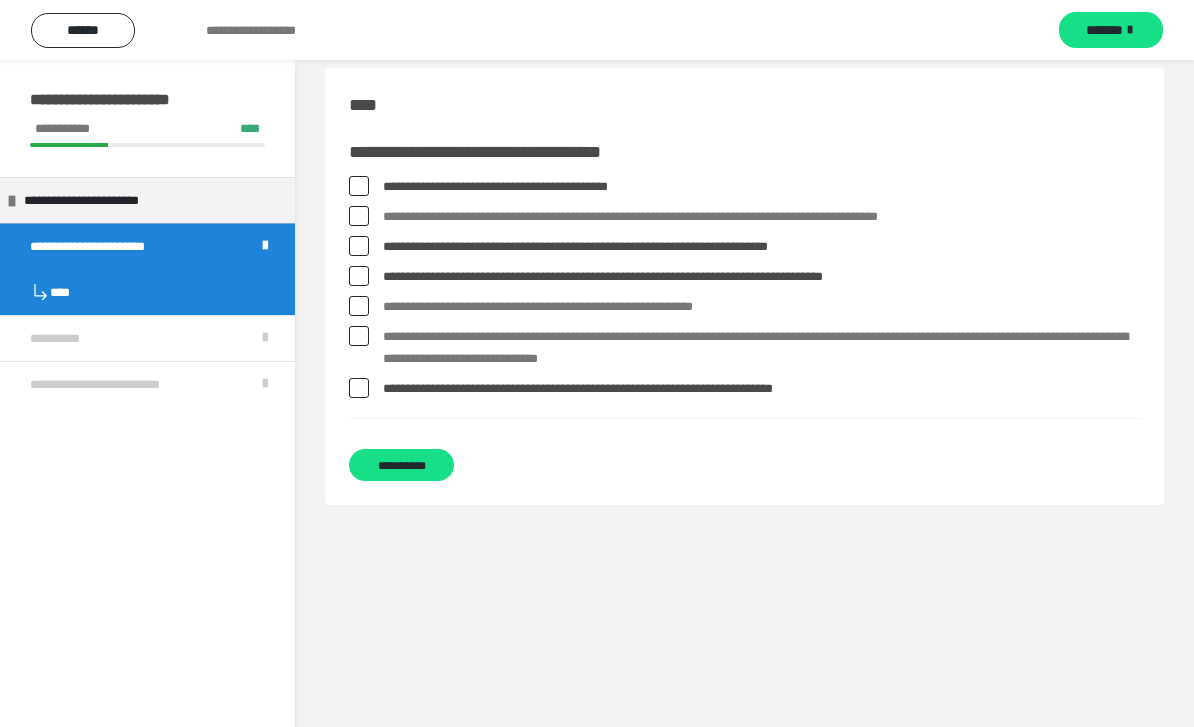 click on "**********" at bounding box center [744, 277] 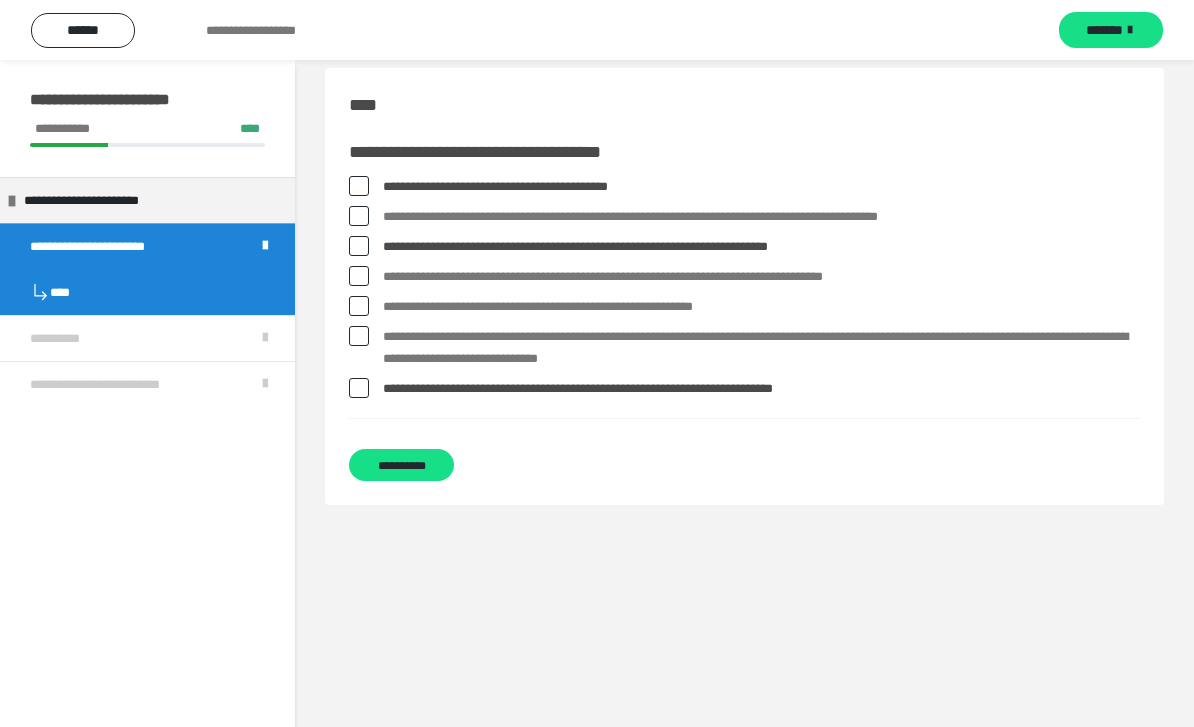 click at bounding box center (359, 306) 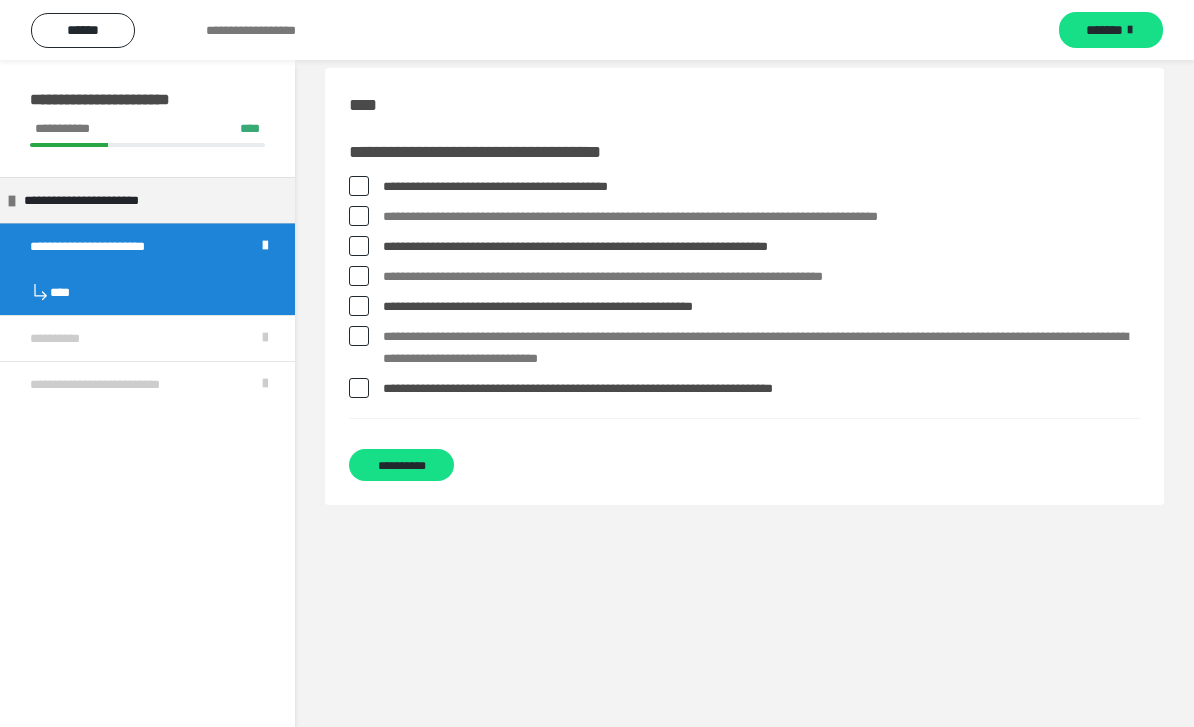 click at bounding box center (359, 336) 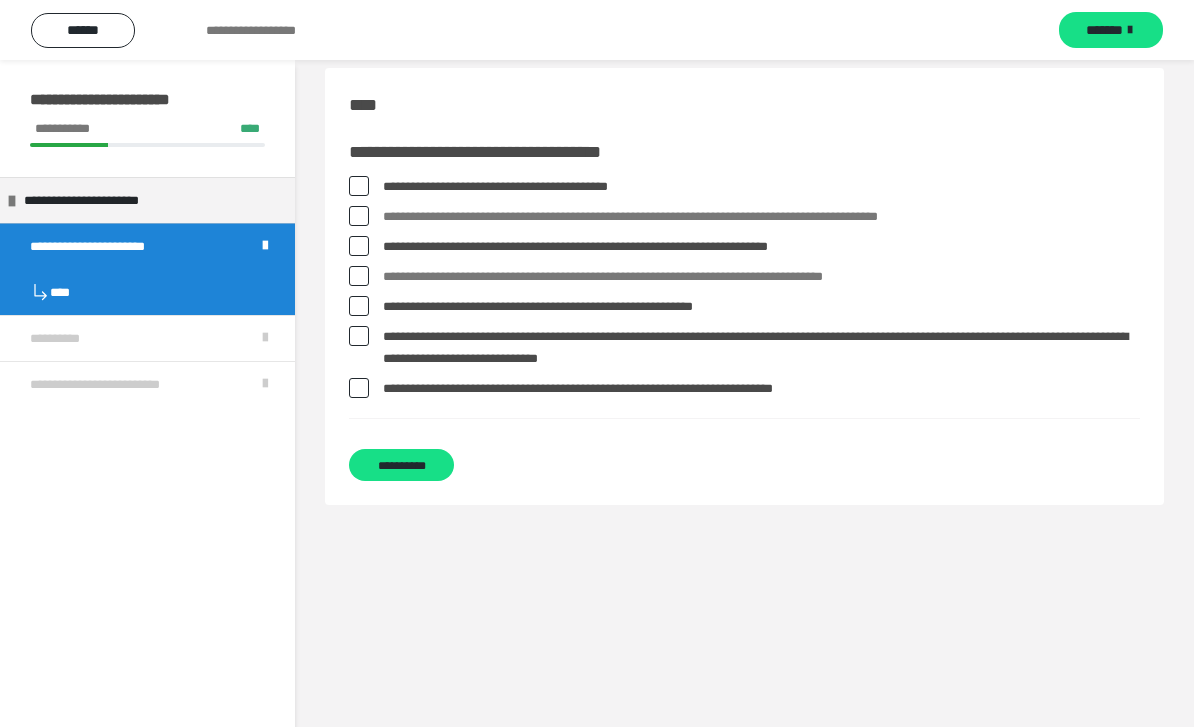 click on "**********" at bounding box center [401, 465] 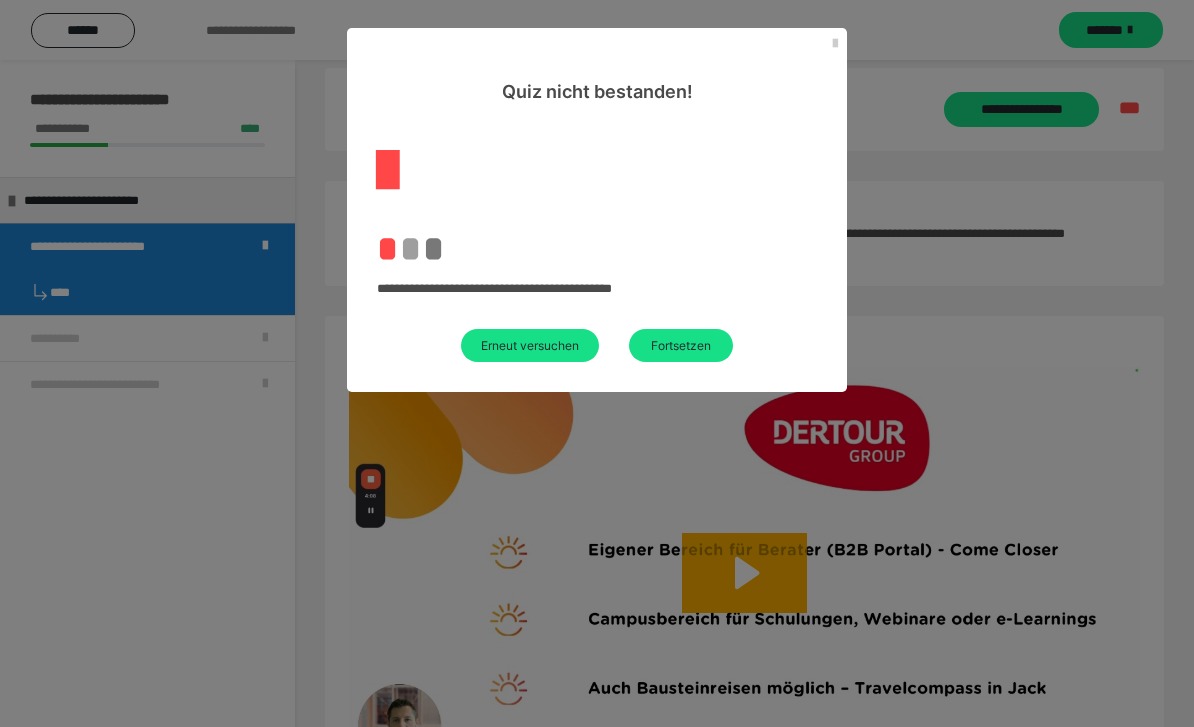 click on "Erneut versuchen" at bounding box center (530, 345) 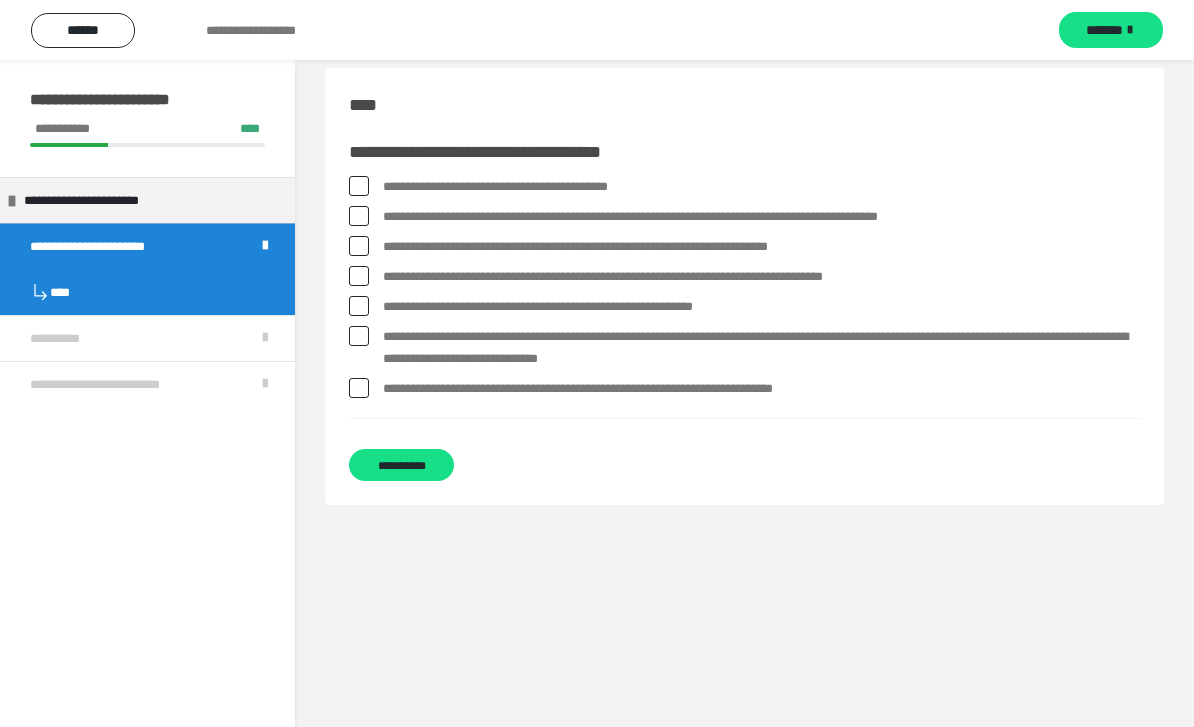 click at bounding box center [359, 388] 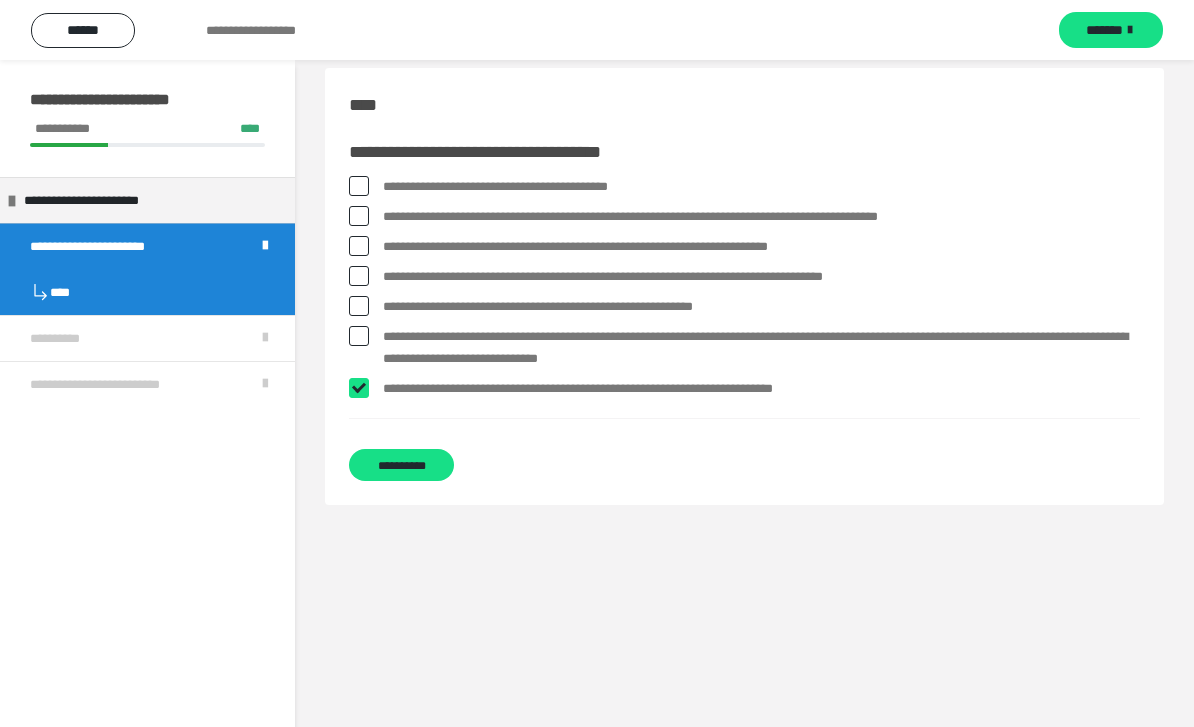 checkbox on "****" 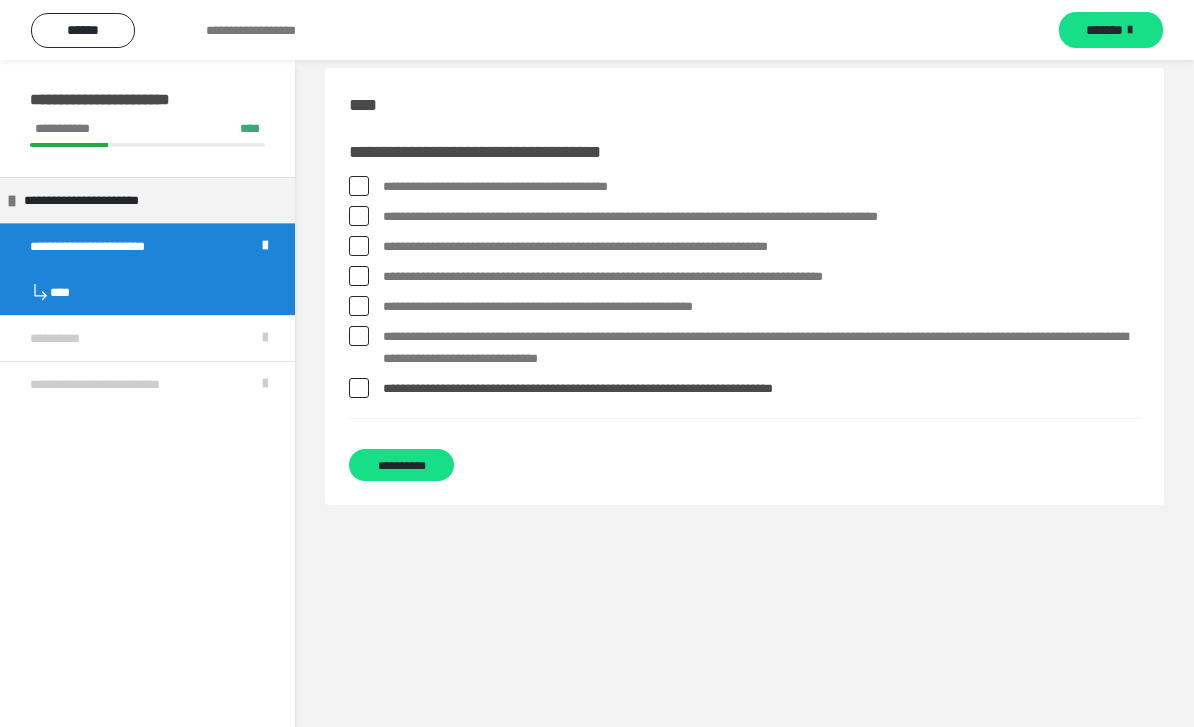 click at bounding box center (359, 336) 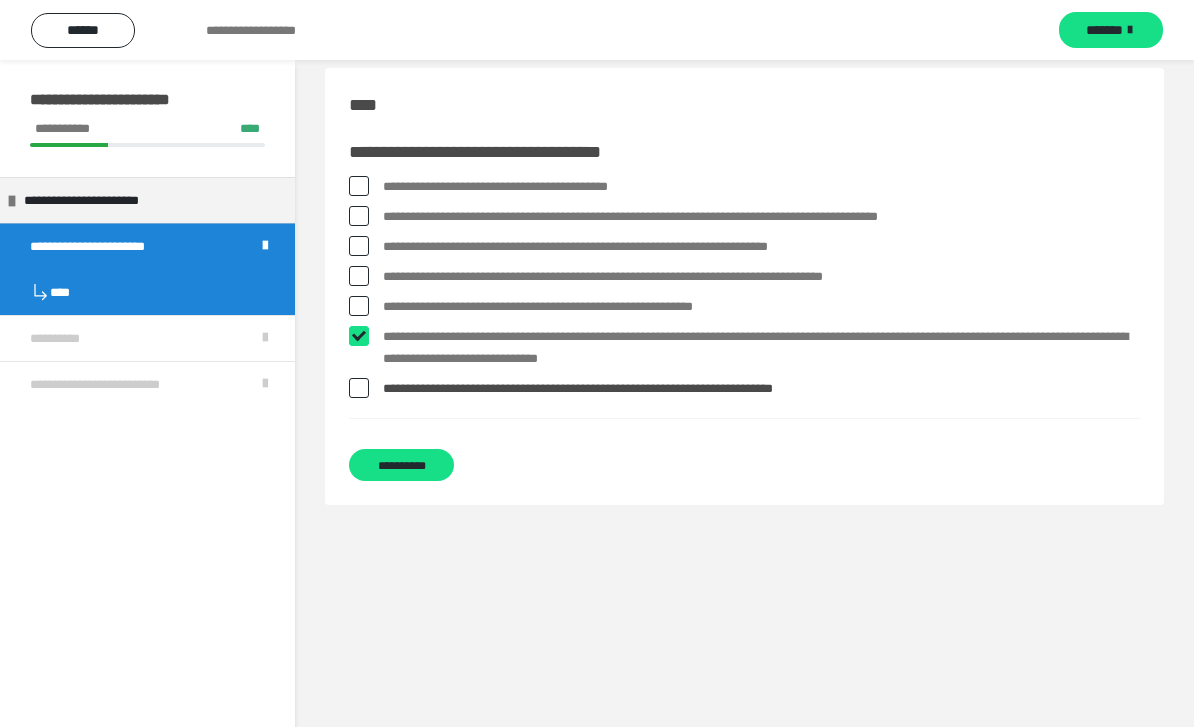 checkbox on "****" 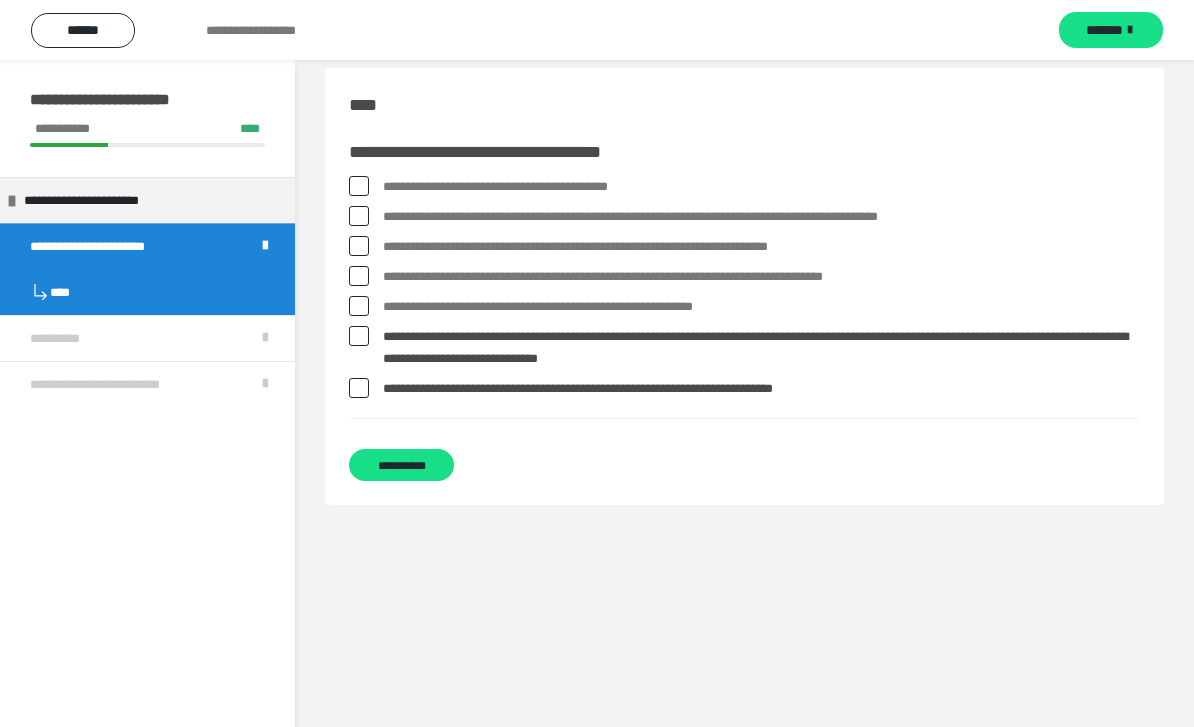 click at bounding box center [359, 306] 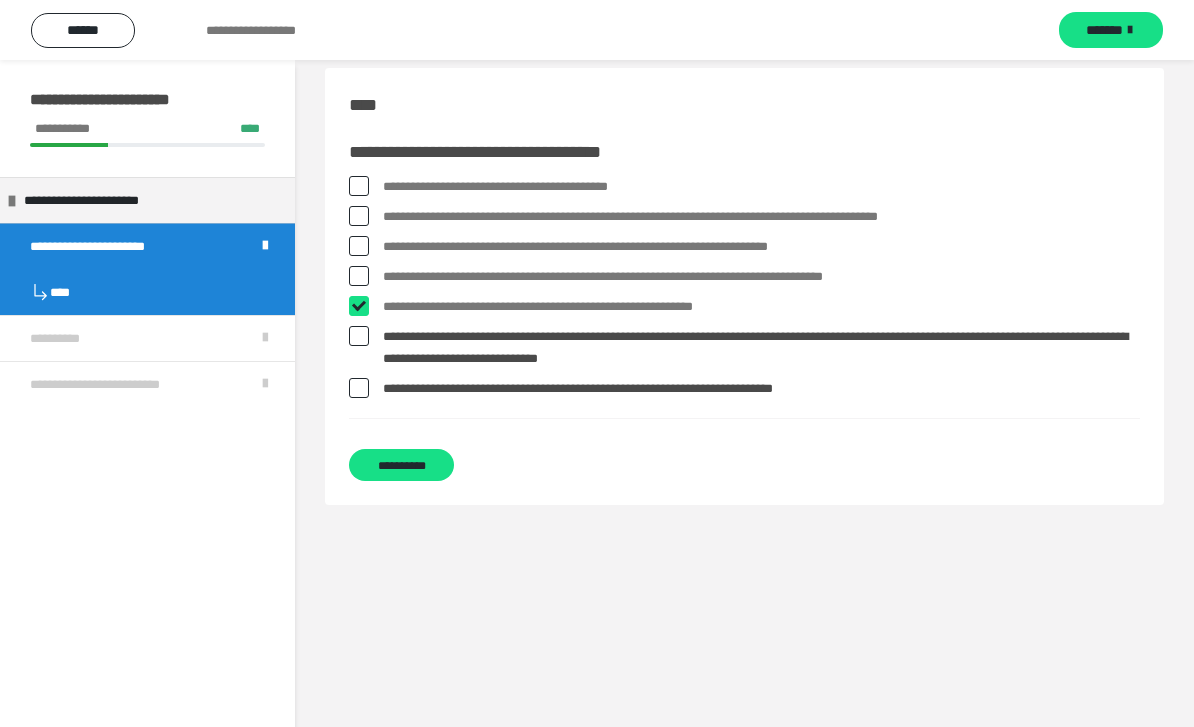 checkbox on "****" 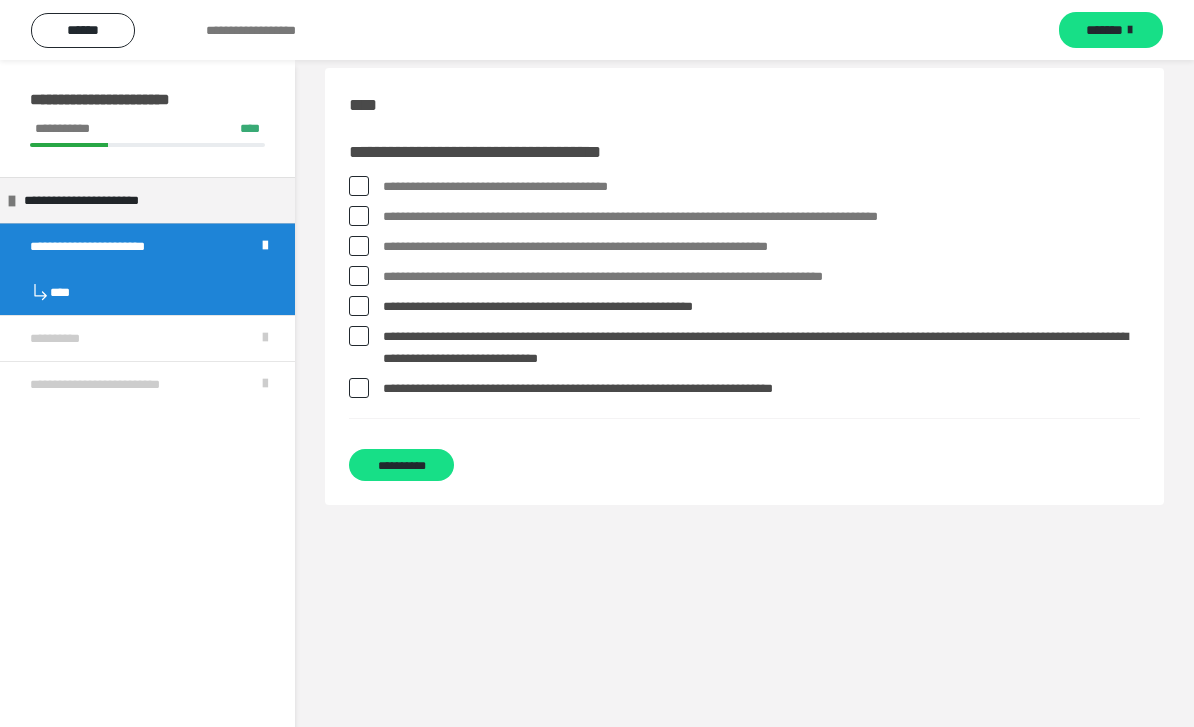 click at bounding box center (359, 246) 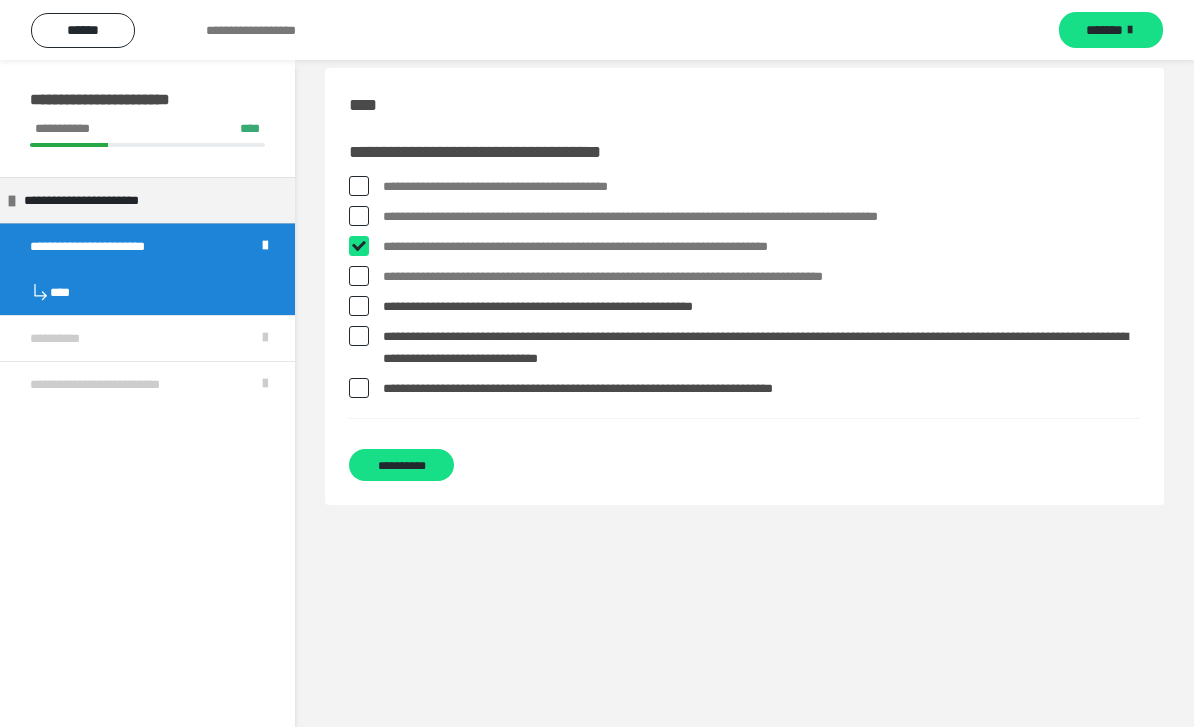 checkbox on "****" 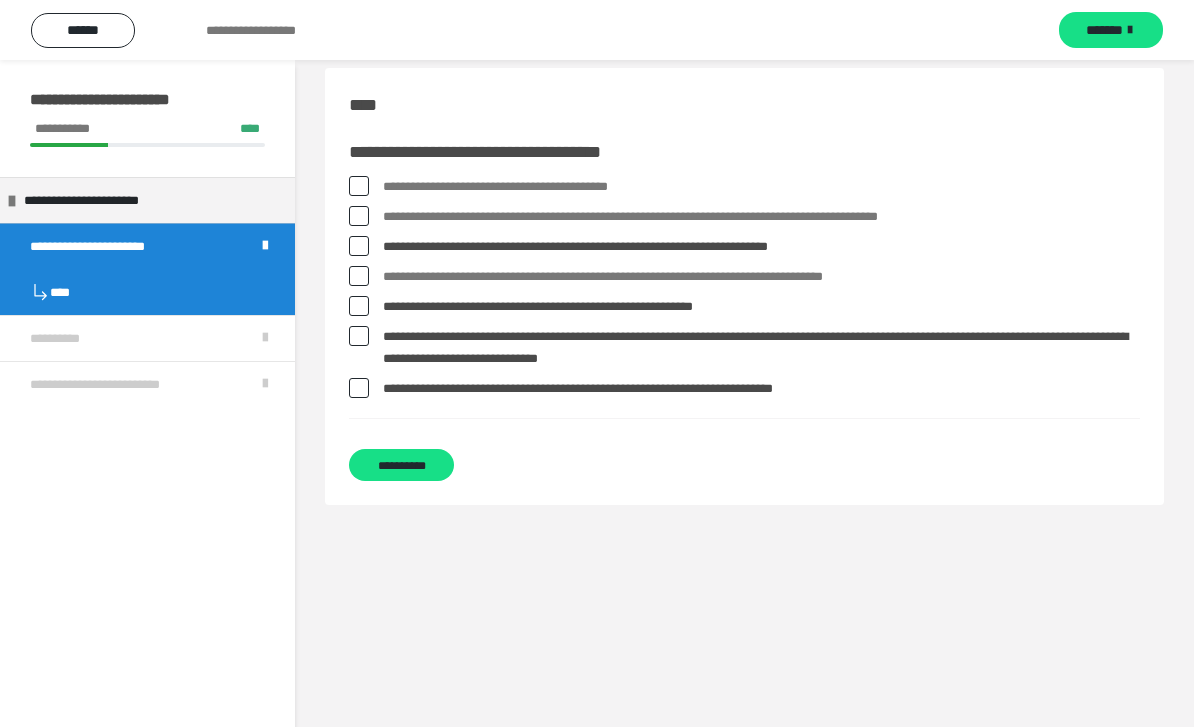 click at bounding box center (359, 186) 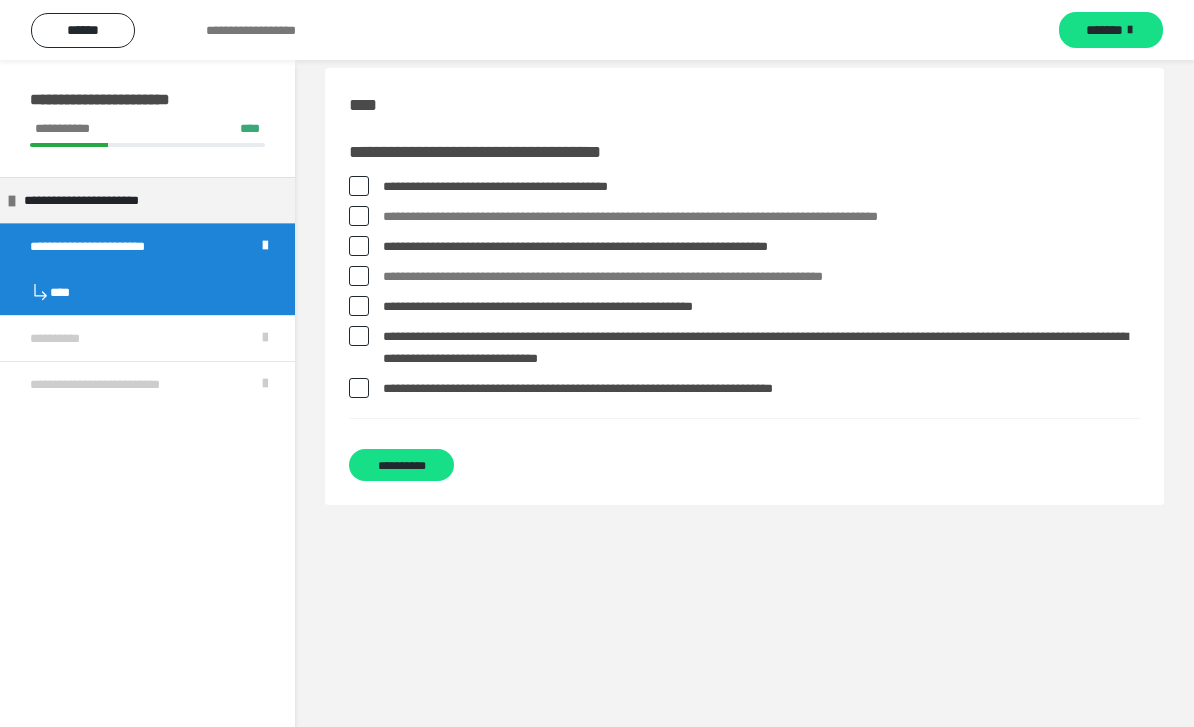 click on "**********" at bounding box center (401, 465) 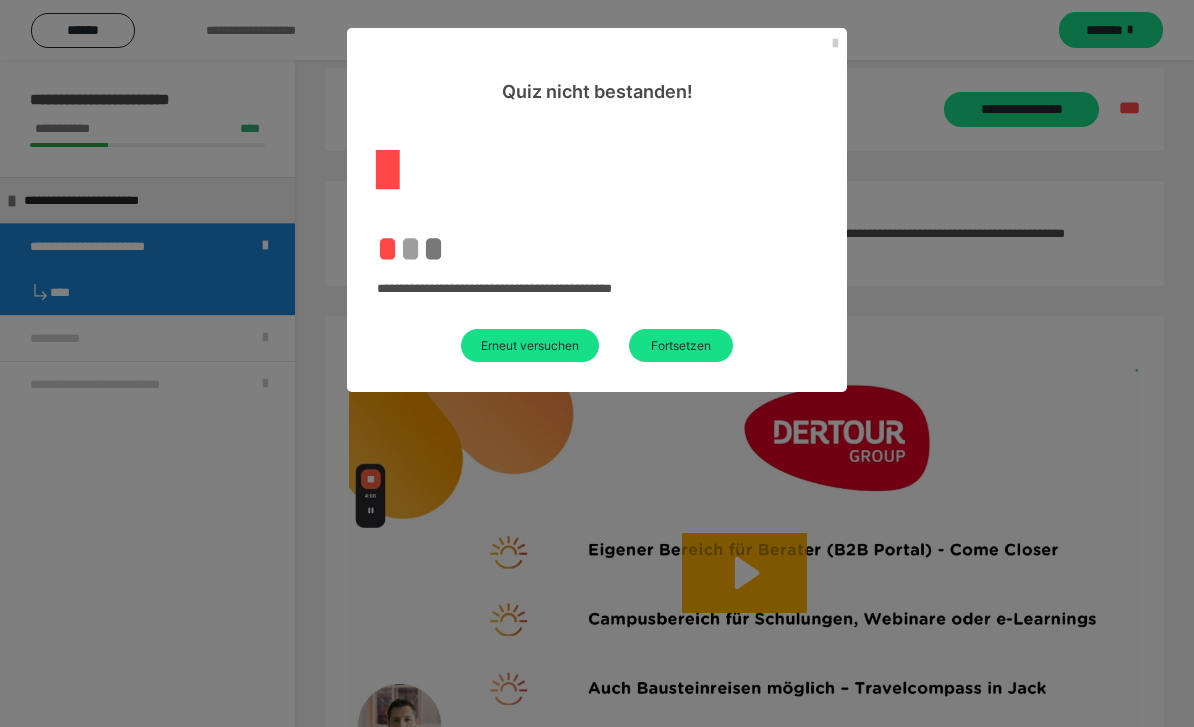 click on "Erneut versuchen" at bounding box center [530, 345] 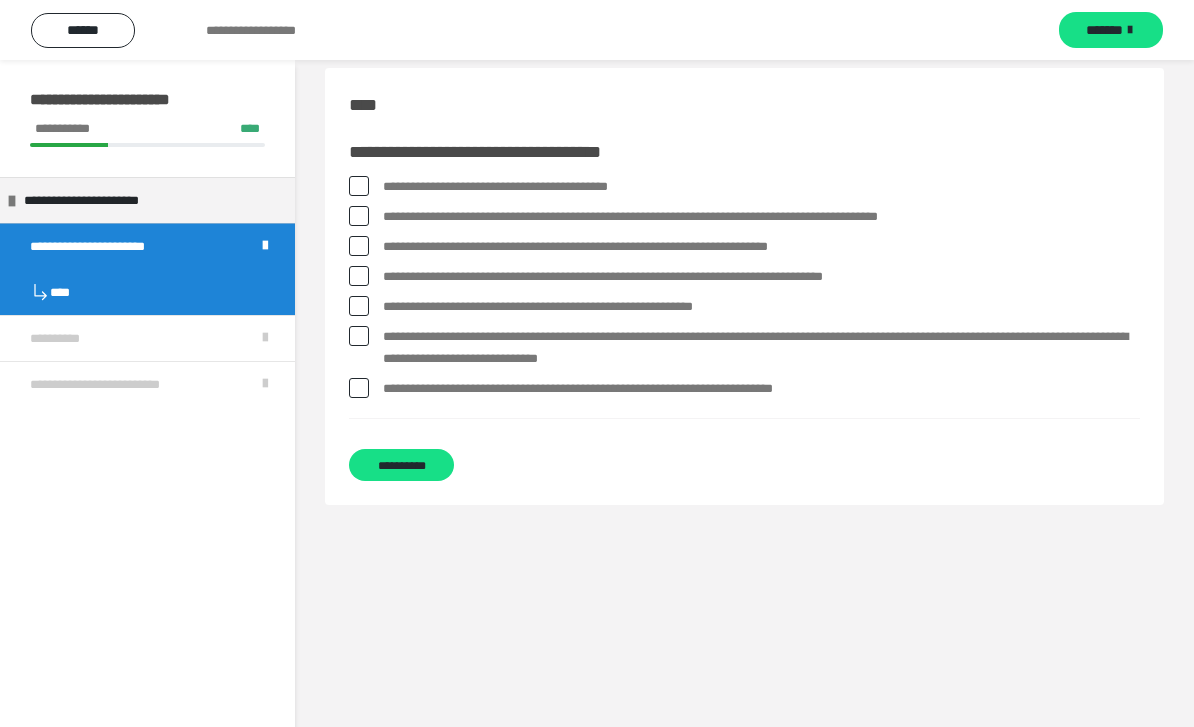 click at bounding box center [359, 336] 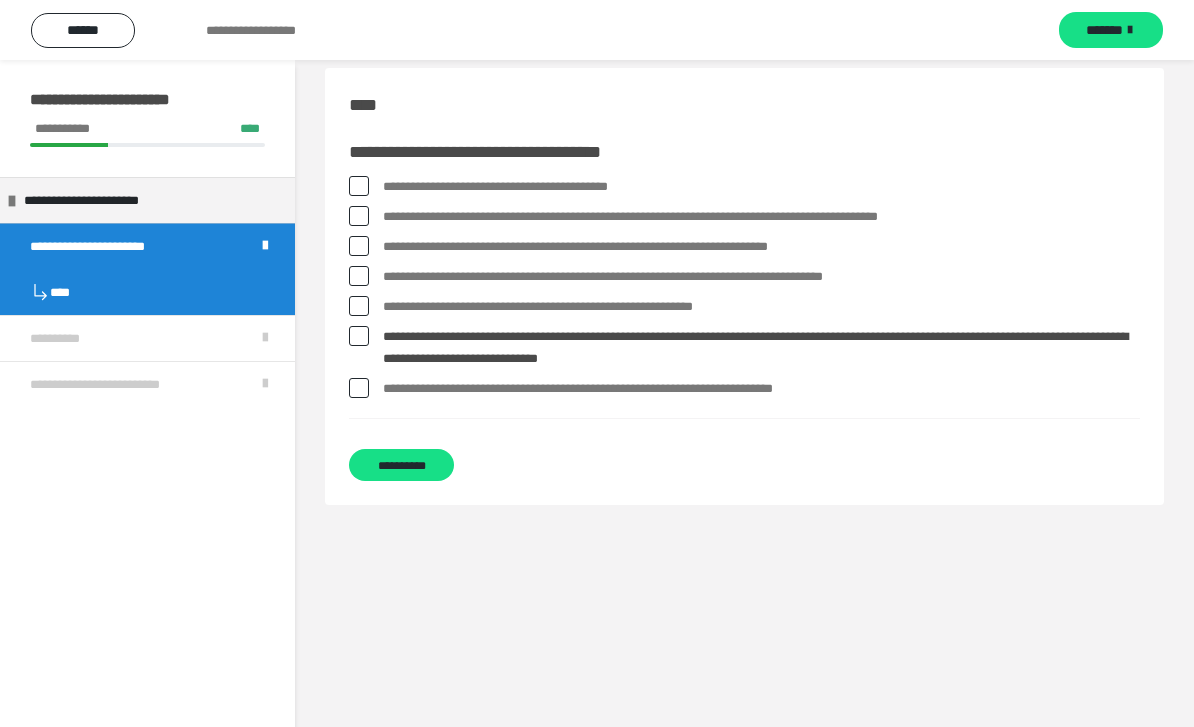 click at bounding box center (359, 306) 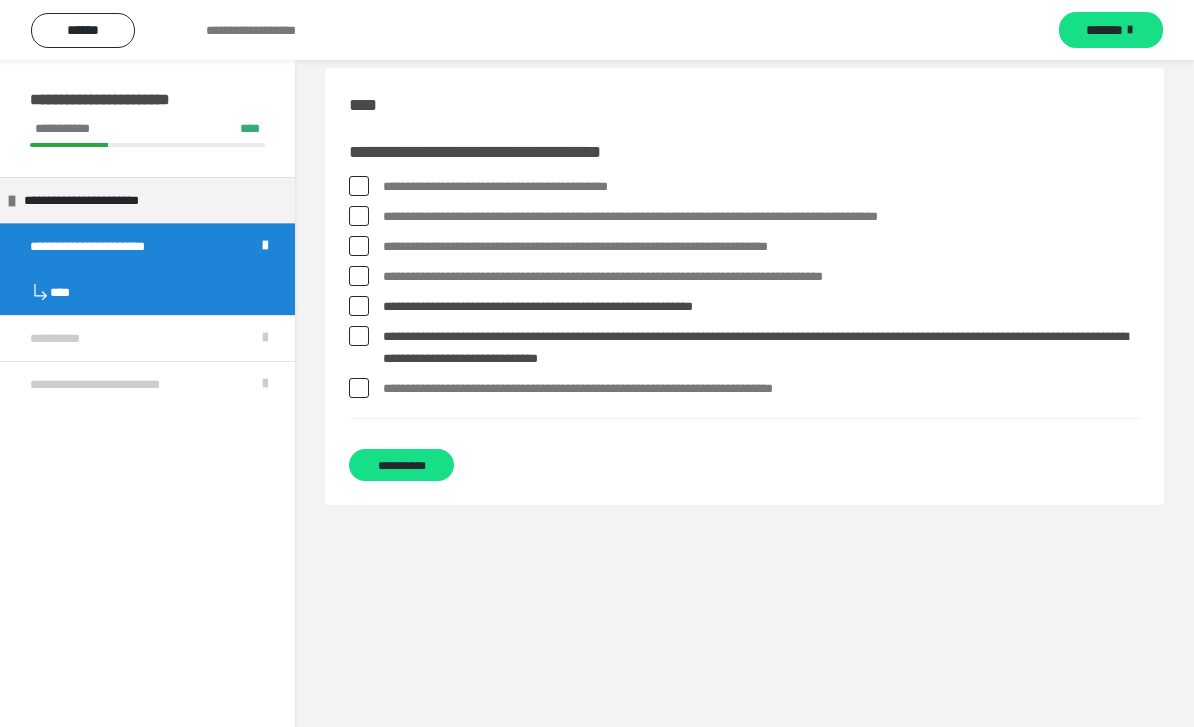 click at bounding box center (359, 186) 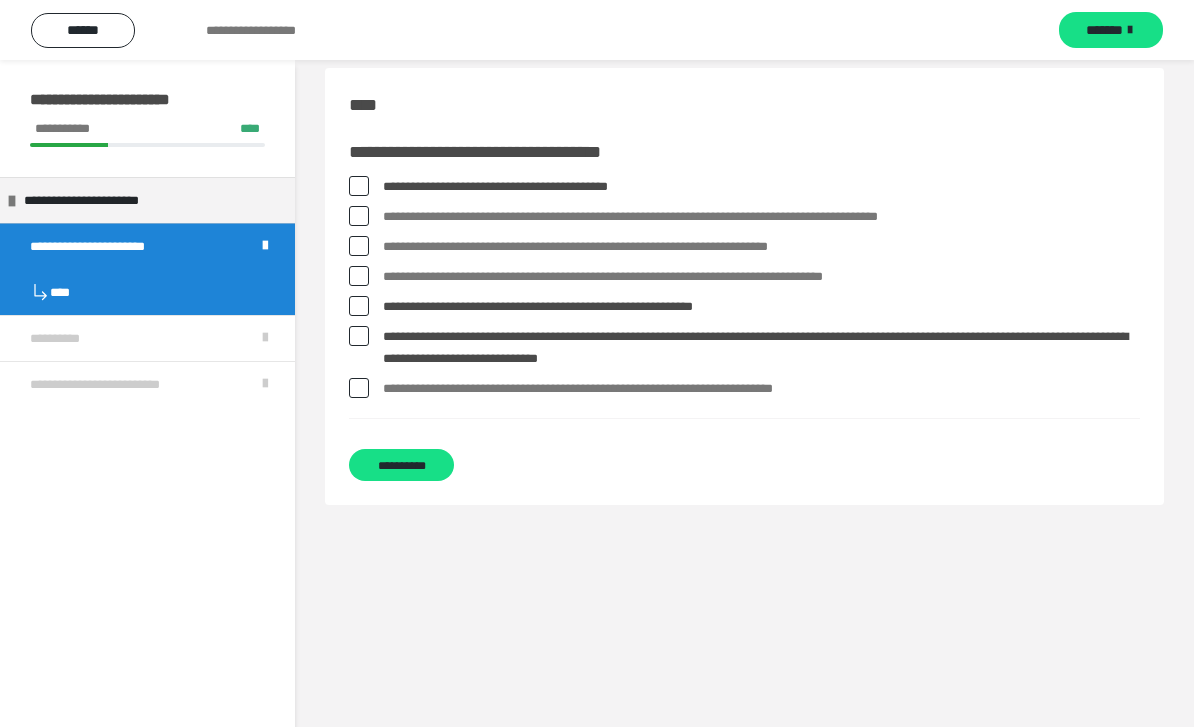 click at bounding box center (359, 246) 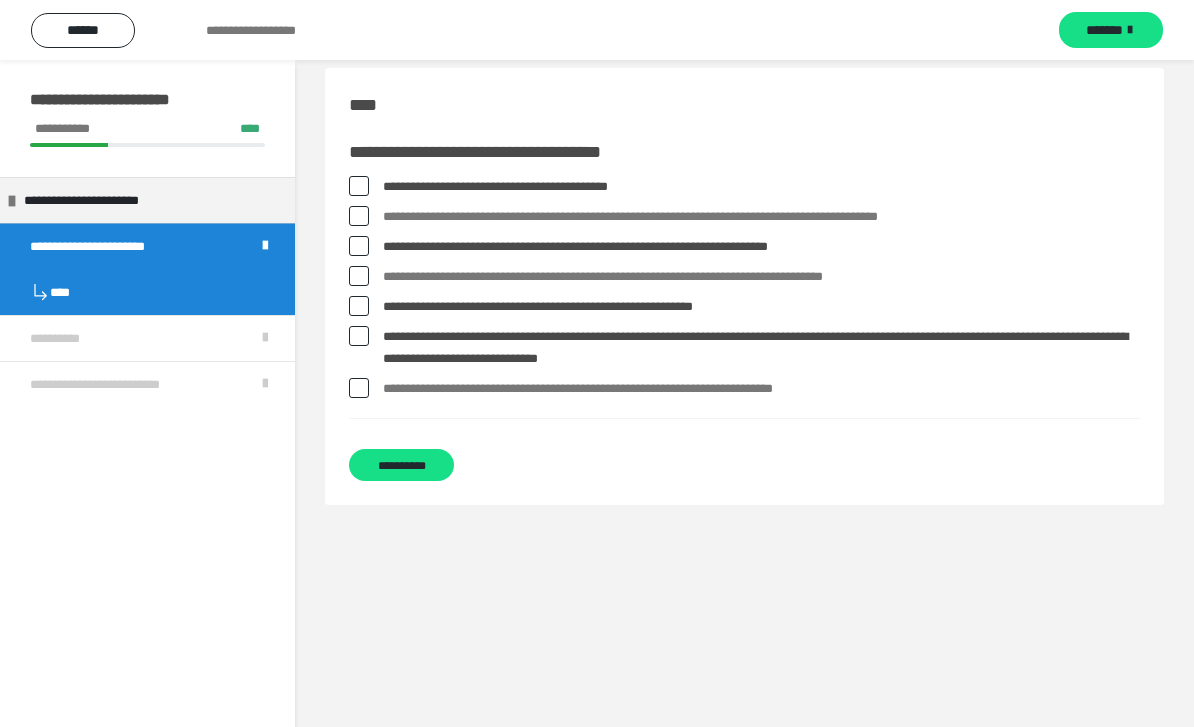 click at bounding box center (359, 388) 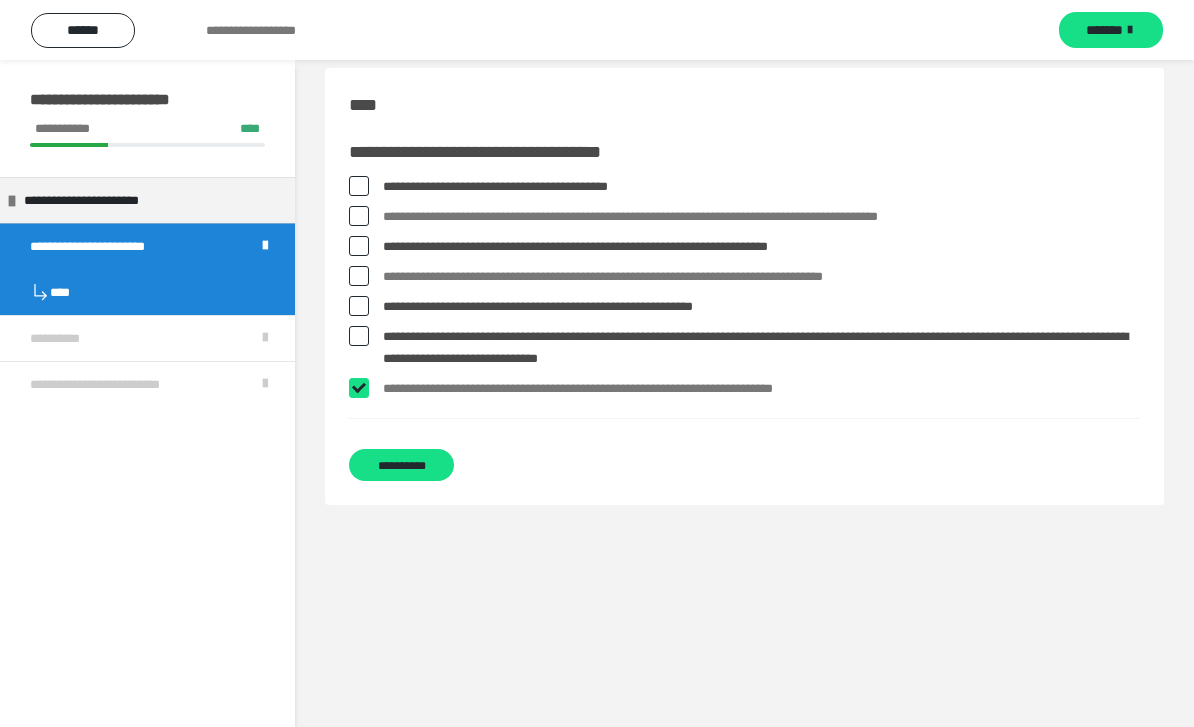 checkbox on "****" 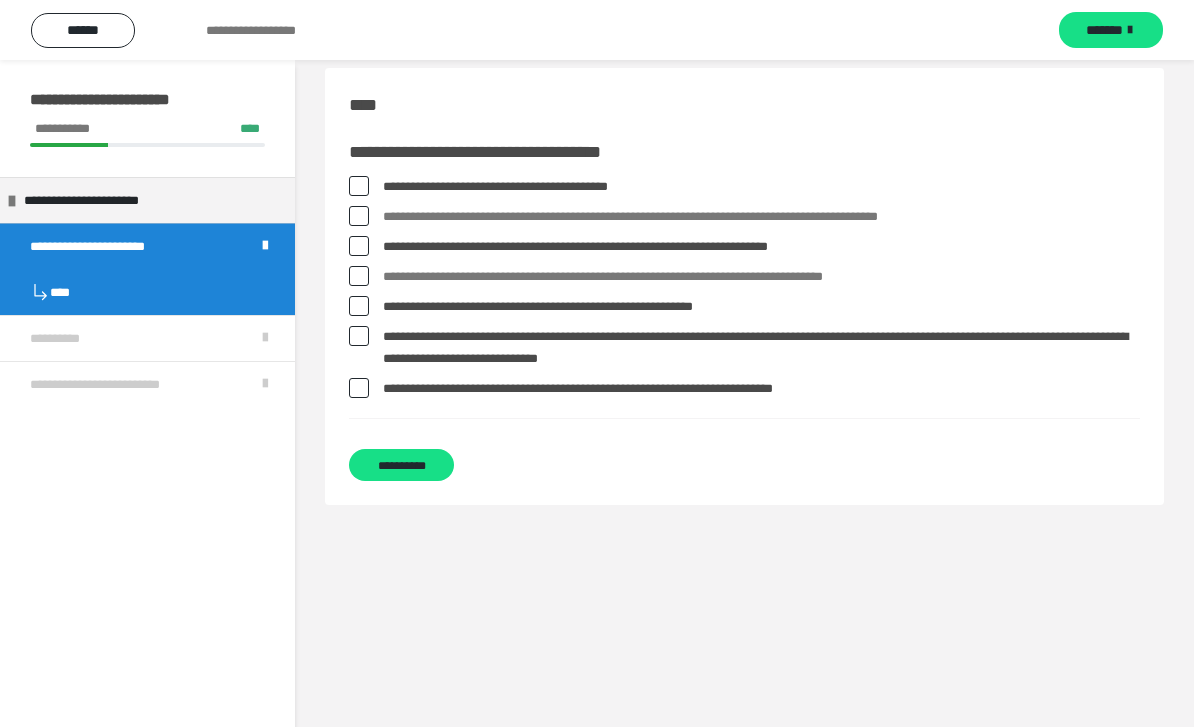 click on "**********" at bounding box center [401, 465] 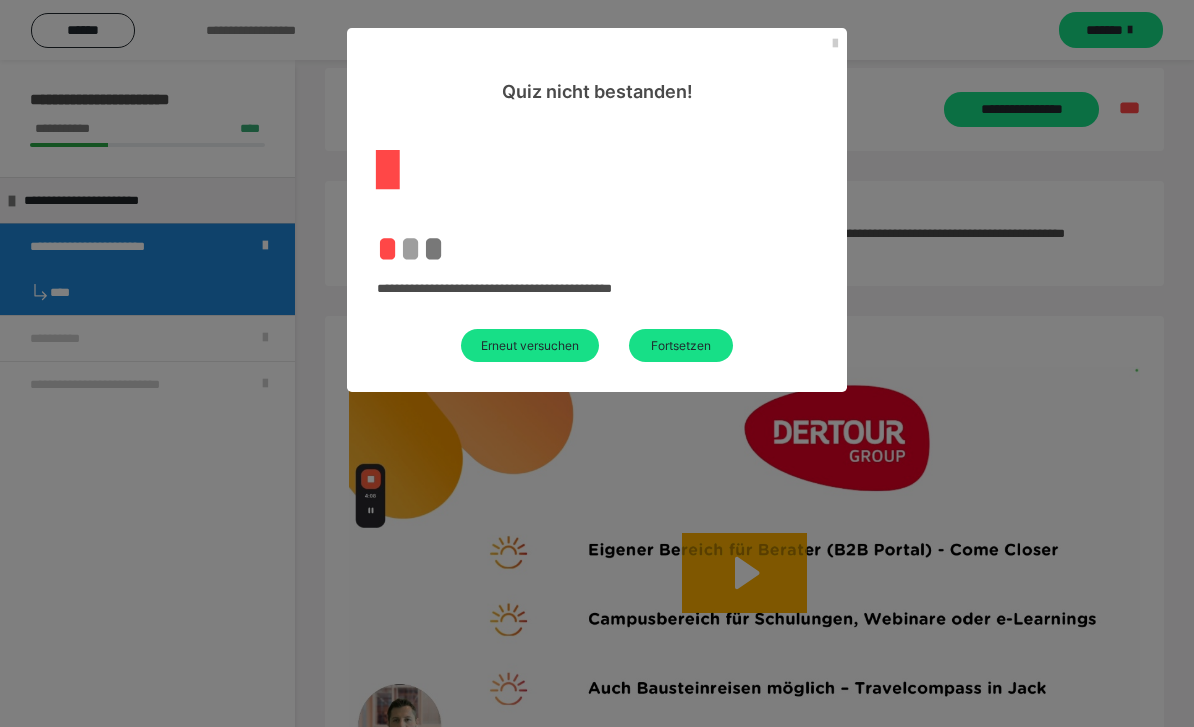 click on "Erneut versuchen" at bounding box center [530, 345] 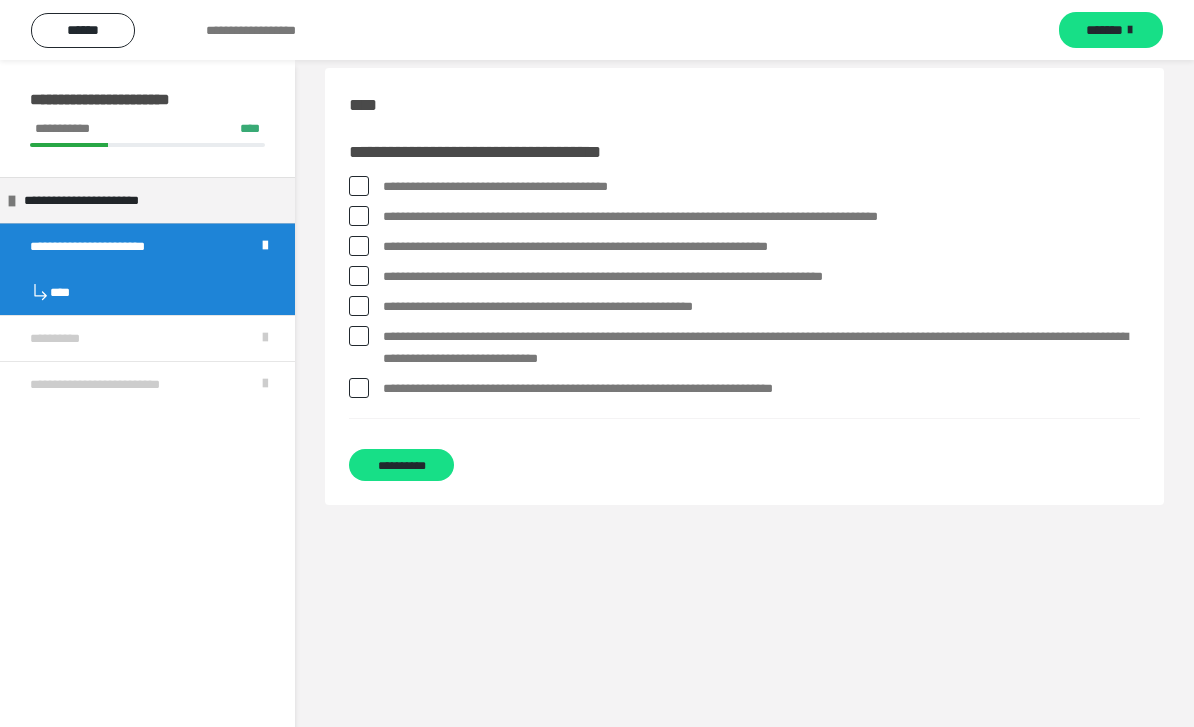 click on "**********" at bounding box center [744, 187] 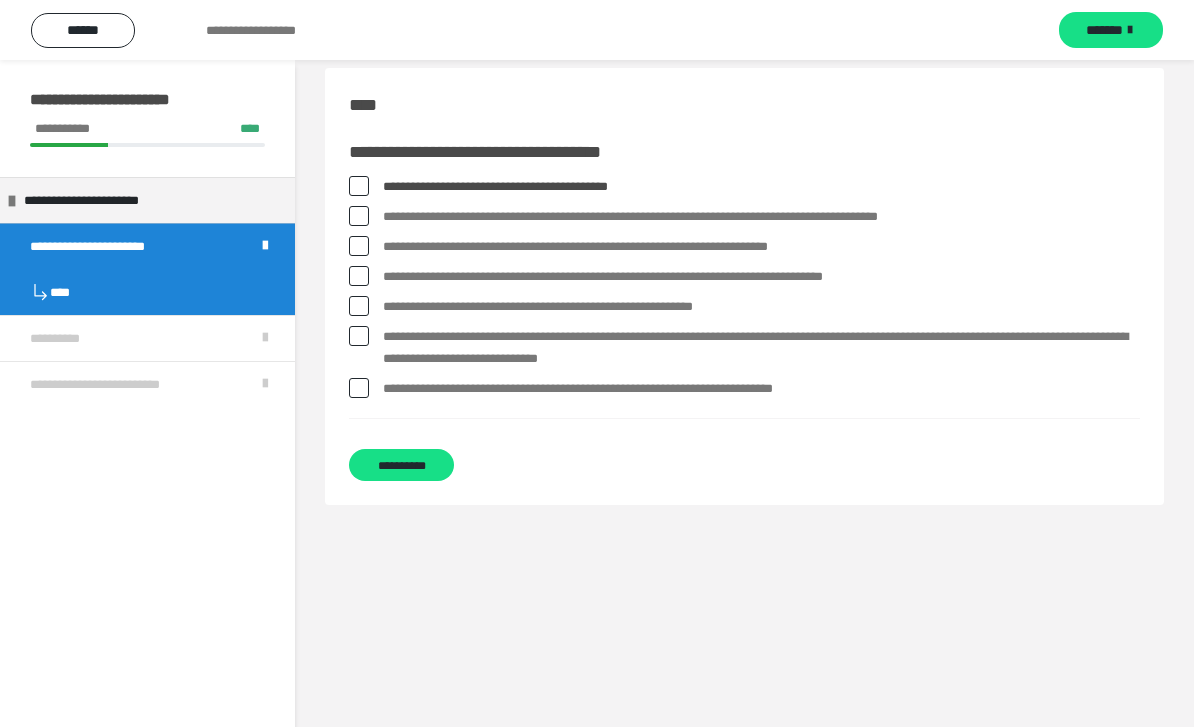 click at bounding box center (359, 216) 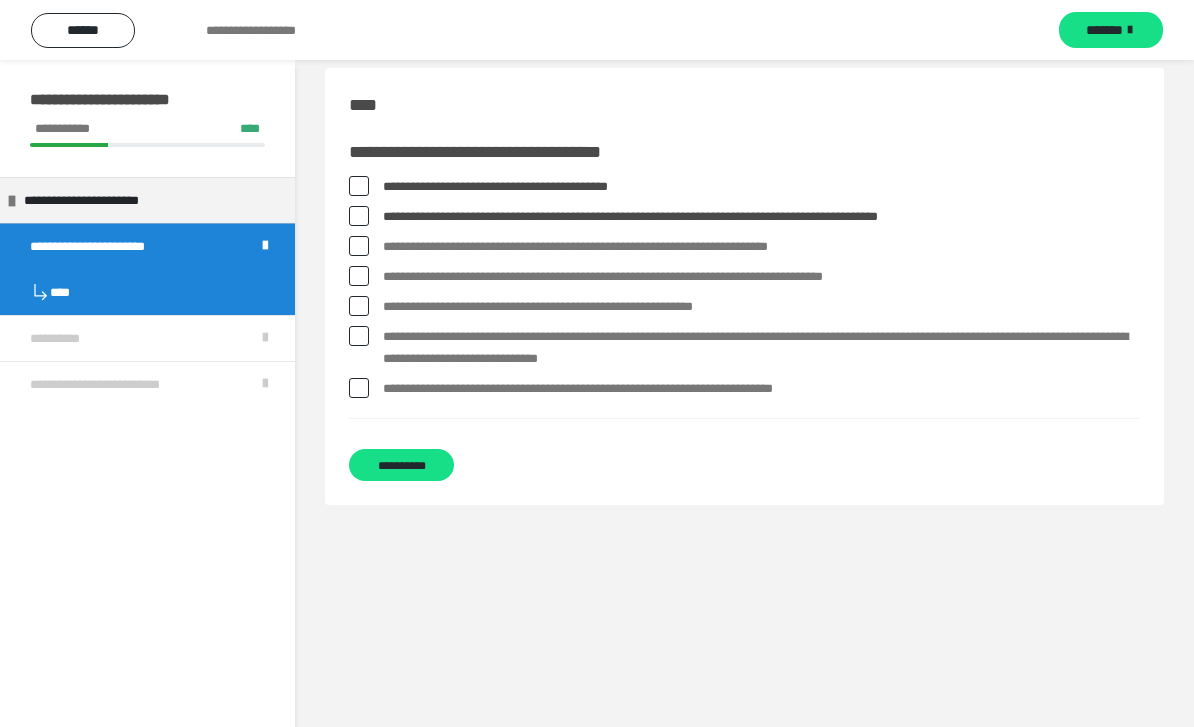 click at bounding box center (359, 246) 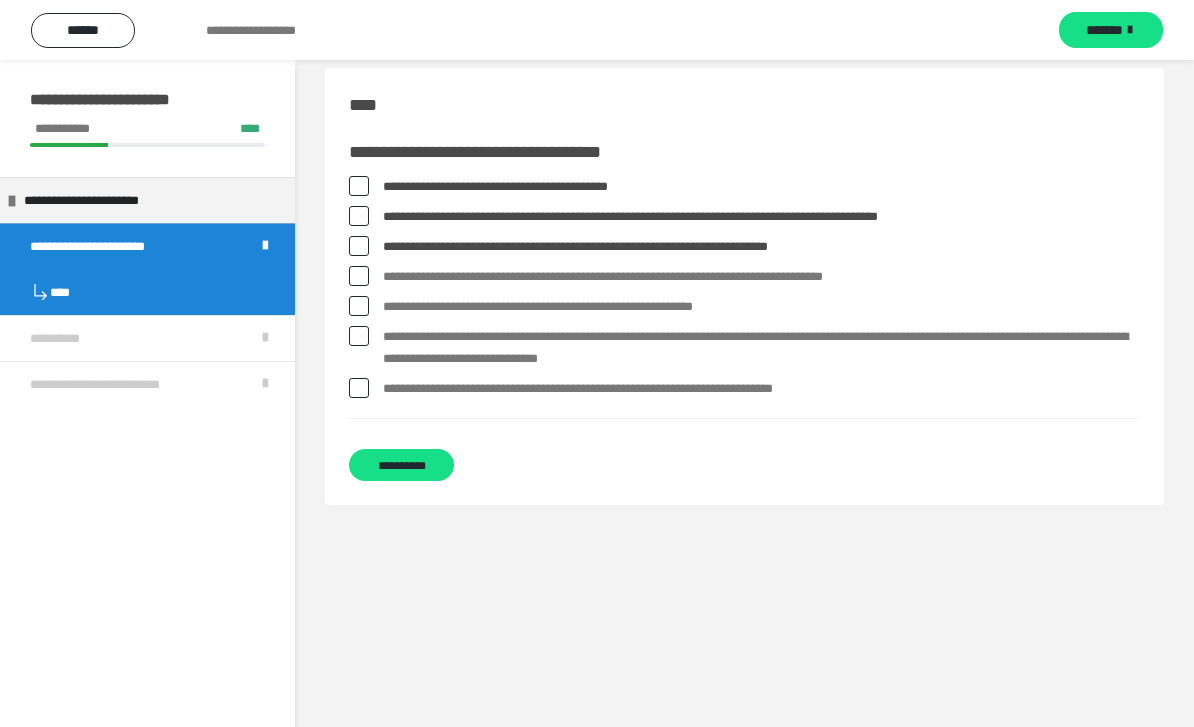 click at bounding box center (359, 306) 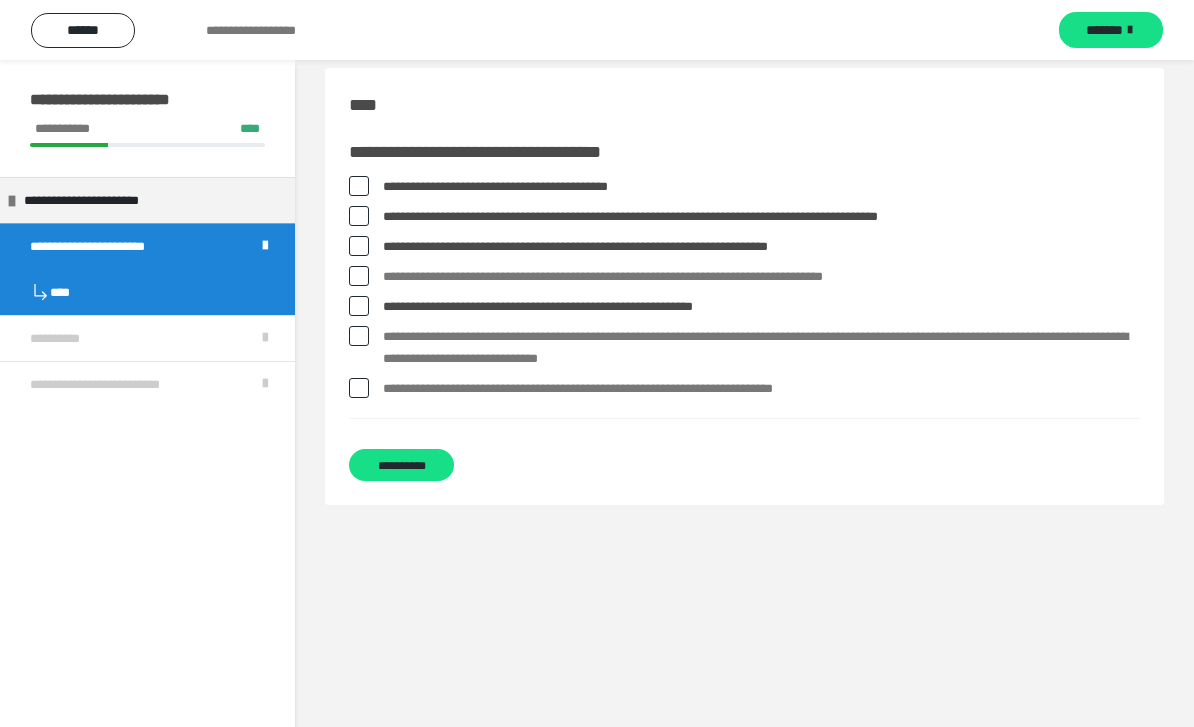 click at bounding box center [359, 388] 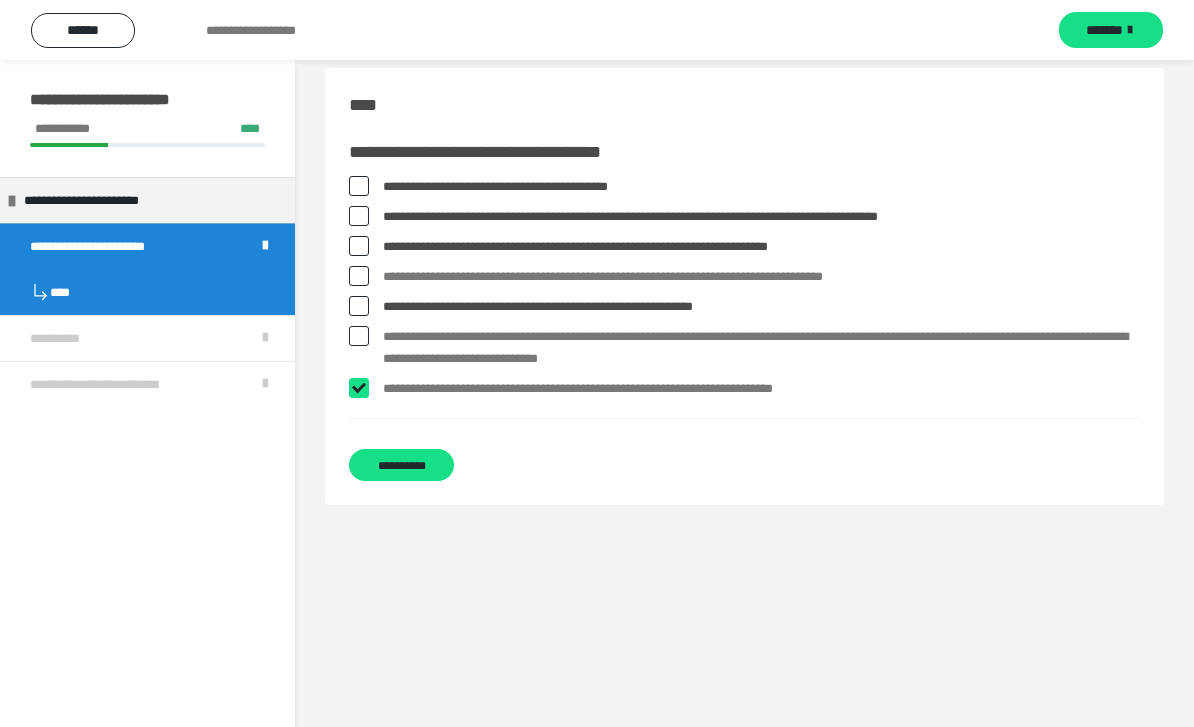 checkbox on "****" 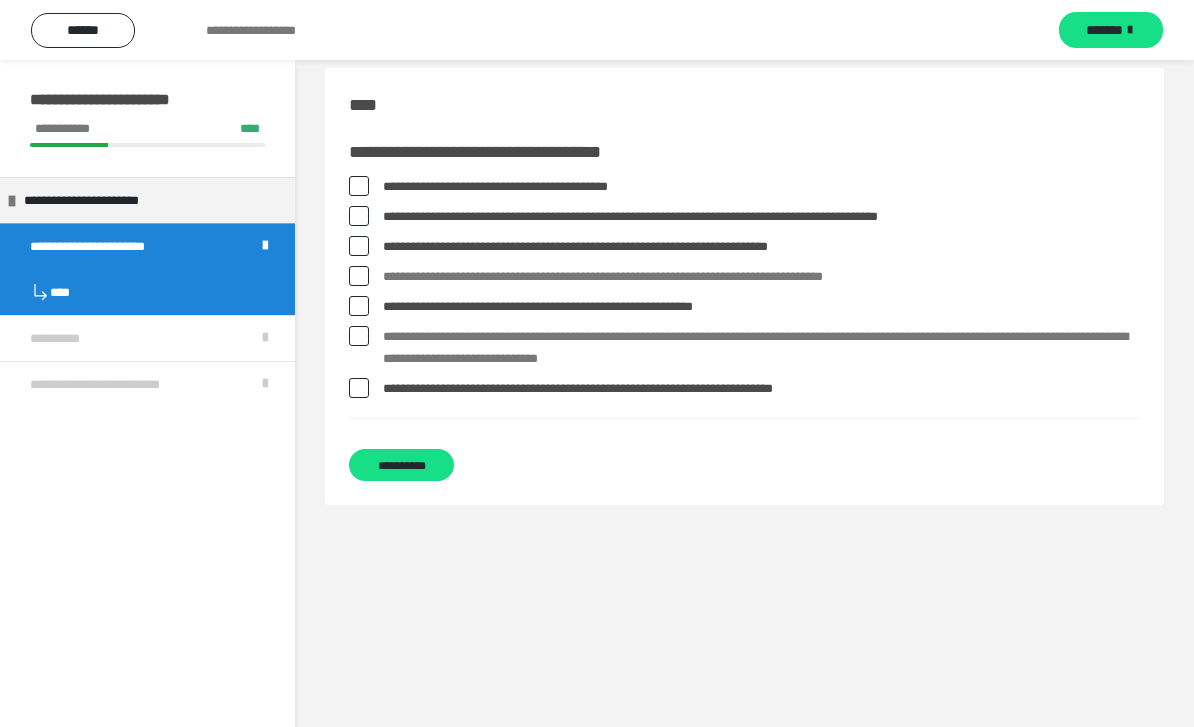 click on "**********" at bounding box center [401, 465] 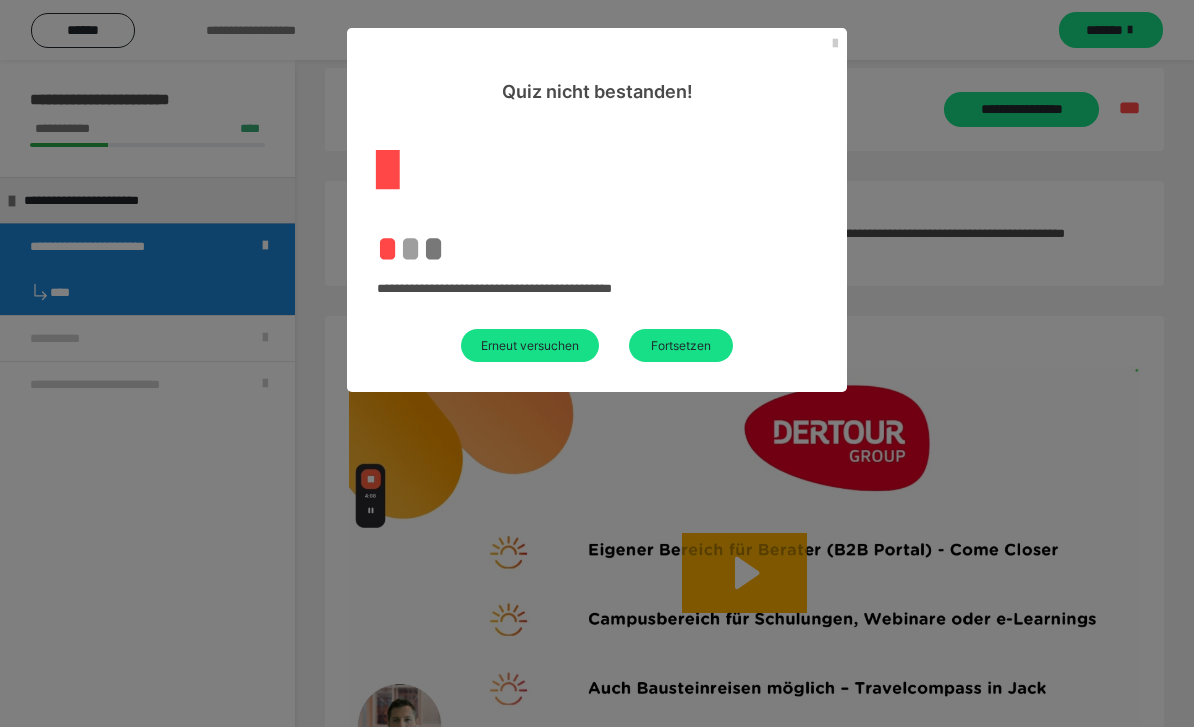 click on "Erneut versuchen" at bounding box center (530, 345) 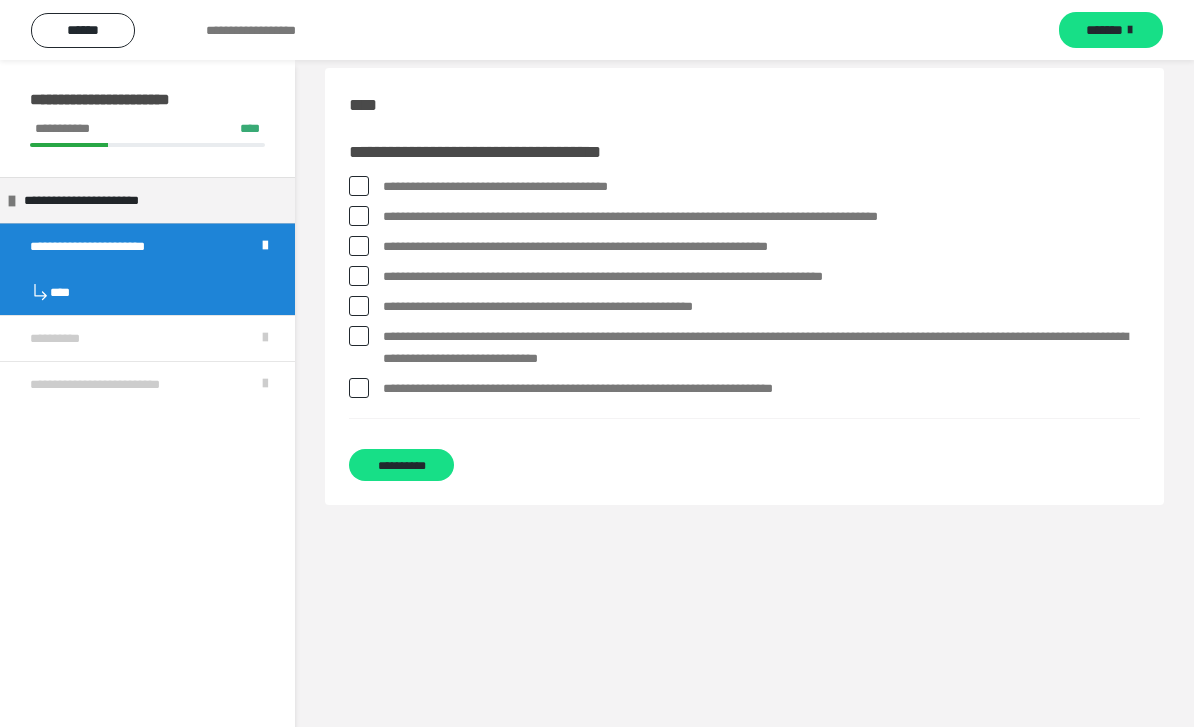 click at bounding box center [359, 186] 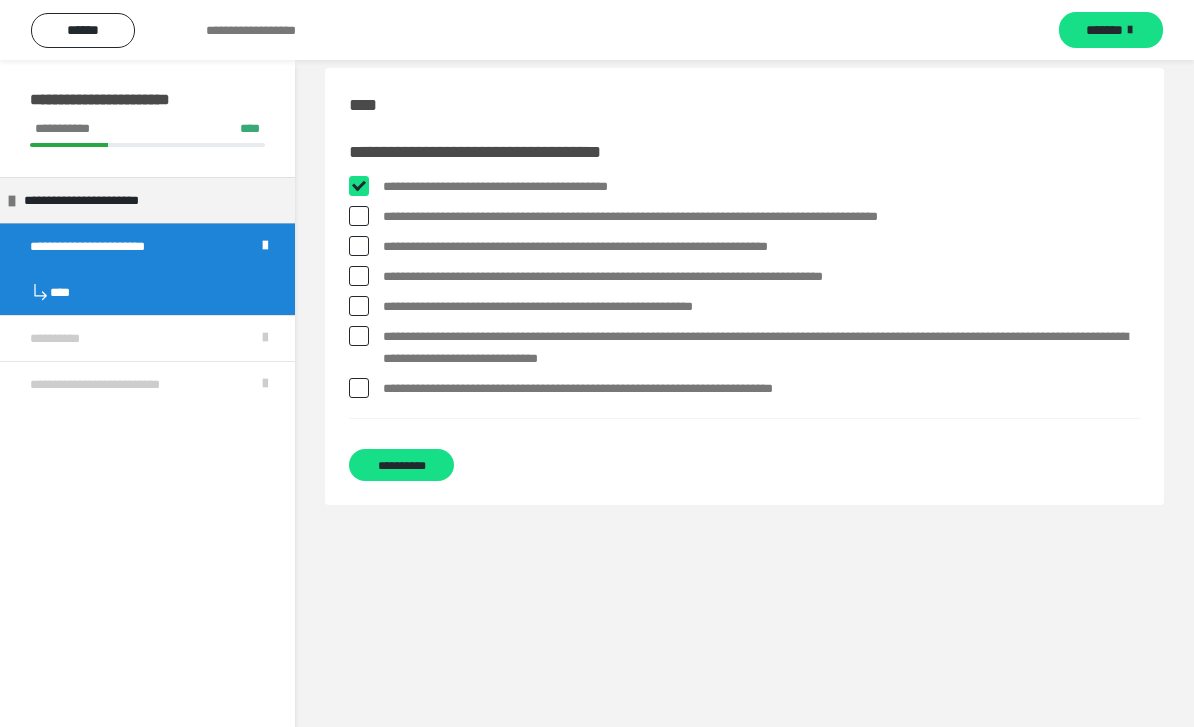 checkbox on "****" 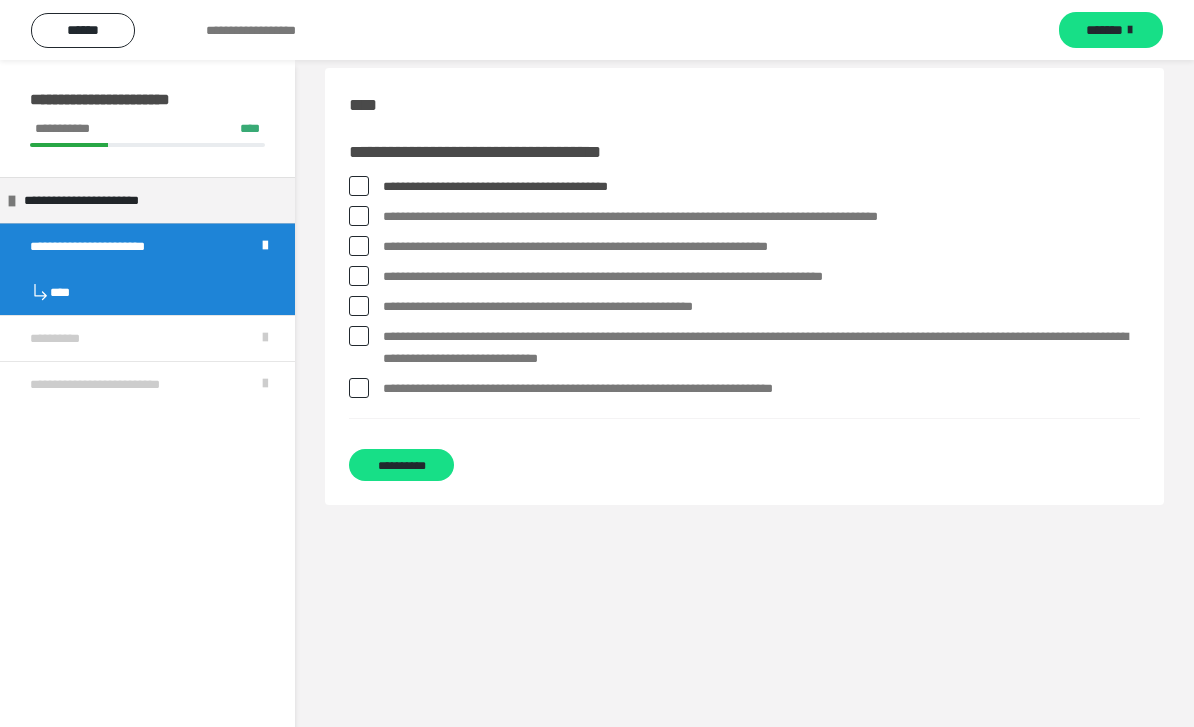click on "**********" at bounding box center (744, 389) 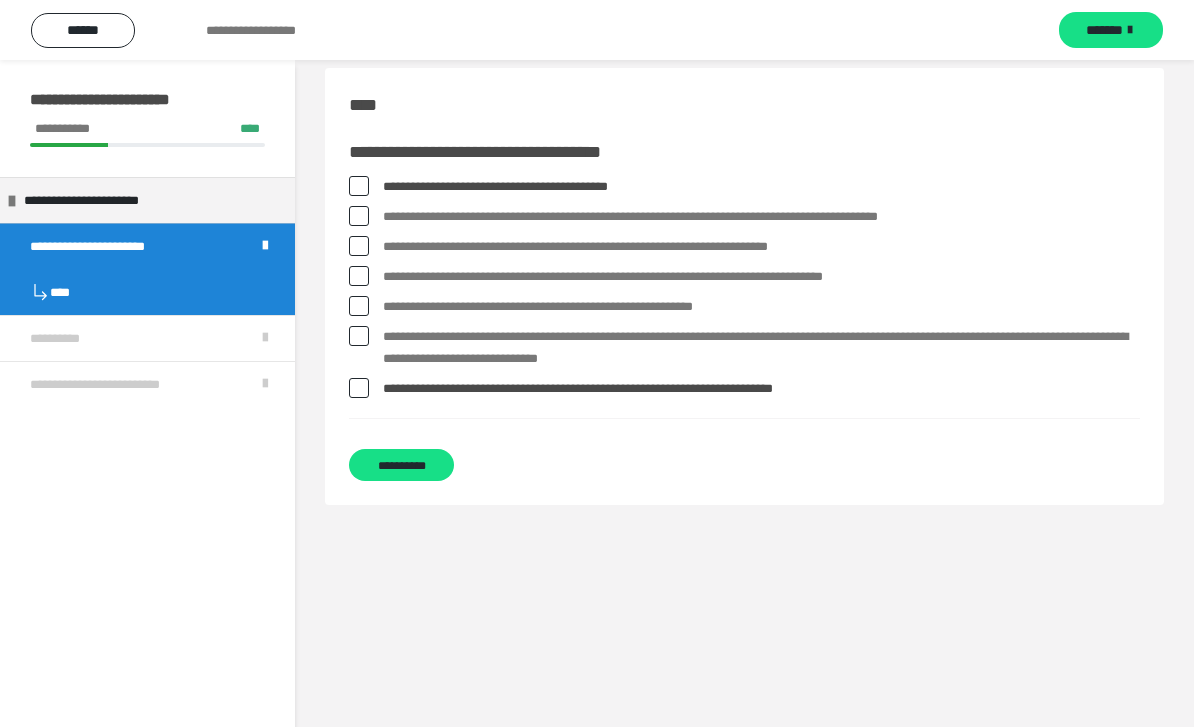 click at bounding box center (359, 336) 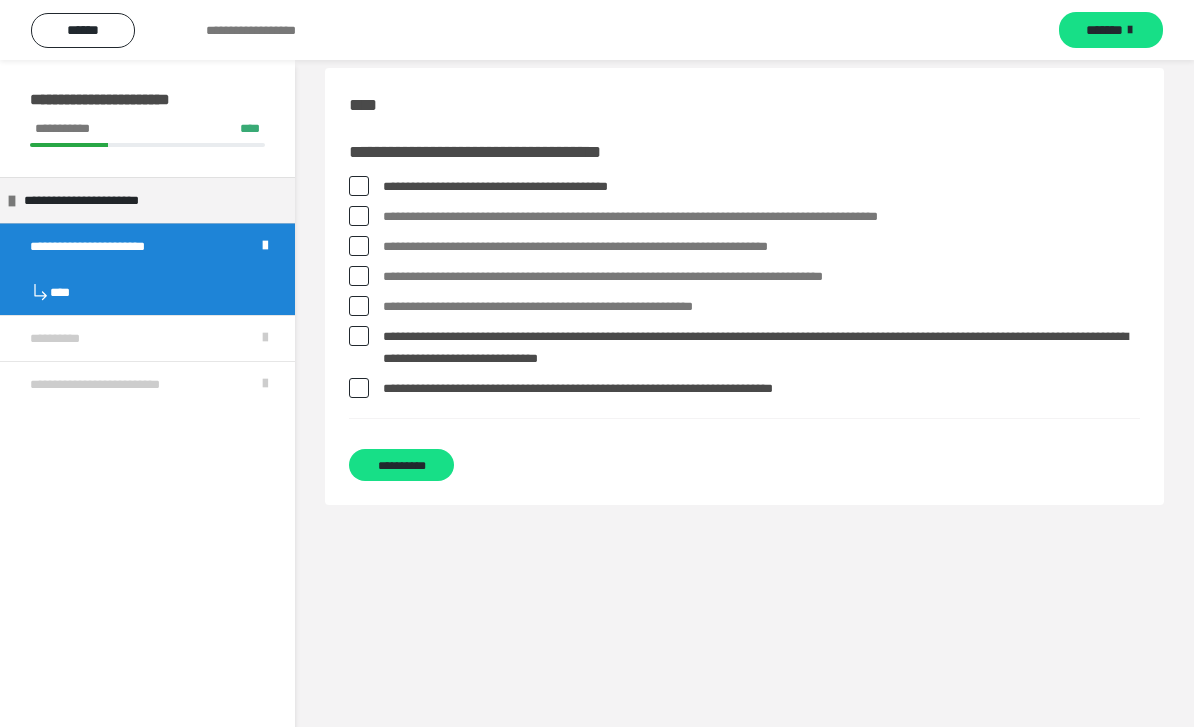 click on "**********" at bounding box center [744, 307] 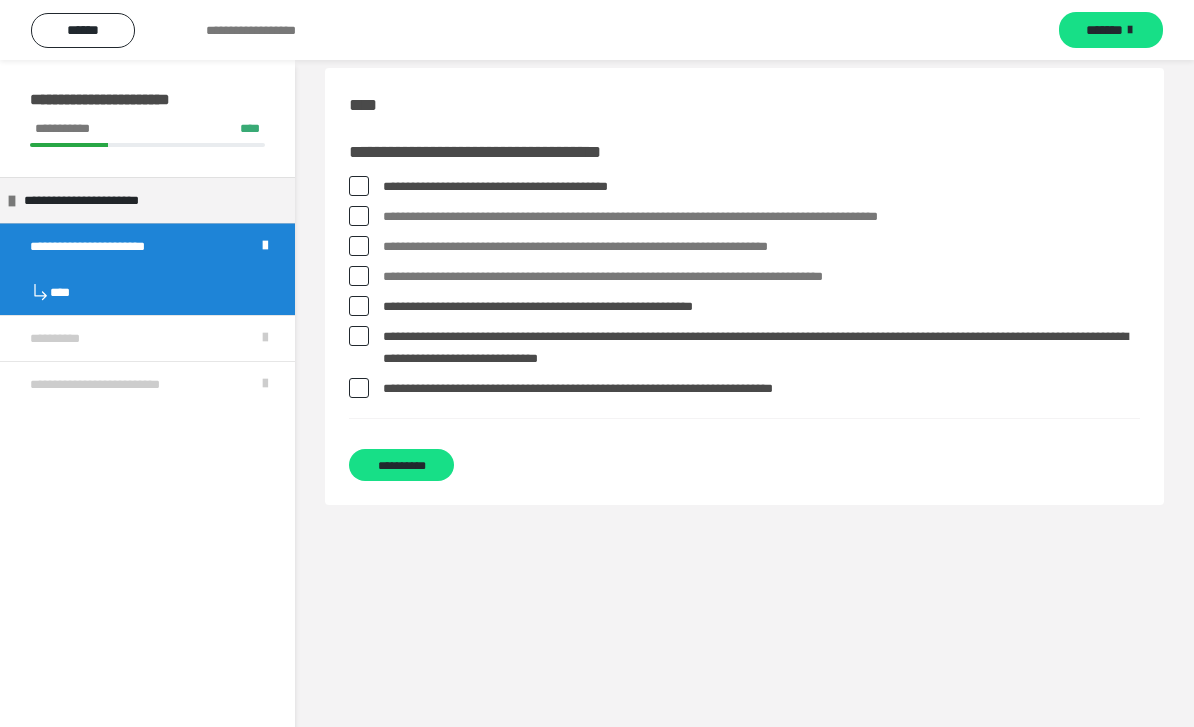 click at bounding box center [359, 216] 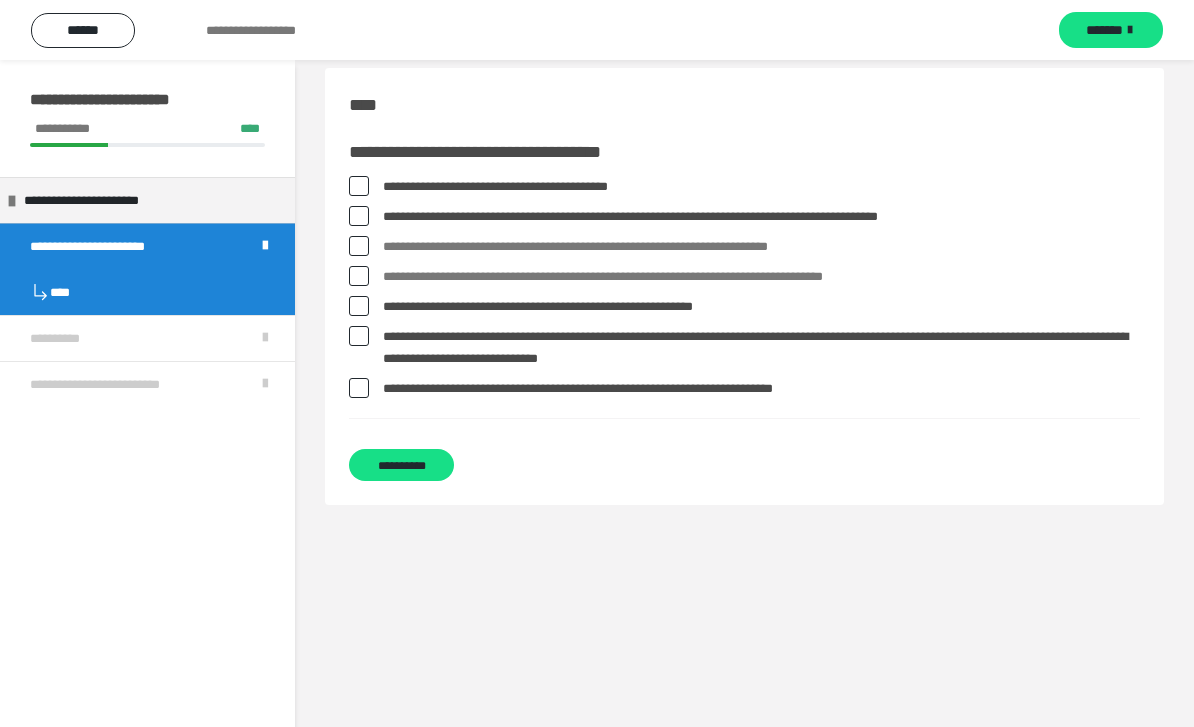 click on "**********" at bounding box center [401, 465] 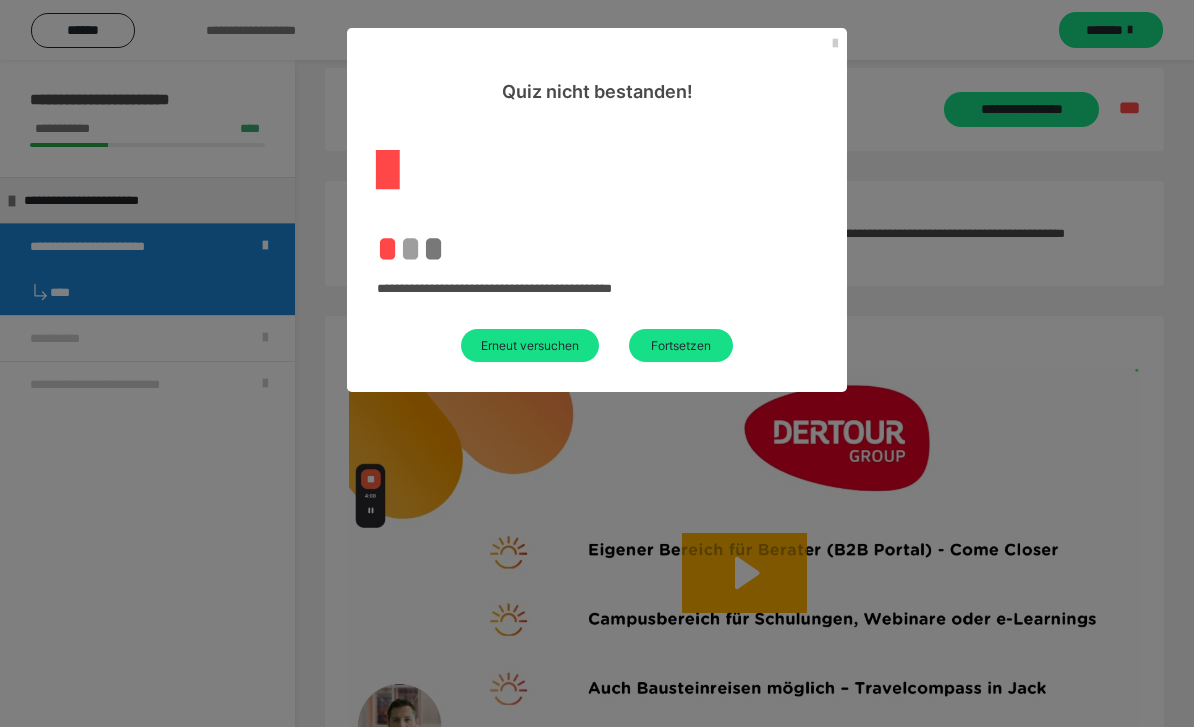 click on "Erneut versuchen" at bounding box center (530, 345) 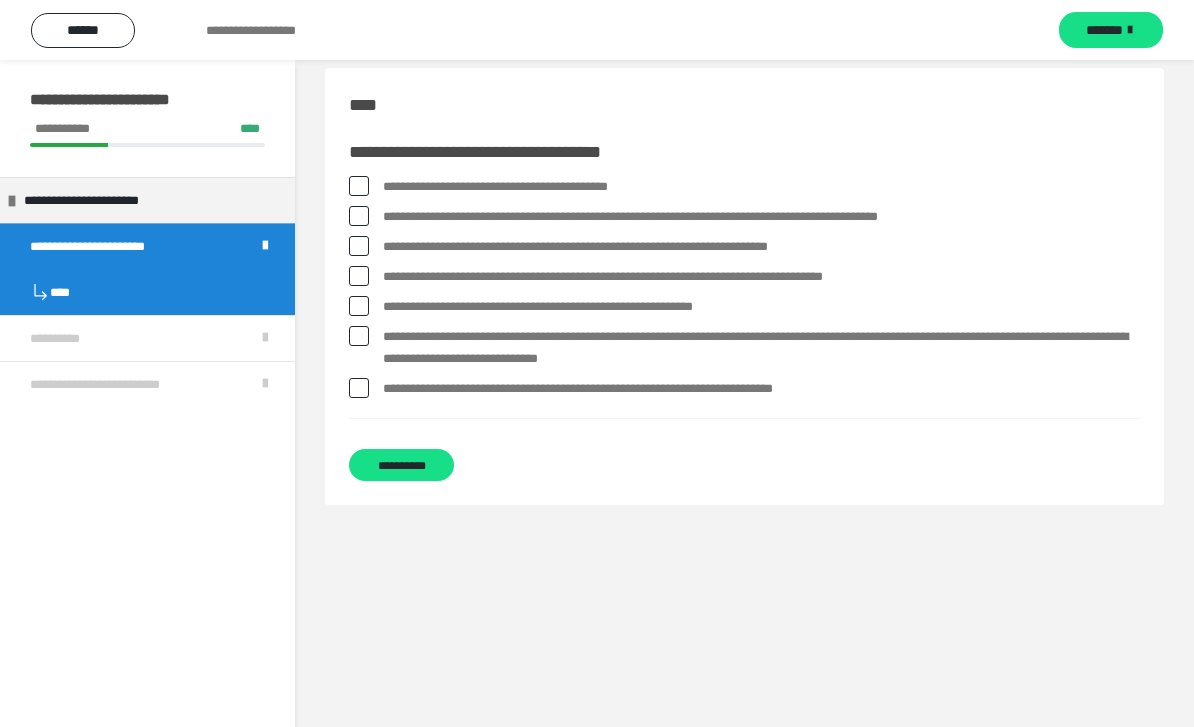 click on "**********" at bounding box center [744, 389] 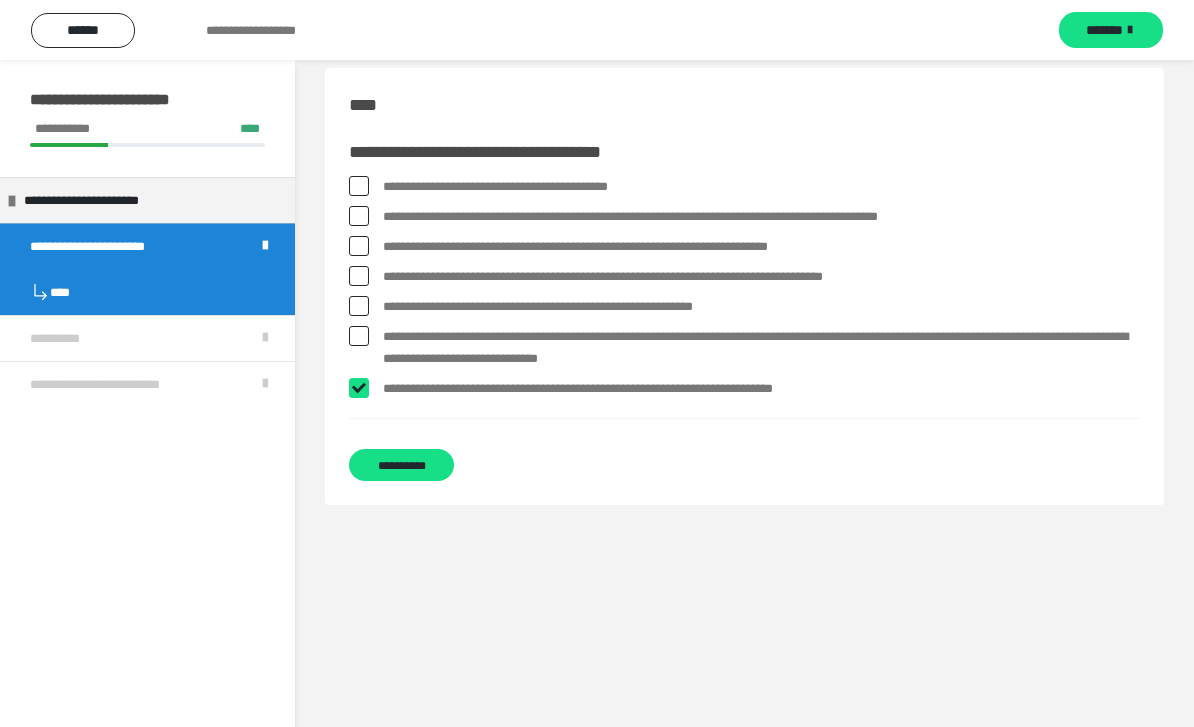 checkbox on "****" 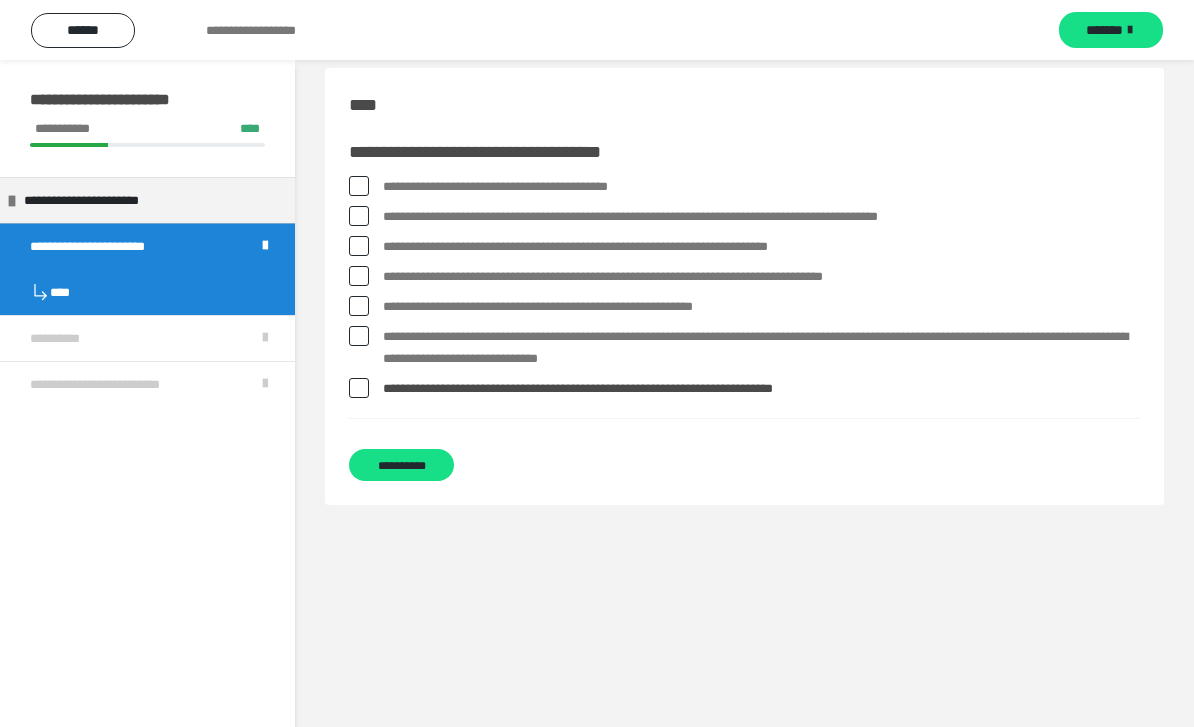click at bounding box center (359, 336) 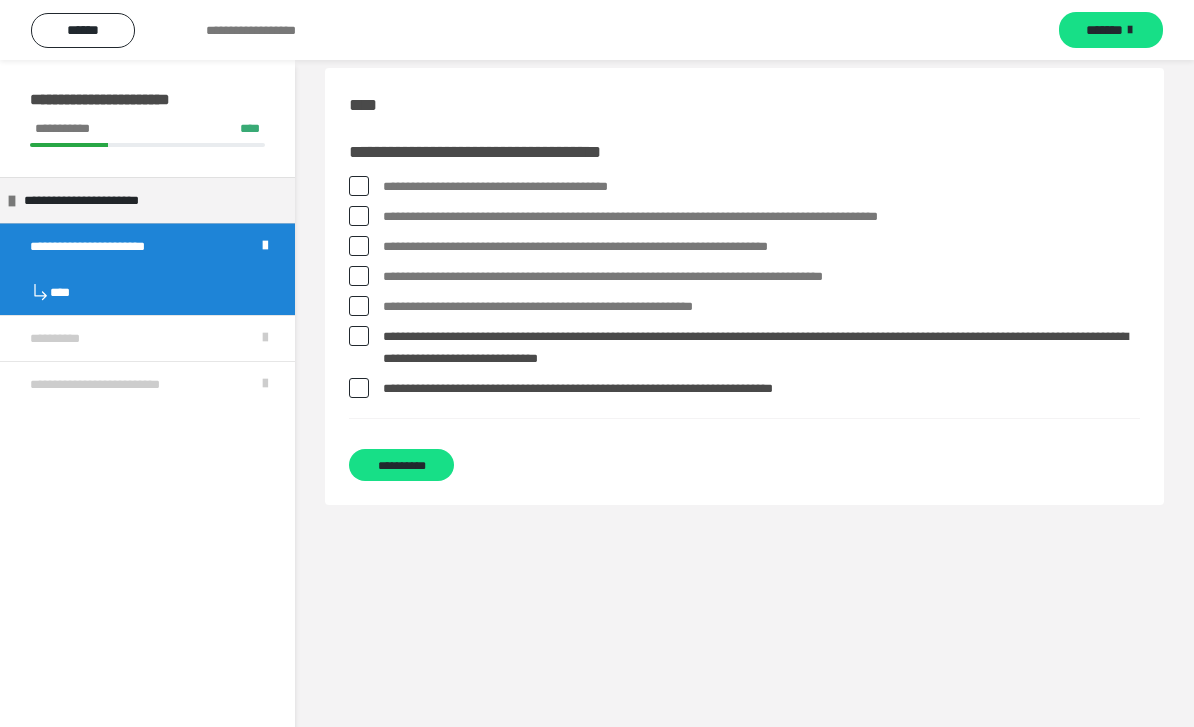 click at bounding box center [359, 276] 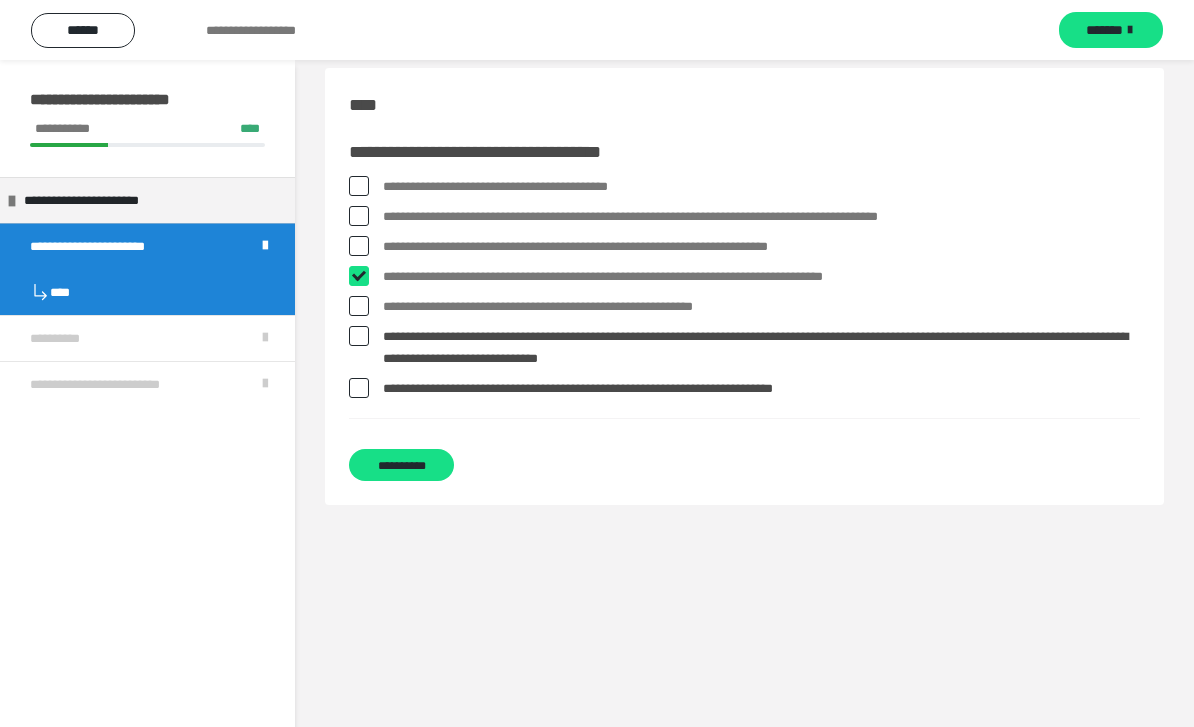 checkbox on "****" 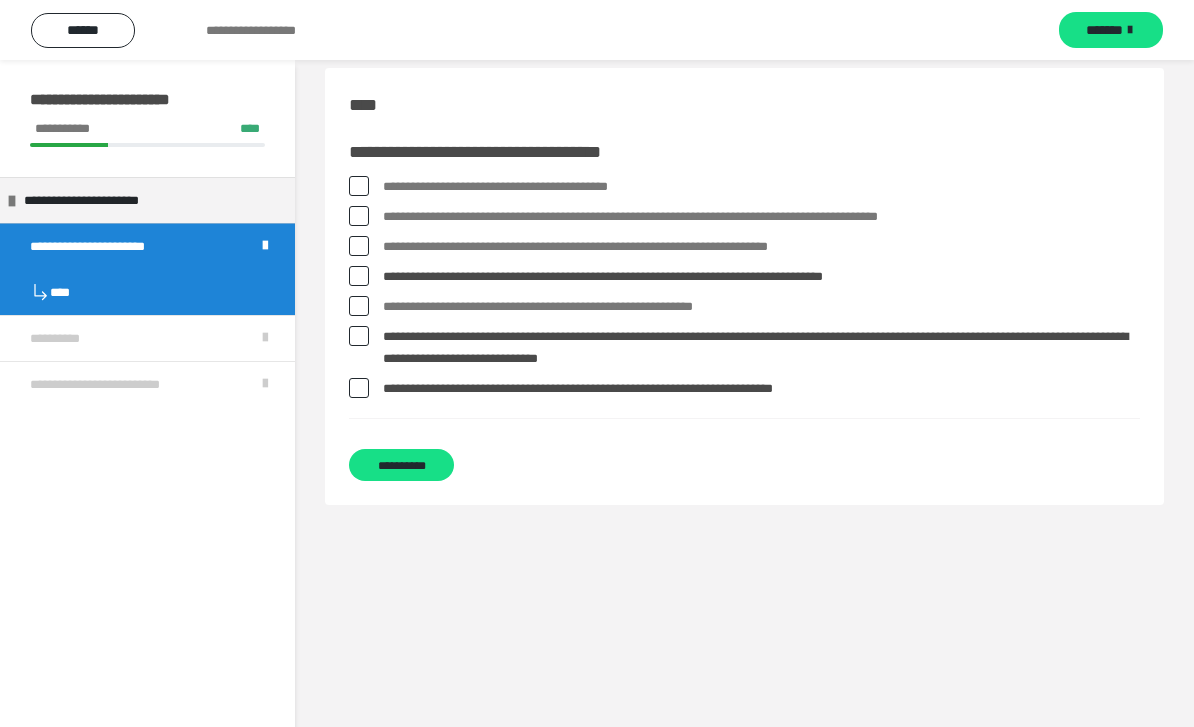 click at bounding box center [359, 306] 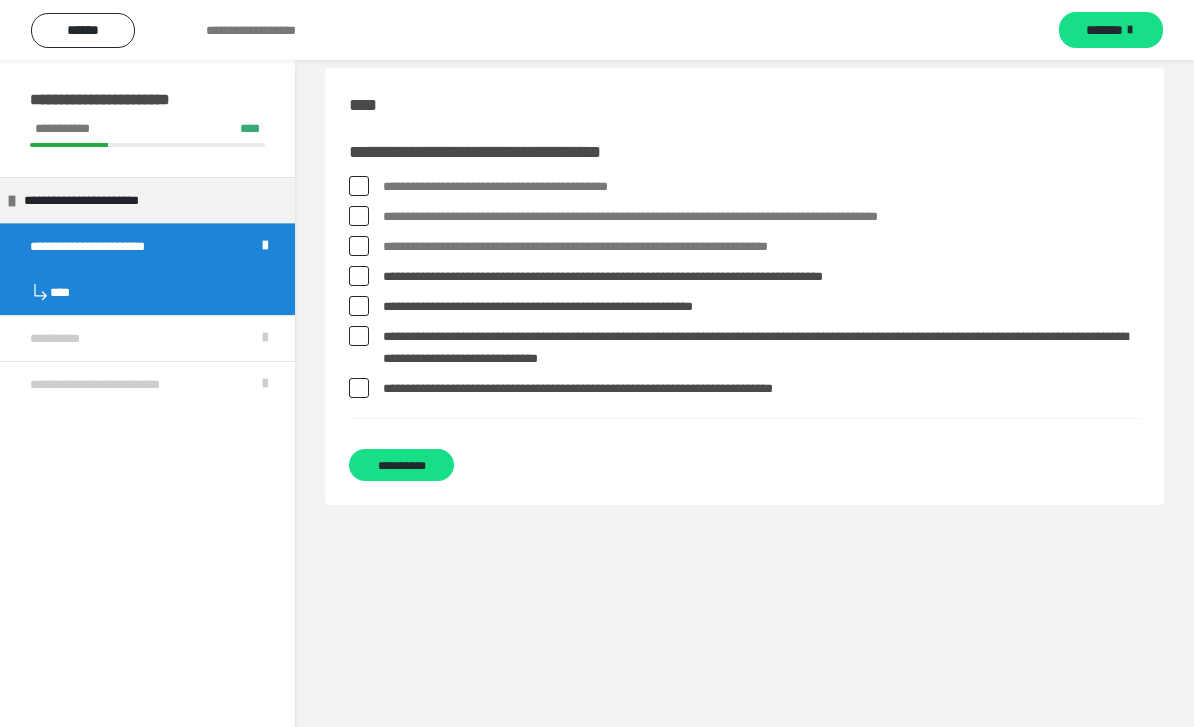 click at bounding box center (359, 216) 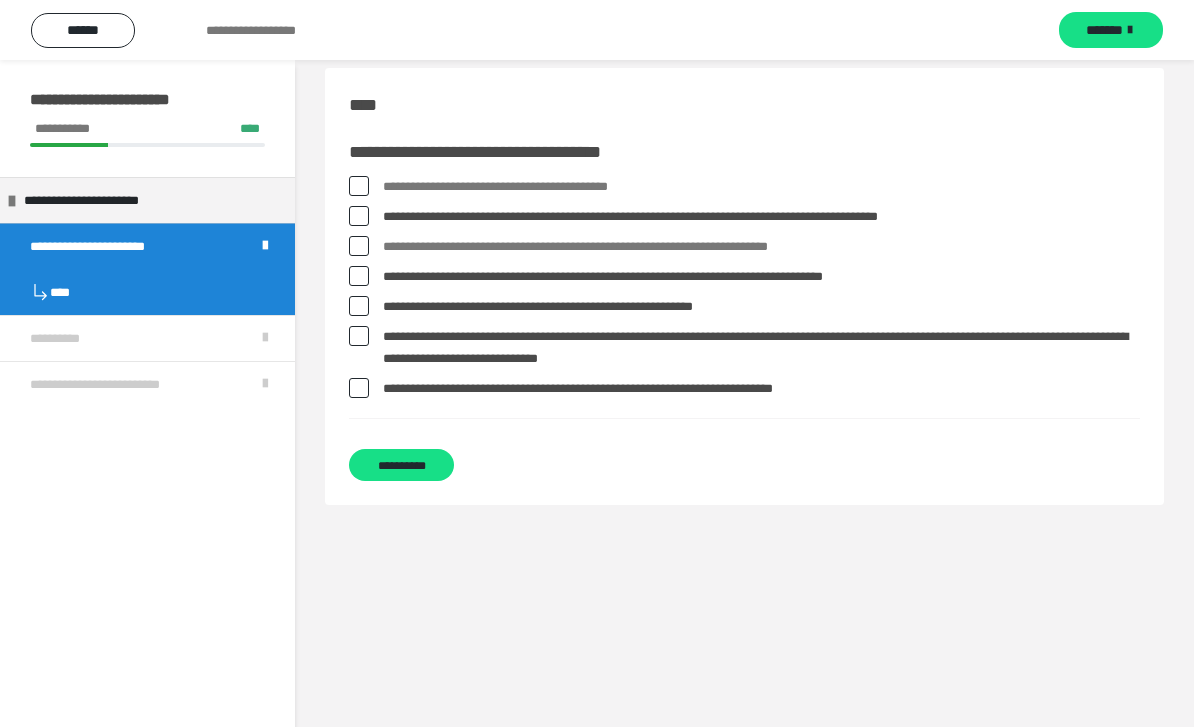 click at bounding box center (359, 216) 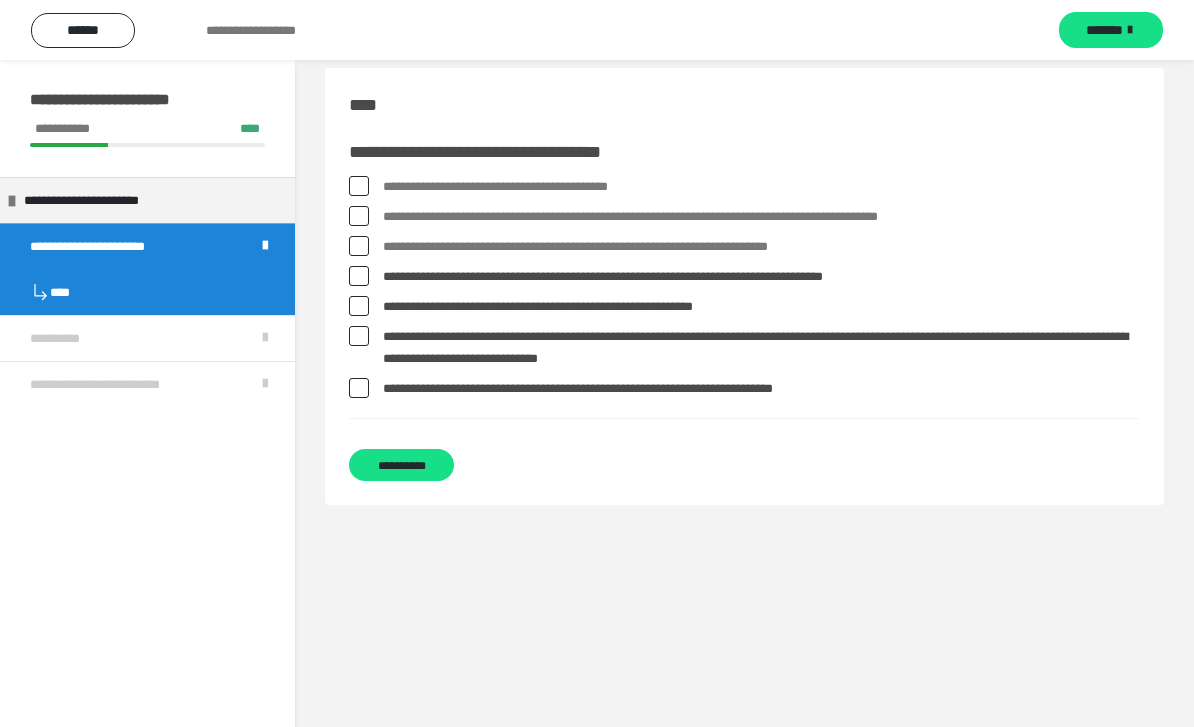 click at bounding box center (359, 246) 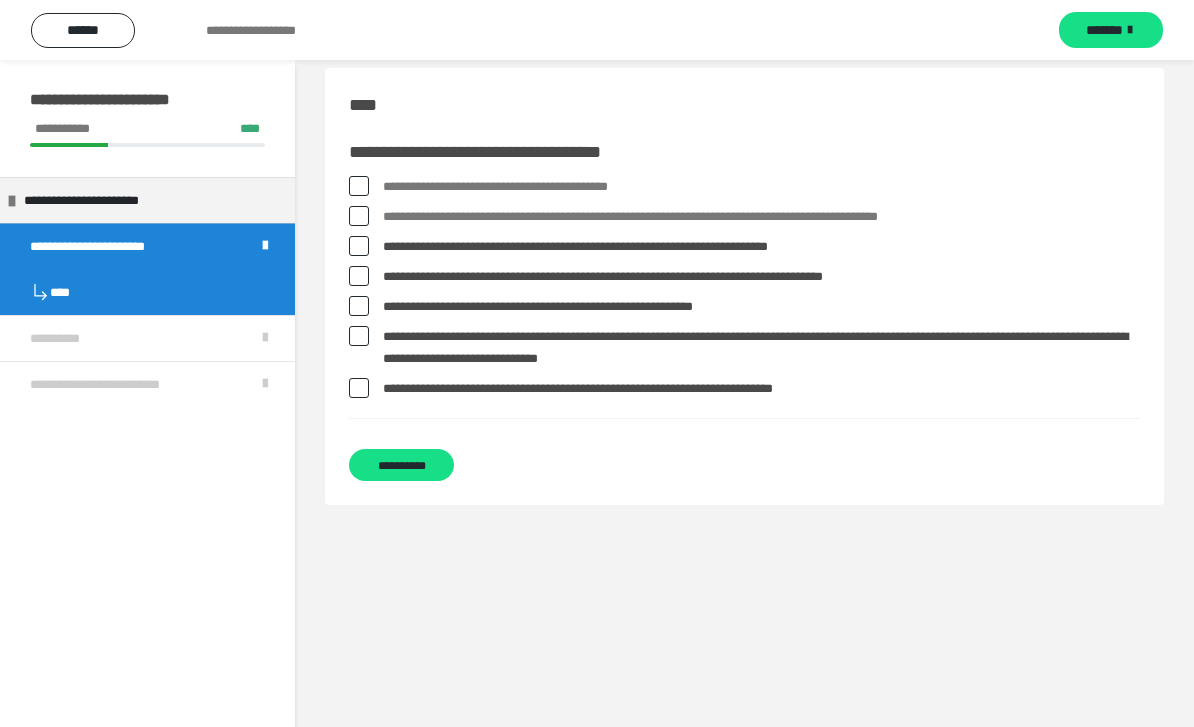 click on "**********" at bounding box center (401, 465) 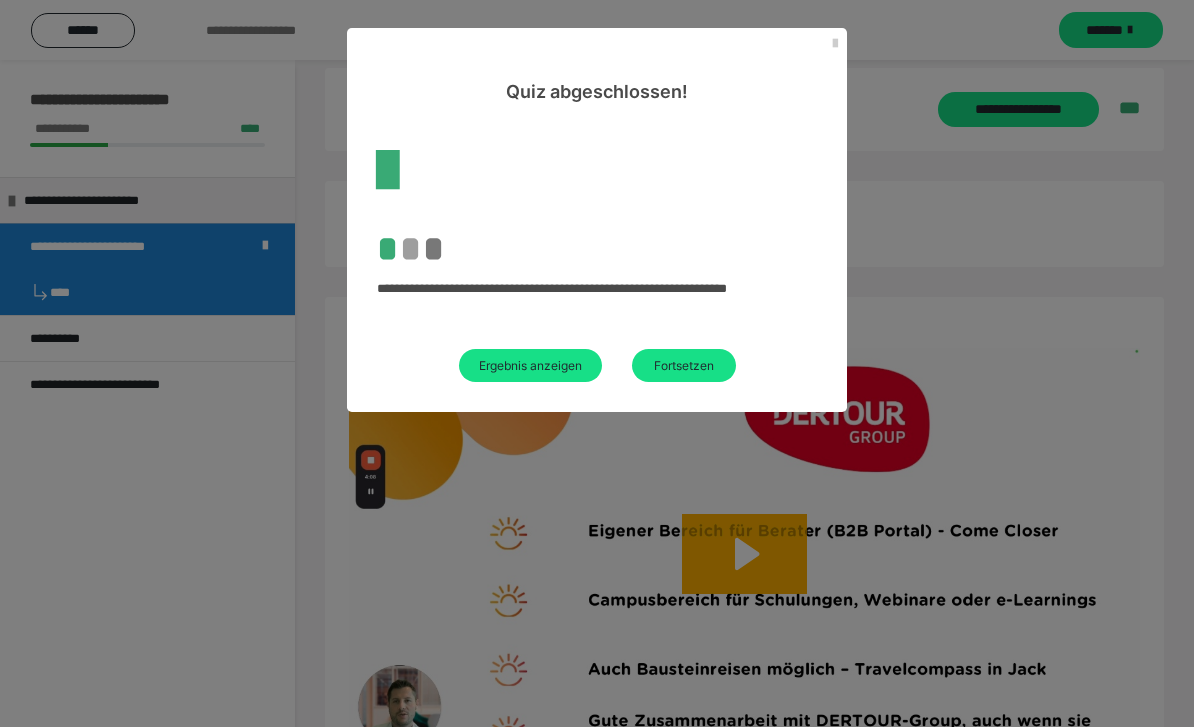 click on "Ergebnis anzeigen" at bounding box center [530, 365] 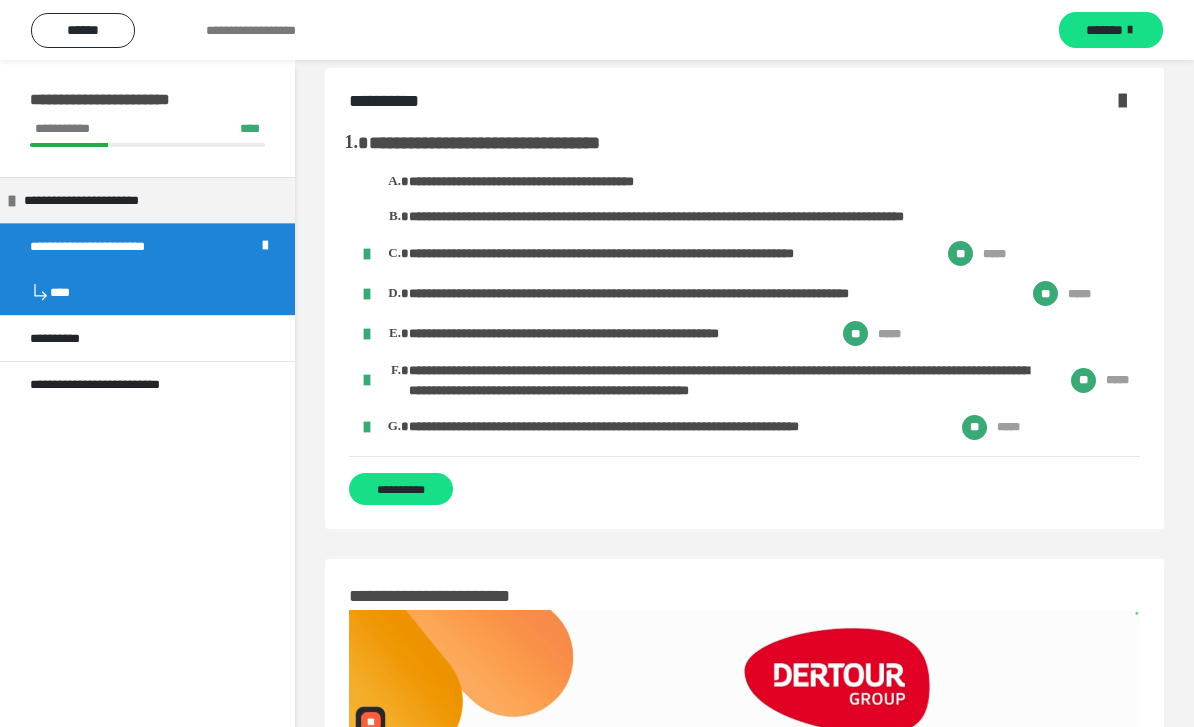 click on "**********" at bounding box center [401, 489] 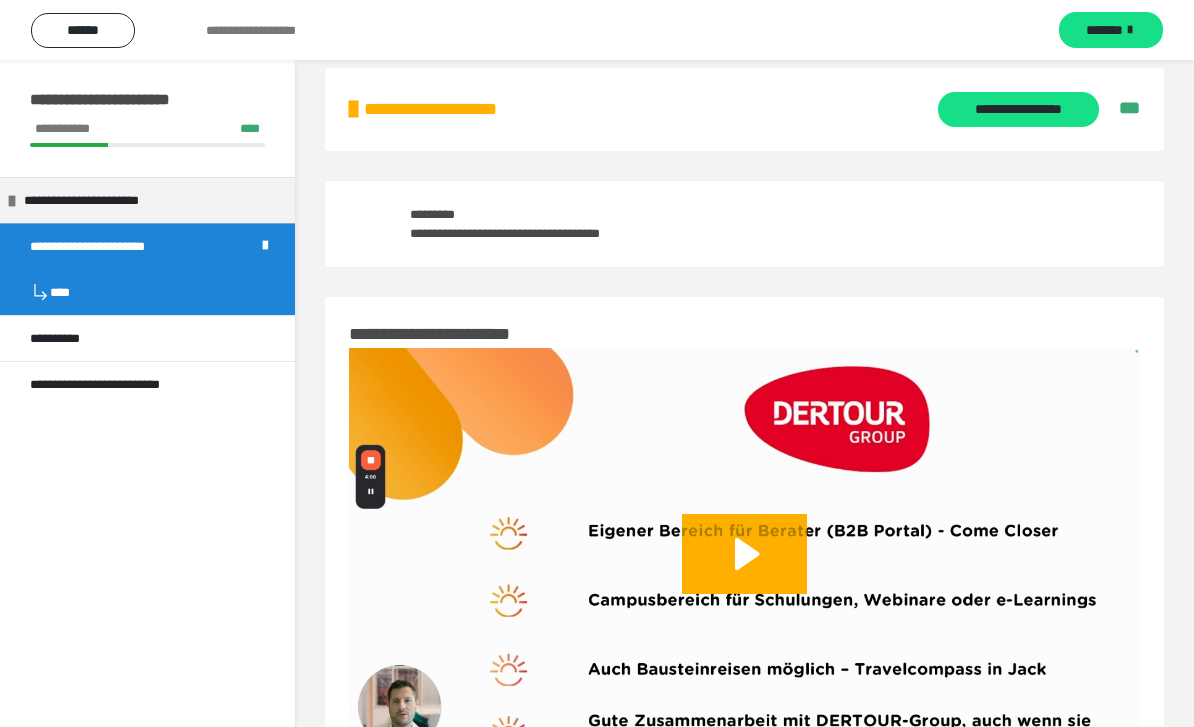 scroll, scrollTop: 0, scrollLeft: 0, axis: both 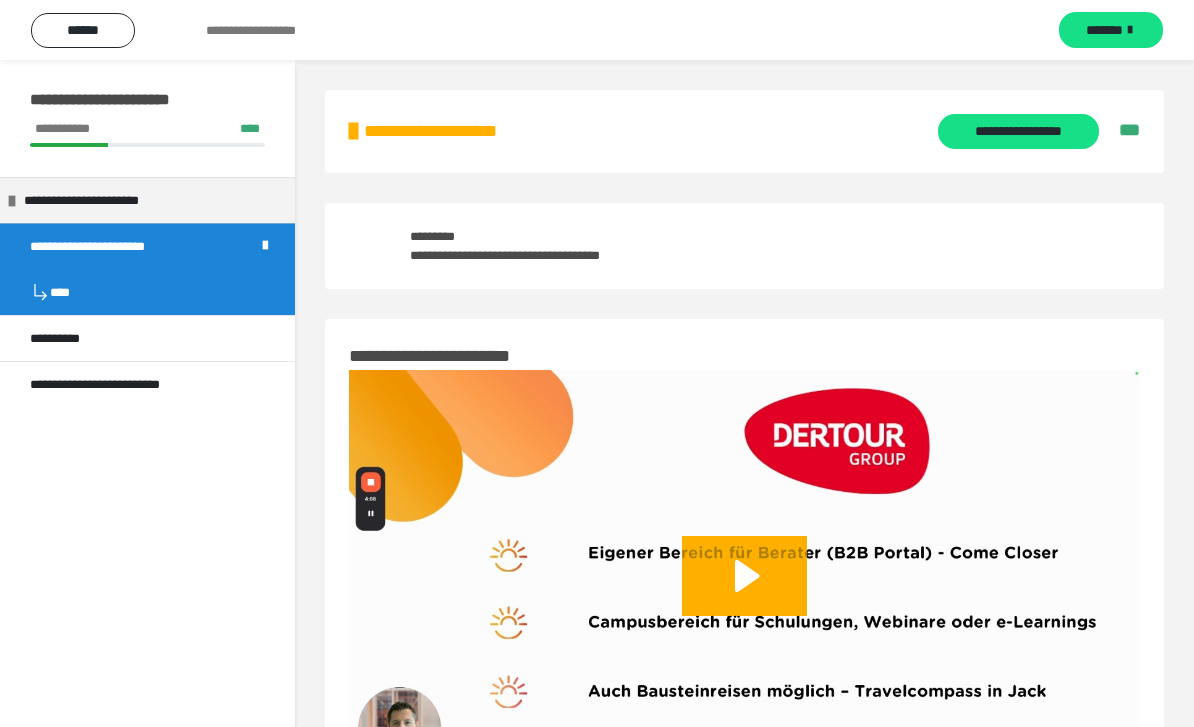 click on "*******" at bounding box center (1104, 30) 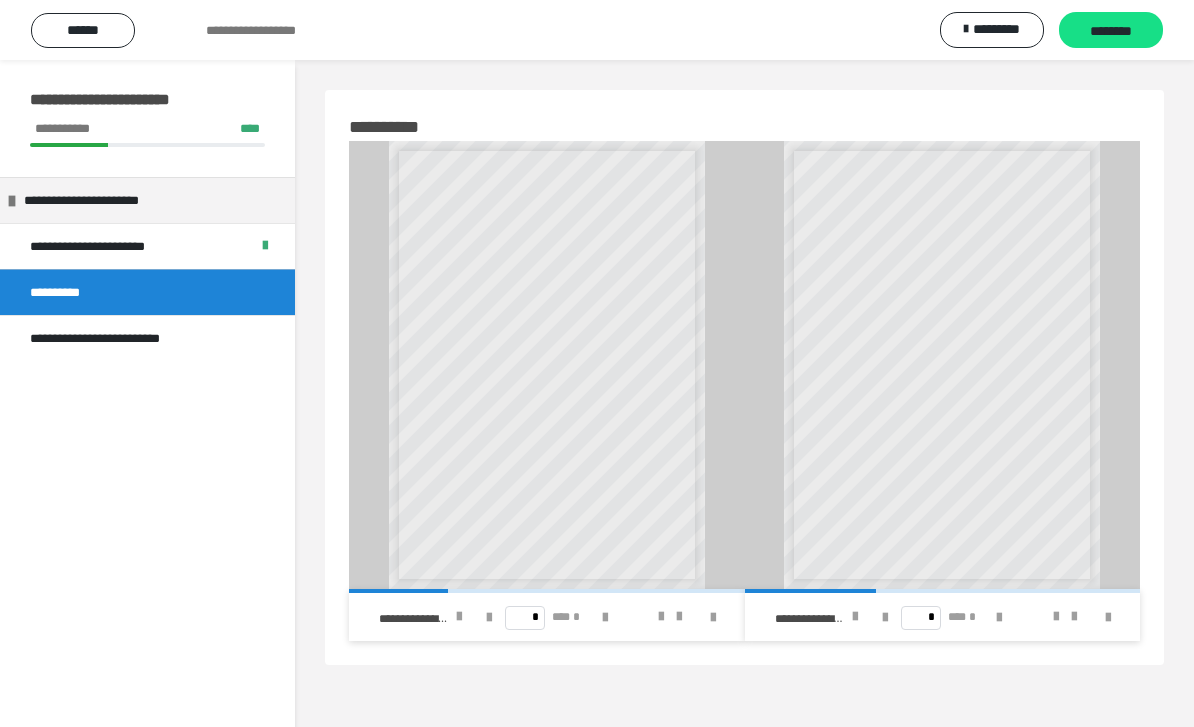 scroll, scrollTop: 1, scrollLeft: 0, axis: vertical 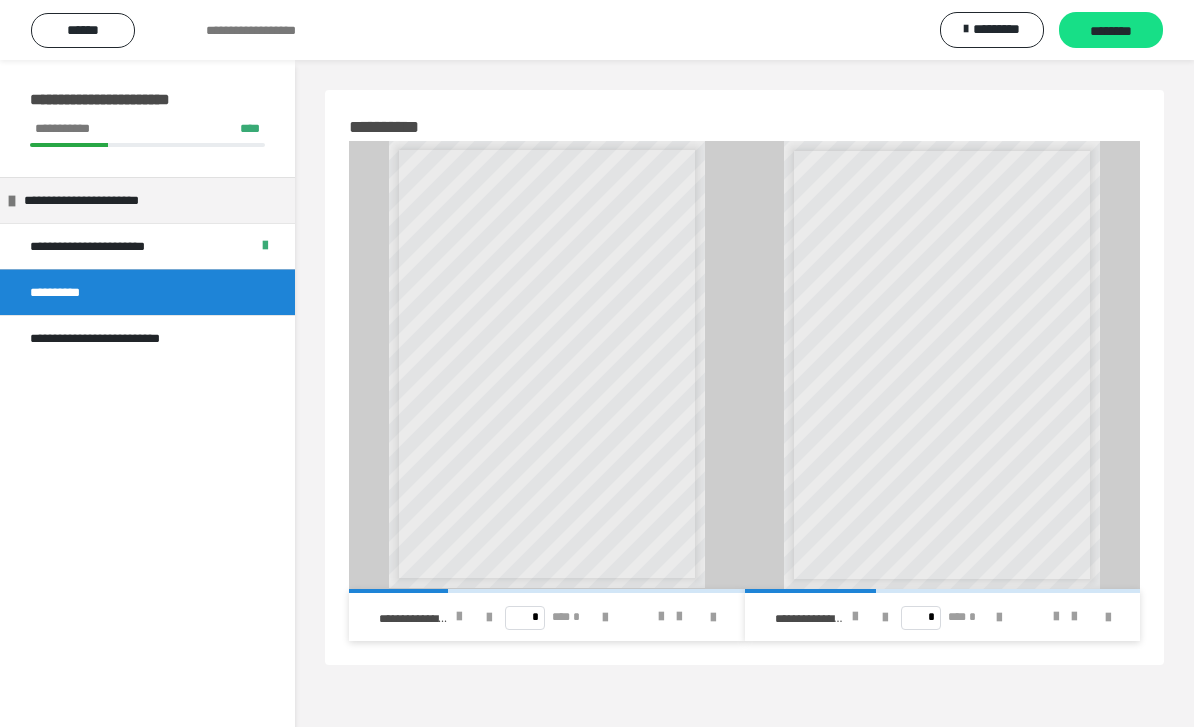 click at bounding box center [605, 618] 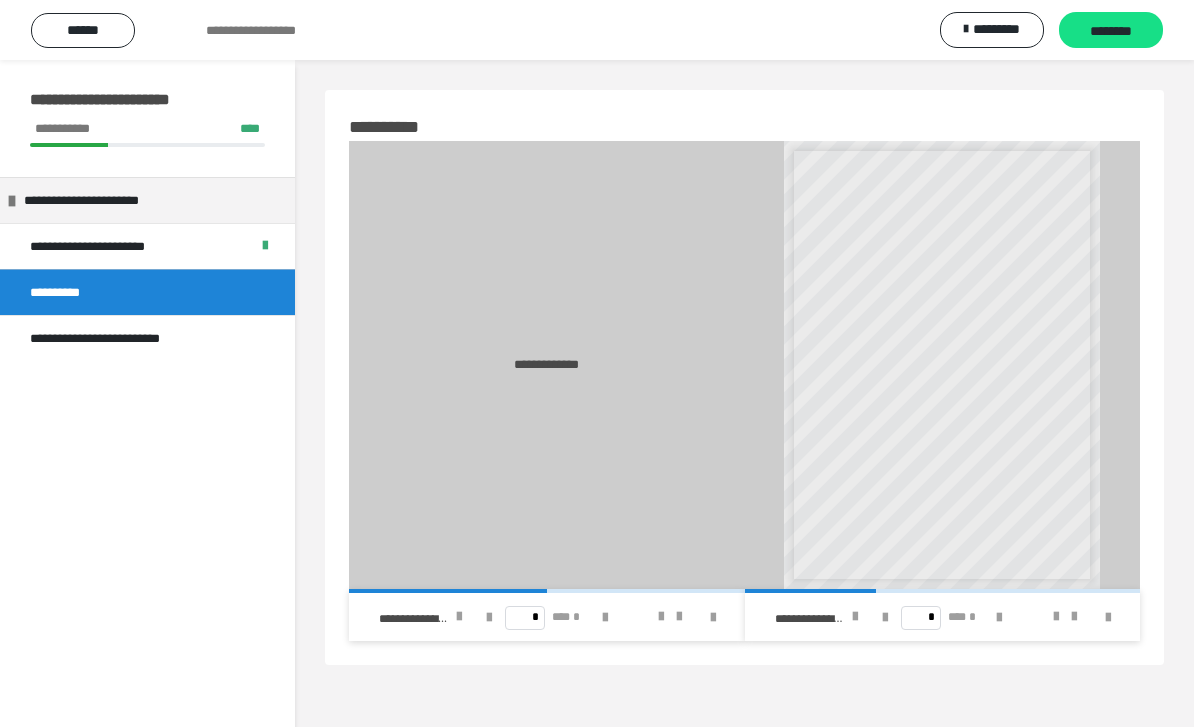 scroll, scrollTop: 0, scrollLeft: 0, axis: both 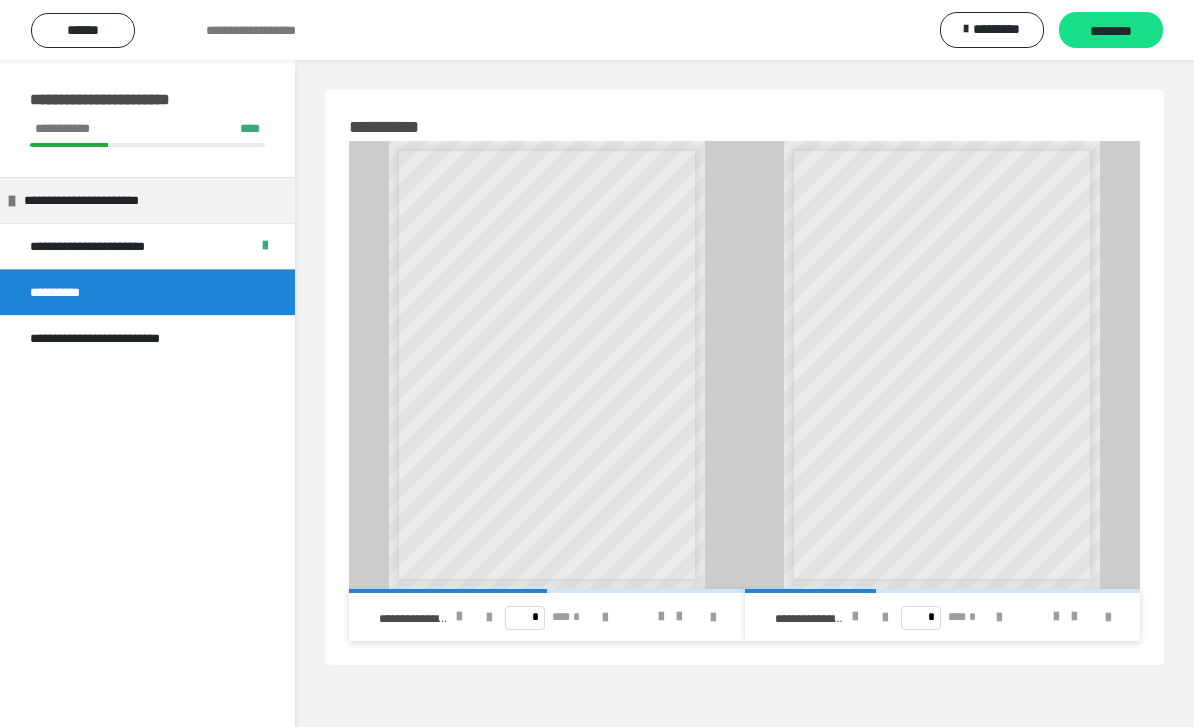 click at bounding box center (605, 618) 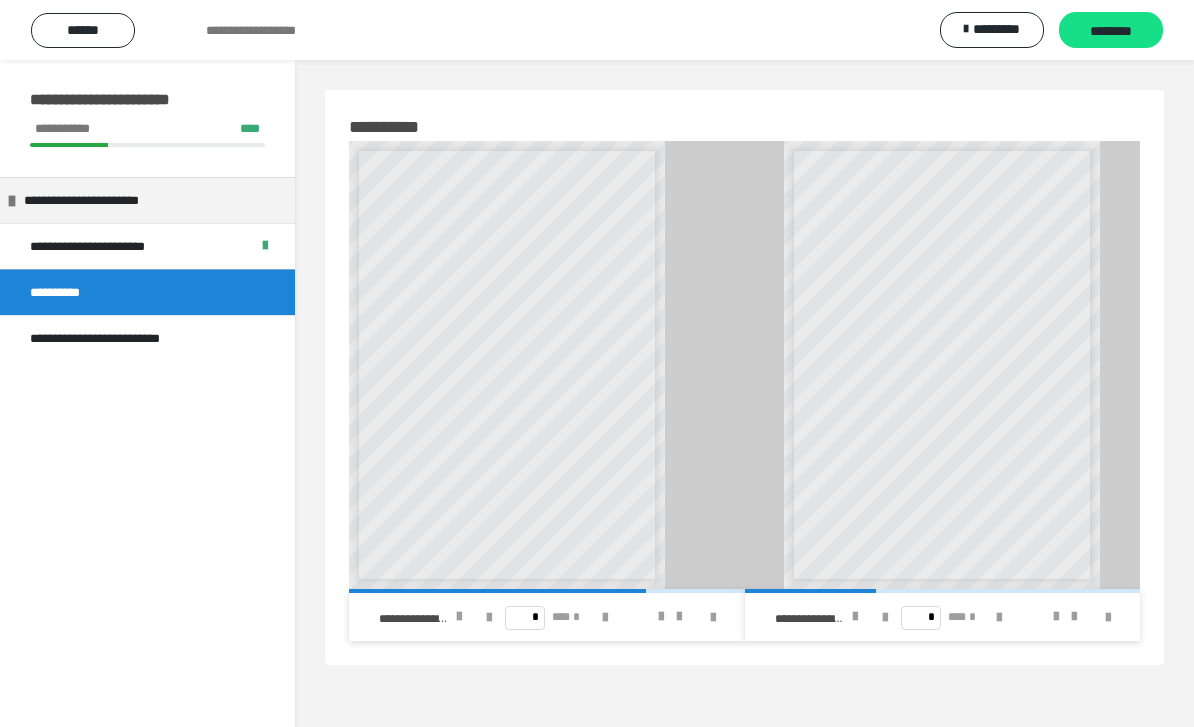 click at bounding box center [459, 617] 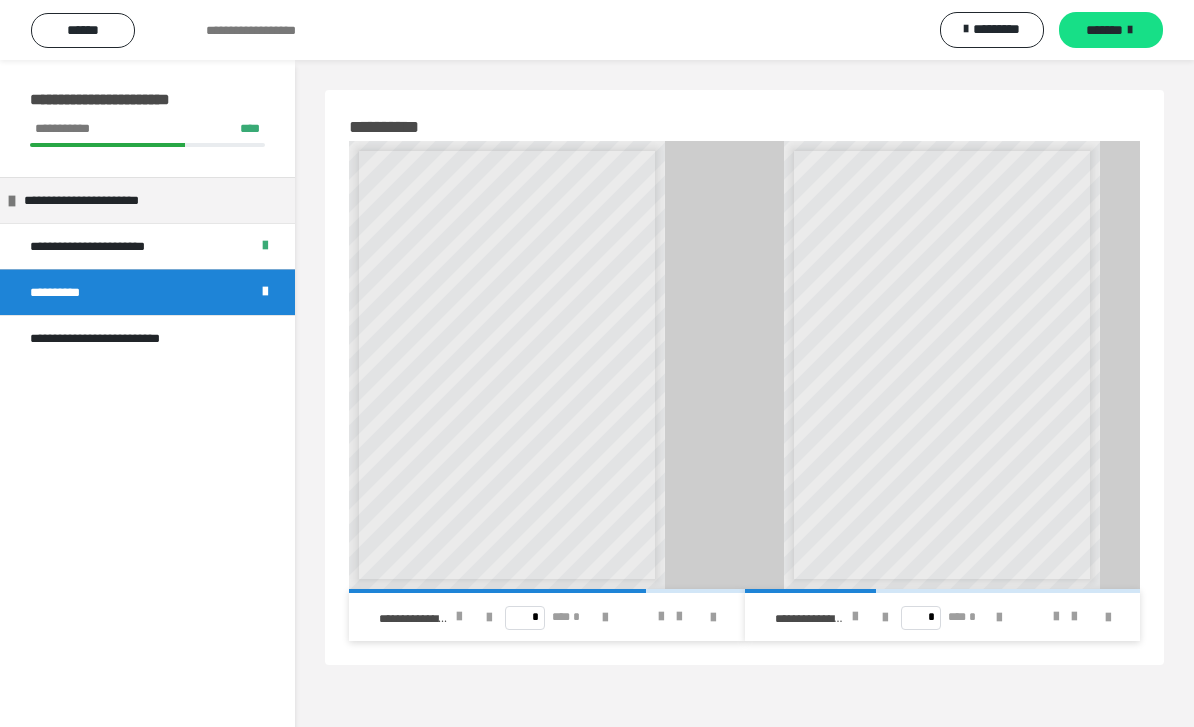 click on "*******" at bounding box center (1104, 30) 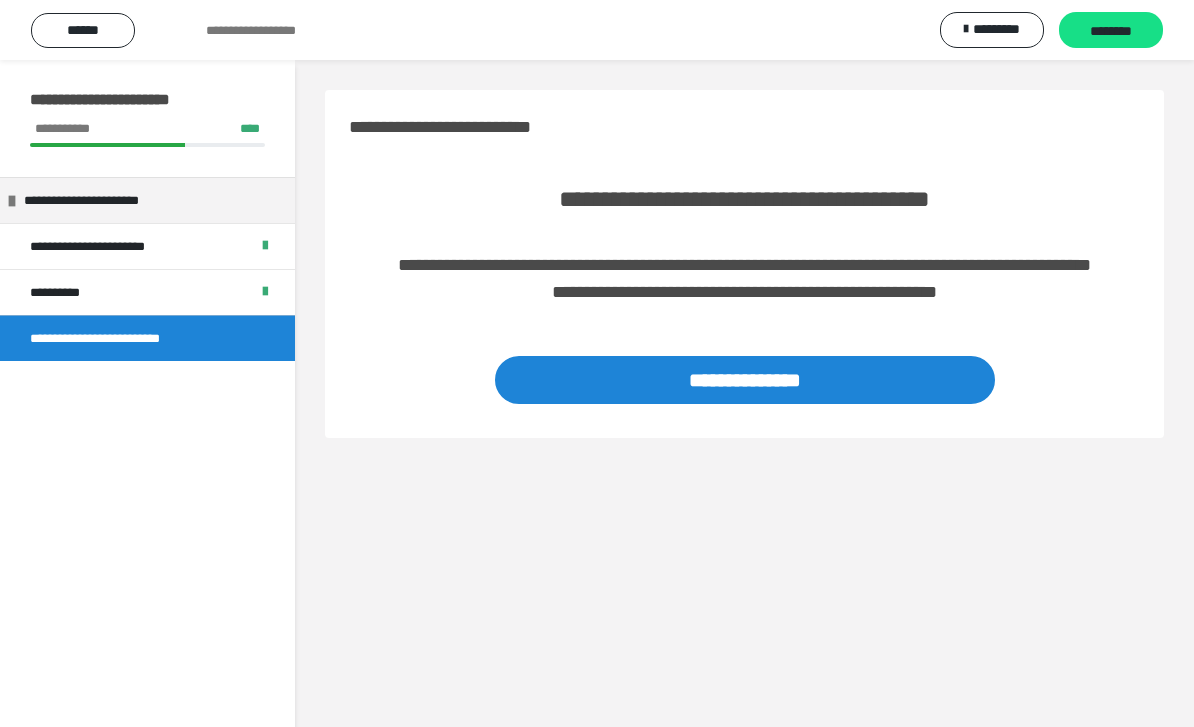click on "**********" at bounding box center [745, 380] 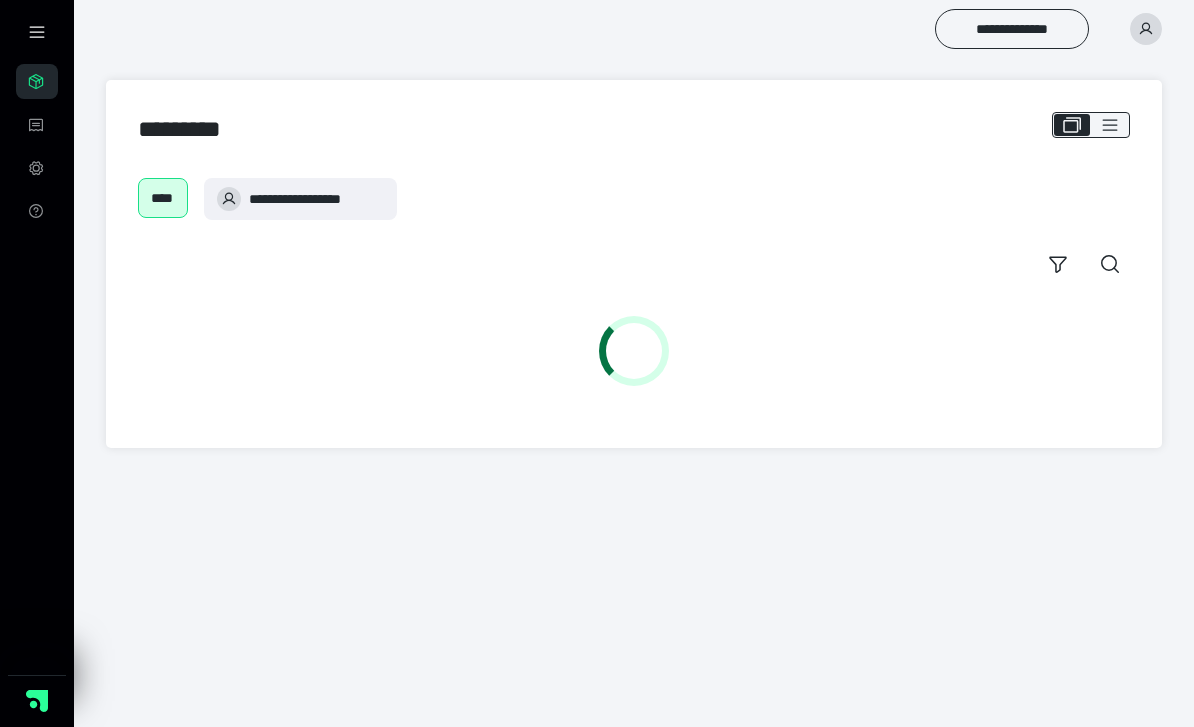 scroll, scrollTop: 0, scrollLeft: 0, axis: both 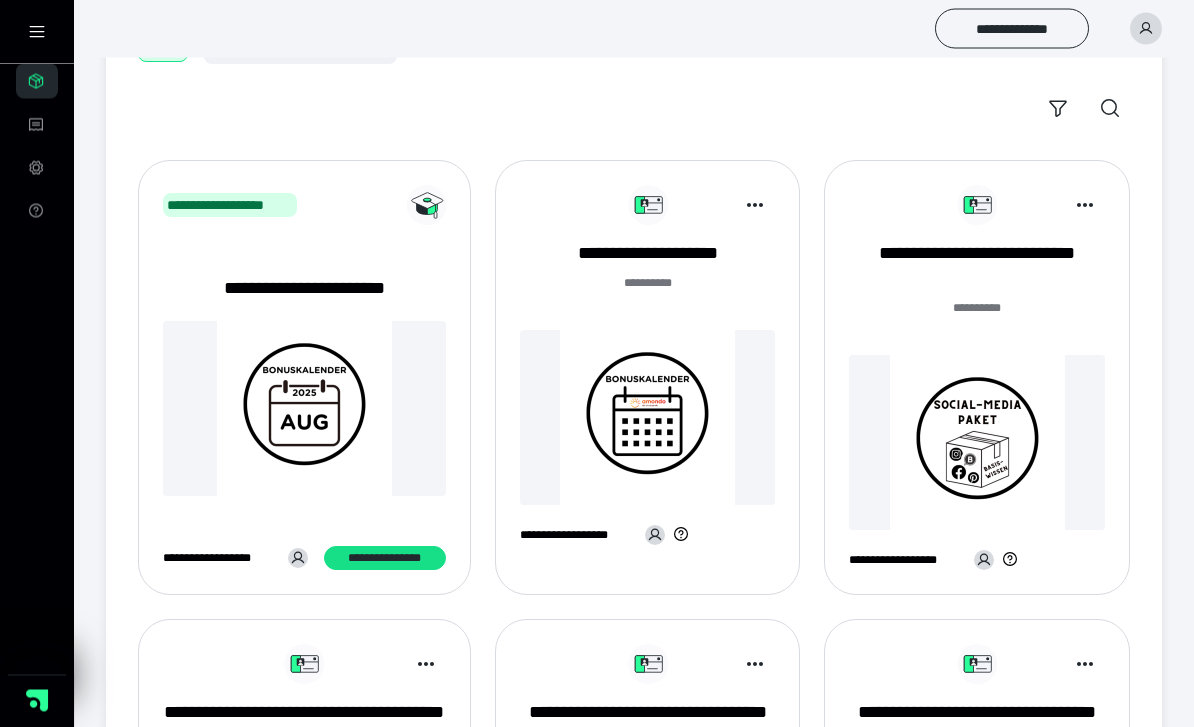 click at bounding box center [304, 409] 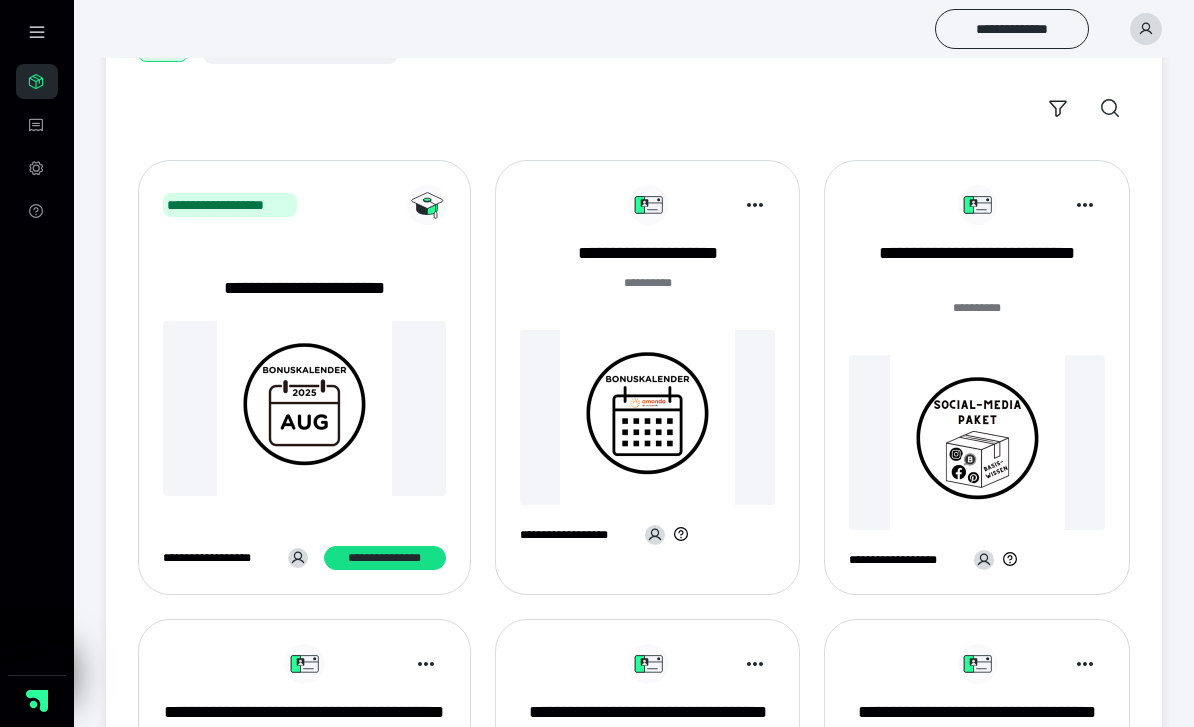 click at bounding box center (304, 408) 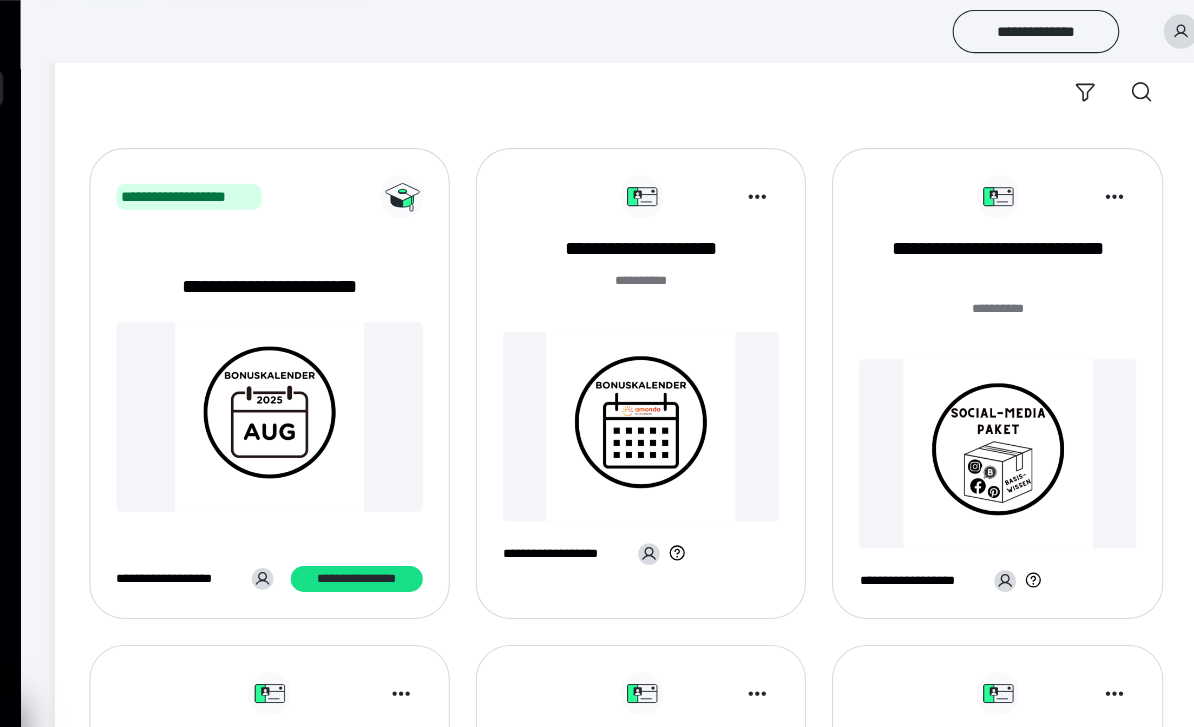 scroll, scrollTop: 179, scrollLeft: 0, axis: vertical 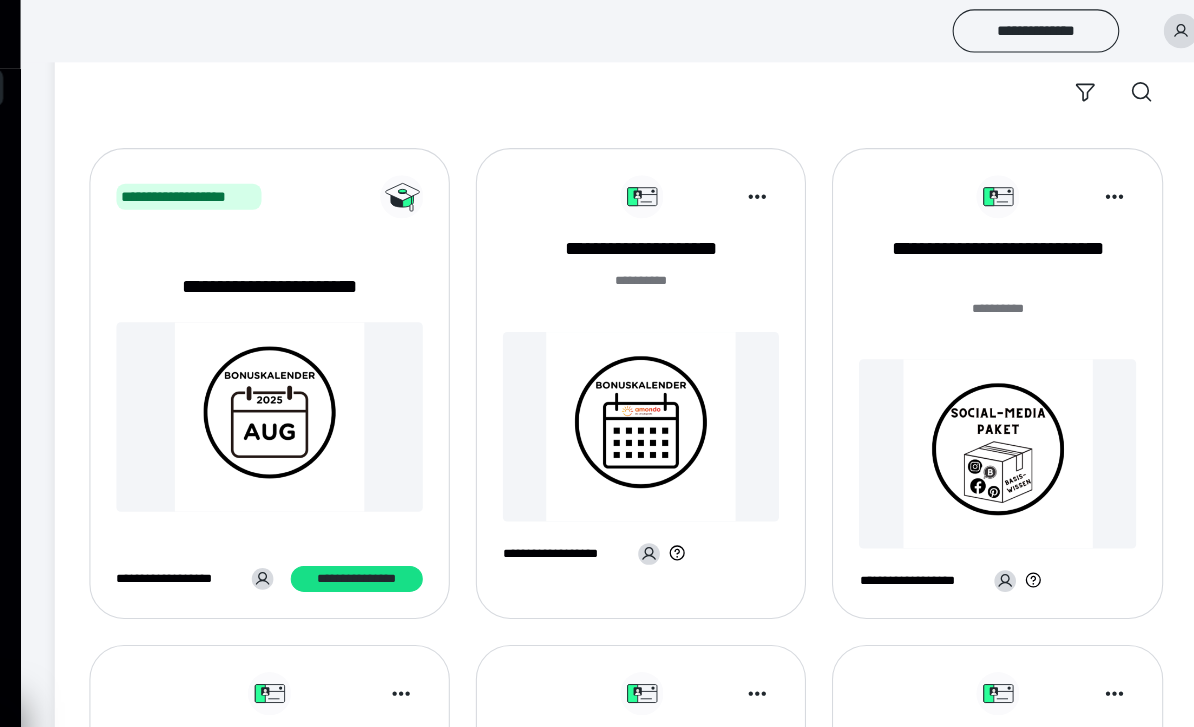 click at bounding box center (304, 385) 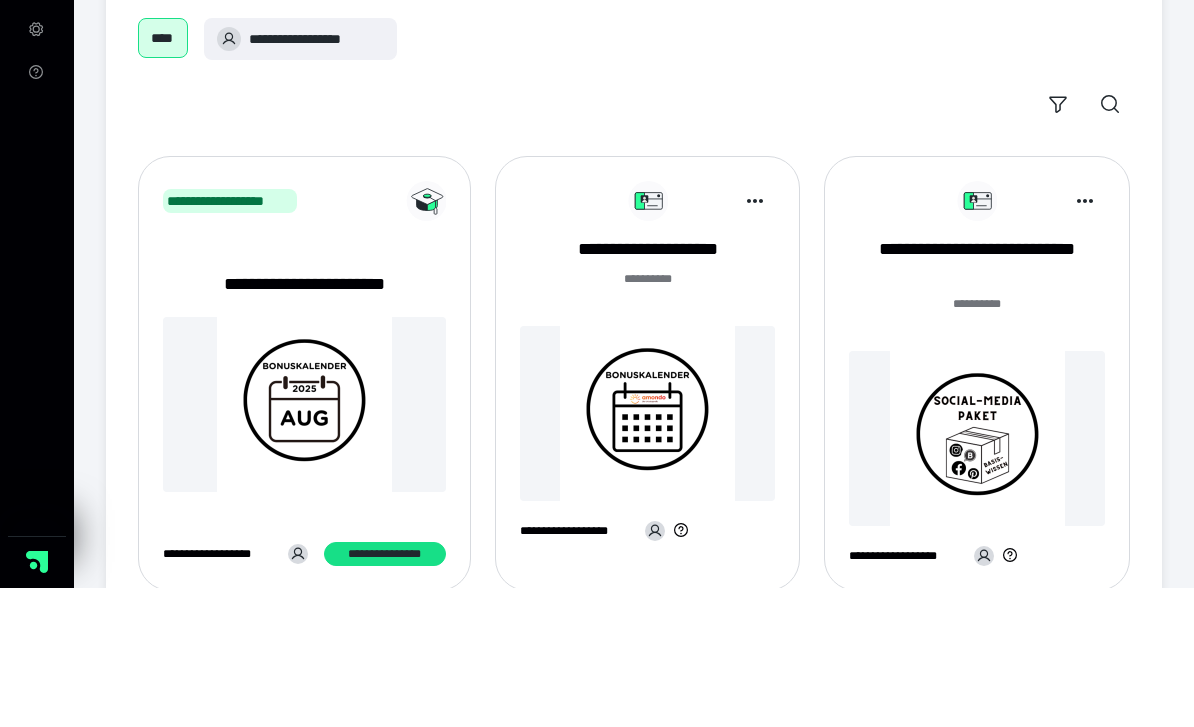 scroll, scrollTop: 160, scrollLeft: 0, axis: vertical 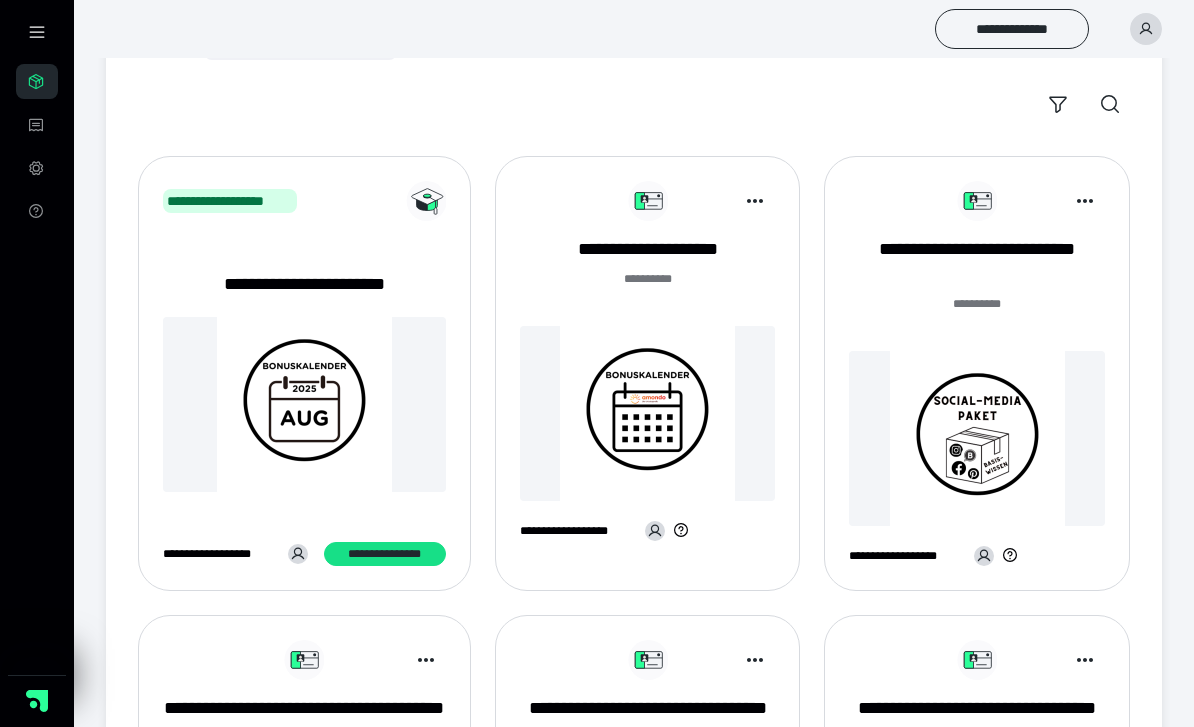 click at bounding box center (304, 404) 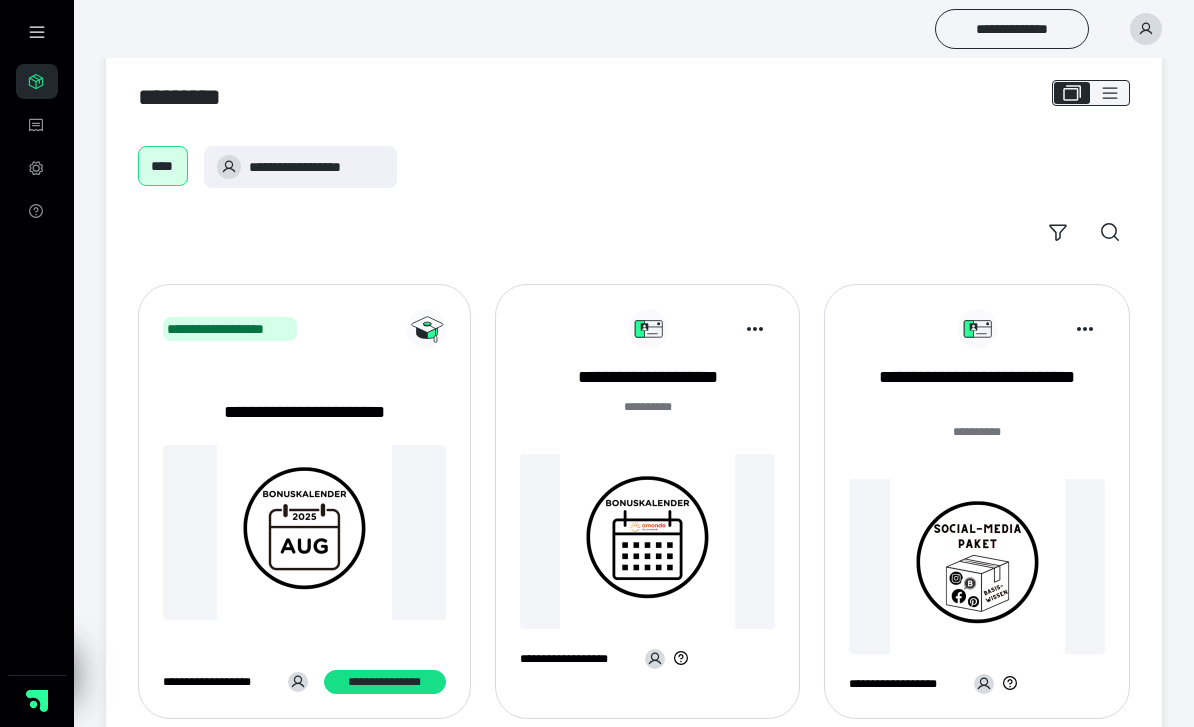 scroll, scrollTop: 31, scrollLeft: 0, axis: vertical 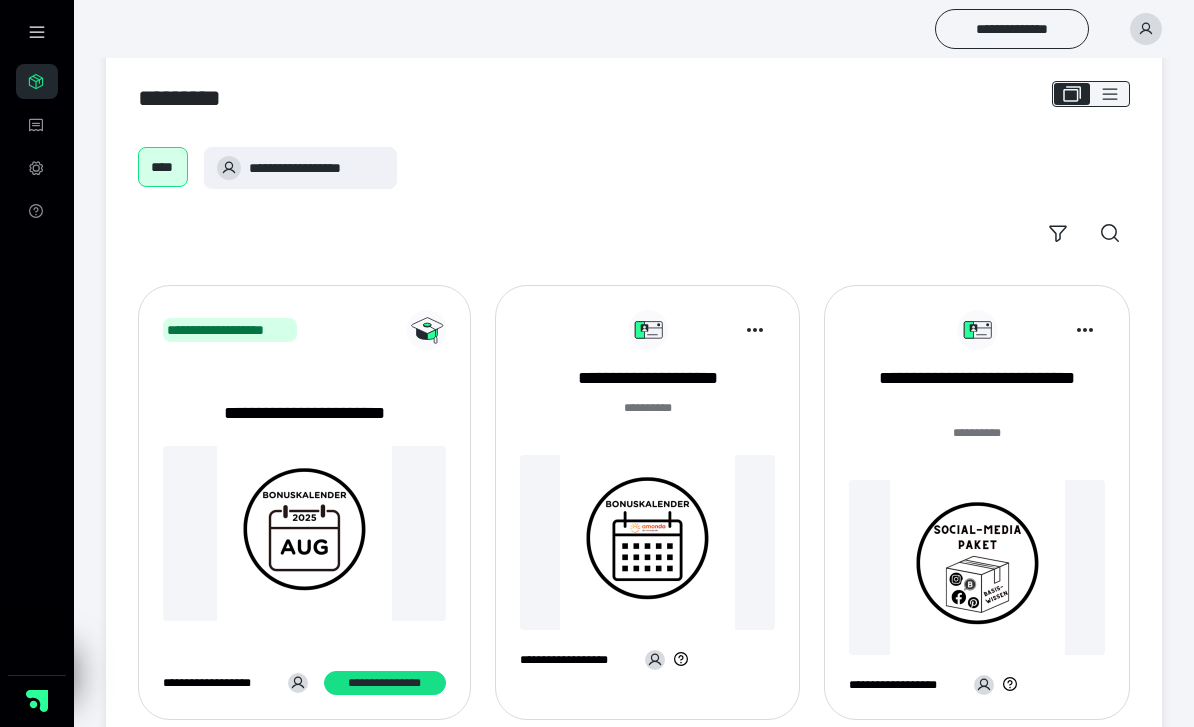click at bounding box center (304, 533) 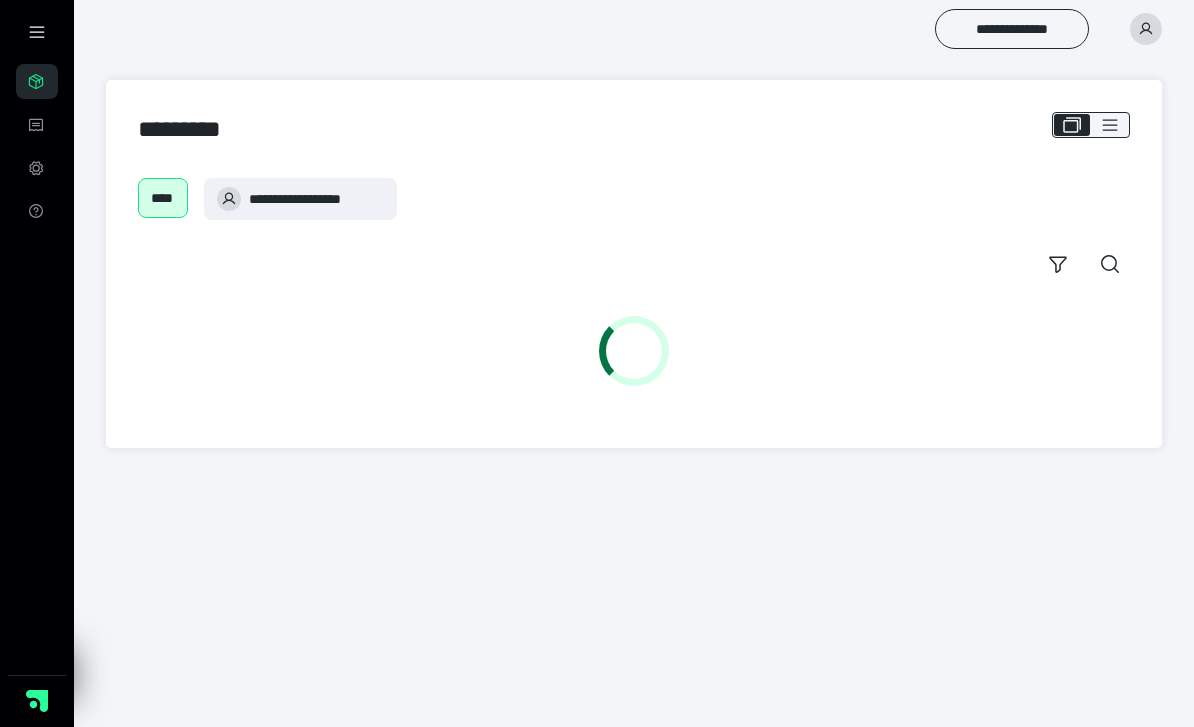 scroll, scrollTop: 0, scrollLeft: 0, axis: both 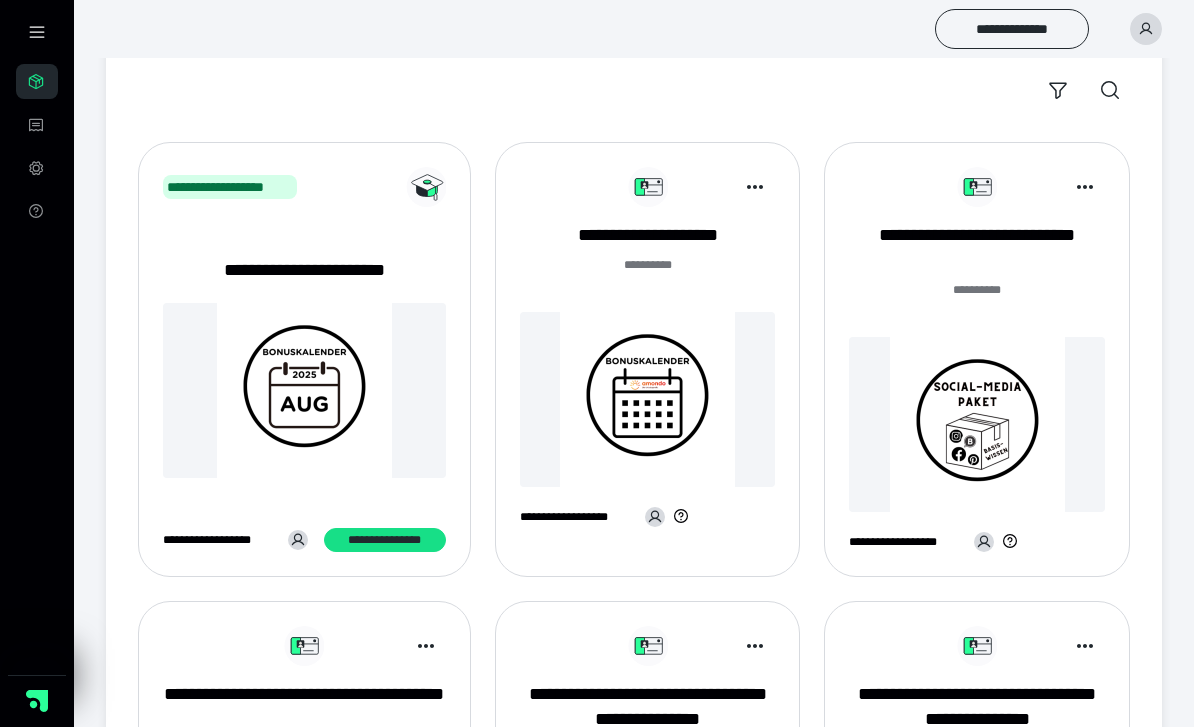 click at bounding box center (304, 390) 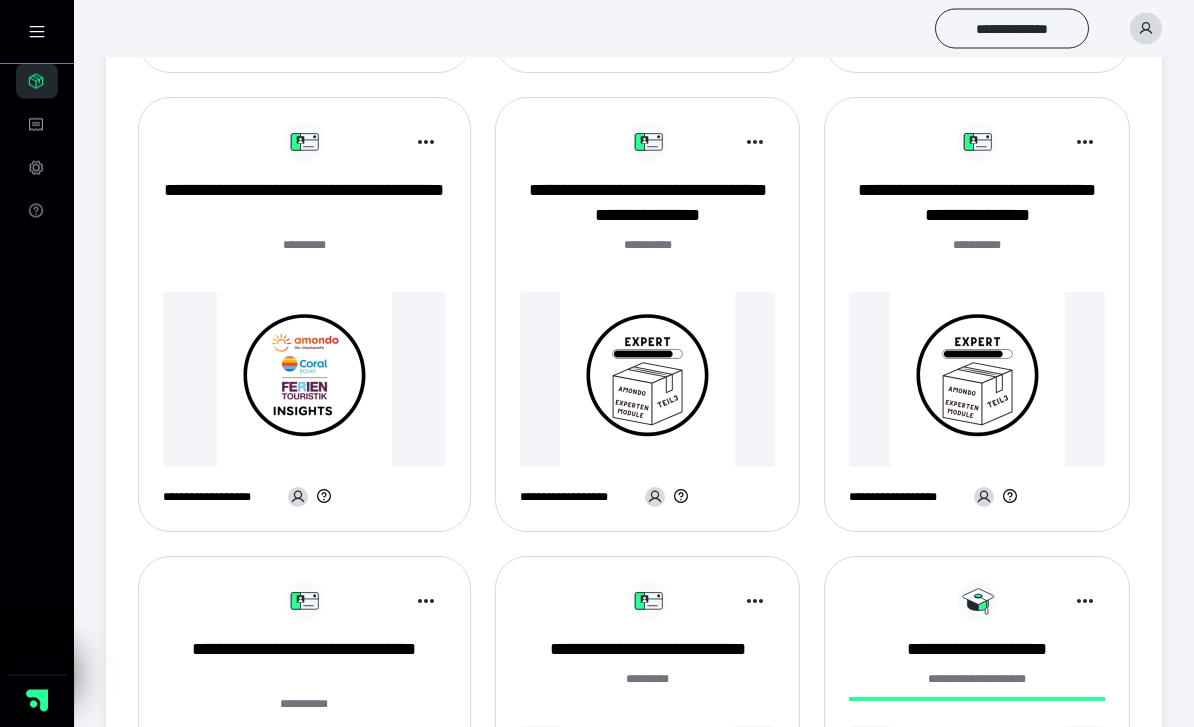scroll, scrollTop: 679, scrollLeft: 0, axis: vertical 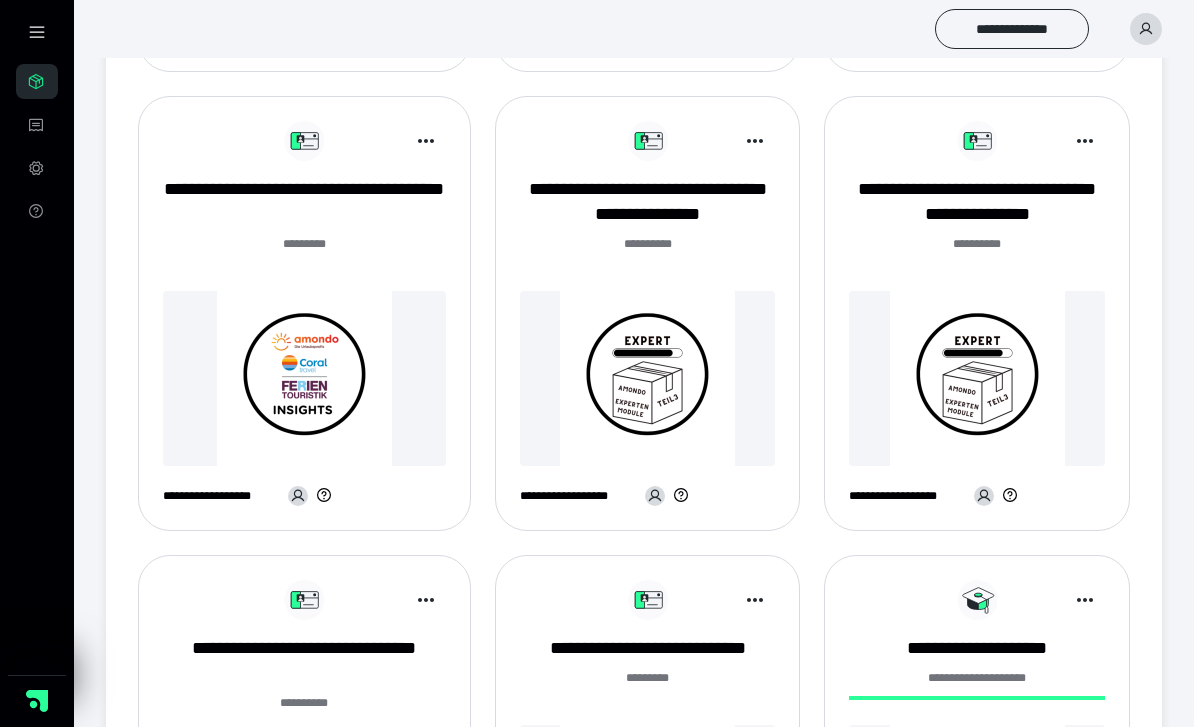 click at bounding box center [648, 378] 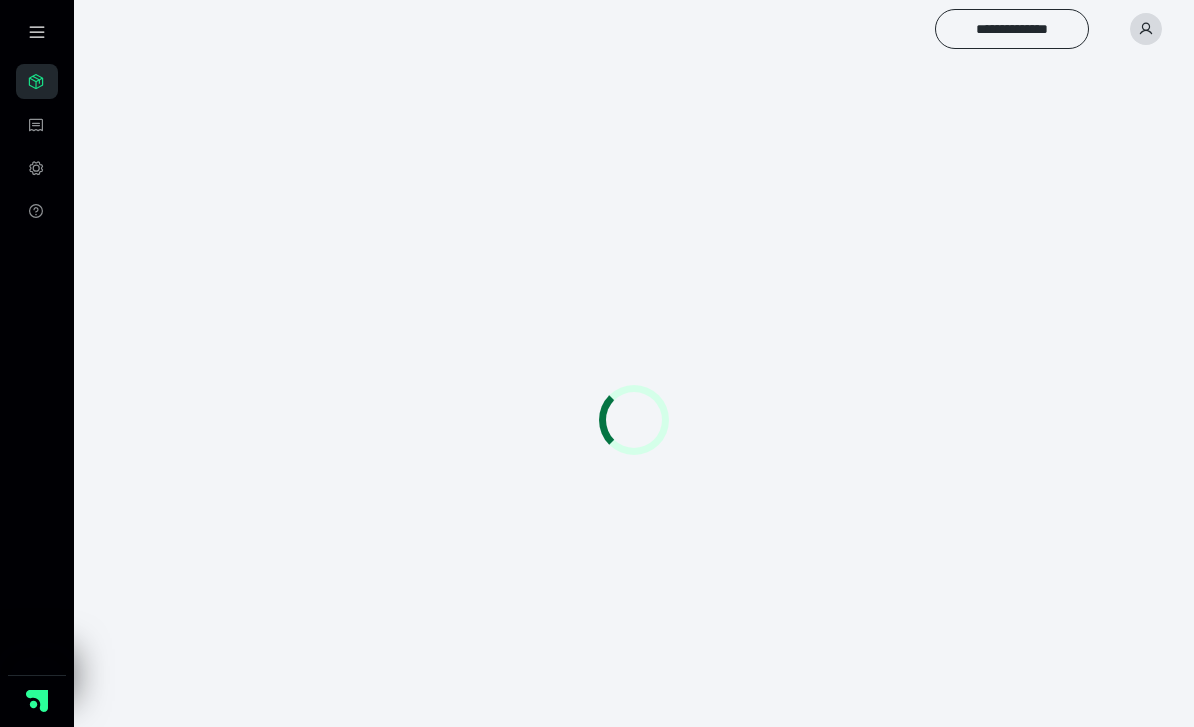 scroll, scrollTop: 0, scrollLeft: 0, axis: both 